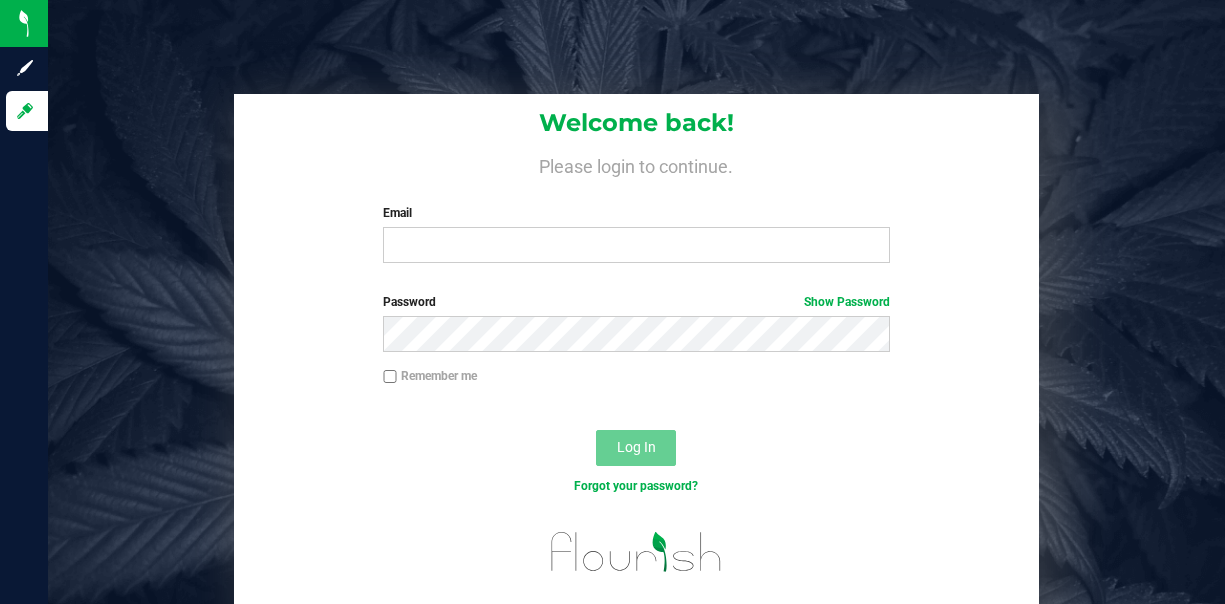 scroll, scrollTop: 0, scrollLeft: 0, axis: both 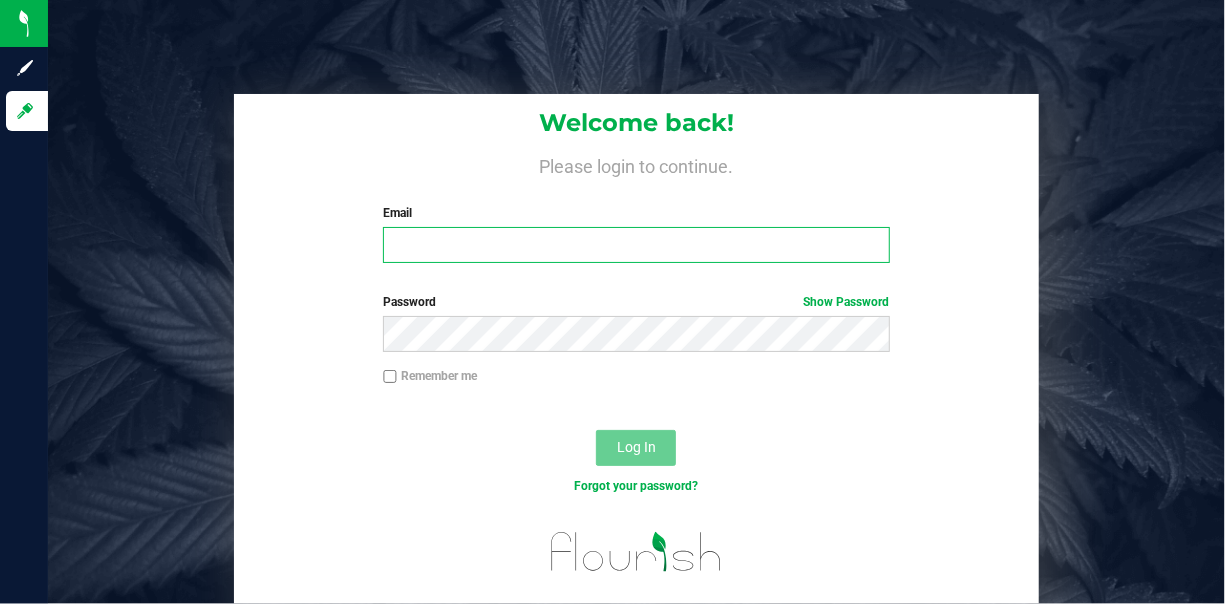 click on "Email" at bounding box center (636, 245) 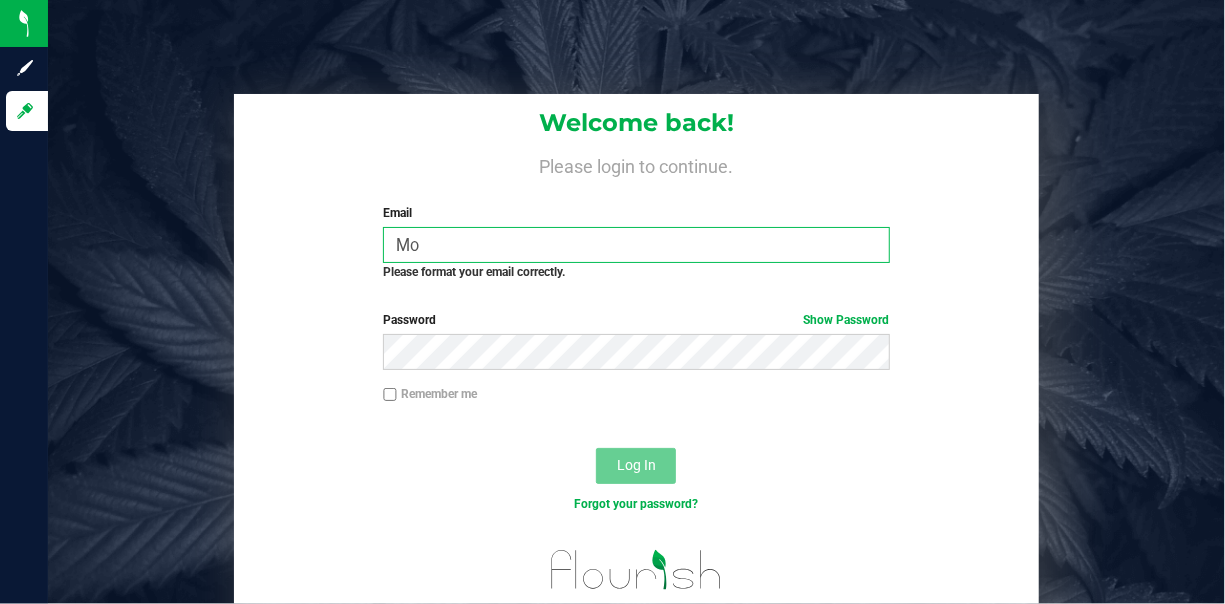 scroll, scrollTop: 0, scrollLeft: 0, axis: both 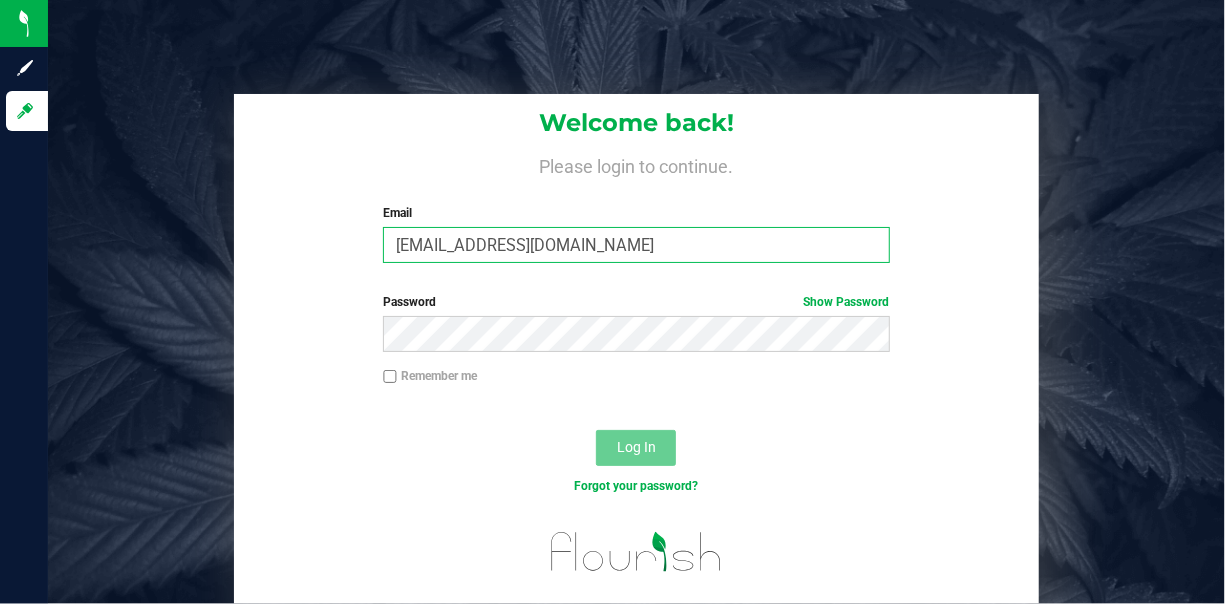 type on "[EMAIL_ADDRESS][DOMAIN_NAME]" 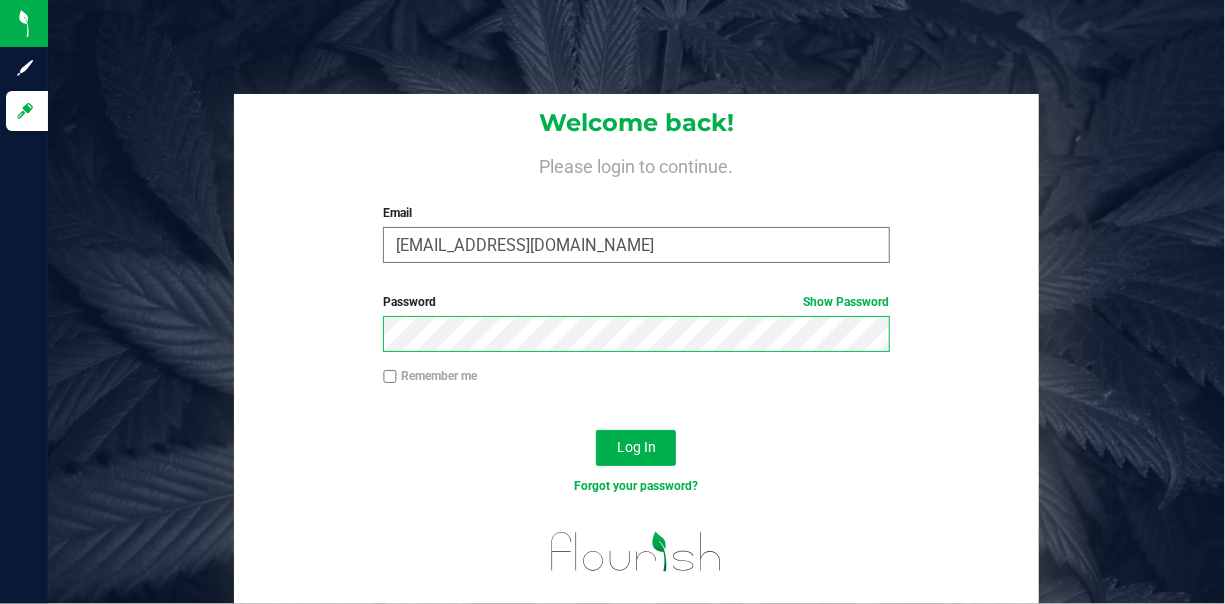click on "Log In" at bounding box center (636, 448) 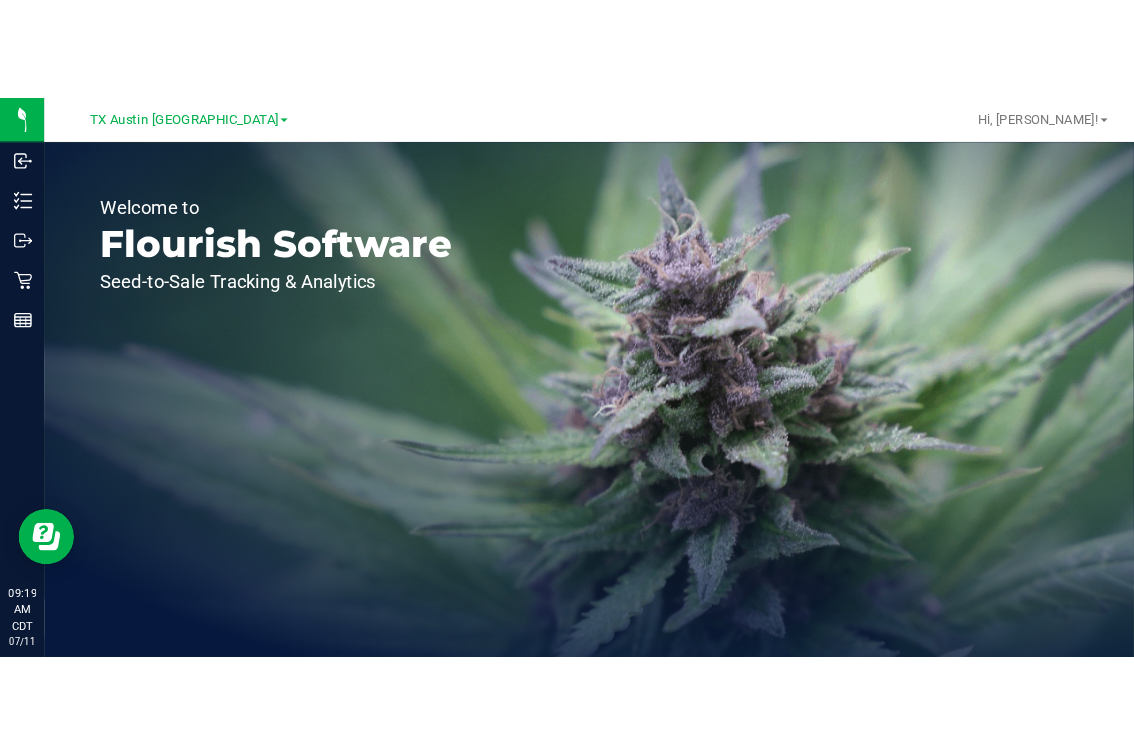 scroll, scrollTop: 0, scrollLeft: 0, axis: both 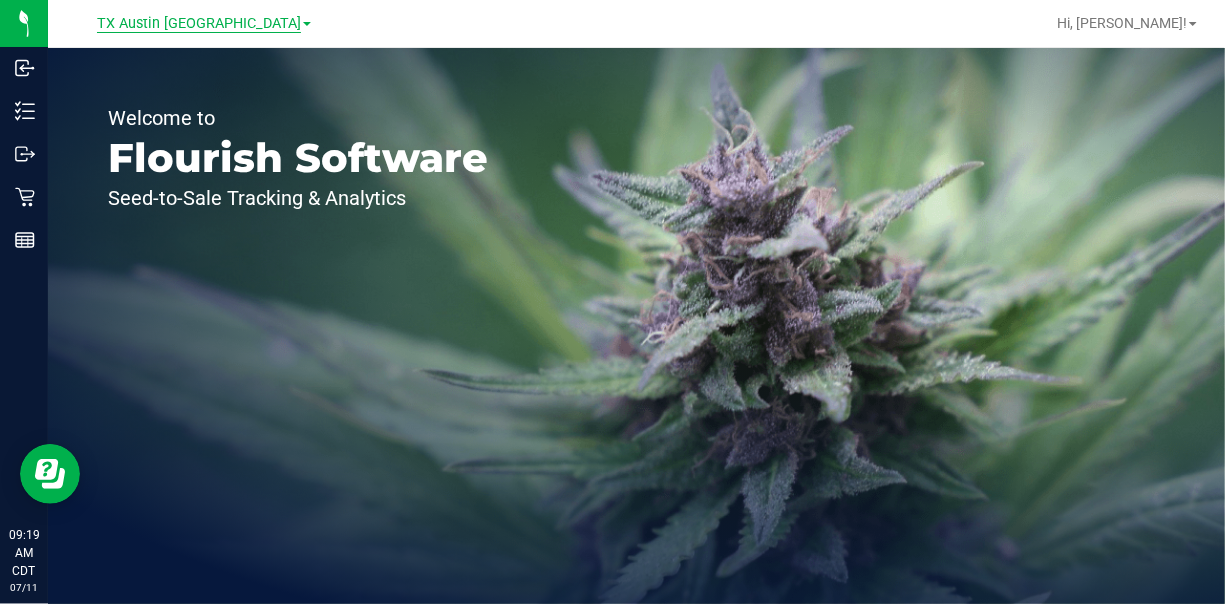 click on "TX Austin [GEOGRAPHIC_DATA]" at bounding box center [199, 24] 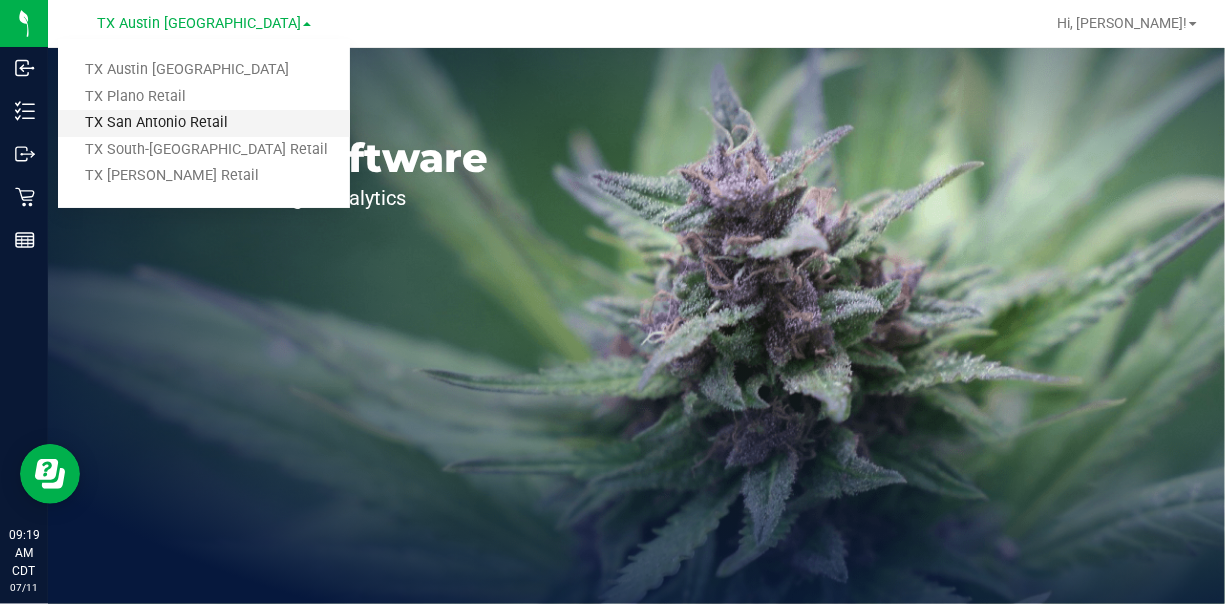 click on "TX San Antonio Retail" at bounding box center (204, 123) 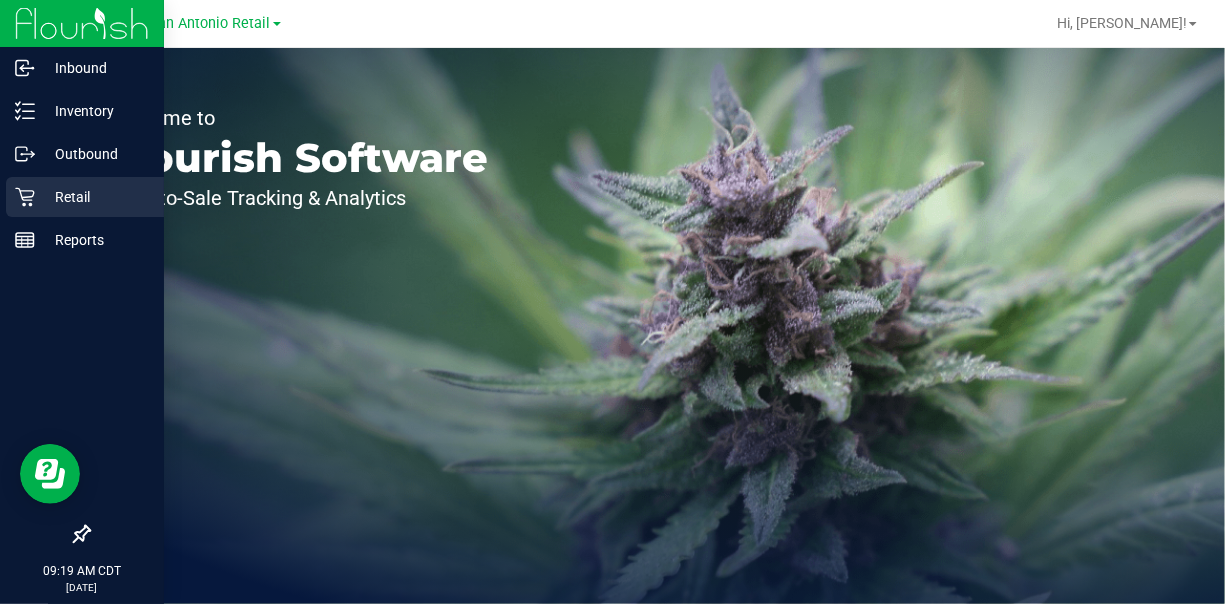 click on "Retail" at bounding box center [95, 197] 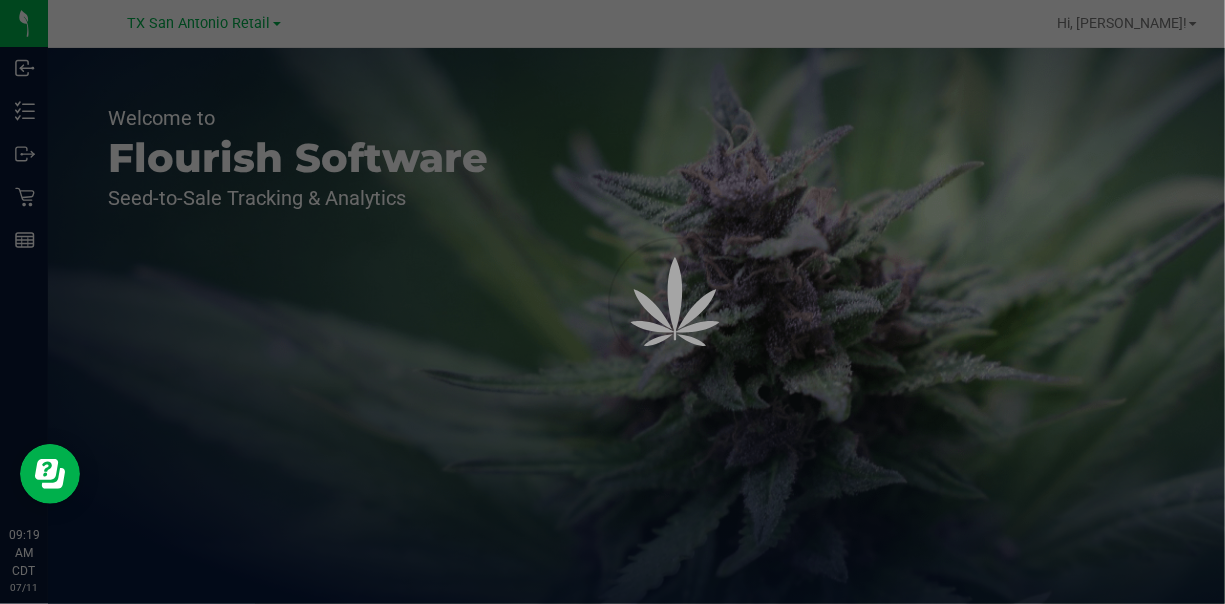 click at bounding box center (612, 302) 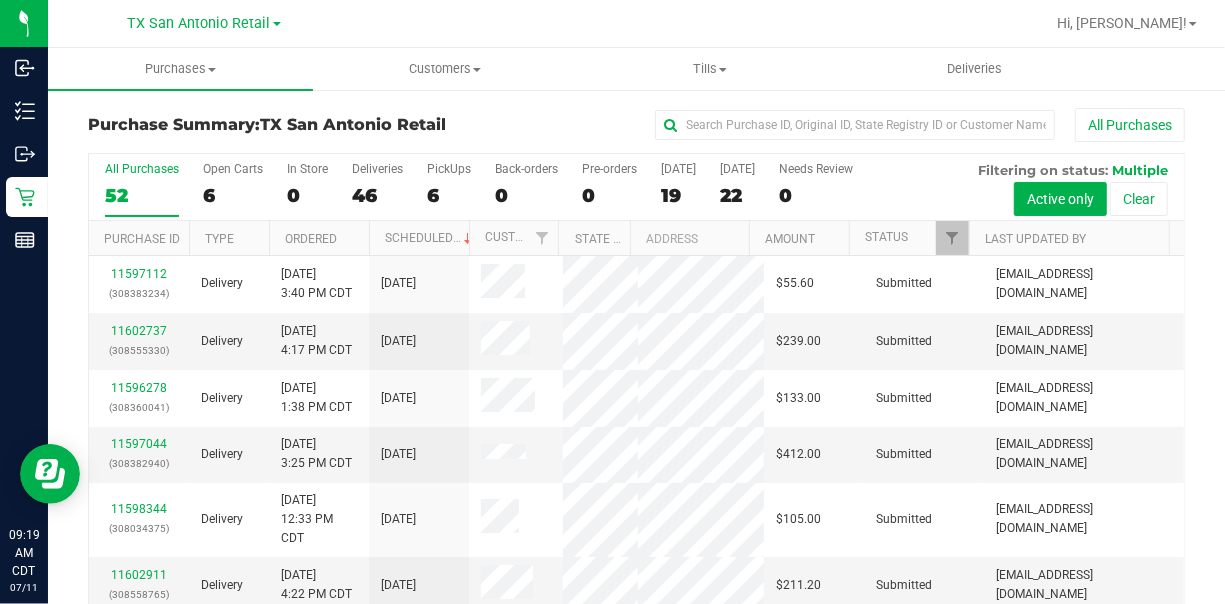 click at bounding box center [701, 23] 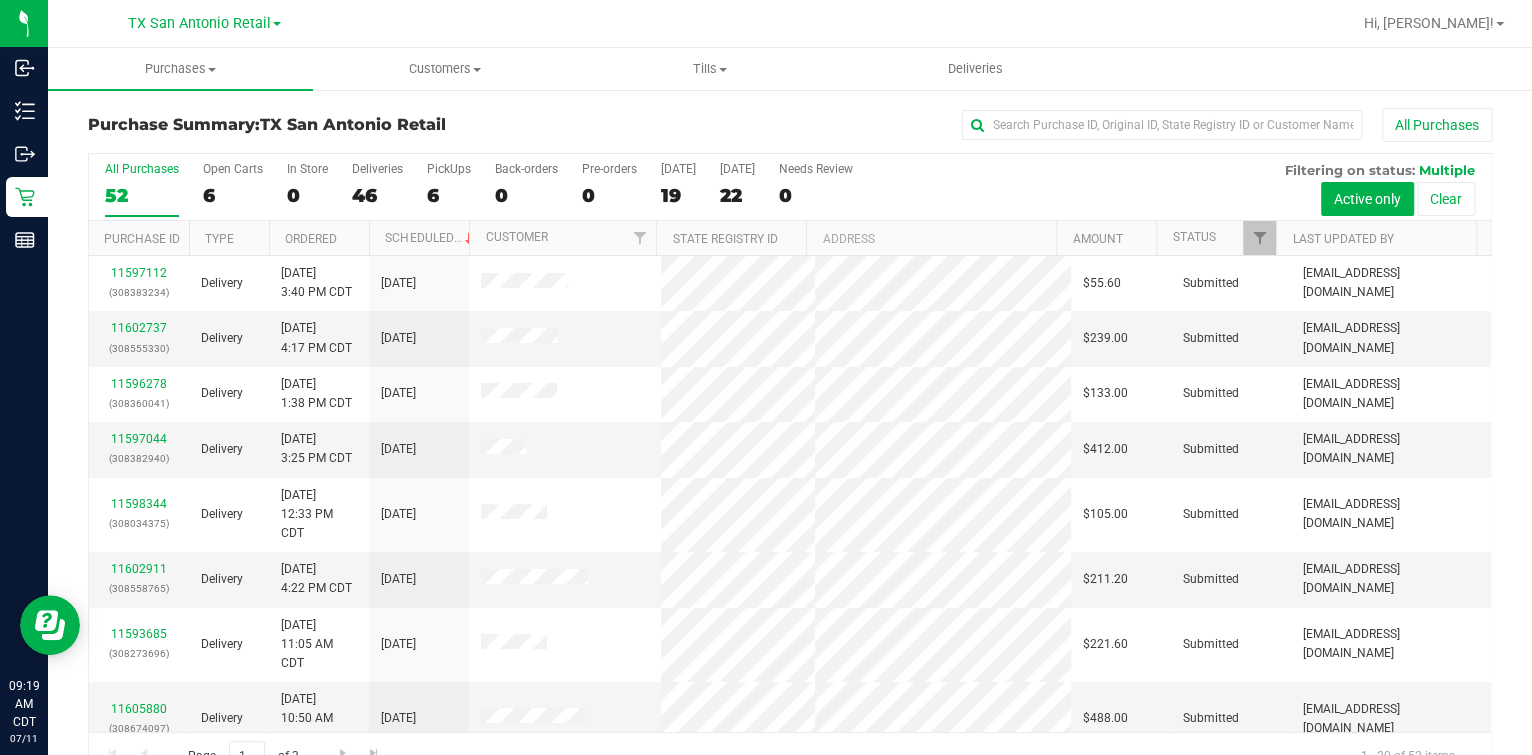 click at bounding box center (854, 23) 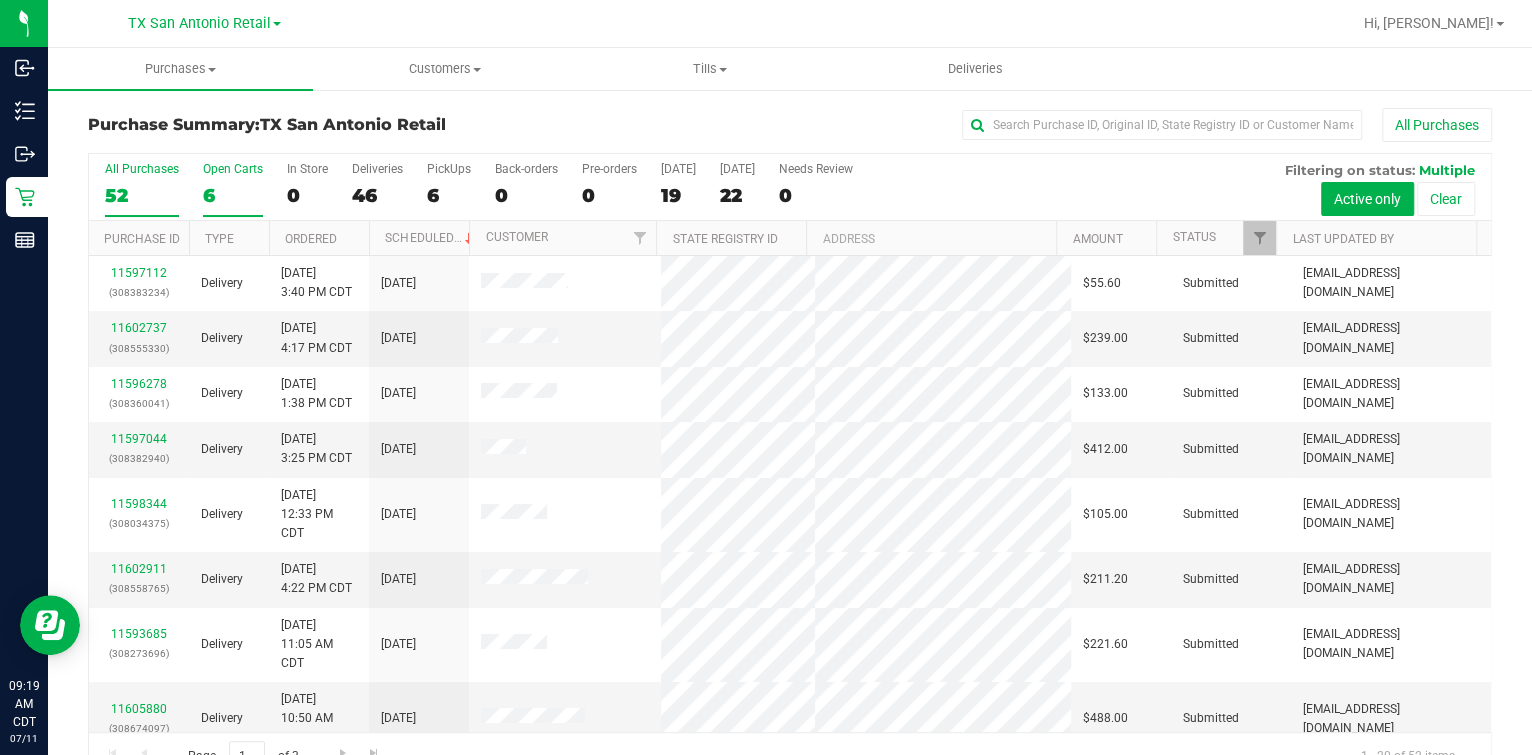 click on "Open Carts
6" at bounding box center [233, 189] 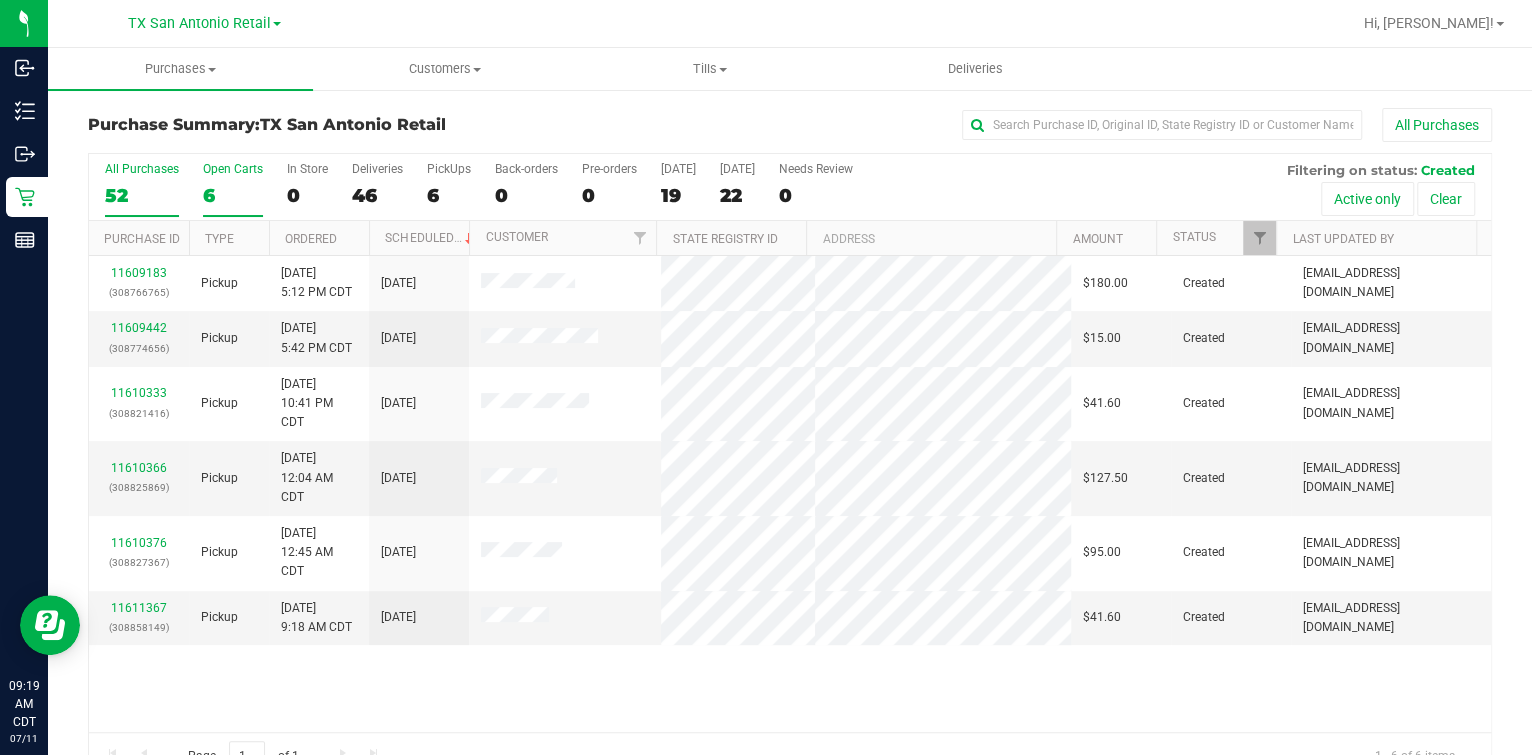 click on "52" at bounding box center [142, 195] 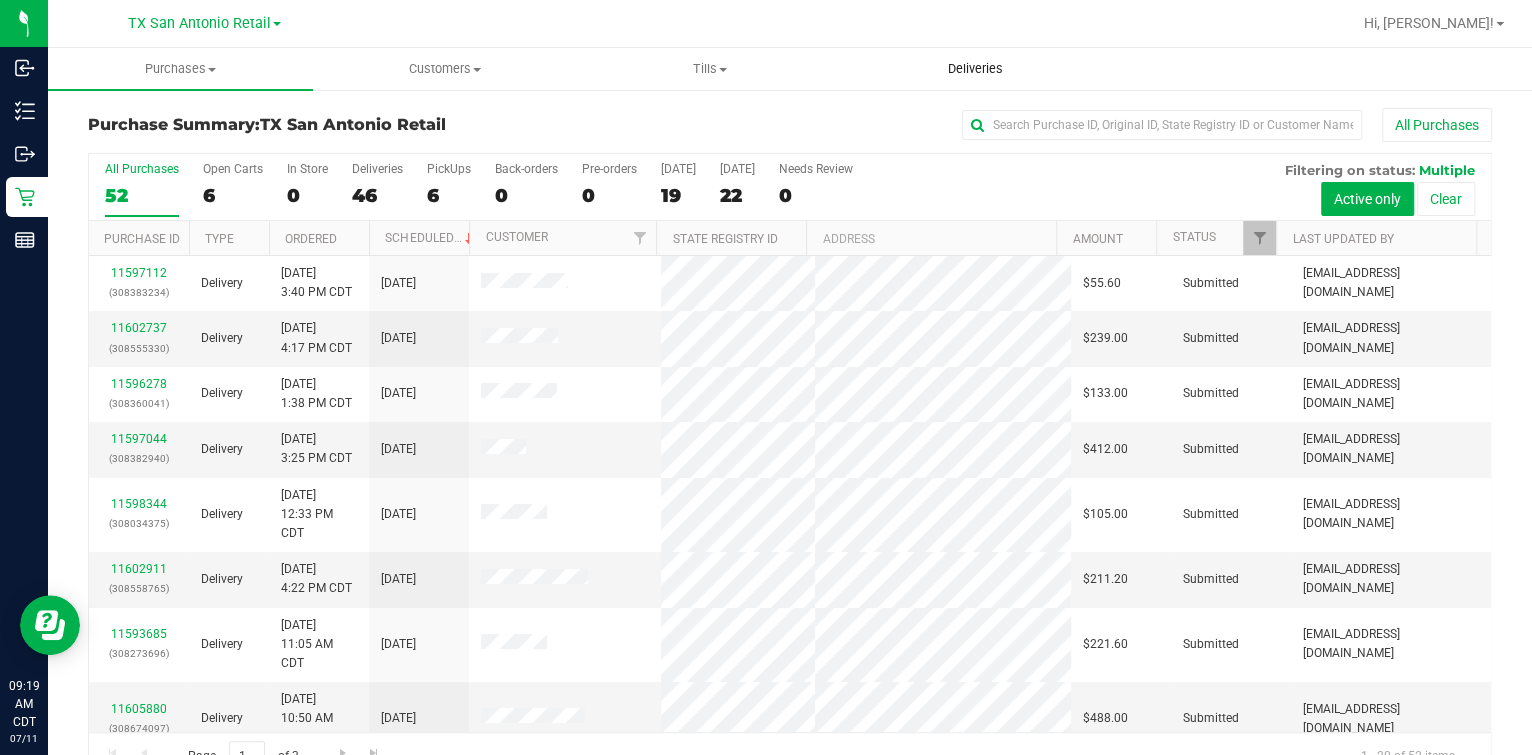 click on "Deliveries" at bounding box center [974, 69] 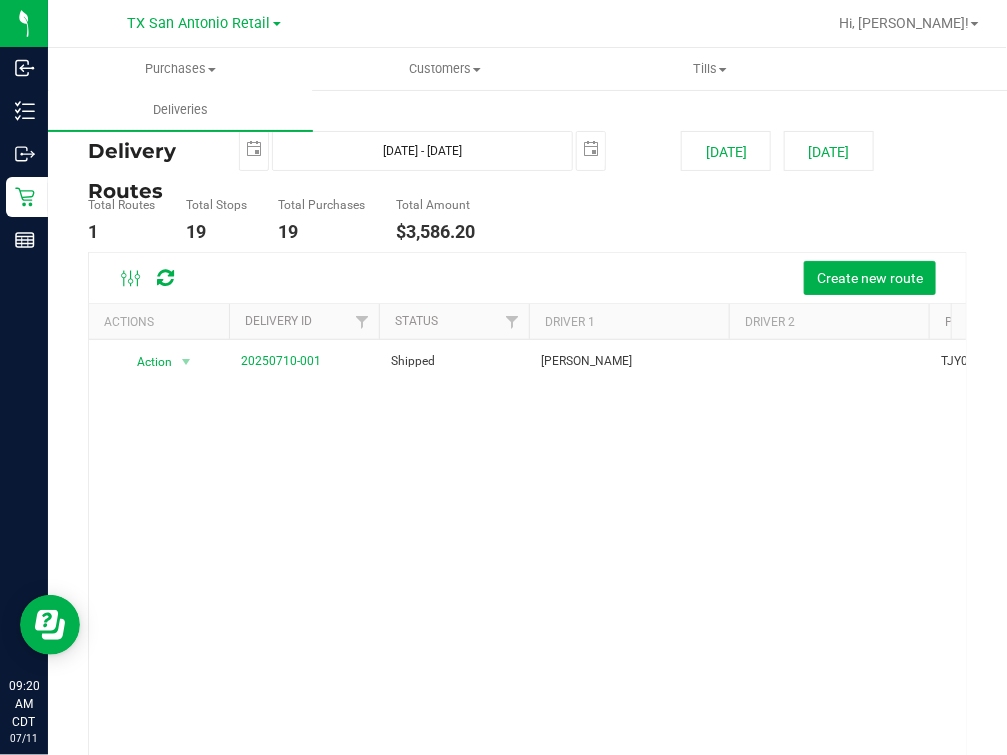 click on "Total Routes
1
Total Stops
19
Total Purchases
19
Total Amount
$3,586.20" at bounding box center (527, 220) 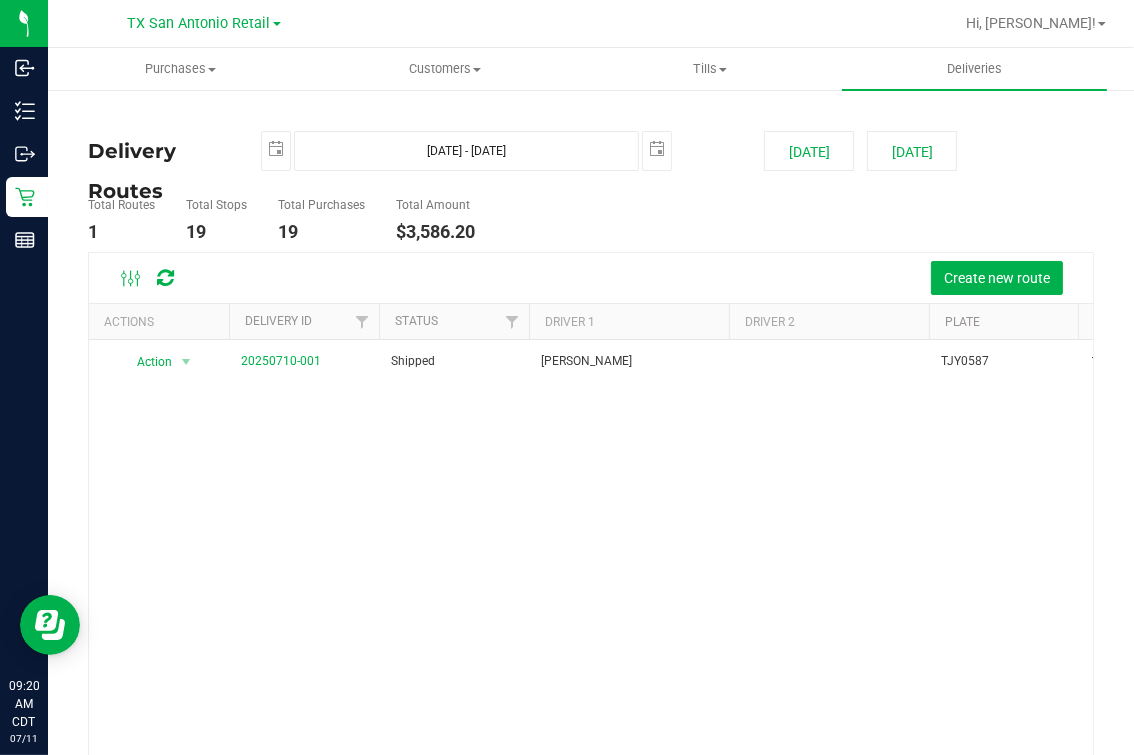 click on "Action Action View Delivery
20250710-001
Shipped [PERSON_NAME] TJY0587 19 $3,586.20" at bounding box center (591, 578) 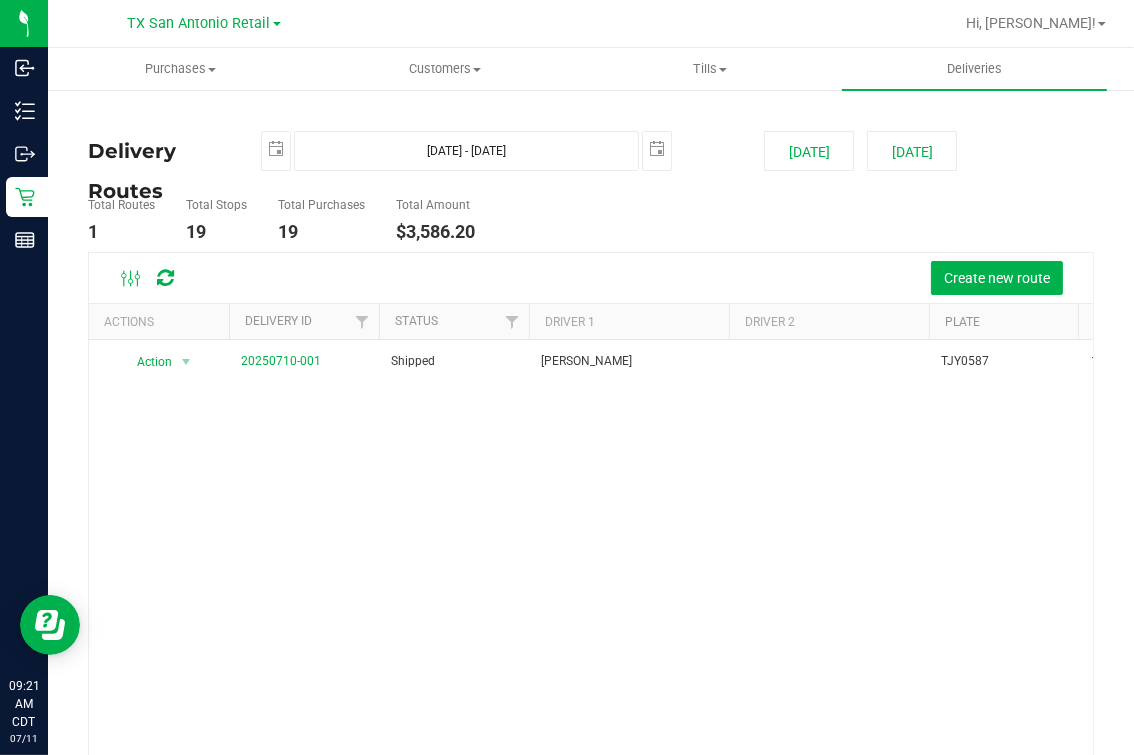 click on "Action Action View Delivery
20250710-001
Shipped [PERSON_NAME] TJY0587 19 $3,586.20" at bounding box center [591, 578] 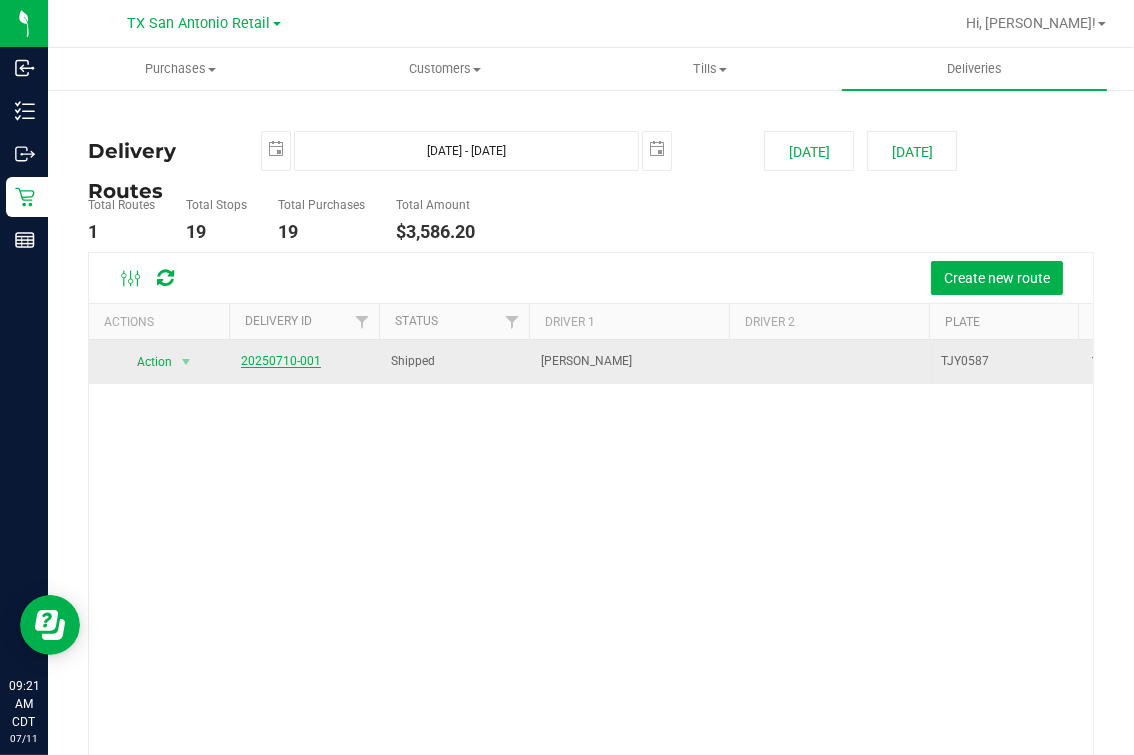 click on "20250710-001" at bounding box center (281, 361) 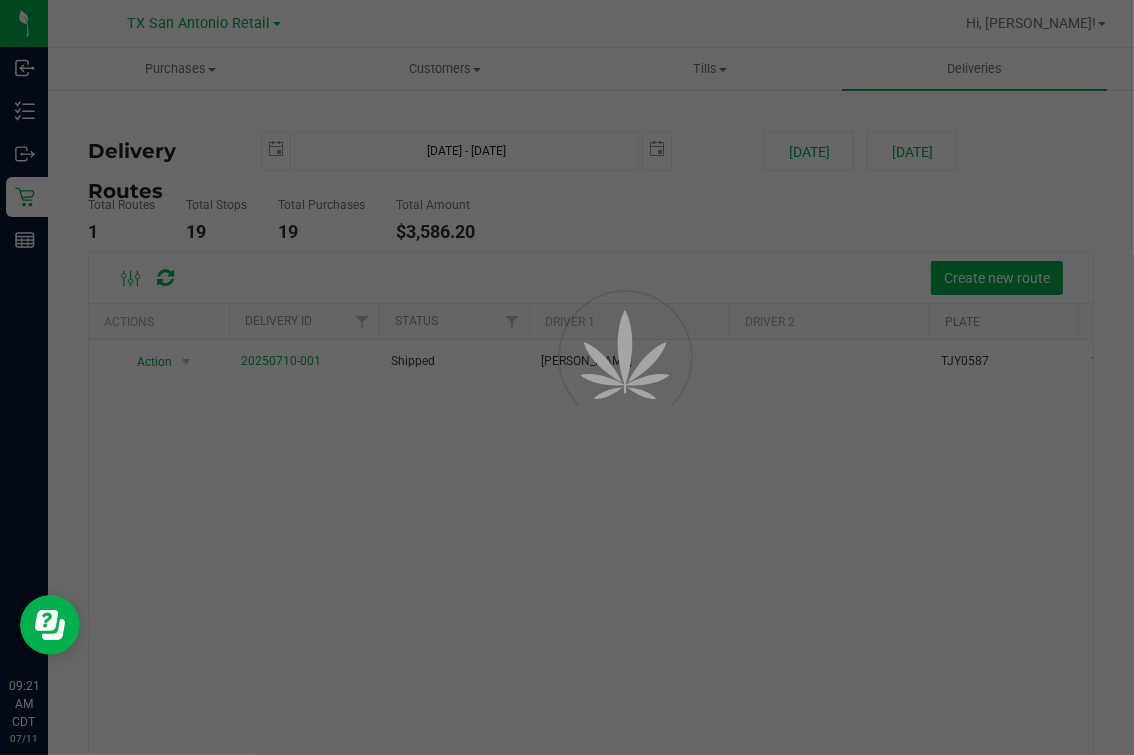 click at bounding box center (567, 377) 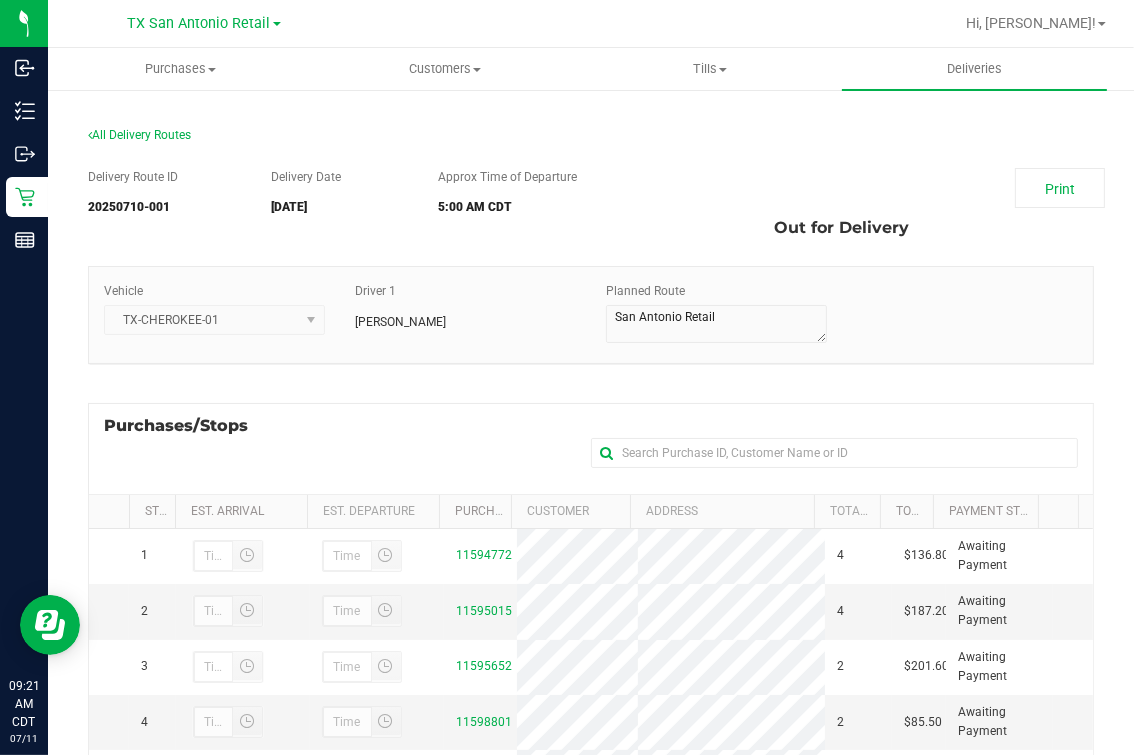click on "Purchases/Stops
+ Add Purchase" at bounding box center [591, 448] 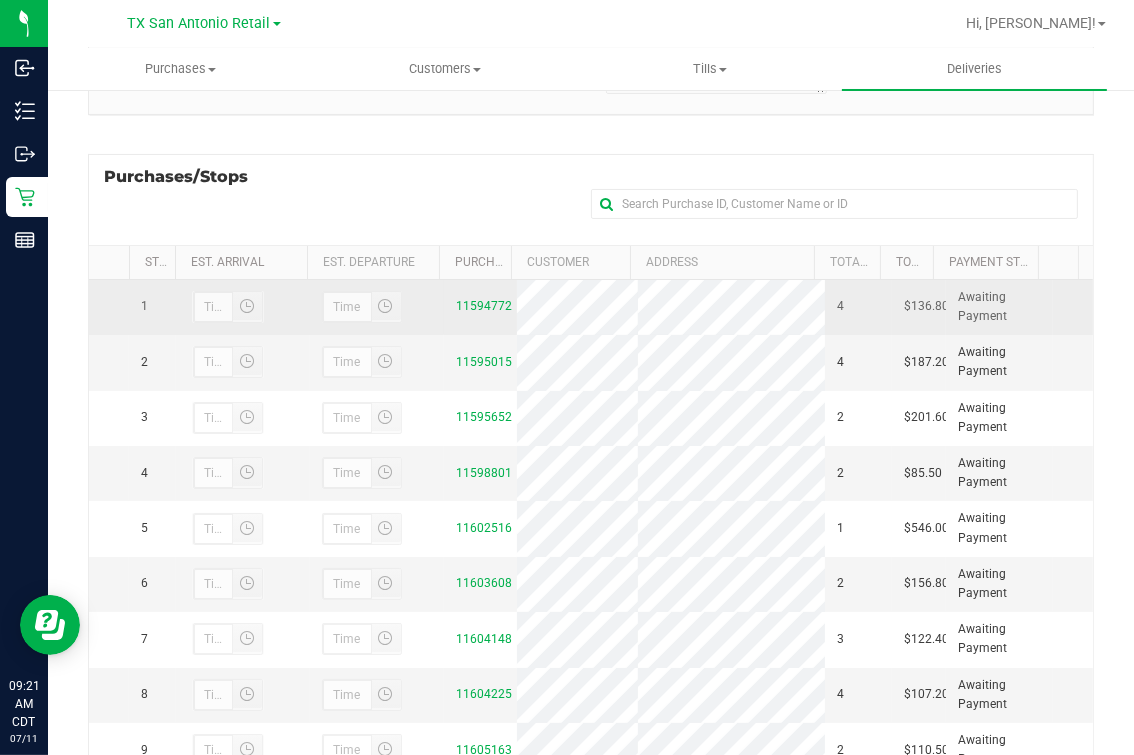 click on "11594772" at bounding box center (481, 307) 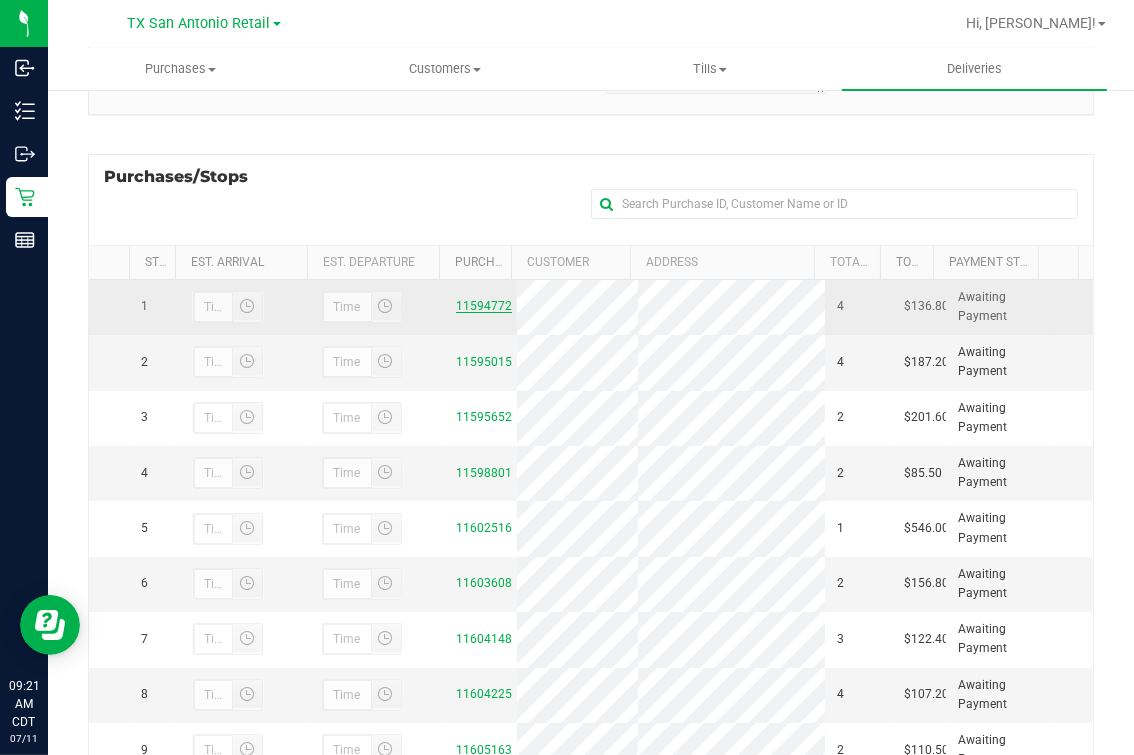 drag, startPoint x: 469, startPoint y: 295, endPoint x: 464, endPoint y: 310, distance: 15.811388 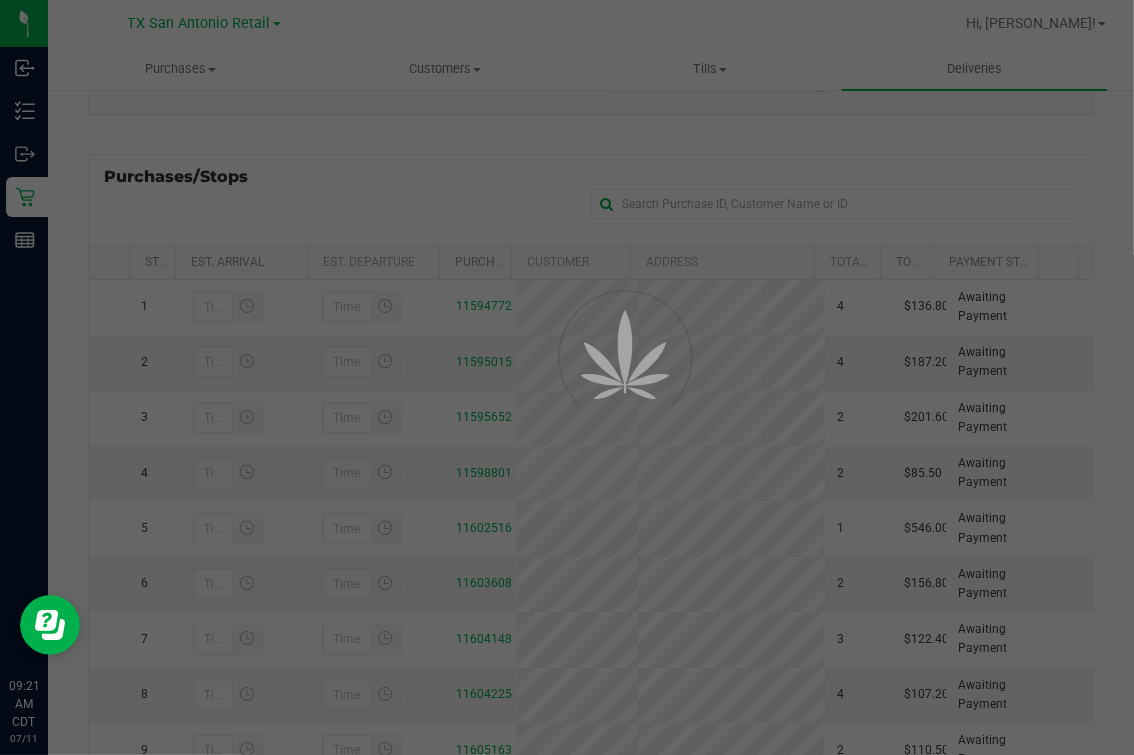 click at bounding box center [567, 377] 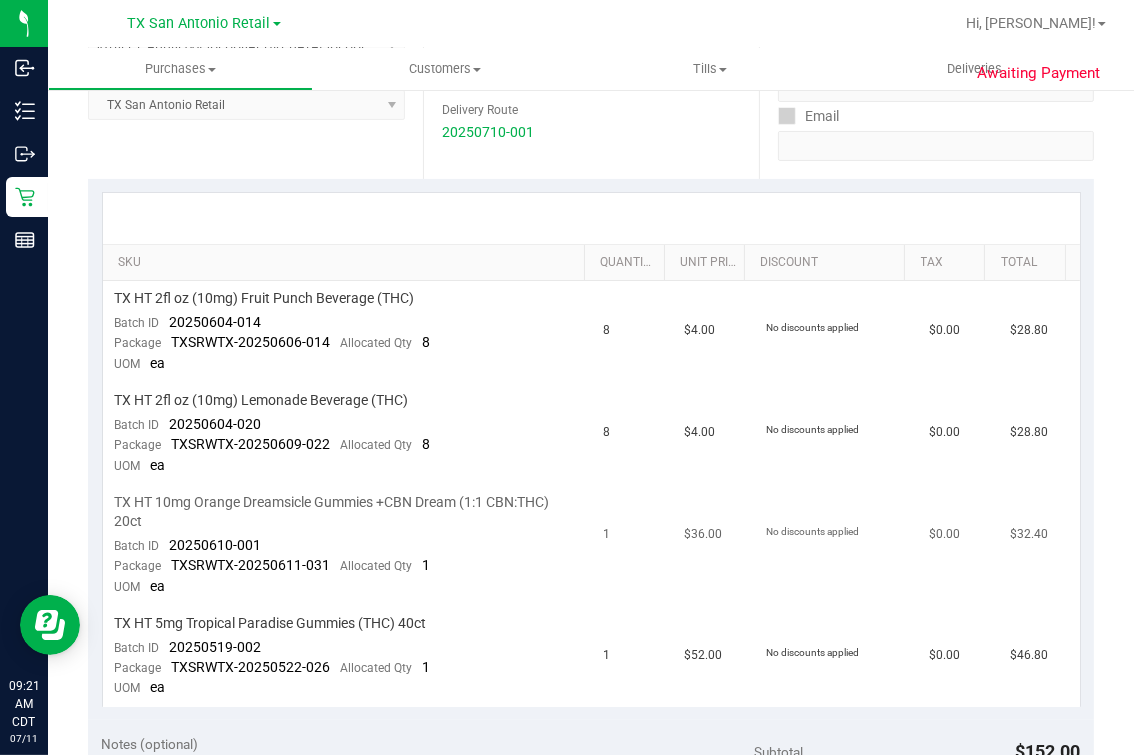 scroll, scrollTop: 499, scrollLeft: 0, axis: vertical 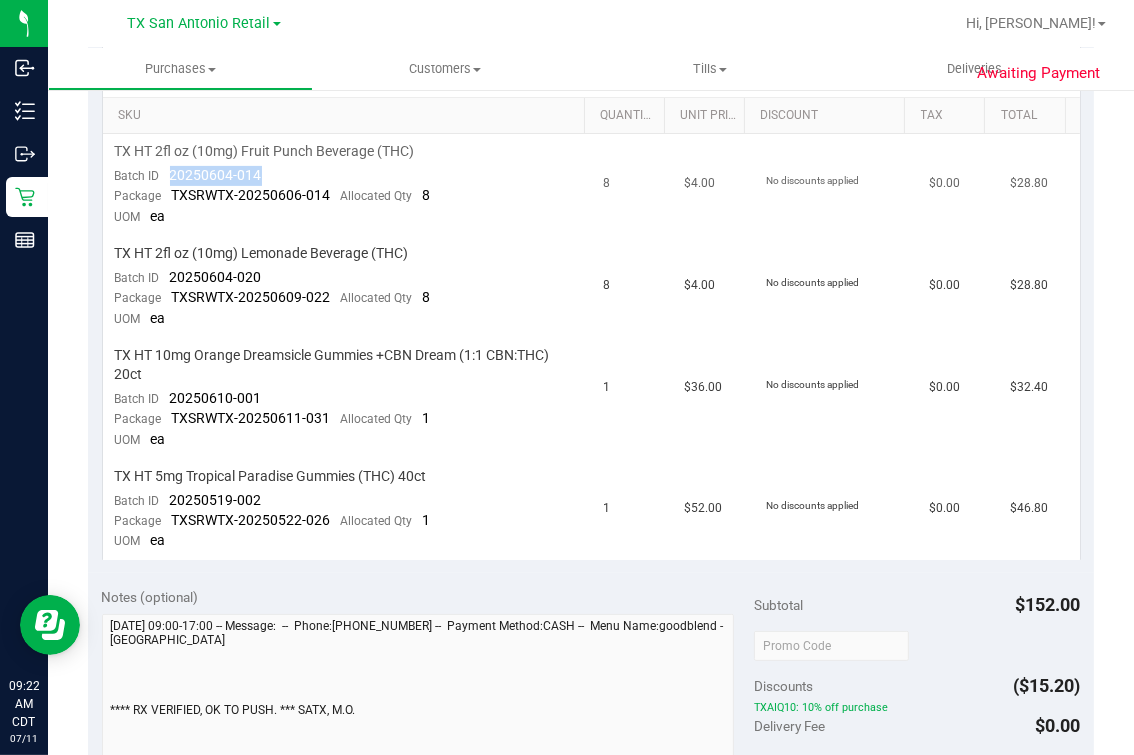 drag, startPoint x: 165, startPoint y: 183, endPoint x: 312, endPoint y: 182, distance: 147.0034 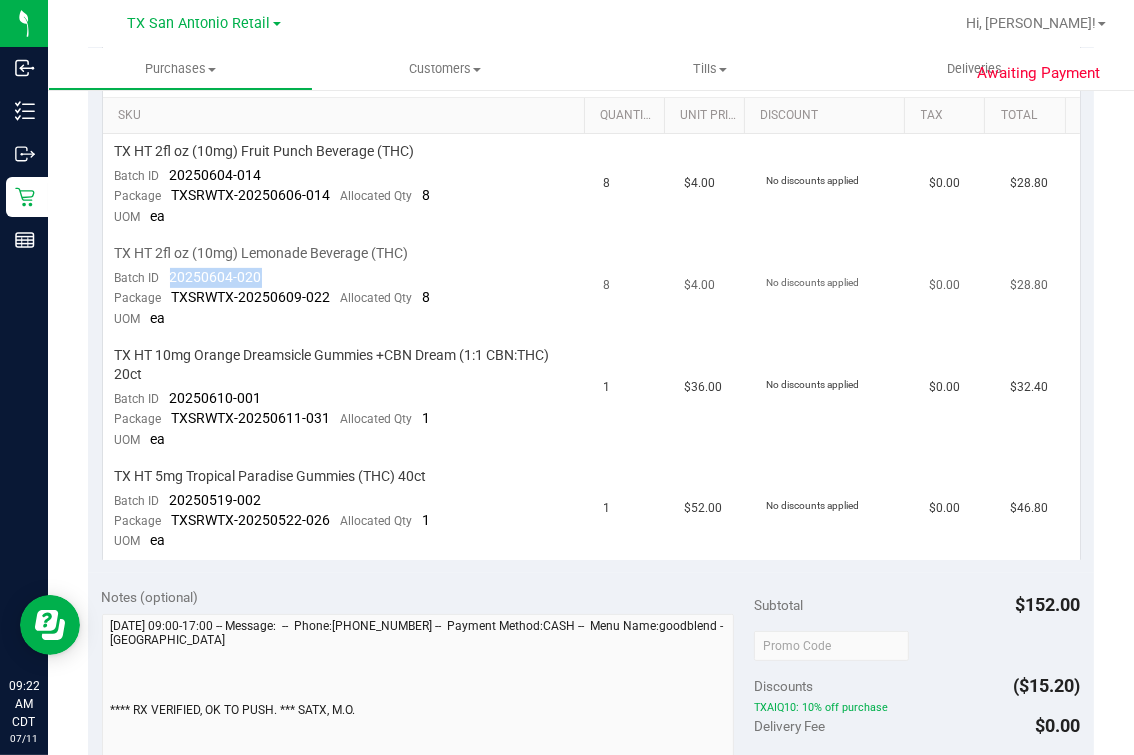 drag, startPoint x: 167, startPoint y: 273, endPoint x: 272, endPoint y: 272, distance: 105.00476 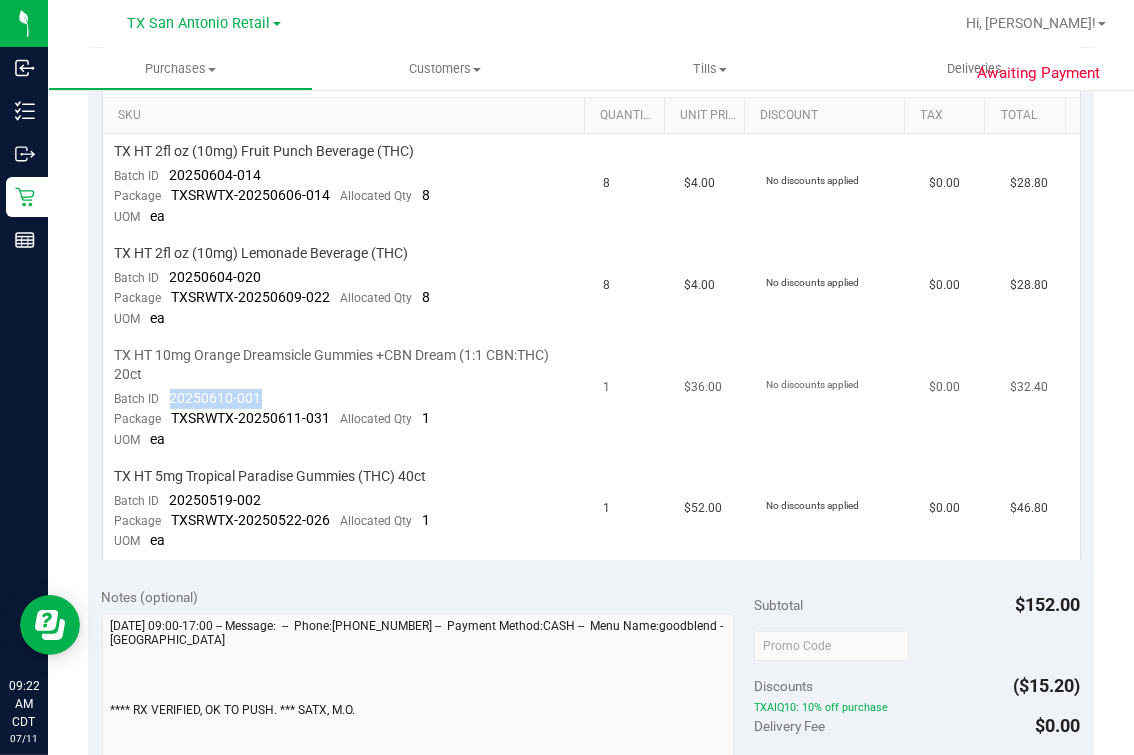 drag, startPoint x: 163, startPoint y: 398, endPoint x: 262, endPoint y: 387, distance: 99.60924 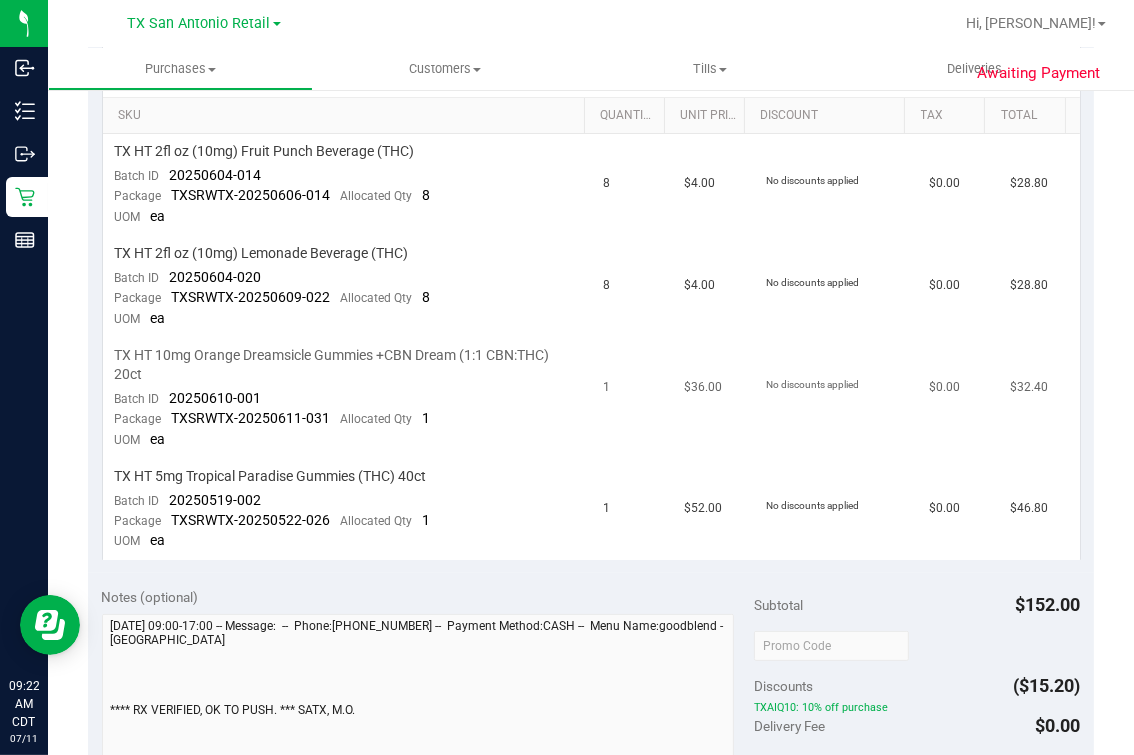 click on "1" at bounding box center (631, 398) 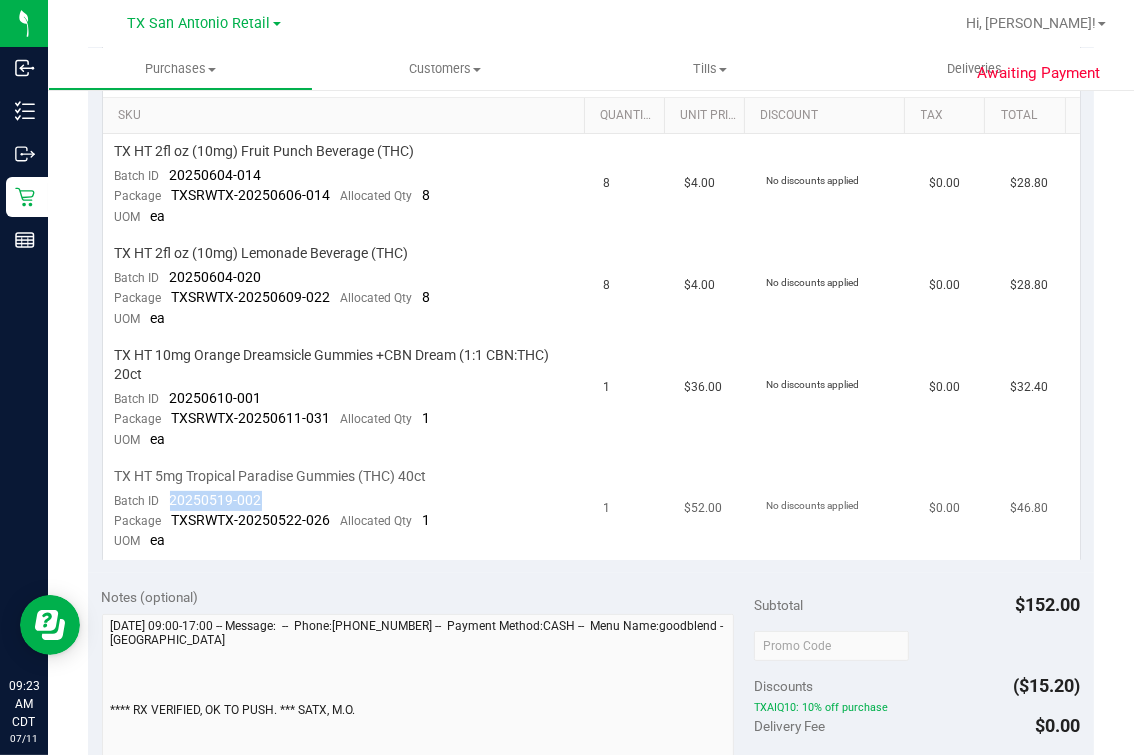 drag, startPoint x: 171, startPoint y: 497, endPoint x: 279, endPoint y: 495, distance: 108.01852 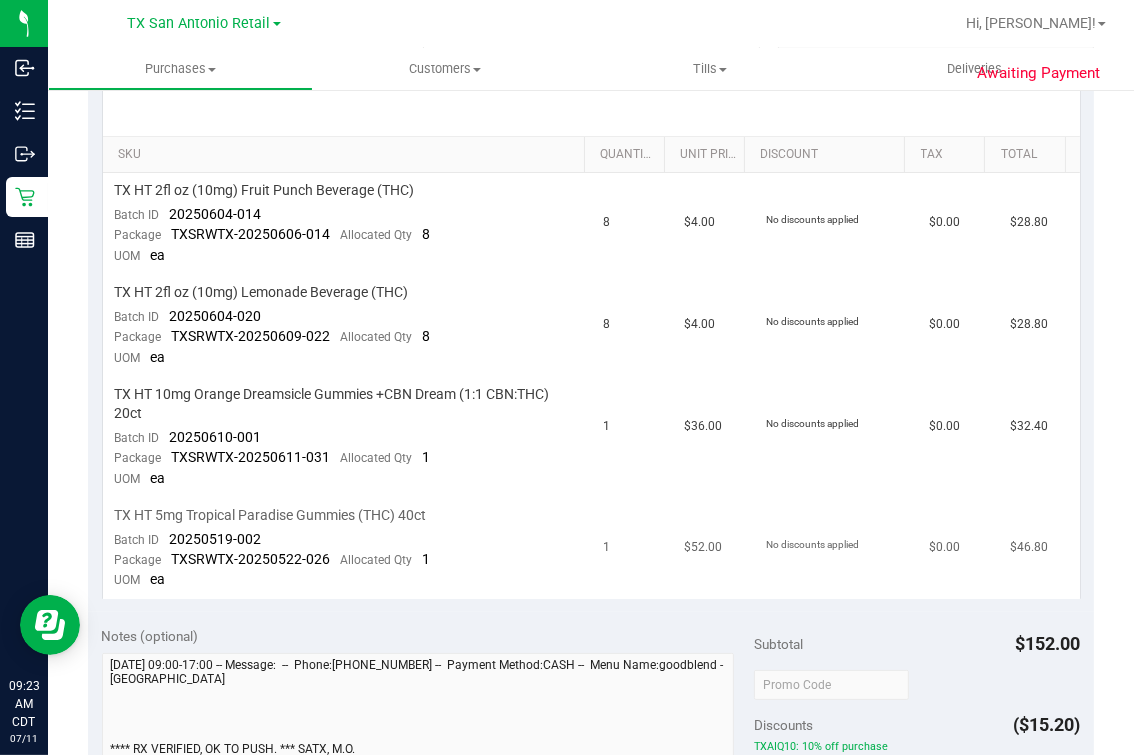 scroll, scrollTop: 499, scrollLeft: 0, axis: vertical 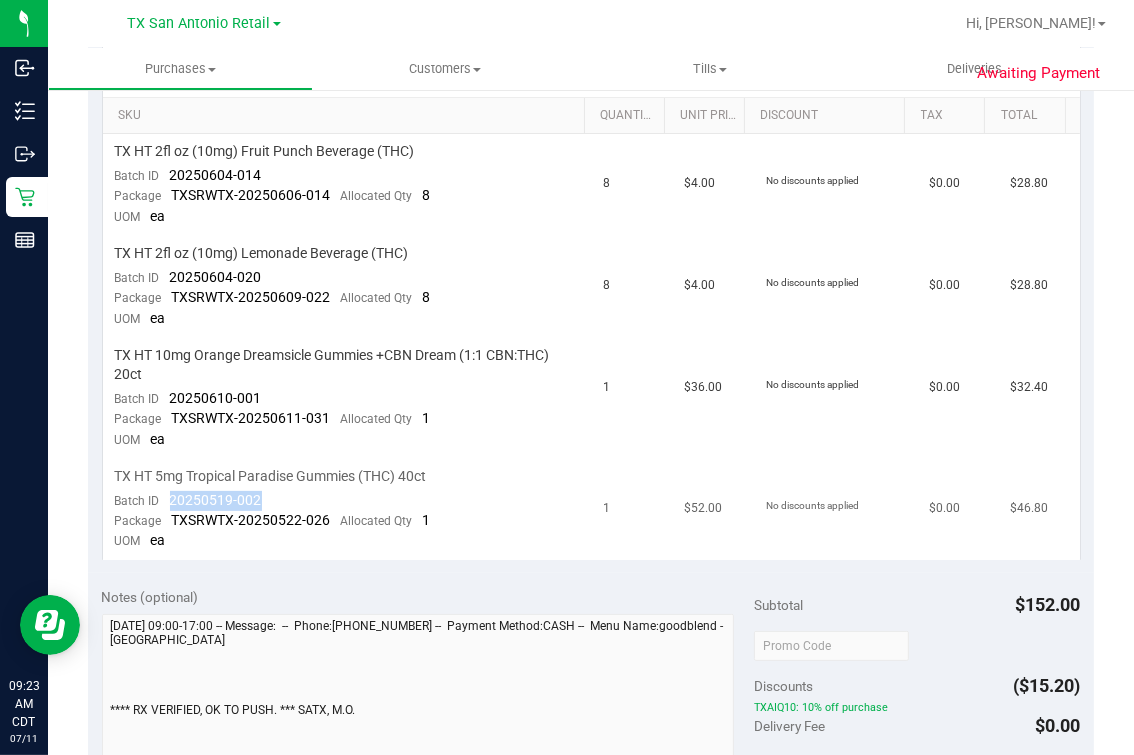 drag, startPoint x: 172, startPoint y: 487, endPoint x: 262, endPoint y: 483, distance: 90.088844 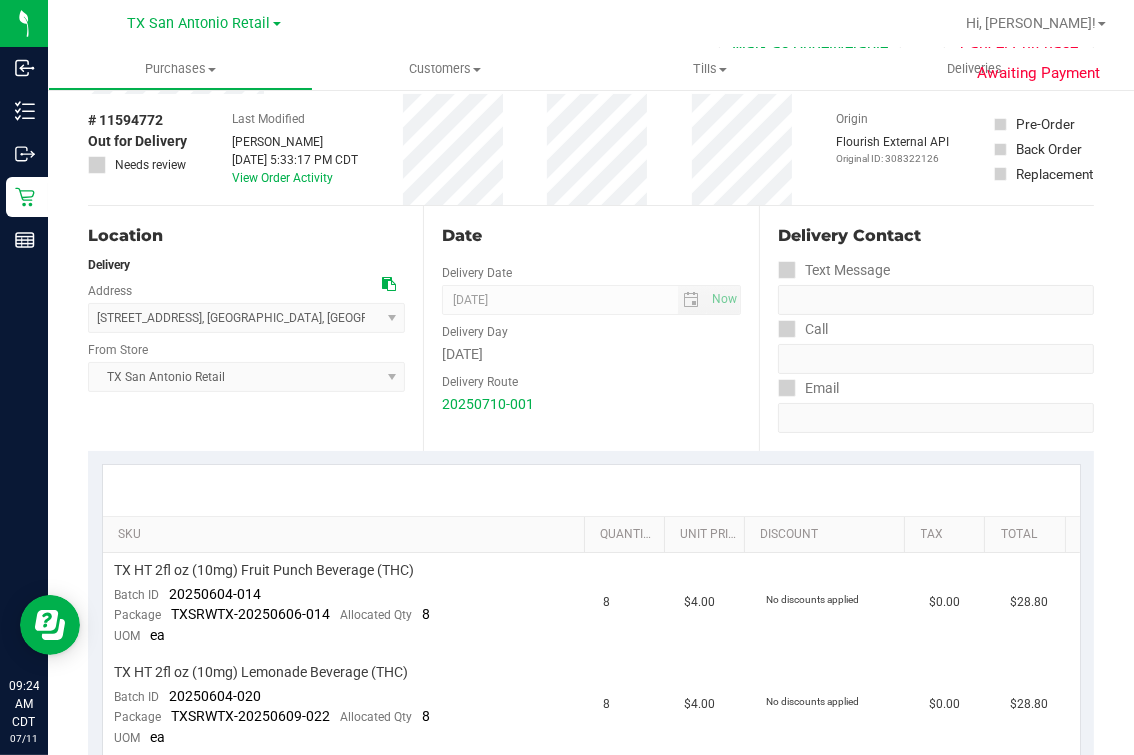 scroll, scrollTop: 0, scrollLeft: 0, axis: both 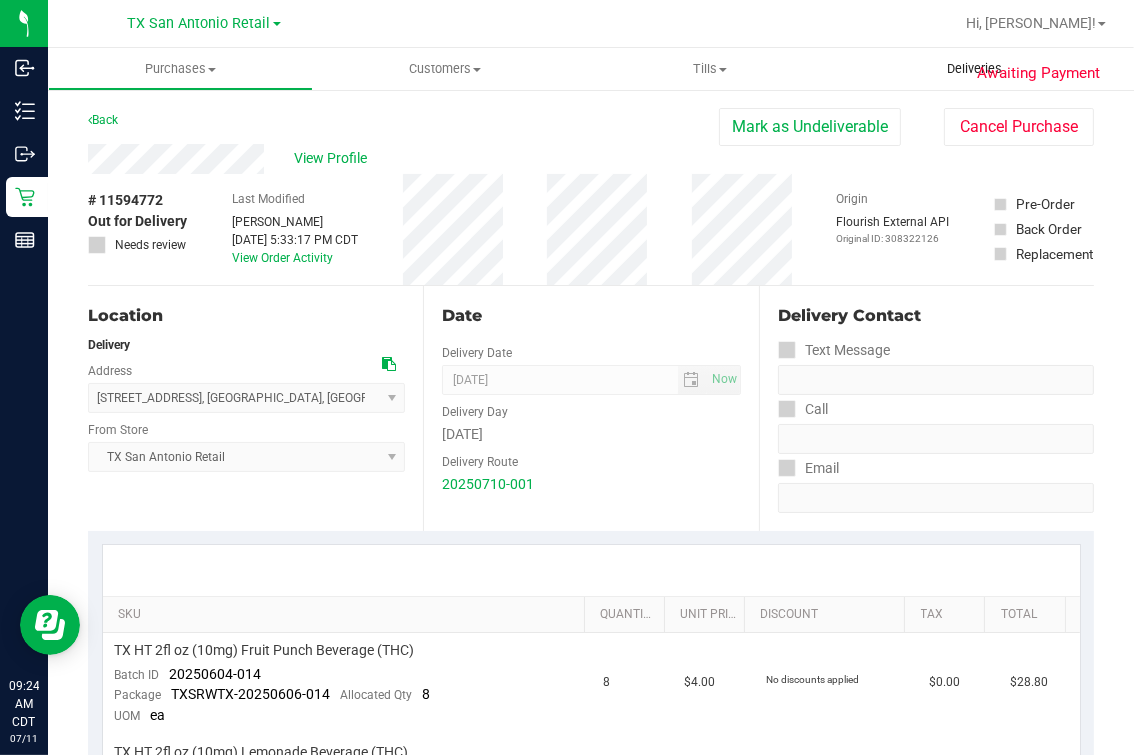 click on "Deliveries" at bounding box center [974, 69] 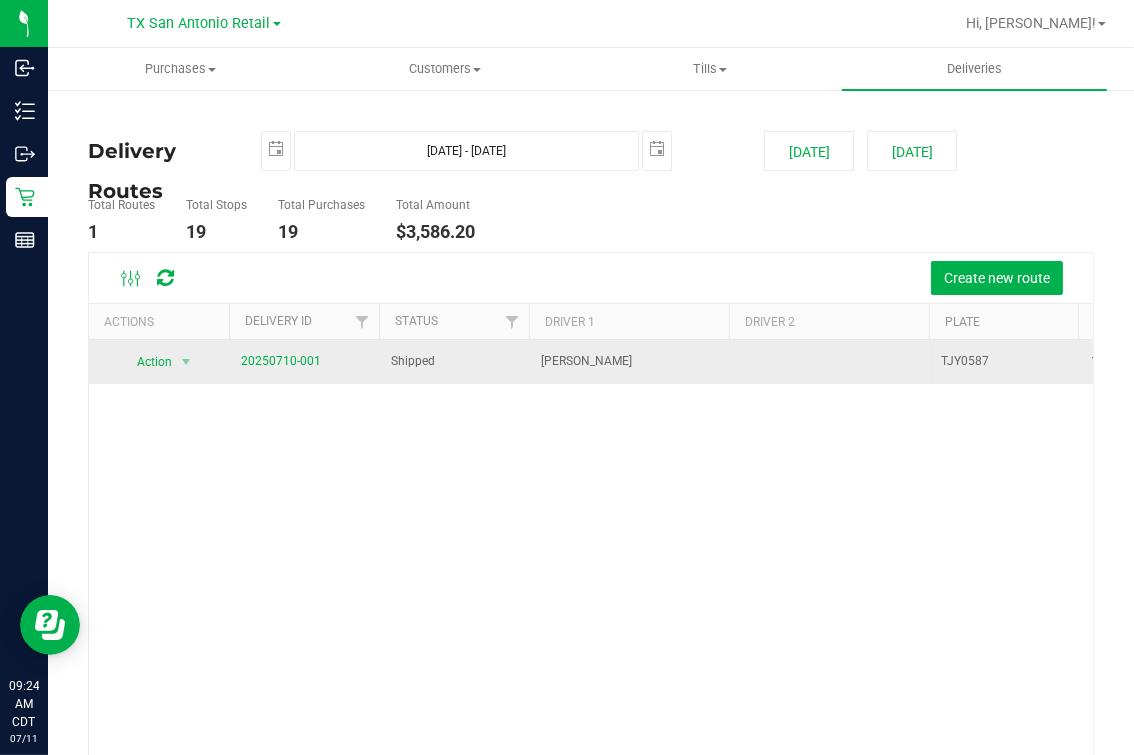 click on "20250710-001" at bounding box center (281, 361) 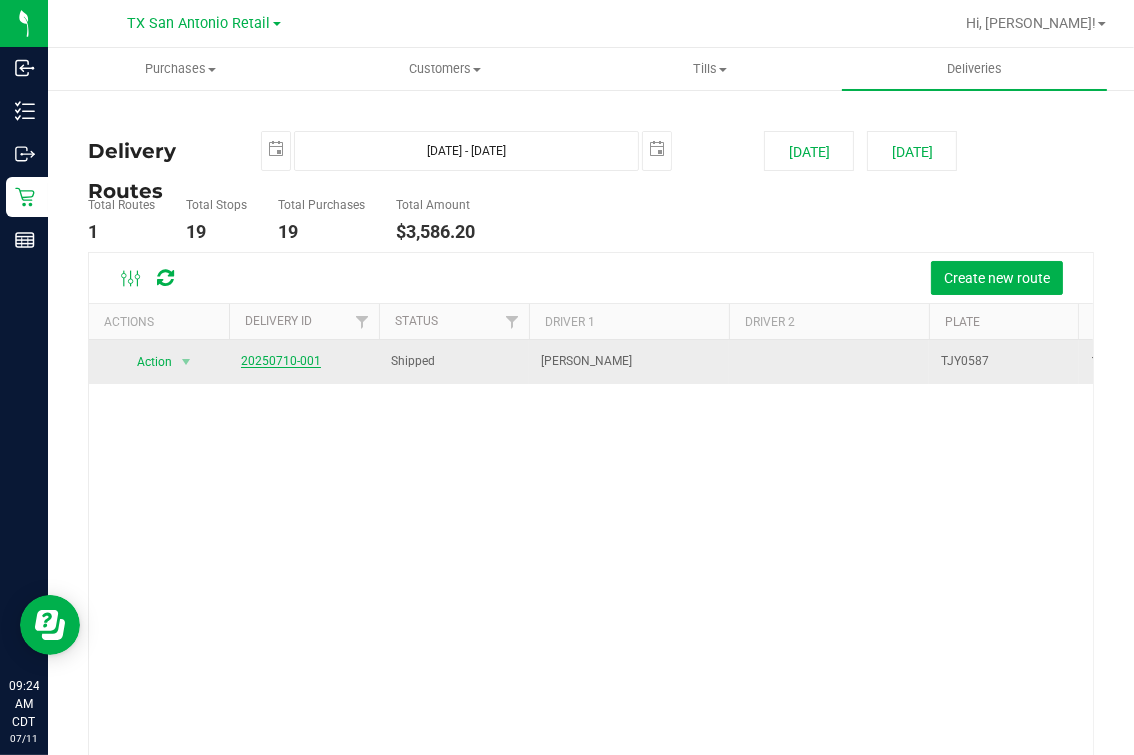 click on "20250710-001" at bounding box center (281, 361) 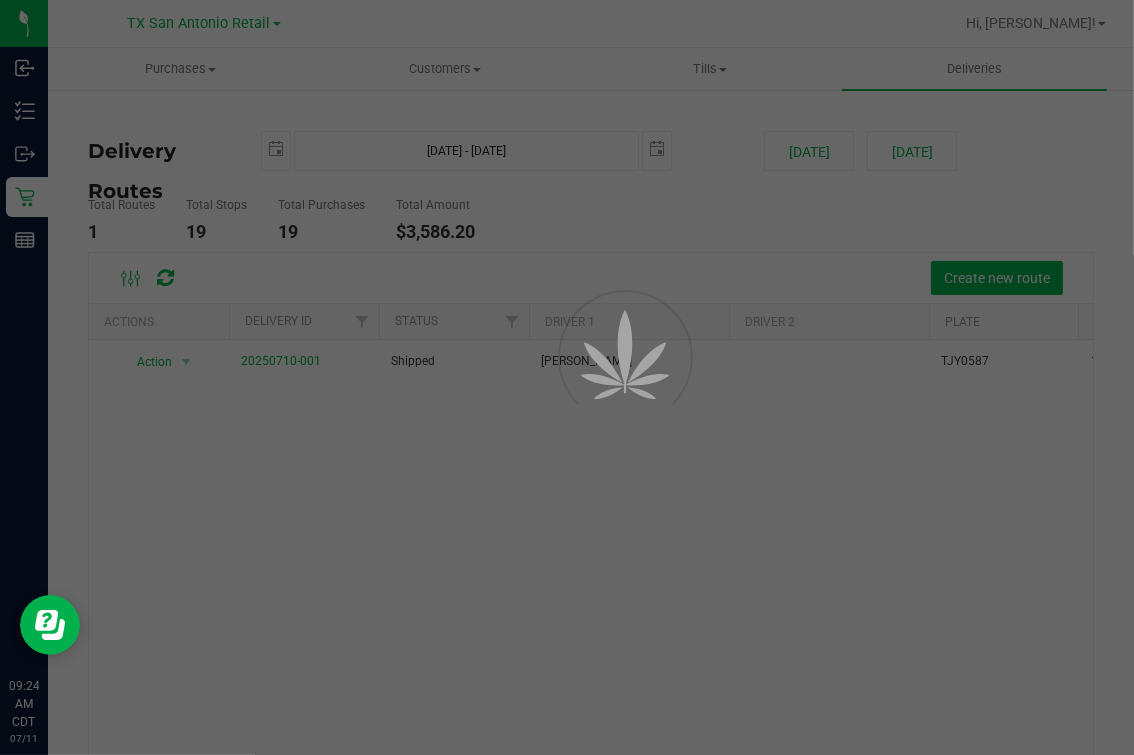click at bounding box center (567, 377) 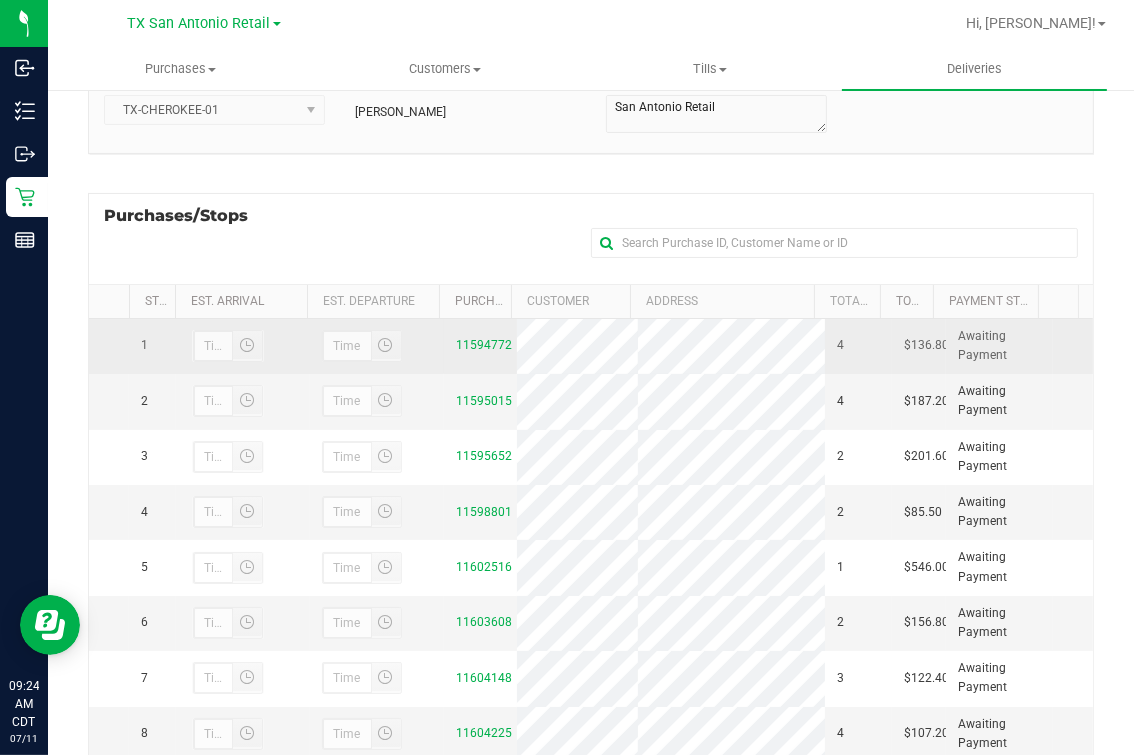 scroll, scrollTop: 249, scrollLeft: 0, axis: vertical 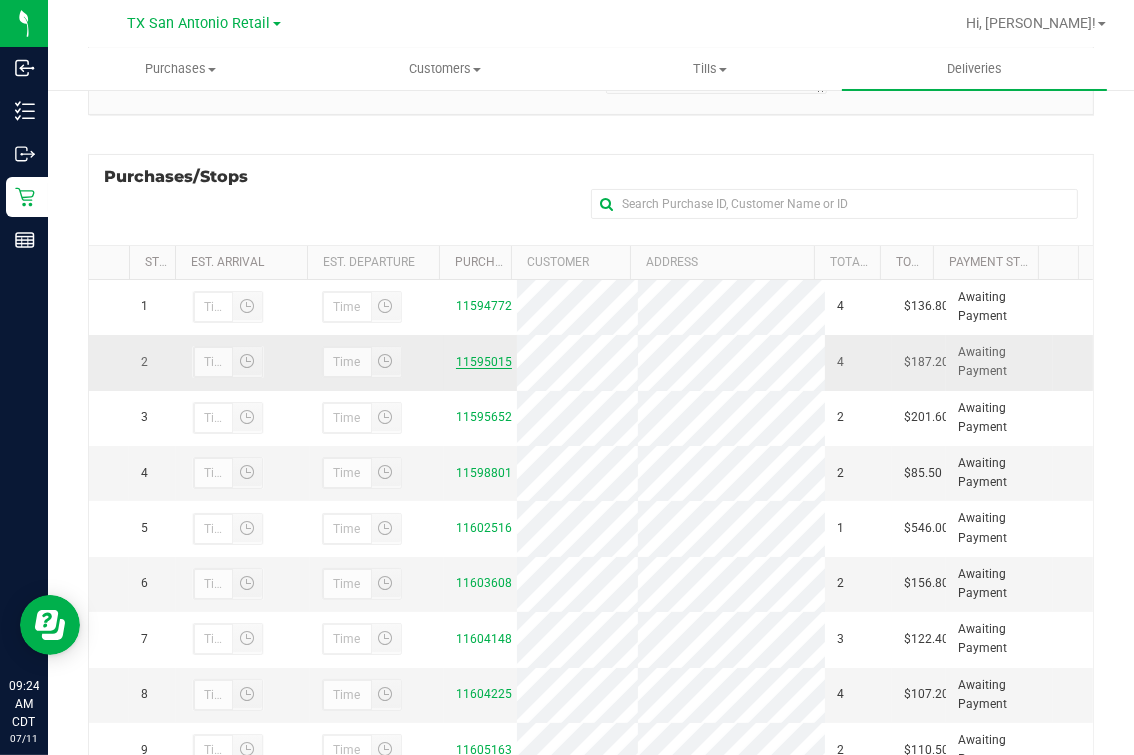 click on "11595015" at bounding box center (481, 362) 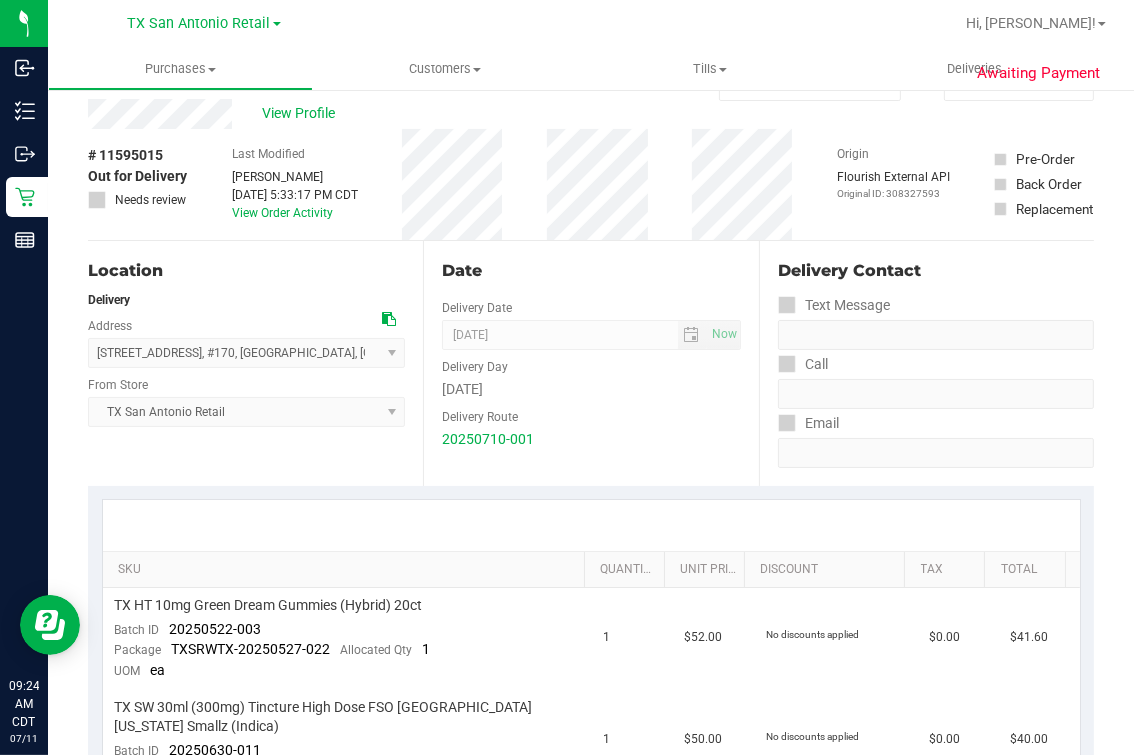 scroll, scrollTop: 0, scrollLeft: 0, axis: both 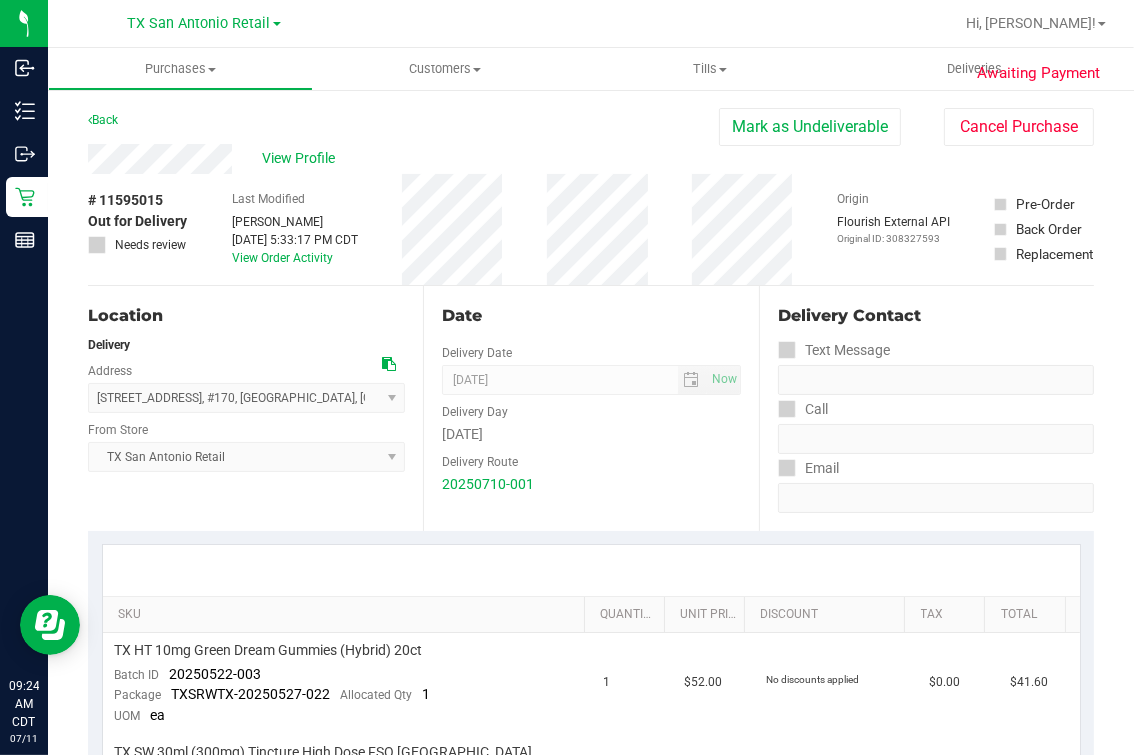 click on "Date
Delivery Date
[DATE]
Now
[DATE] 07:00 AM
Now
Delivery Day
[DATE]
Delivery Route
20250710-001" at bounding box center [590, 408] 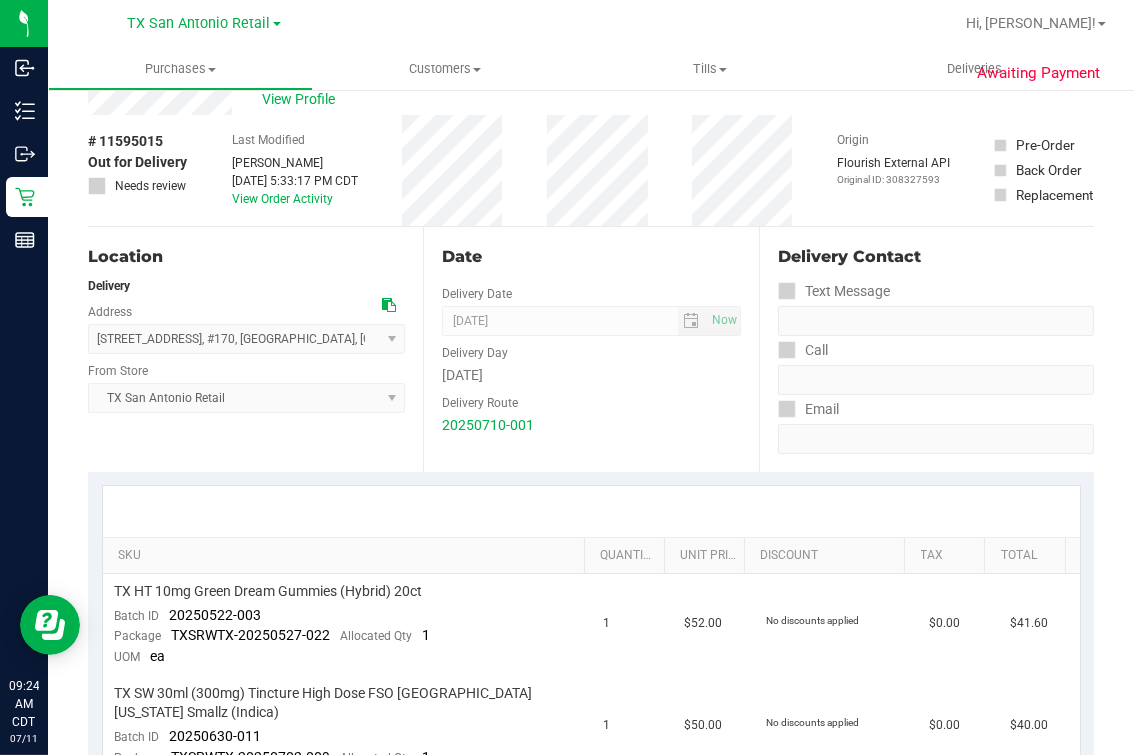 scroll, scrollTop: 0, scrollLeft: 0, axis: both 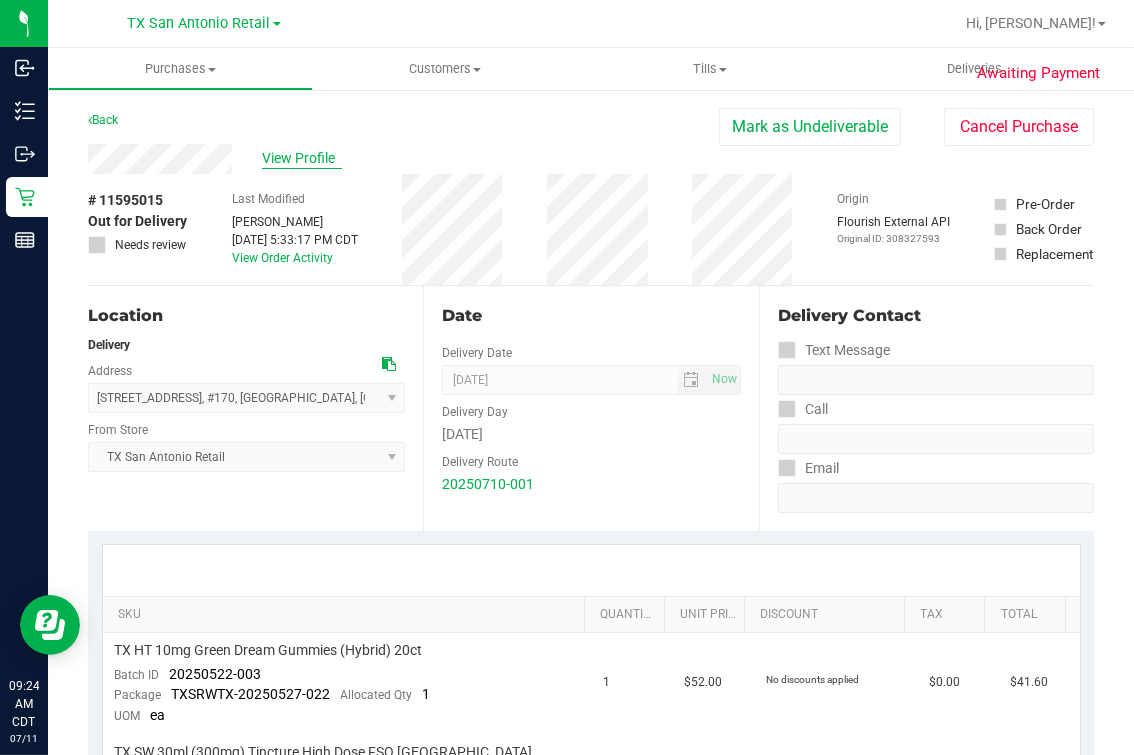 click on "View Profile" at bounding box center (302, 158) 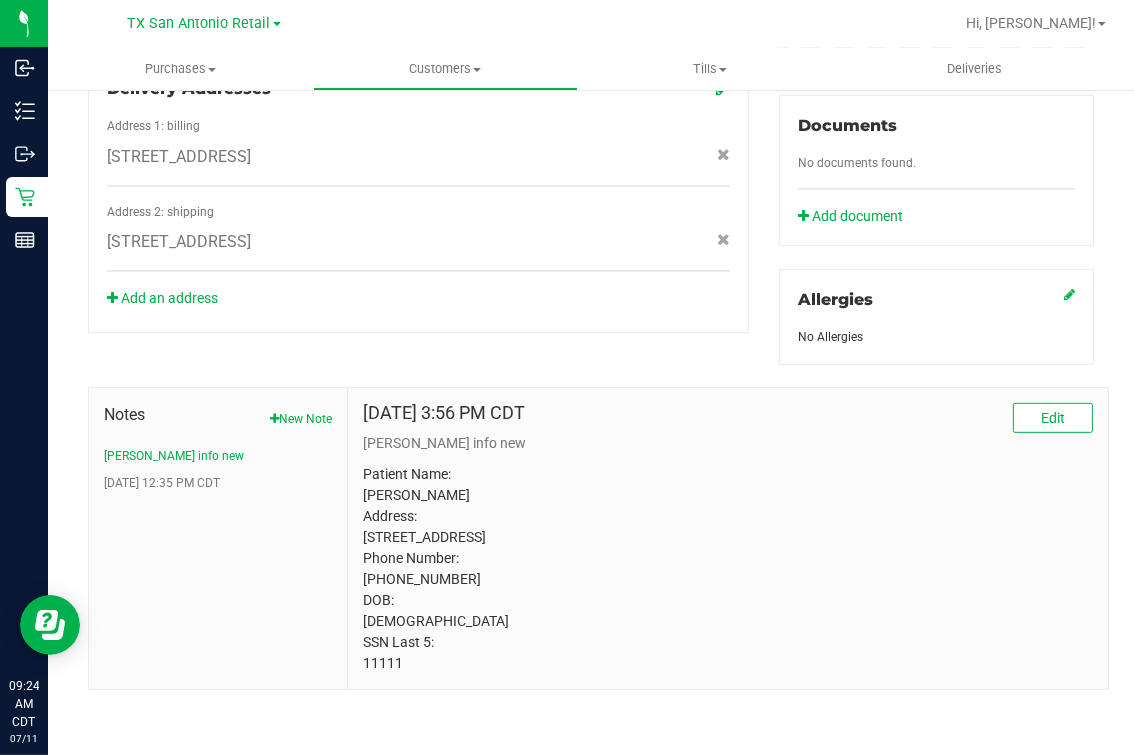 scroll, scrollTop: 760, scrollLeft: 0, axis: vertical 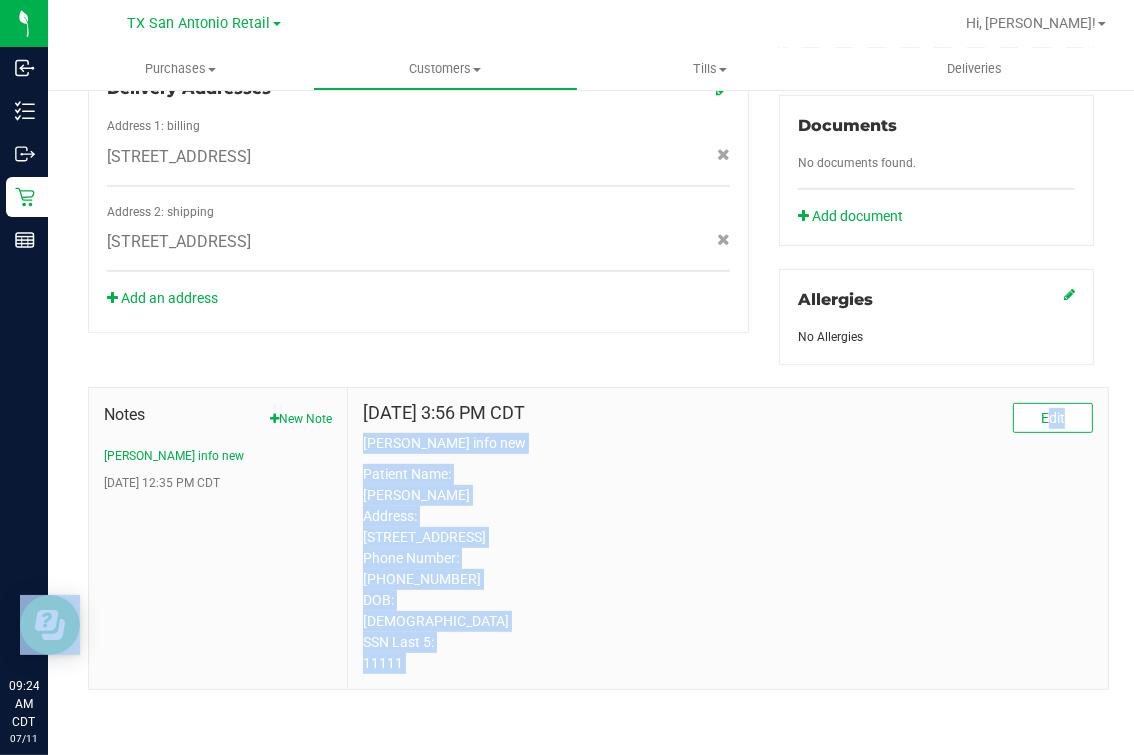 drag, startPoint x: 378, startPoint y: 667, endPoint x: 1452, endPoint y: 395, distance: 1107.908 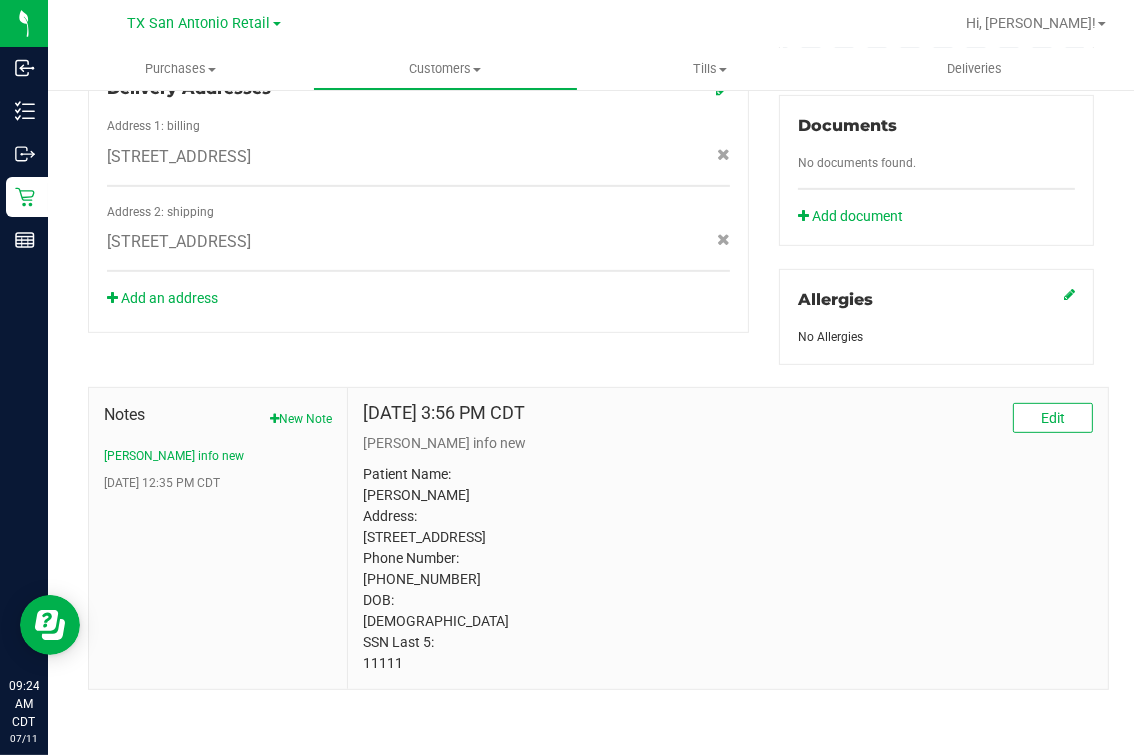 drag, startPoint x: 1452, startPoint y: 395, endPoint x: 315, endPoint y: 618, distance: 1158.6621 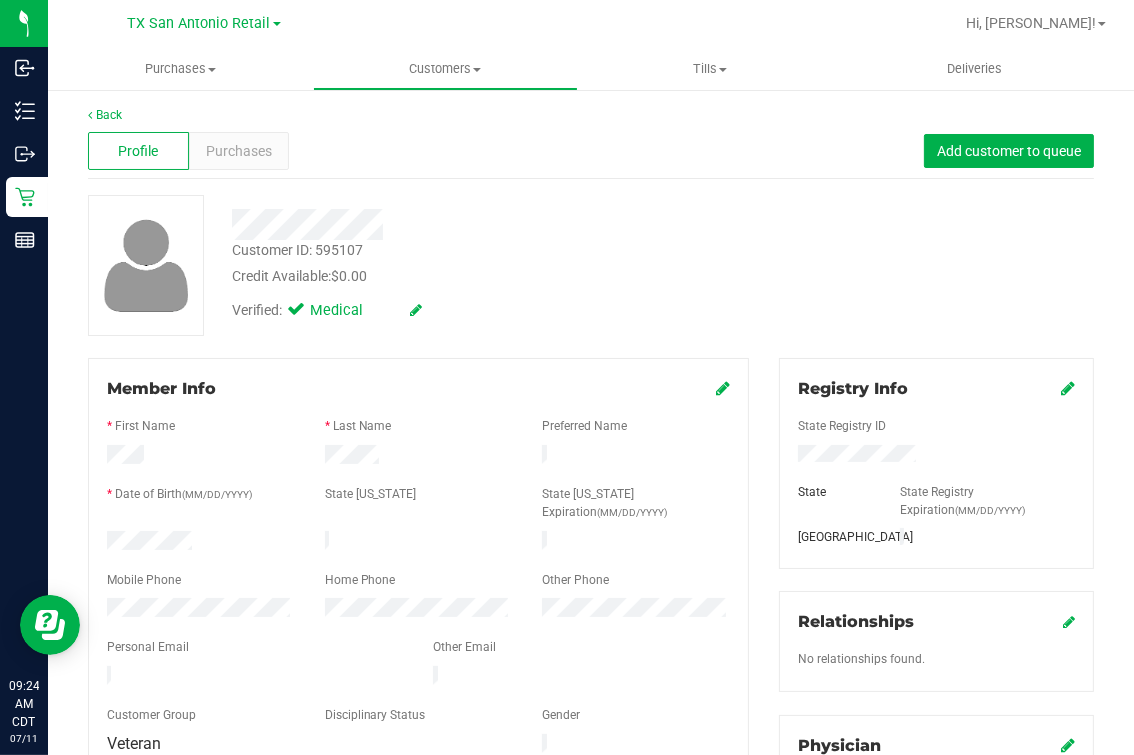 scroll, scrollTop: 0, scrollLeft: 0, axis: both 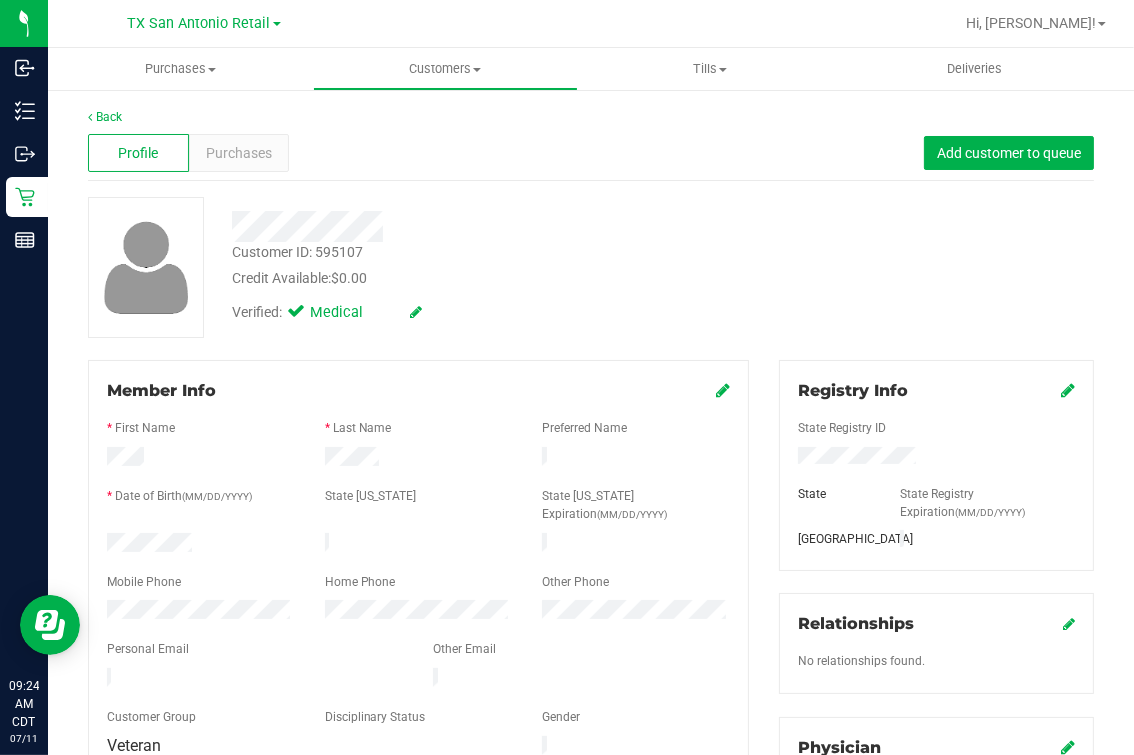 click on "Customer ID: 595107
Credit Available:
$0.00
Verified:
Medical" at bounding box center [591, 267] 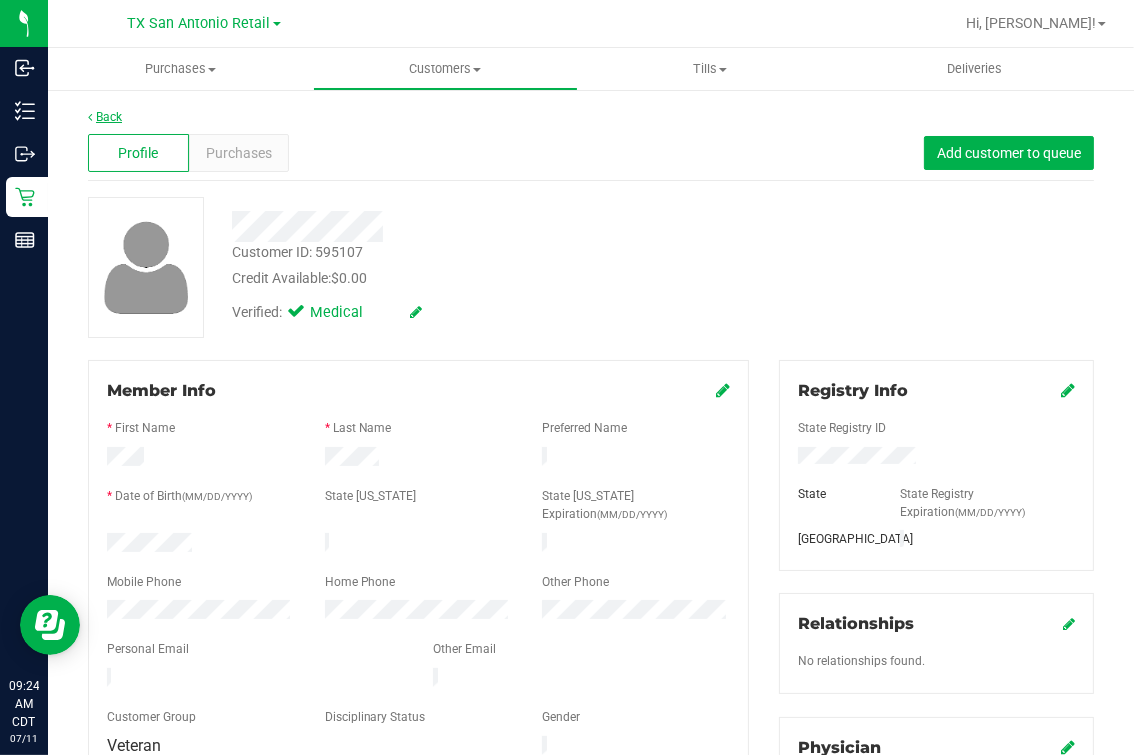 click on "Back" at bounding box center [105, 117] 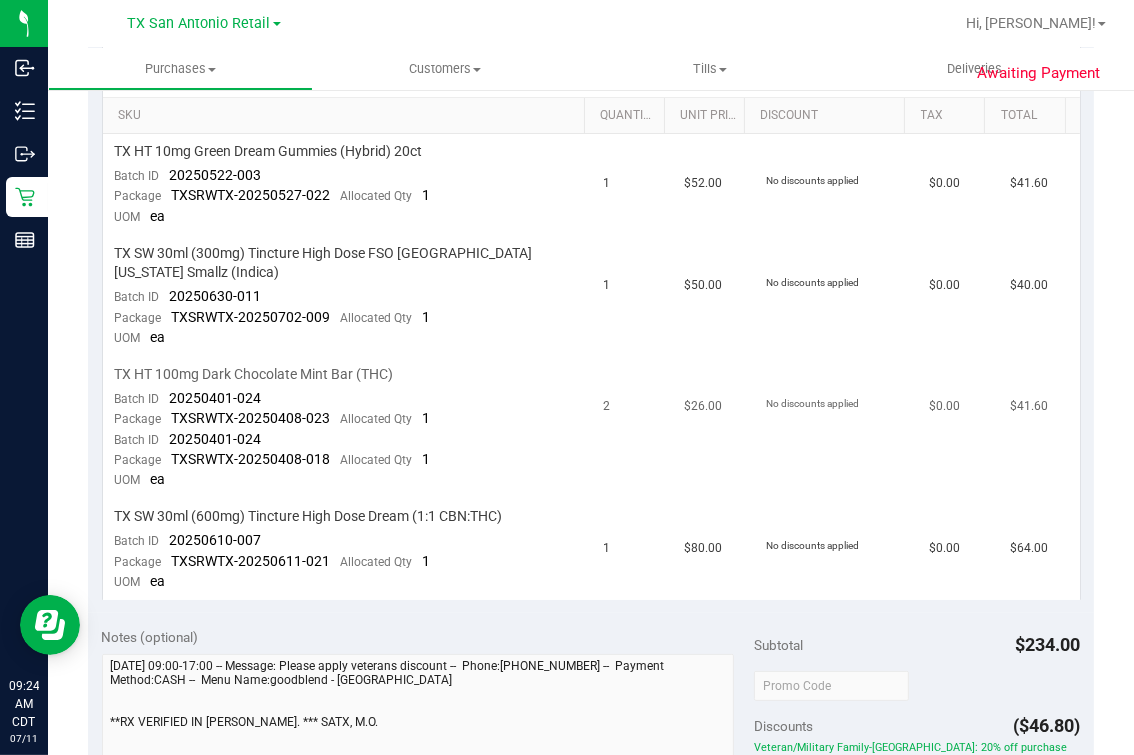 scroll, scrollTop: 375, scrollLeft: 0, axis: vertical 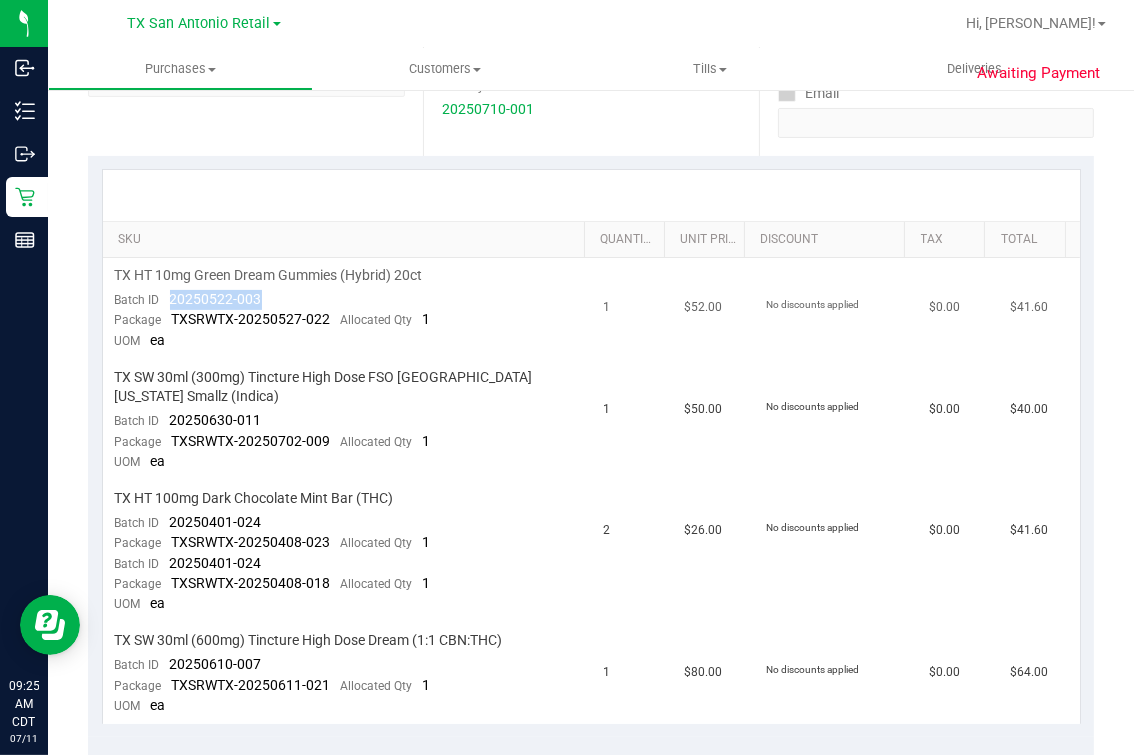drag, startPoint x: 282, startPoint y: 299, endPoint x: 319, endPoint y: 299, distance: 37 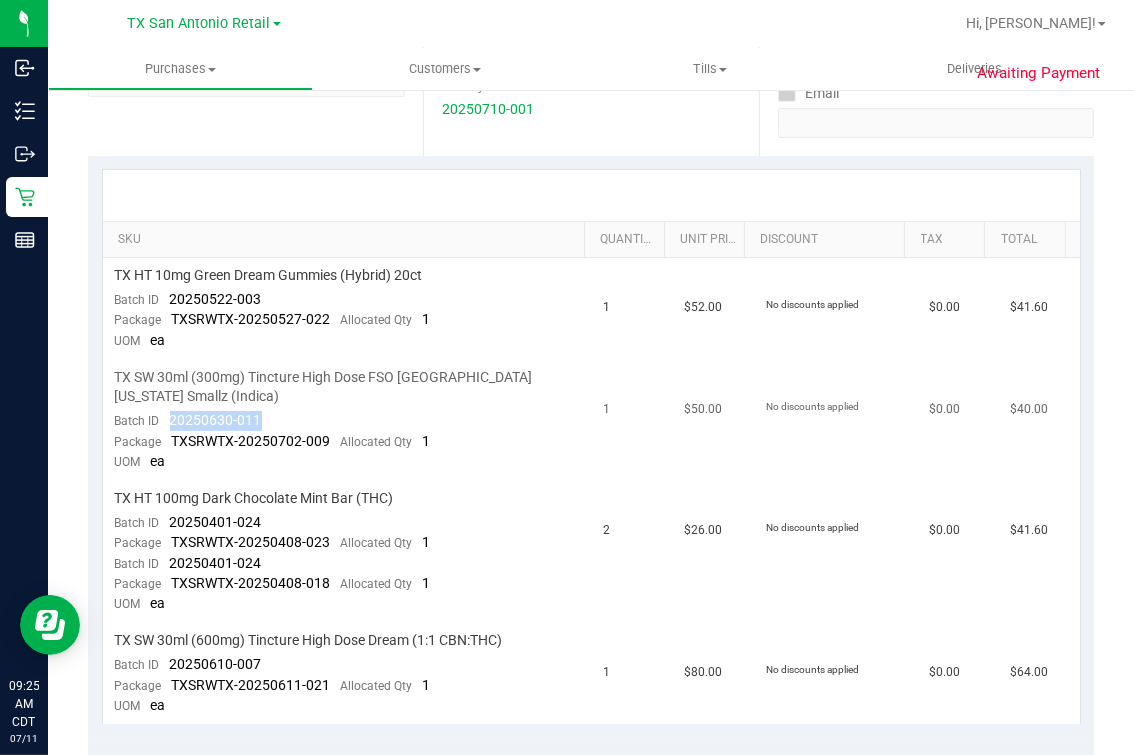 drag, startPoint x: 191, startPoint y: 415, endPoint x: 265, endPoint y: 415, distance: 74 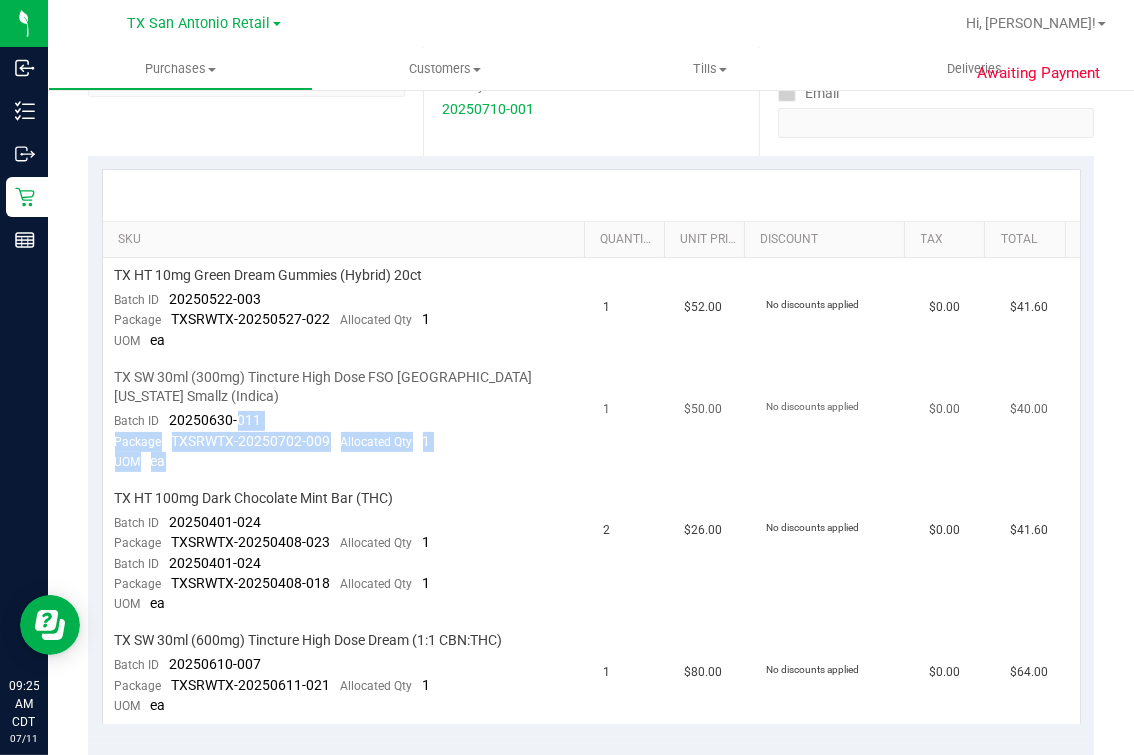 drag, startPoint x: 255, startPoint y: 422, endPoint x: 487, endPoint y: 455, distance: 234.33524 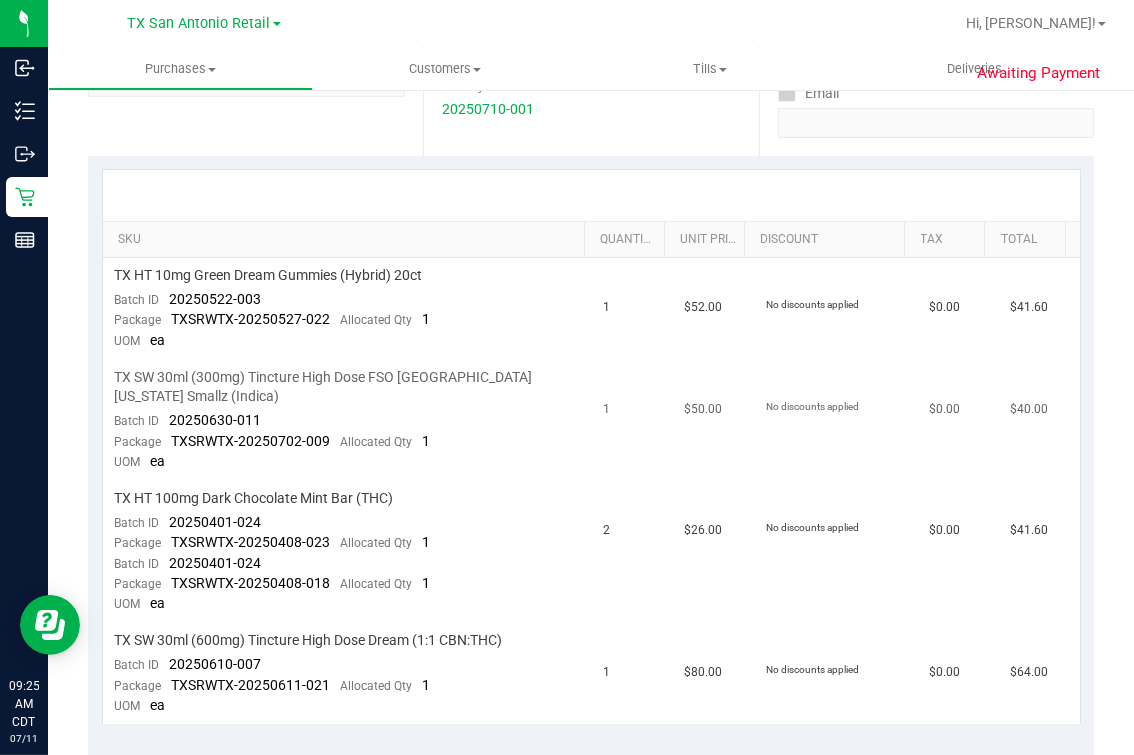 drag, startPoint x: 487, startPoint y: 455, endPoint x: 172, endPoint y: 420, distance: 316.93848 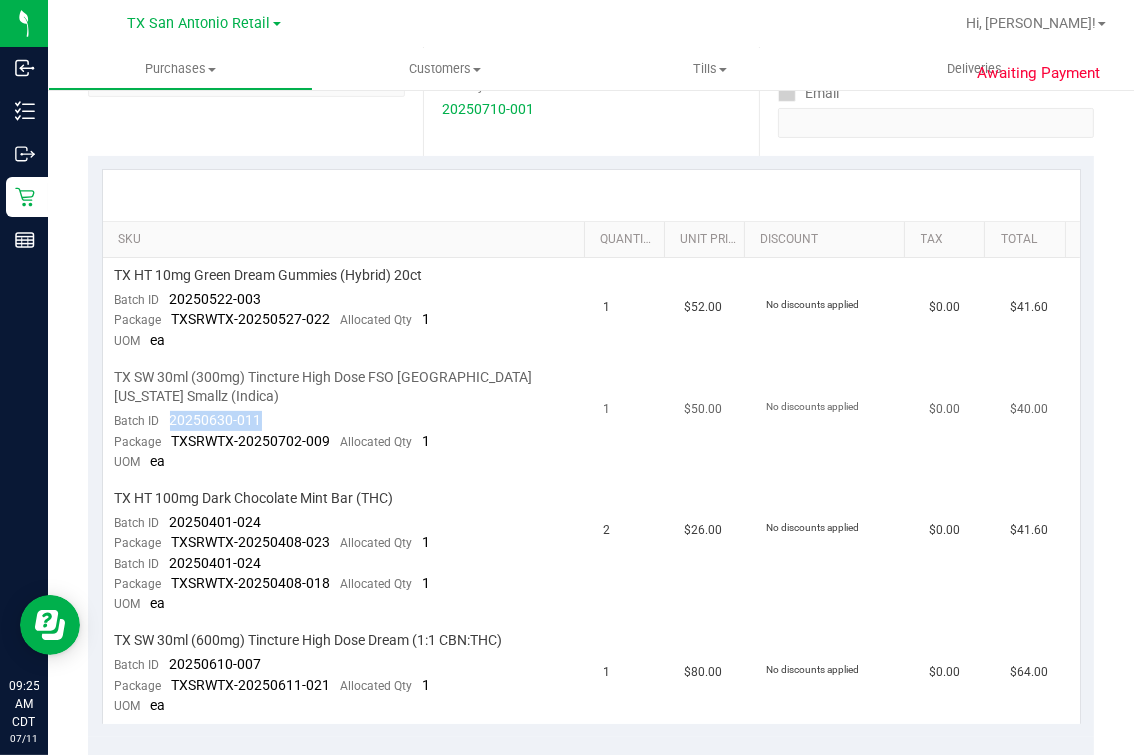 drag, startPoint x: 162, startPoint y: 415, endPoint x: 283, endPoint y: 415, distance: 121 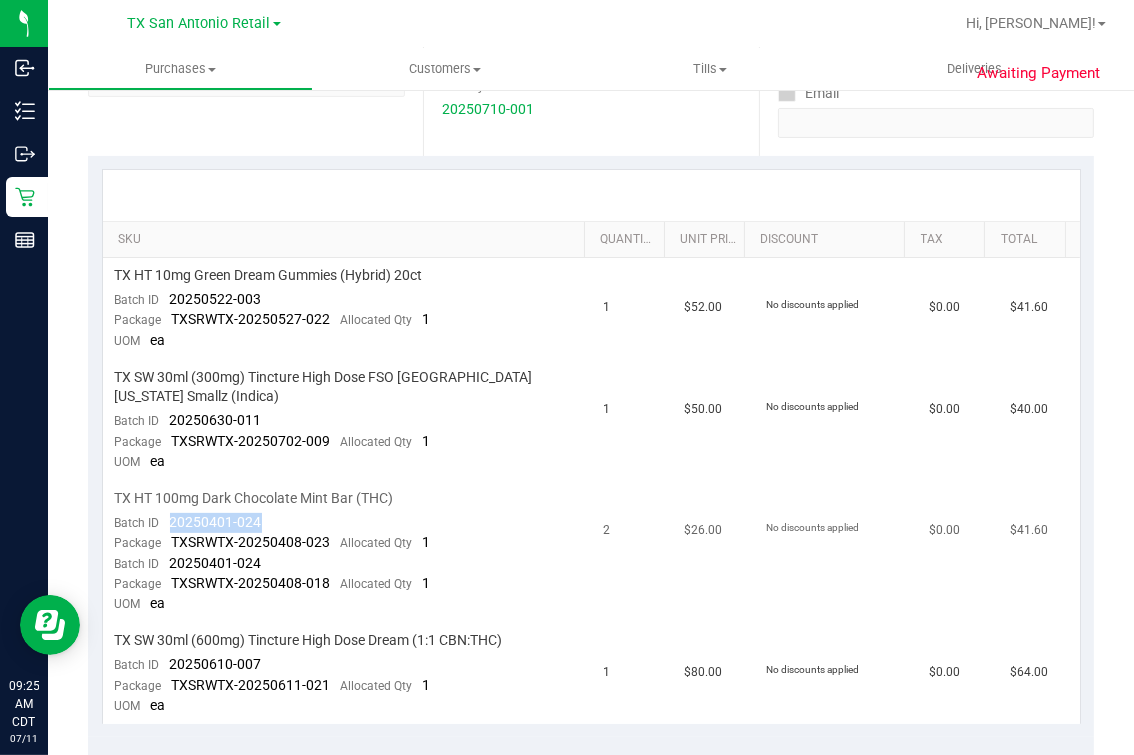 drag, startPoint x: 163, startPoint y: 521, endPoint x: 267, endPoint y: 521, distance: 104 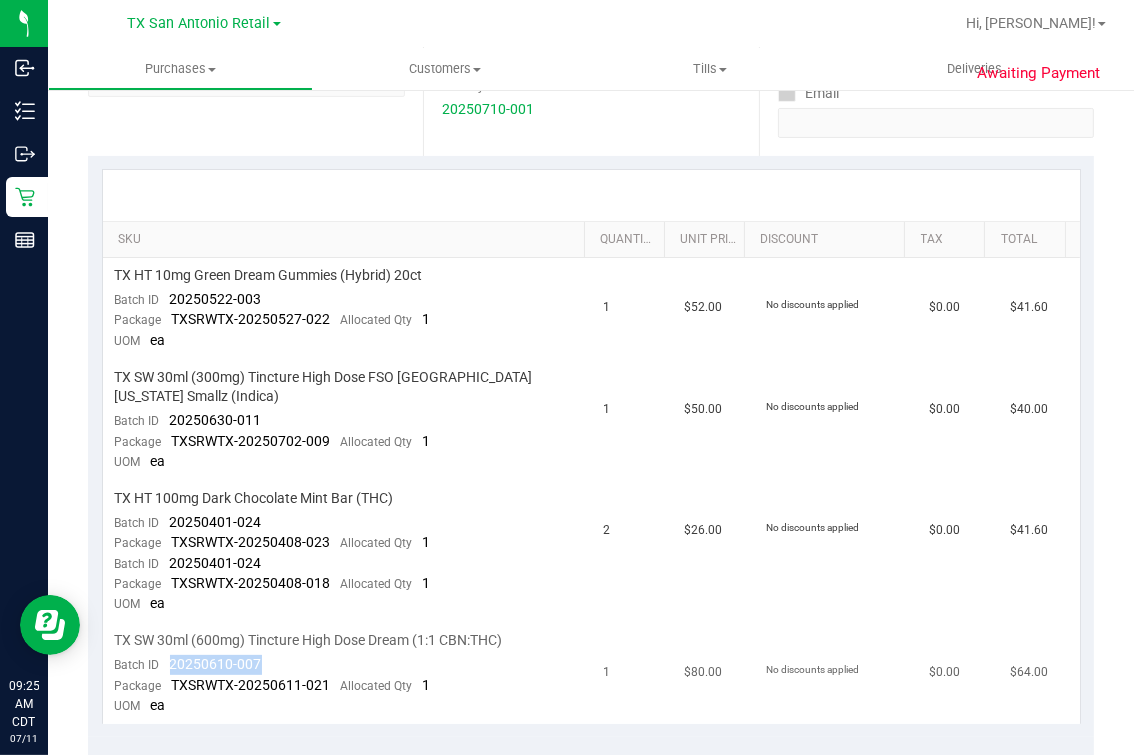 drag, startPoint x: 209, startPoint y: 663, endPoint x: 273, endPoint y: 663, distance: 64 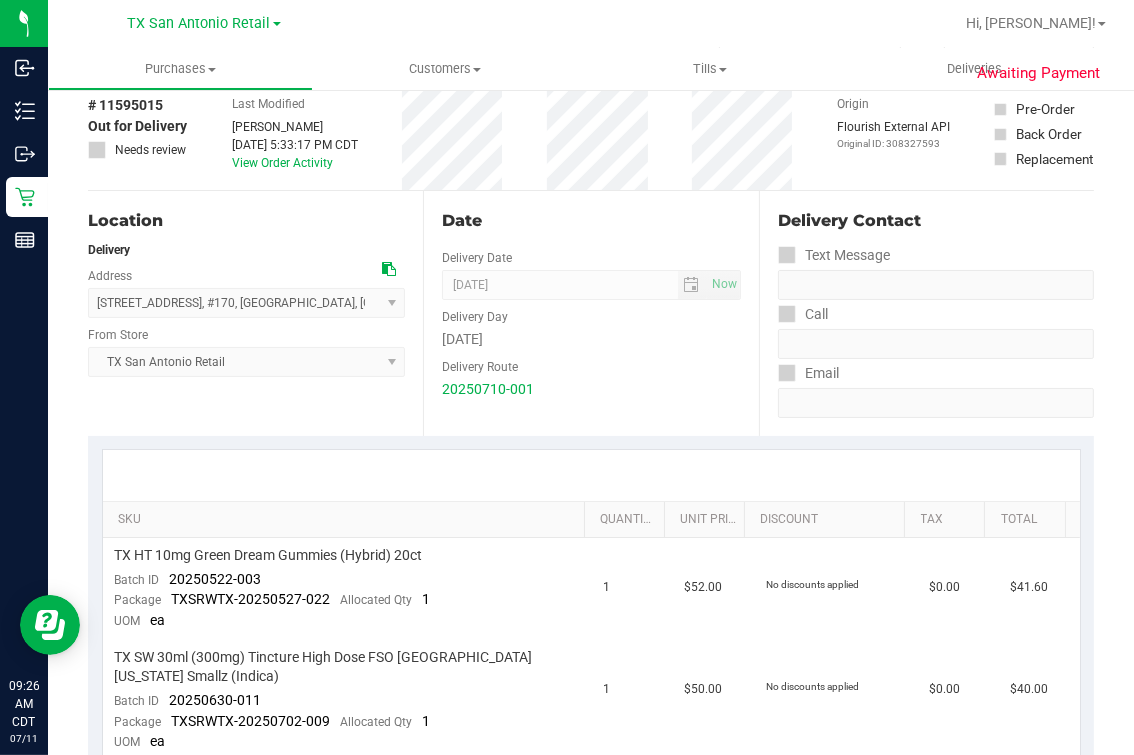 scroll, scrollTop: 0, scrollLeft: 0, axis: both 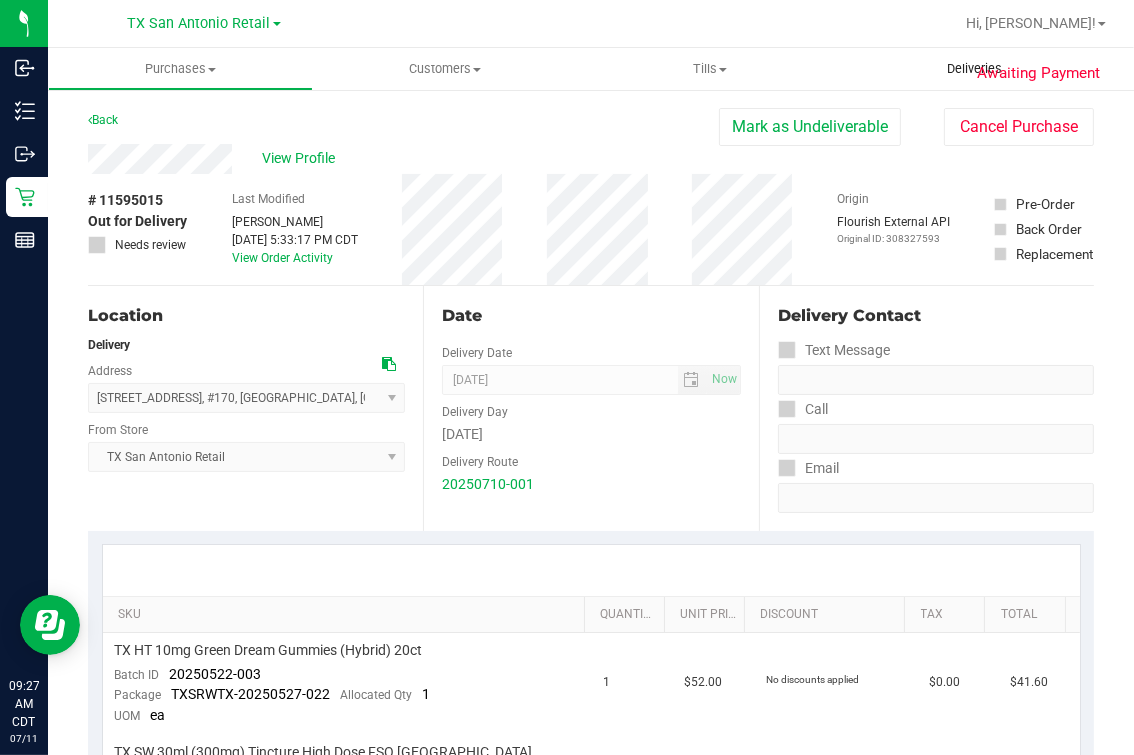 click on "Deliveries" at bounding box center (974, 69) 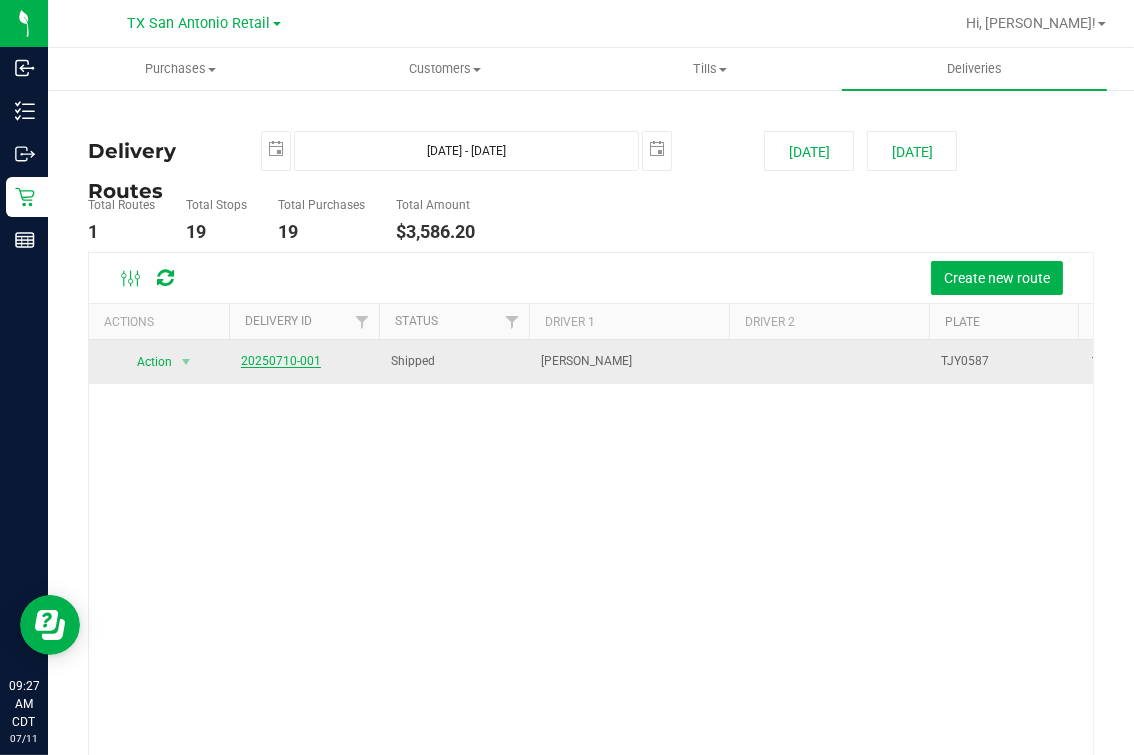click on "20250710-001" at bounding box center (281, 361) 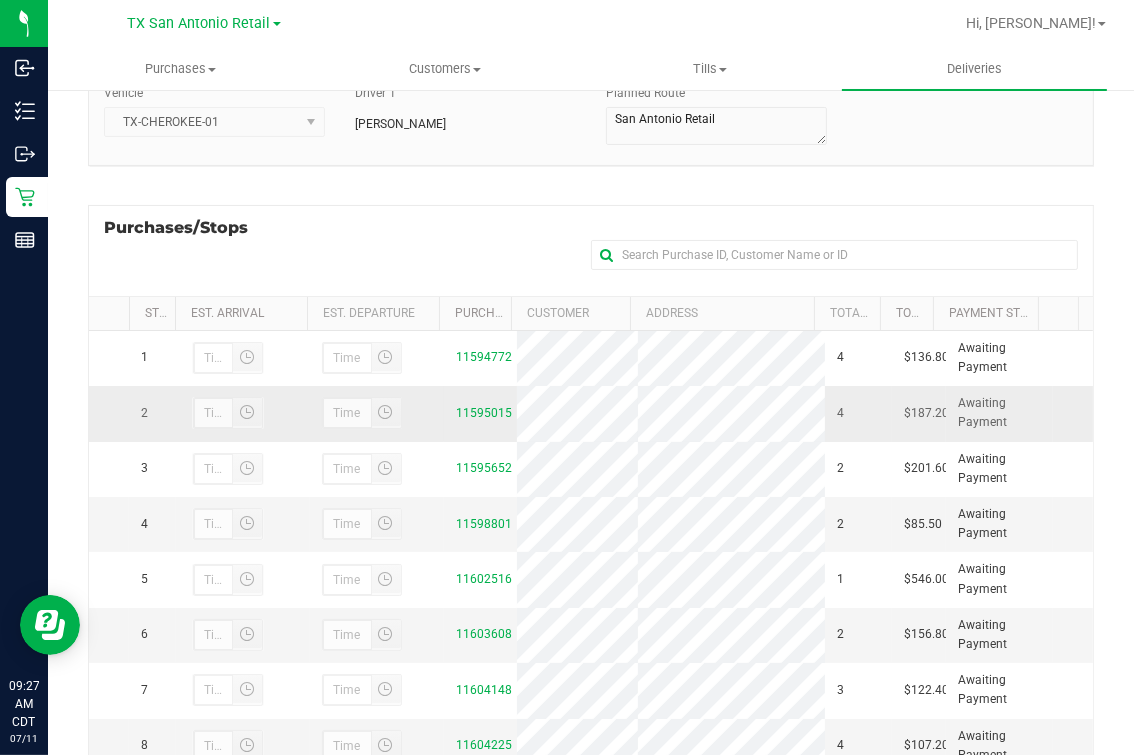 scroll, scrollTop: 249, scrollLeft: 0, axis: vertical 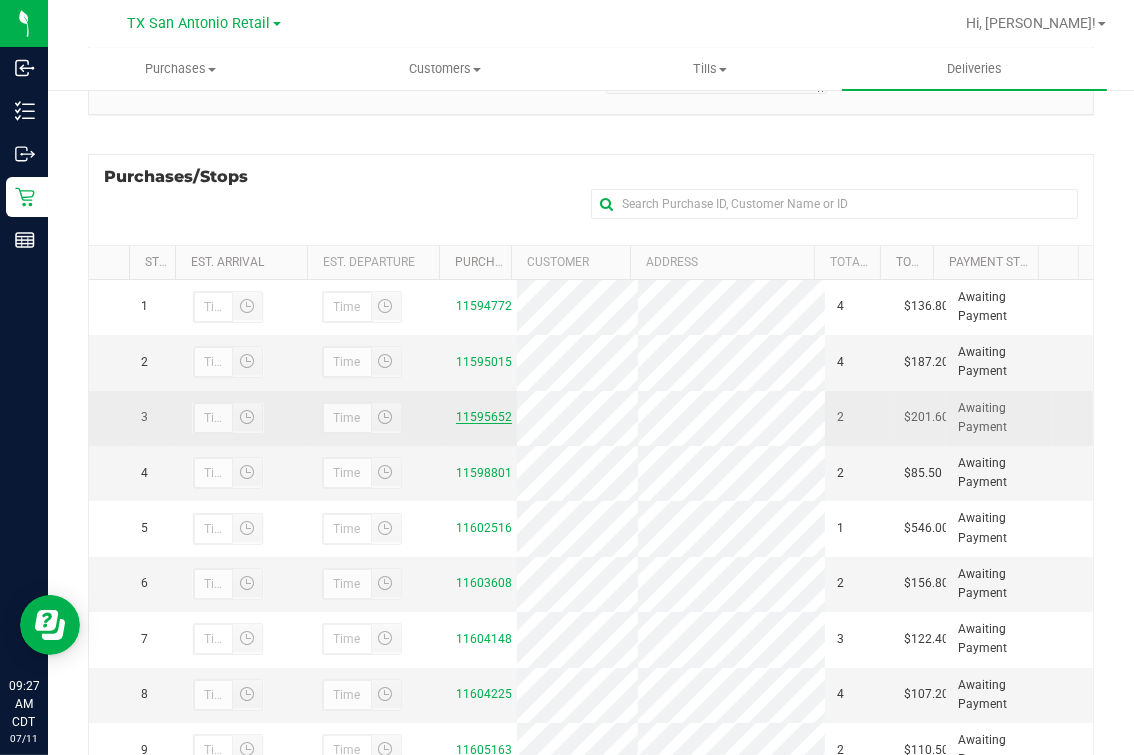 click on "11595652" at bounding box center (484, 417) 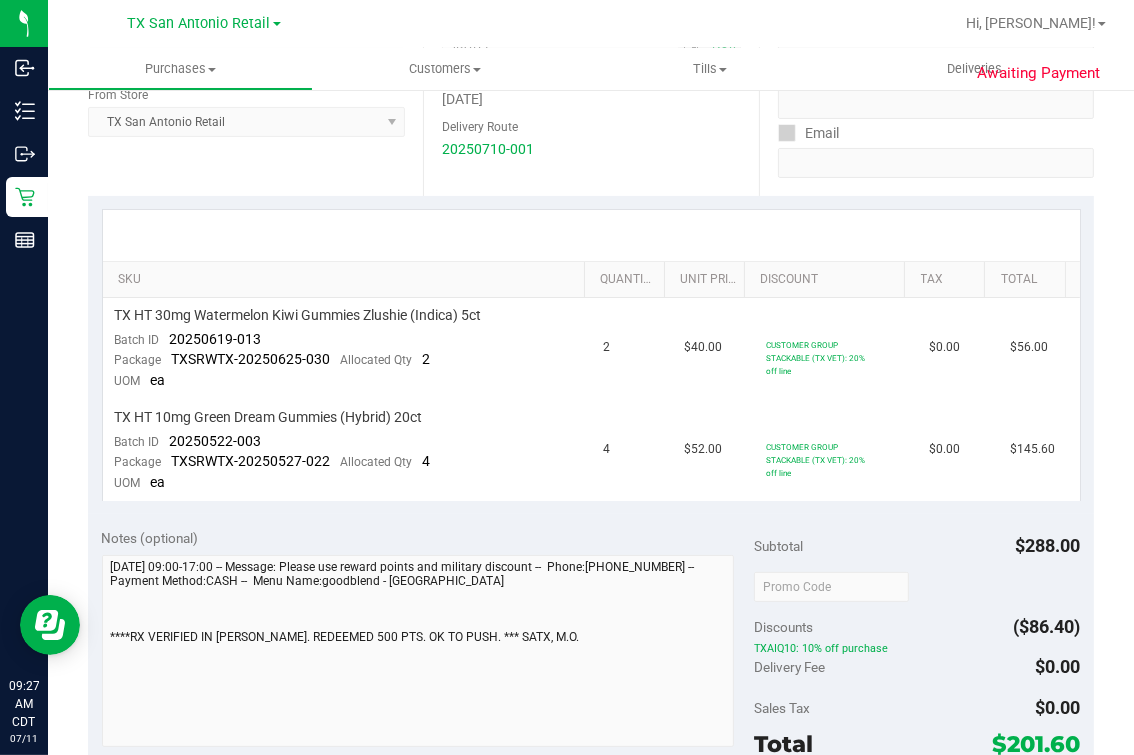 scroll, scrollTop: 375, scrollLeft: 0, axis: vertical 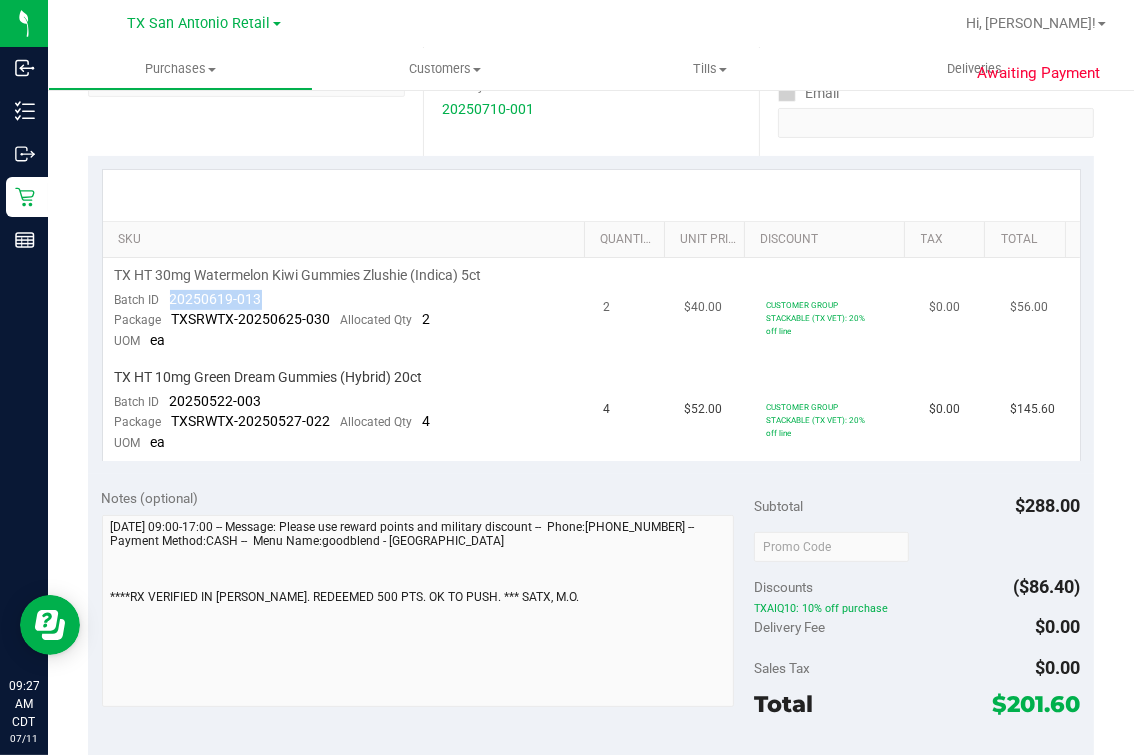drag, startPoint x: 160, startPoint y: 303, endPoint x: 286, endPoint y: 295, distance: 126.253716 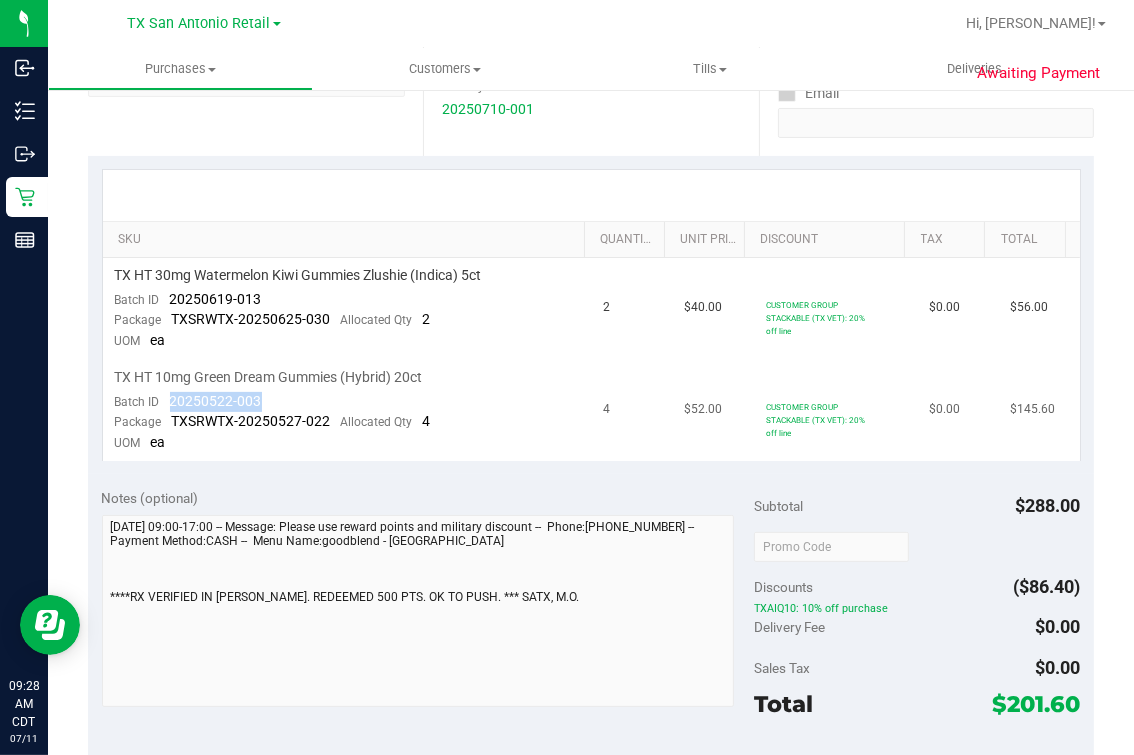 drag, startPoint x: 162, startPoint y: 405, endPoint x: 270, endPoint y: 400, distance: 108.11568 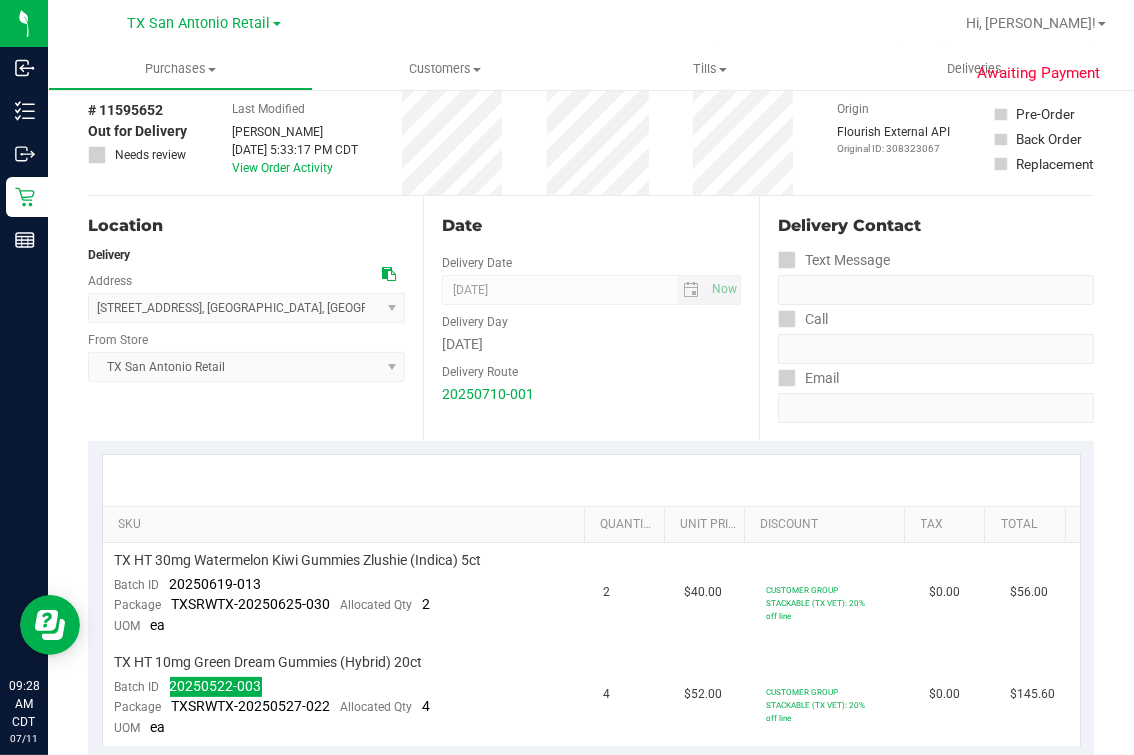 scroll, scrollTop: 0, scrollLeft: 0, axis: both 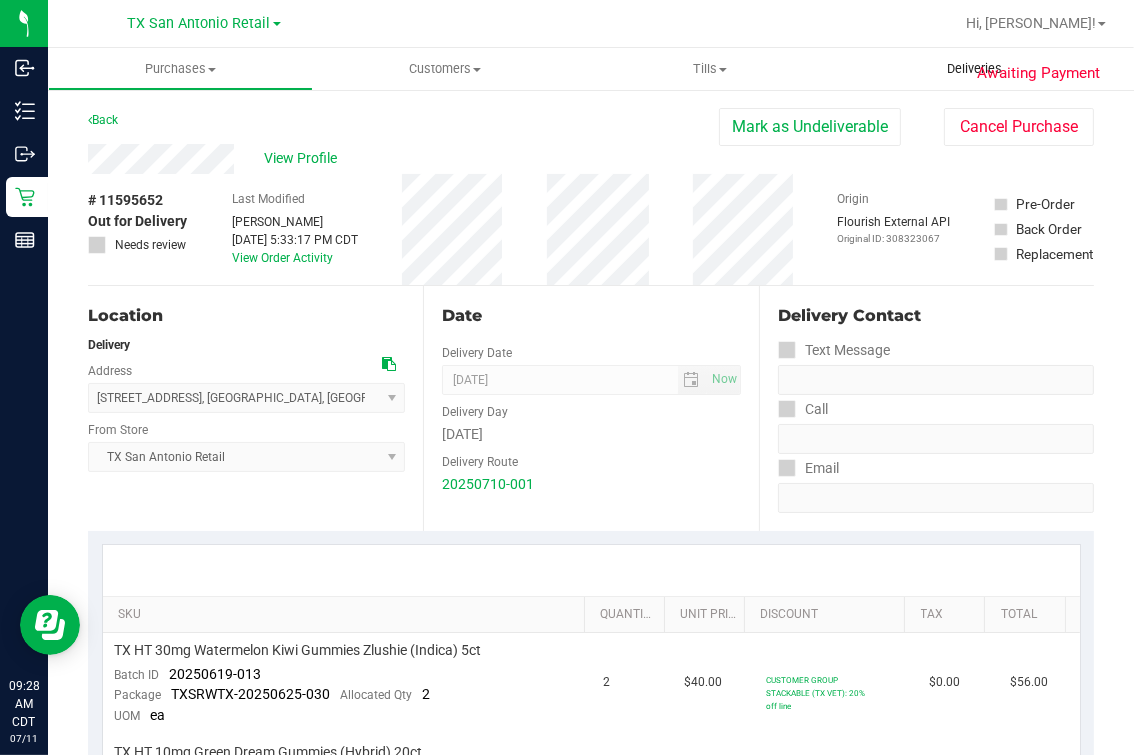 click on "Deliveries" at bounding box center [974, 69] 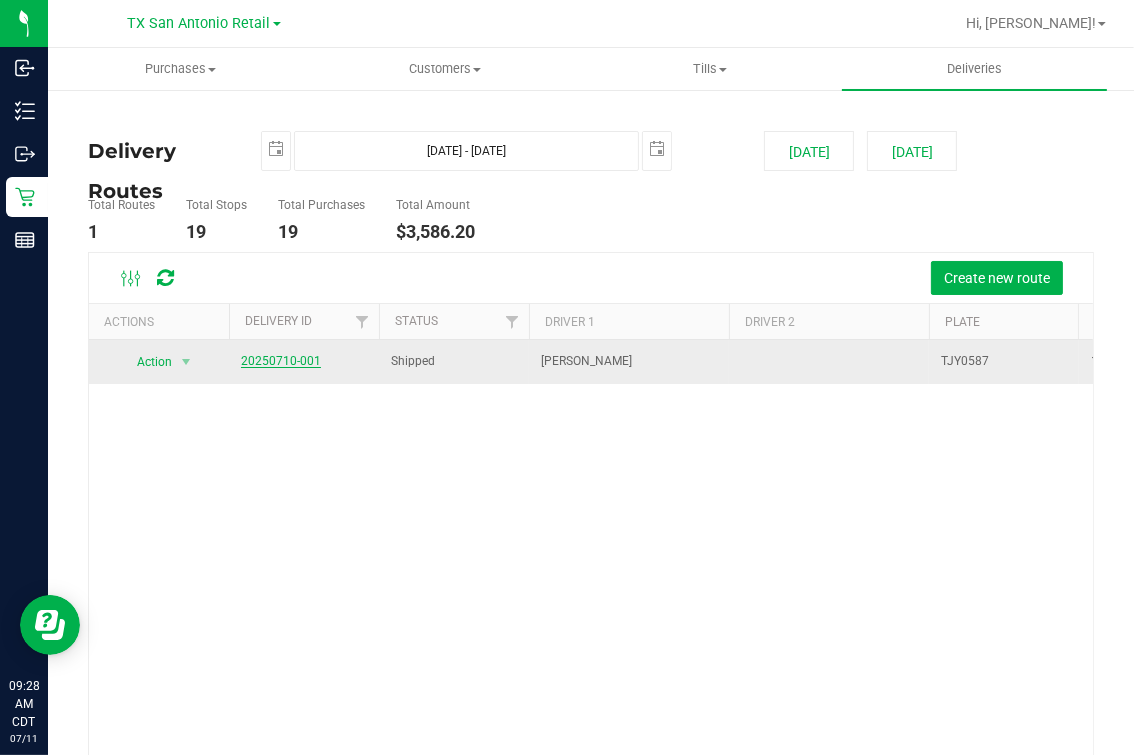click on "20250710-001" at bounding box center [281, 361] 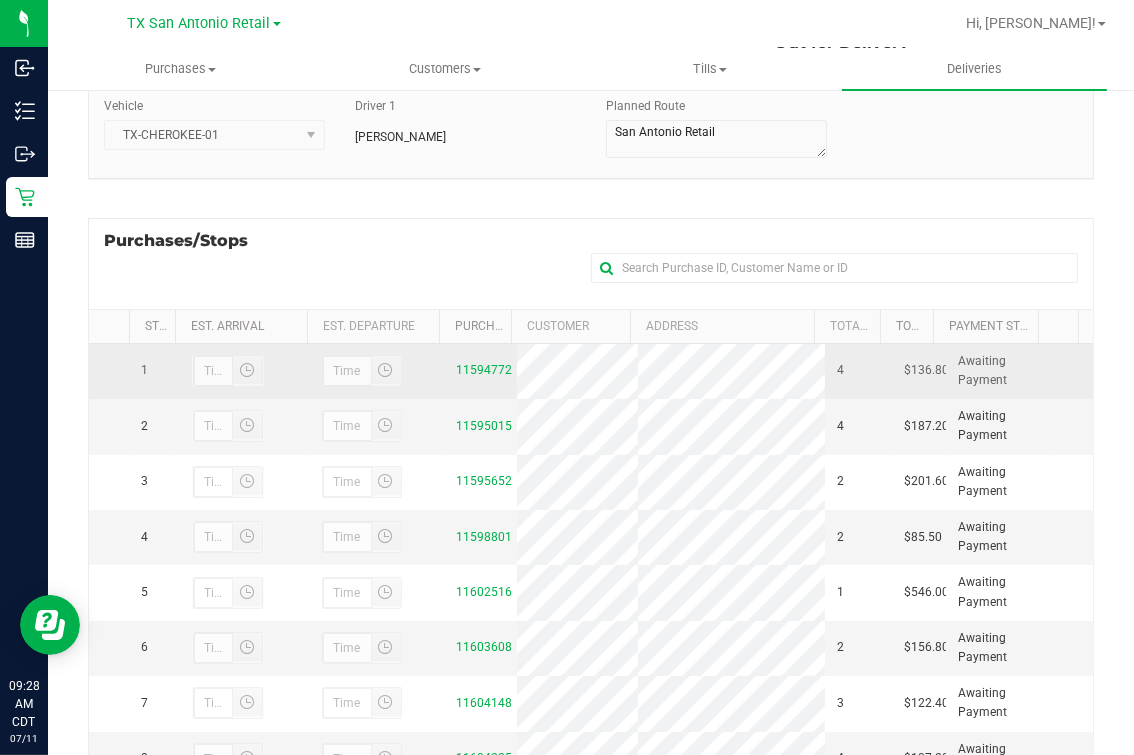scroll, scrollTop: 249, scrollLeft: 0, axis: vertical 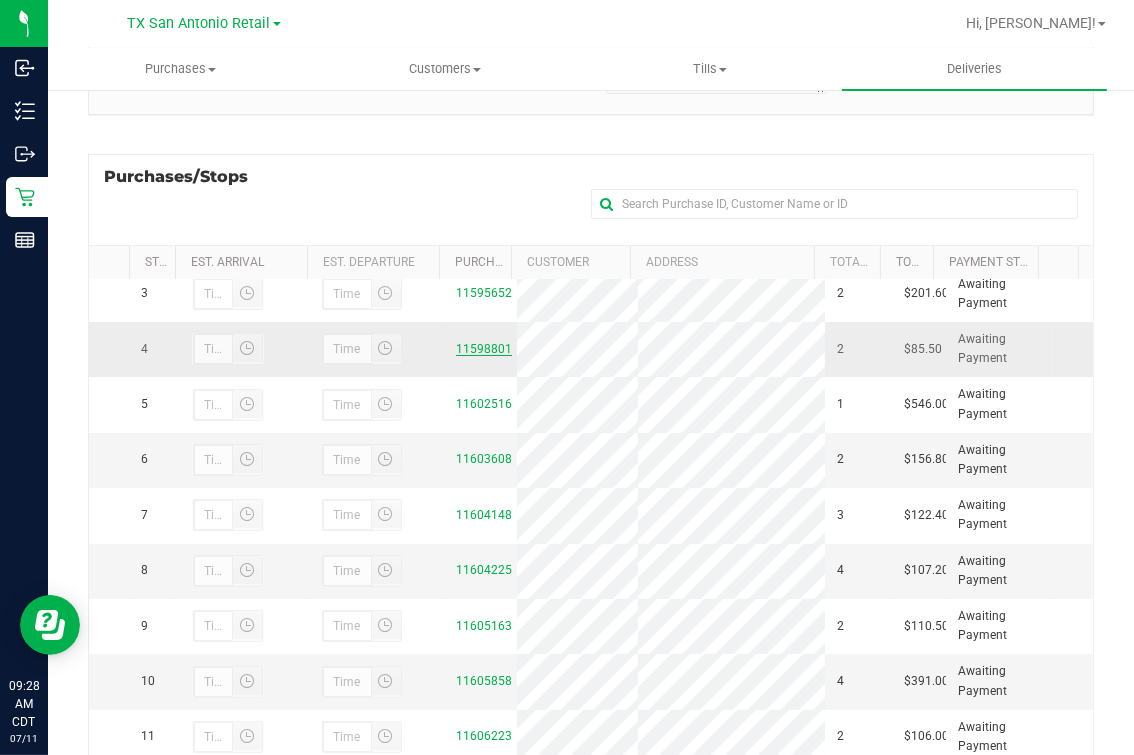 click on "11598801" at bounding box center (484, 349) 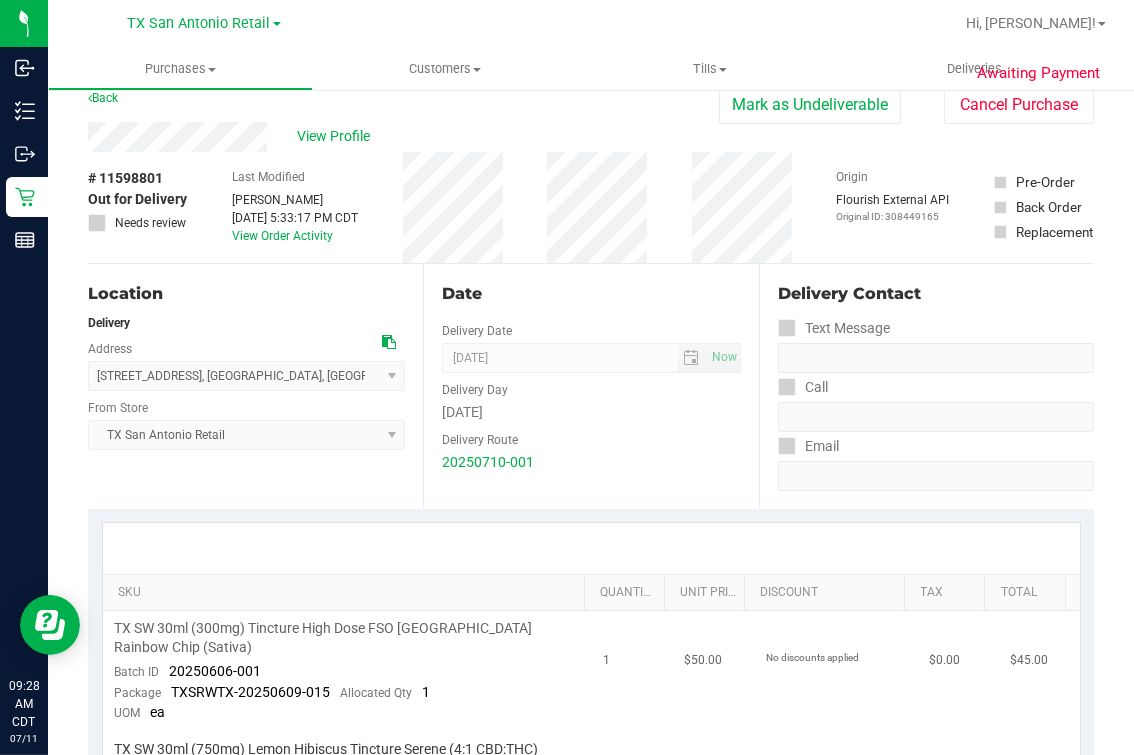 scroll, scrollTop: 0, scrollLeft: 0, axis: both 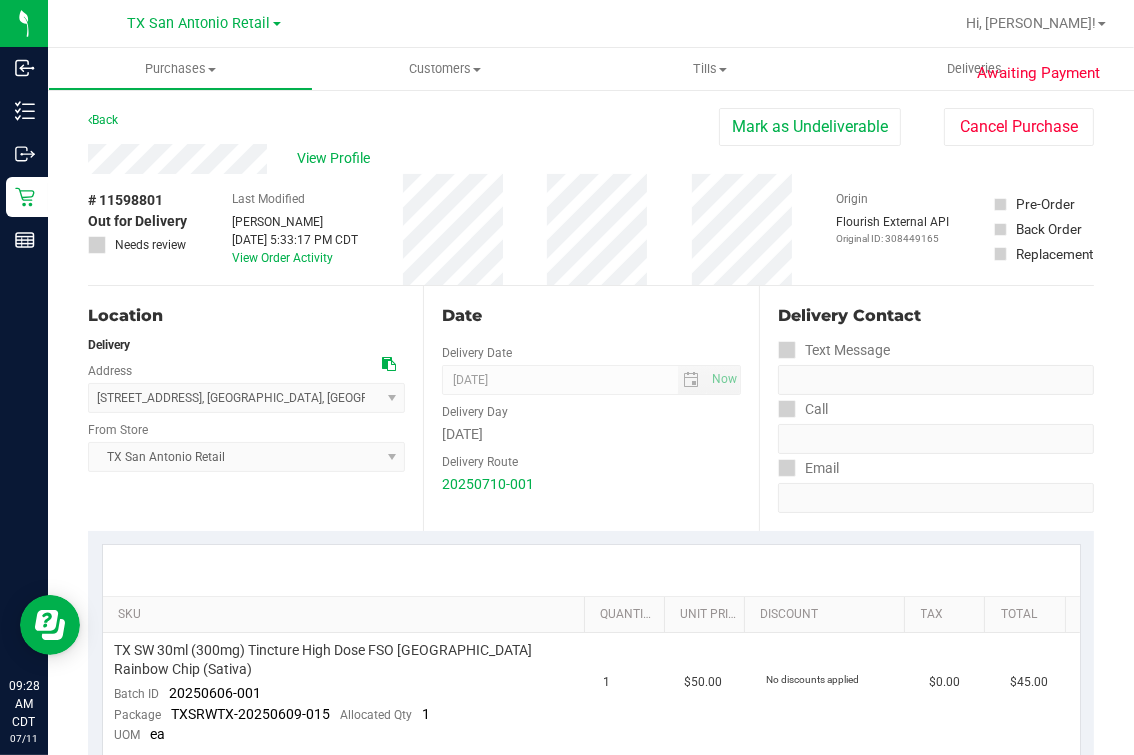 click on "# 11598801
Out for Delivery
Needs review
Last Modified
[PERSON_NAME]
[DATE] 5:33:17 PM CDT
View Order Activity
Origin
Flourish External API
Original ID: 308449165
Pre-Order
Back Order
Replacement" at bounding box center (591, 229) 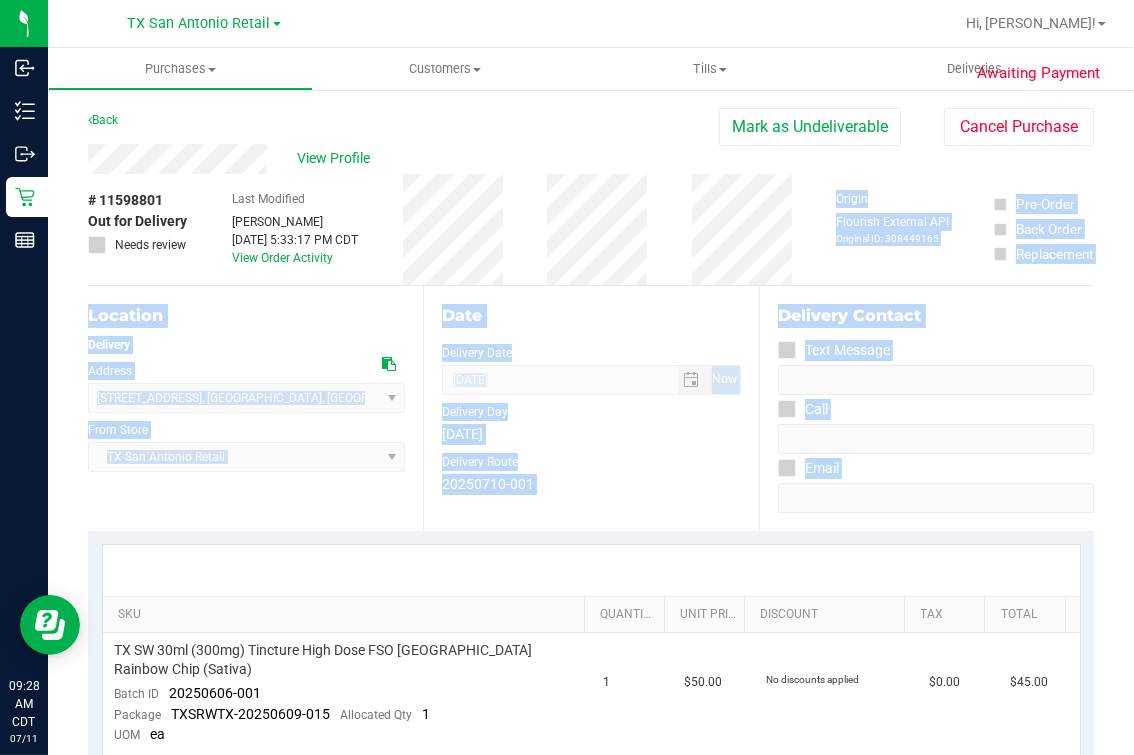 click on "Inbound Inventory Outbound Retail Reports 09:28 AM CDT [DATE]  07/11   [GEOGRAPHIC_DATA] [GEOGRAPHIC_DATA] Retail    [GEOGRAPHIC_DATA] [GEOGRAPHIC_DATA] [GEOGRAPHIC_DATA]   [GEOGRAPHIC_DATA] Plano Retail   [GEOGRAPHIC_DATA] [GEOGRAPHIC_DATA] [GEOGRAPHIC_DATA]    [GEOGRAPHIC_DATA] [GEOGRAPHIC_DATA] [GEOGRAPHIC_DATA]   [GEOGRAPHIC_DATA] [GEOGRAPHIC_DATA] Retail   Hi, [GEOGRAPHIC_DATA]!
Purchases
Summary of purchases
Fulfillment
All purchases
Customers" at bounding box center [567, 377] 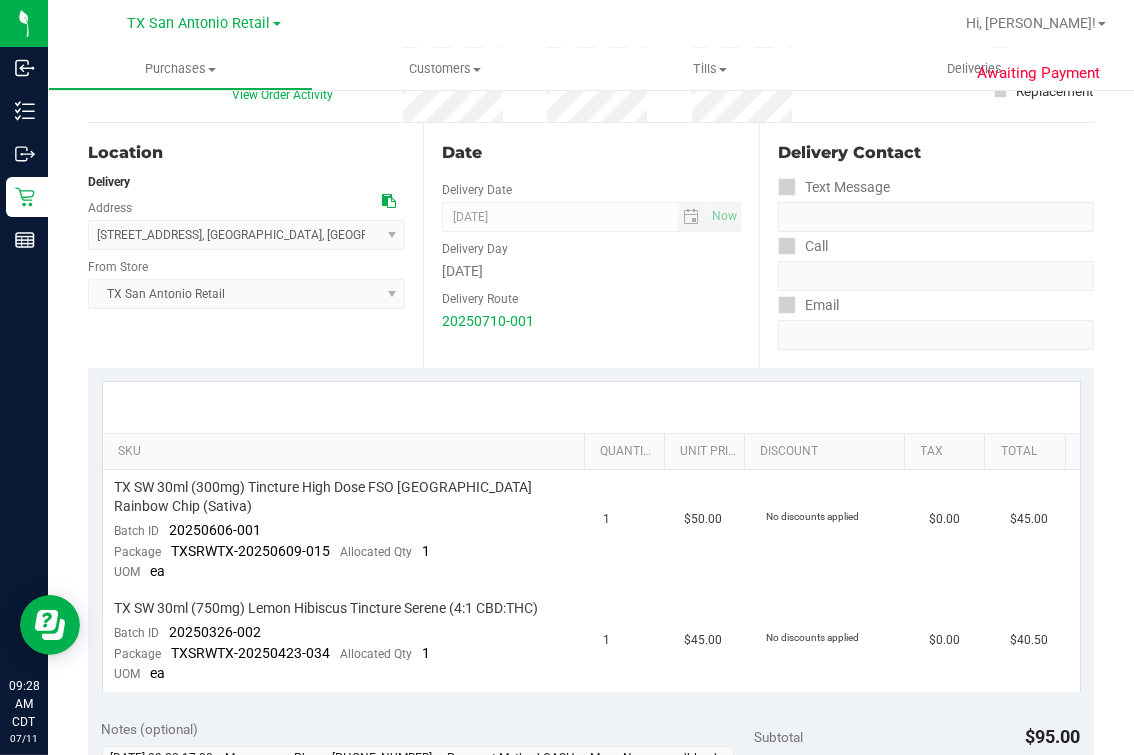 scroll, scrollTop: 249, scrollLeft: 0, axis: vertical 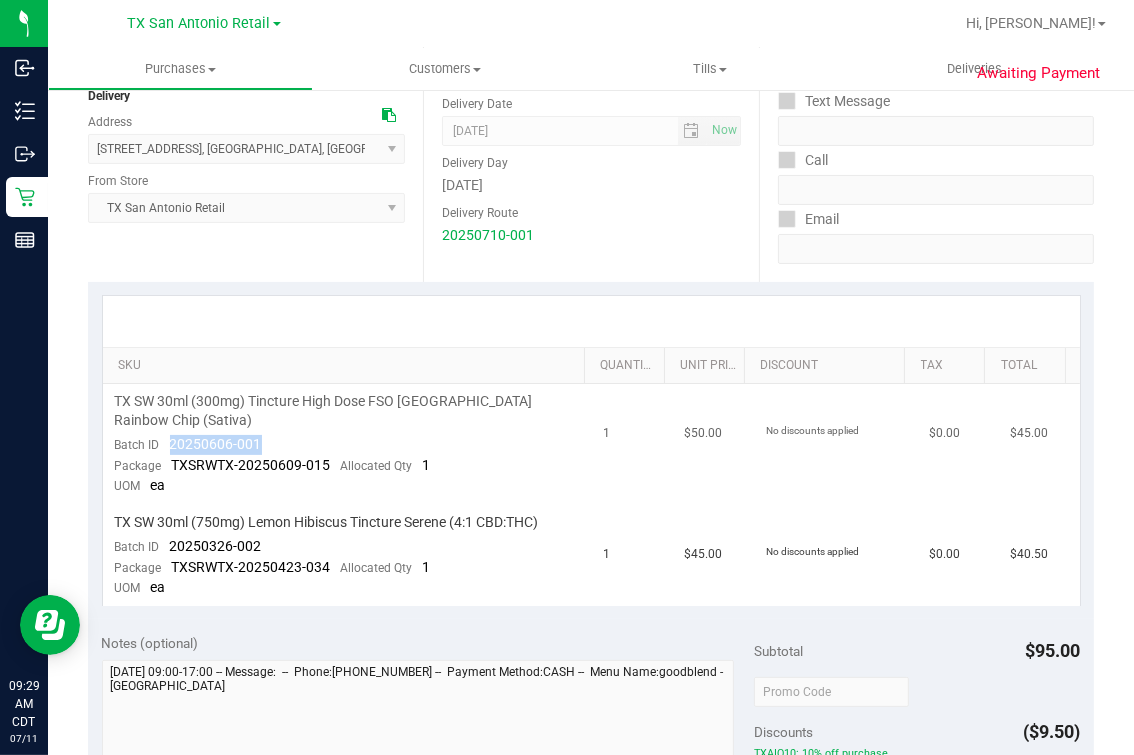 drag, startPoint x: 162, startPoint y: 421, endPoint x: 288, endPoint y: 421, distance: 126 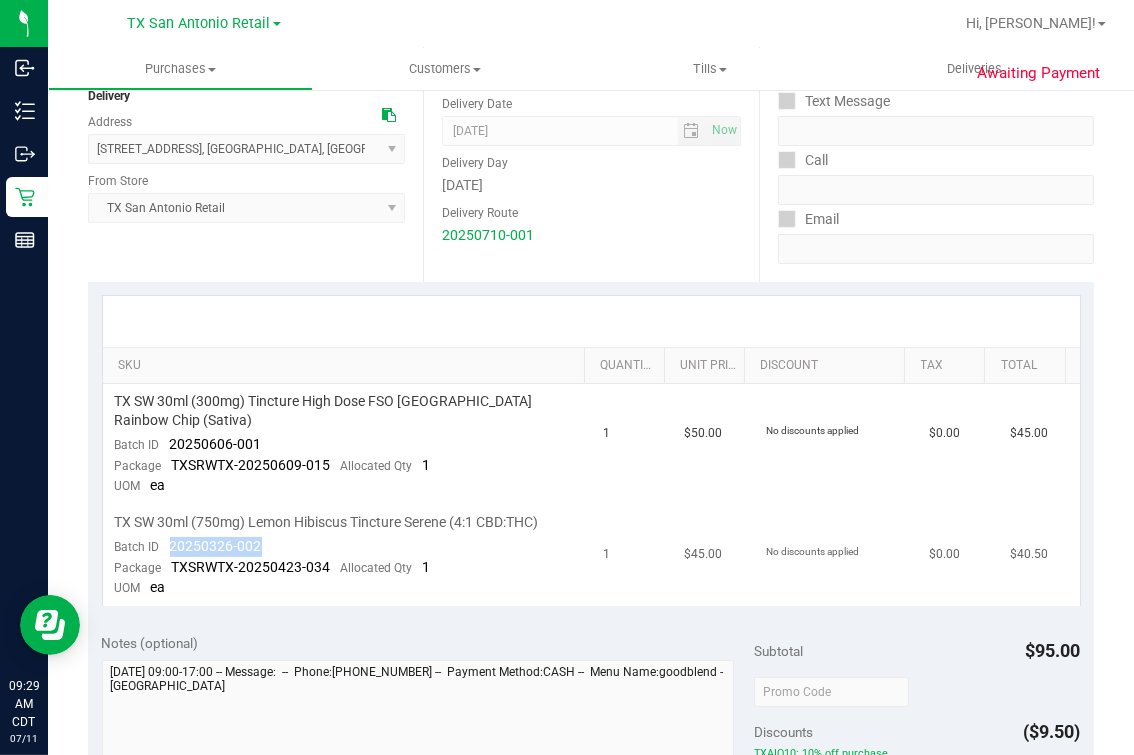drag, startPoint x: 210, startPoint y: 530, endPoint x: 300, endPoint y: 530, distance: 90 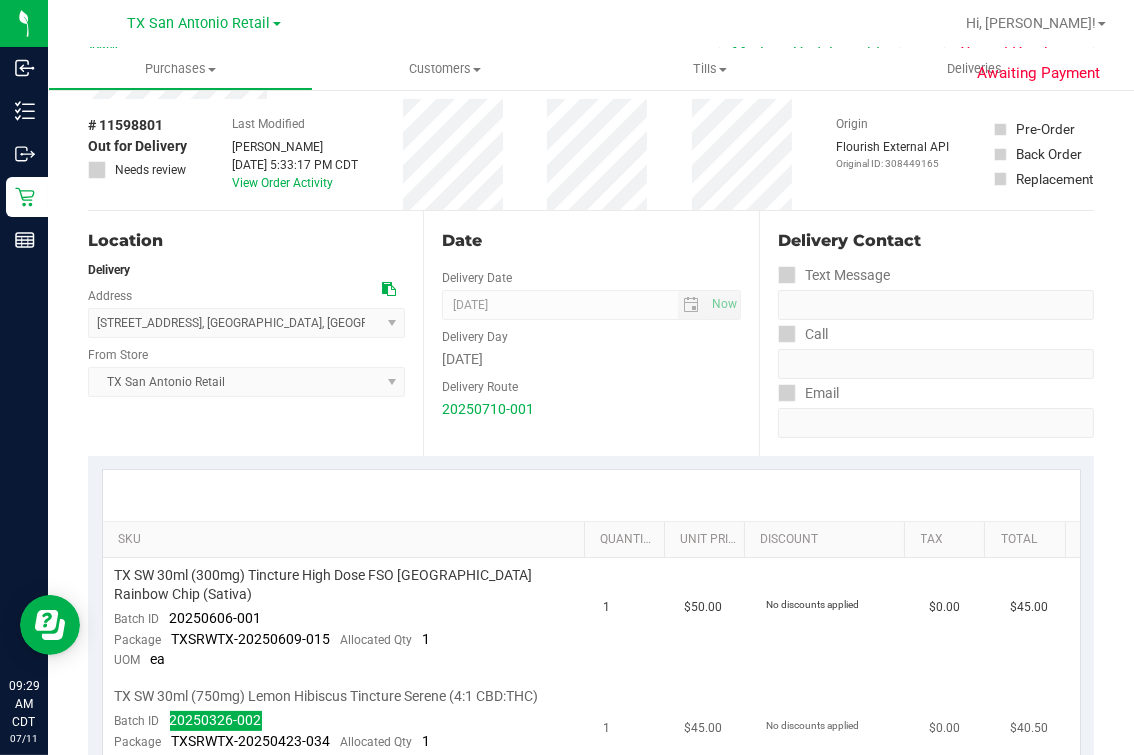 scroll, scrollTop: 0, scrollLeft: 0, axis: both 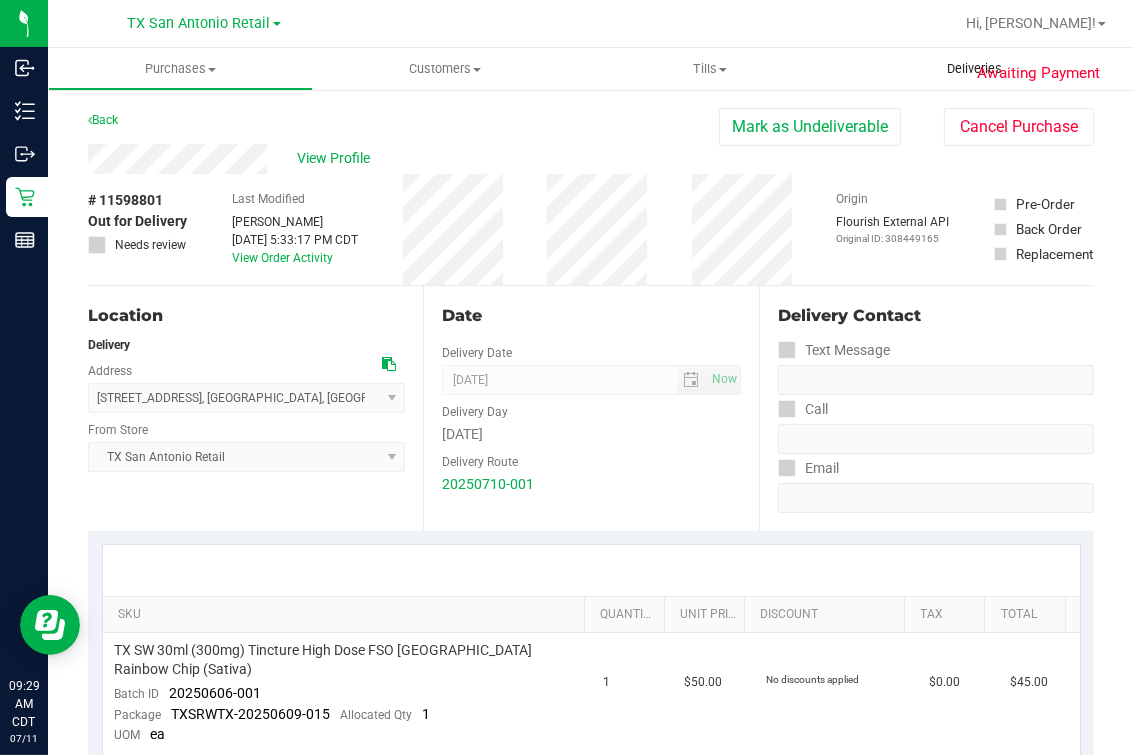 click on "Deliveries" at bounding box center (974, 69) 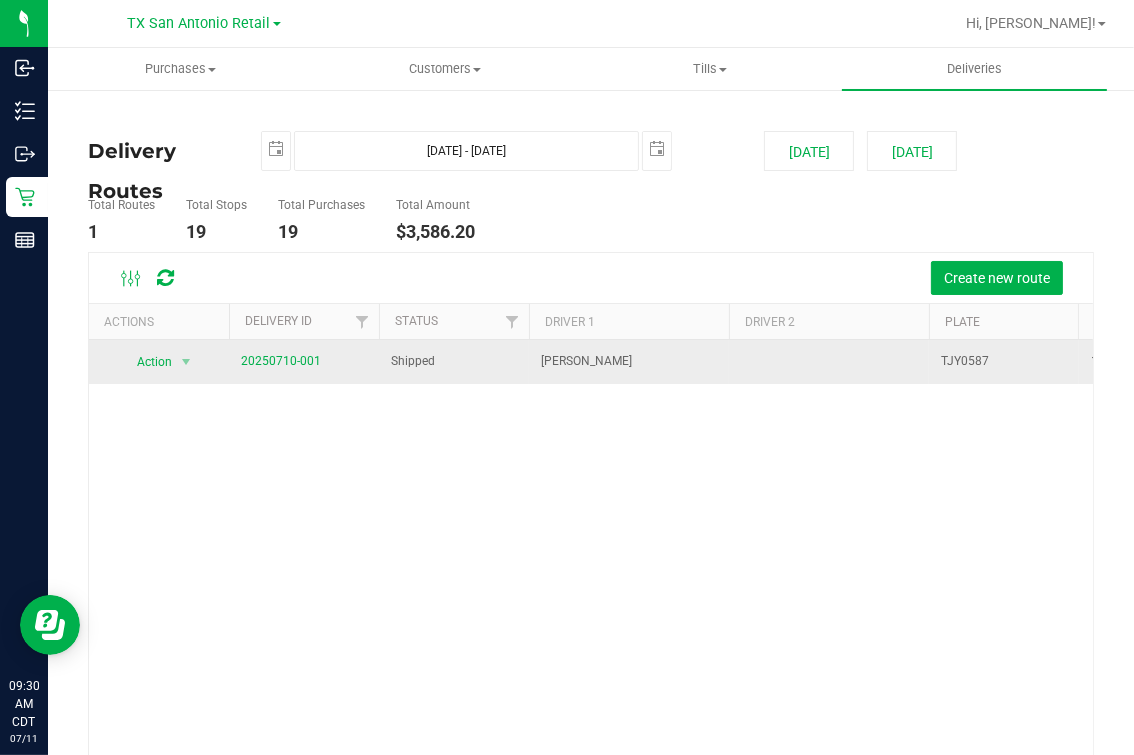 click on "20250710-001" at bounding box center (281, 361) 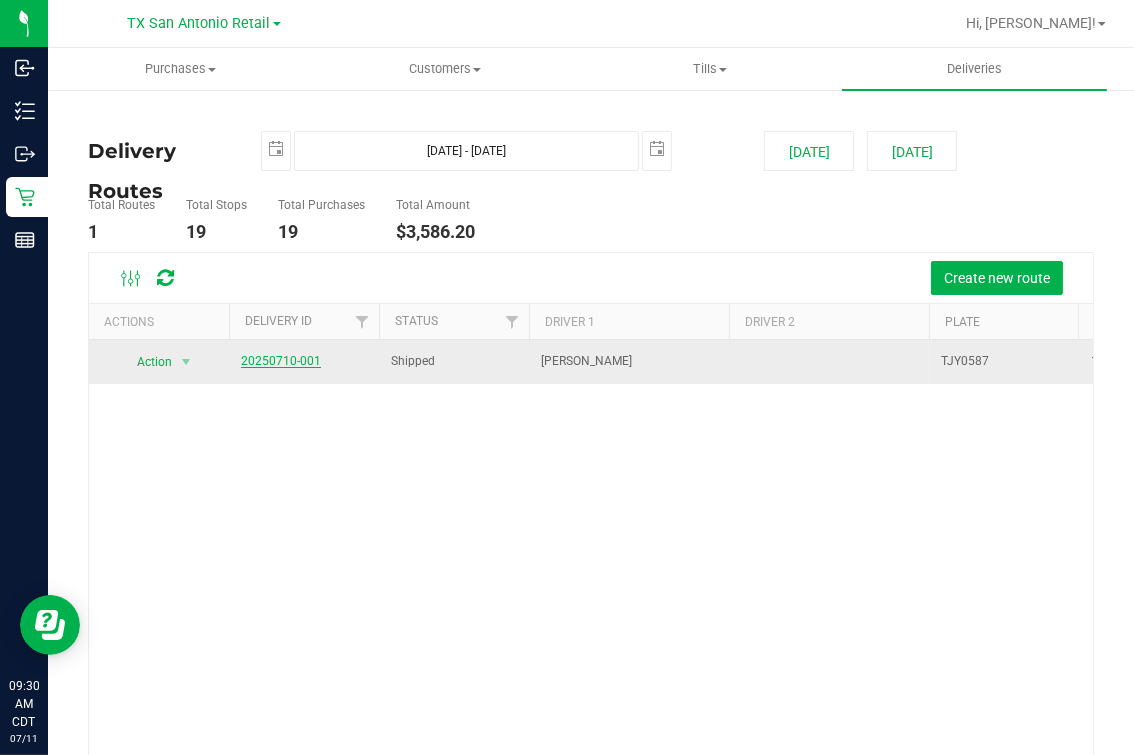 click on "20250710-001" at bounding box center [281, 361] 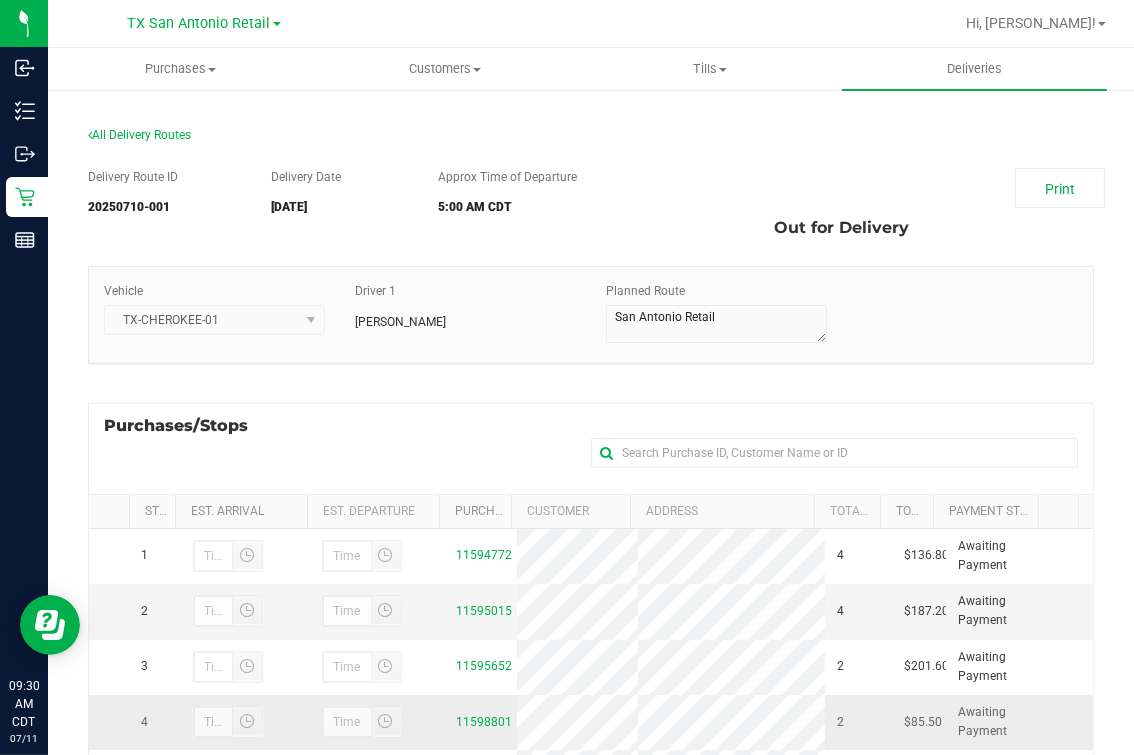 scroll, scrollTop: 357, scrollLeft: 0, axis: vertical 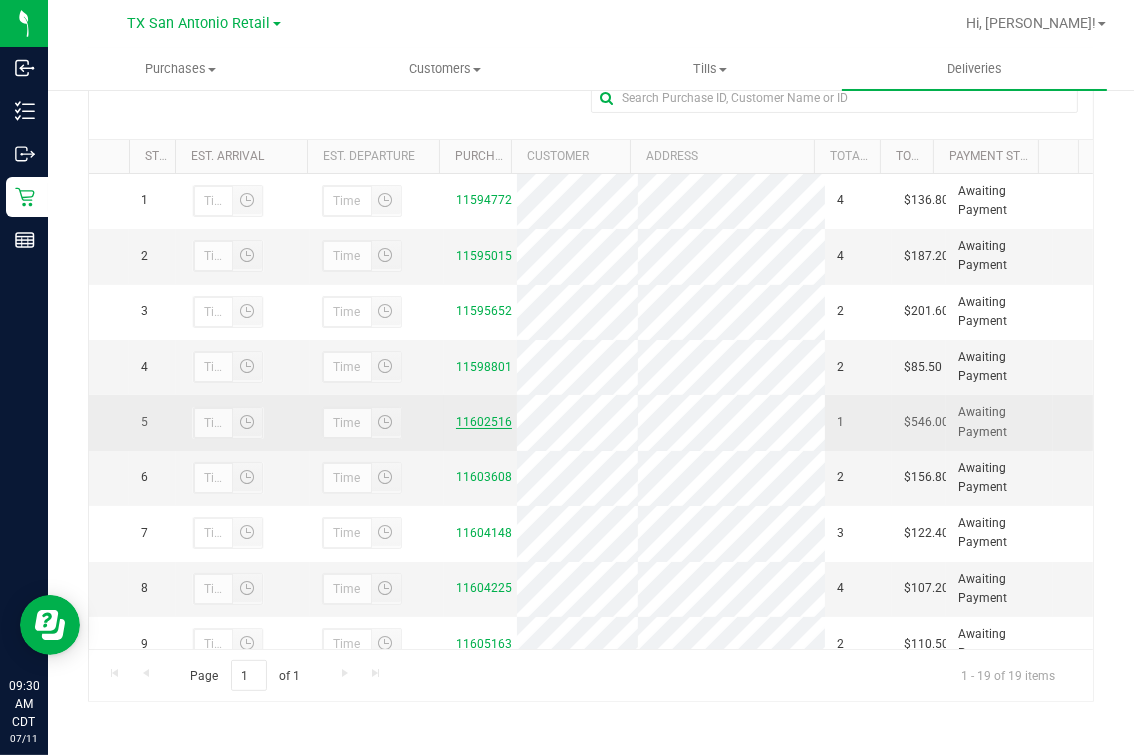 click on "11602516" at bounding box center [484, 422] 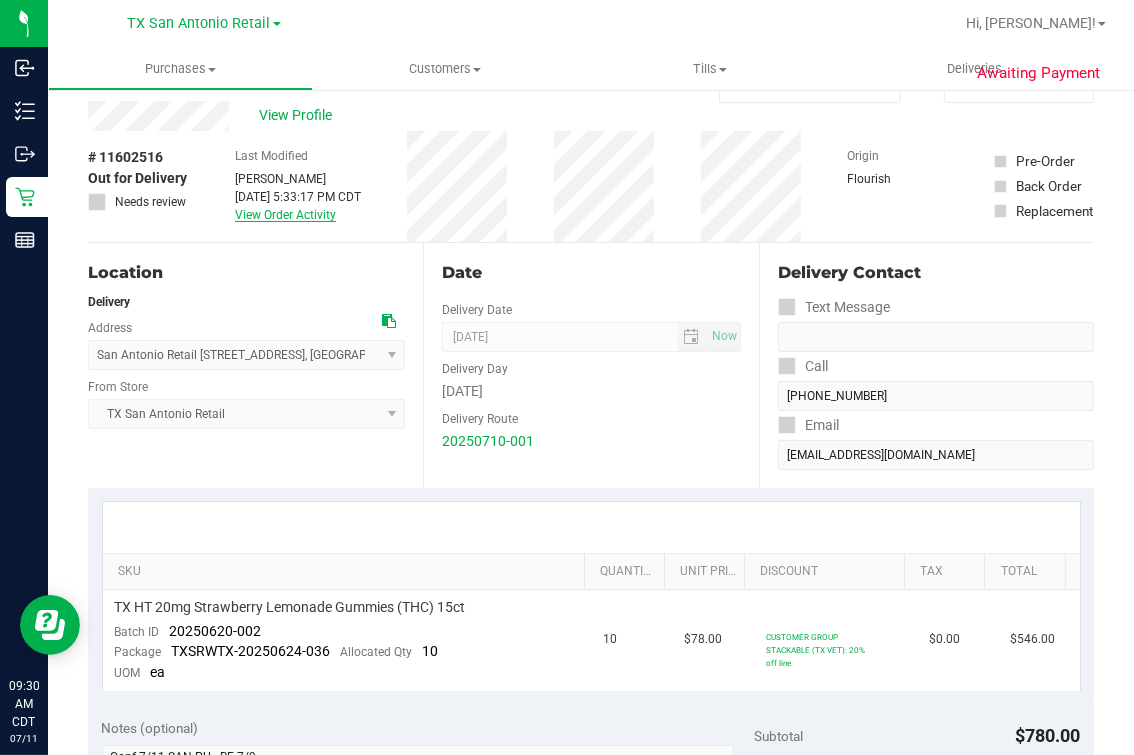 scroll, scrollTop: 0, scrollLeft: 0, axis: both 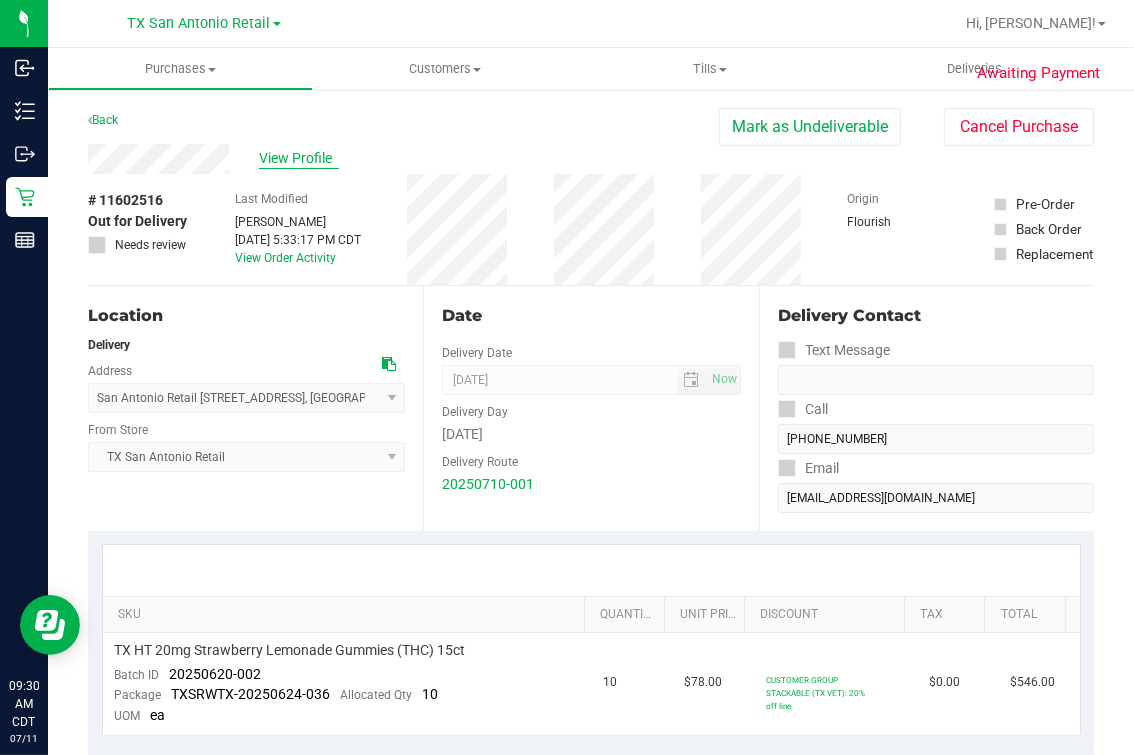 click on "View Profile" at bounding box center [299, 158] 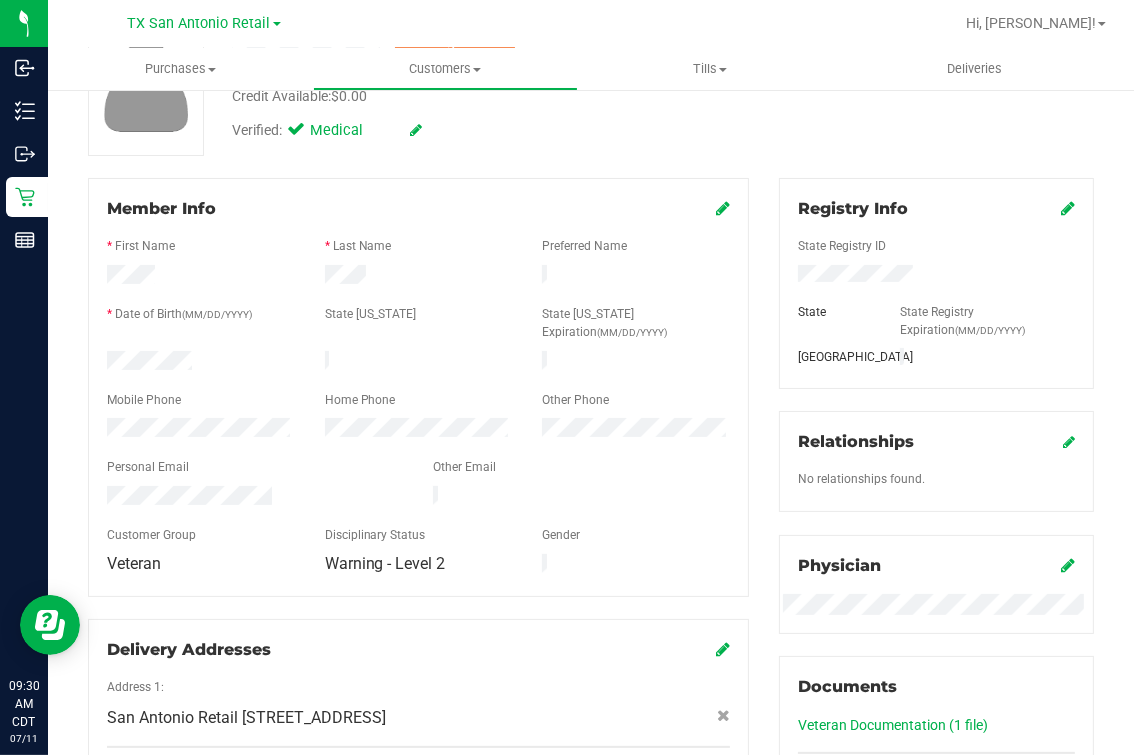scroll, scrollTop: 625, scrollLeft: 0, axis: vertical 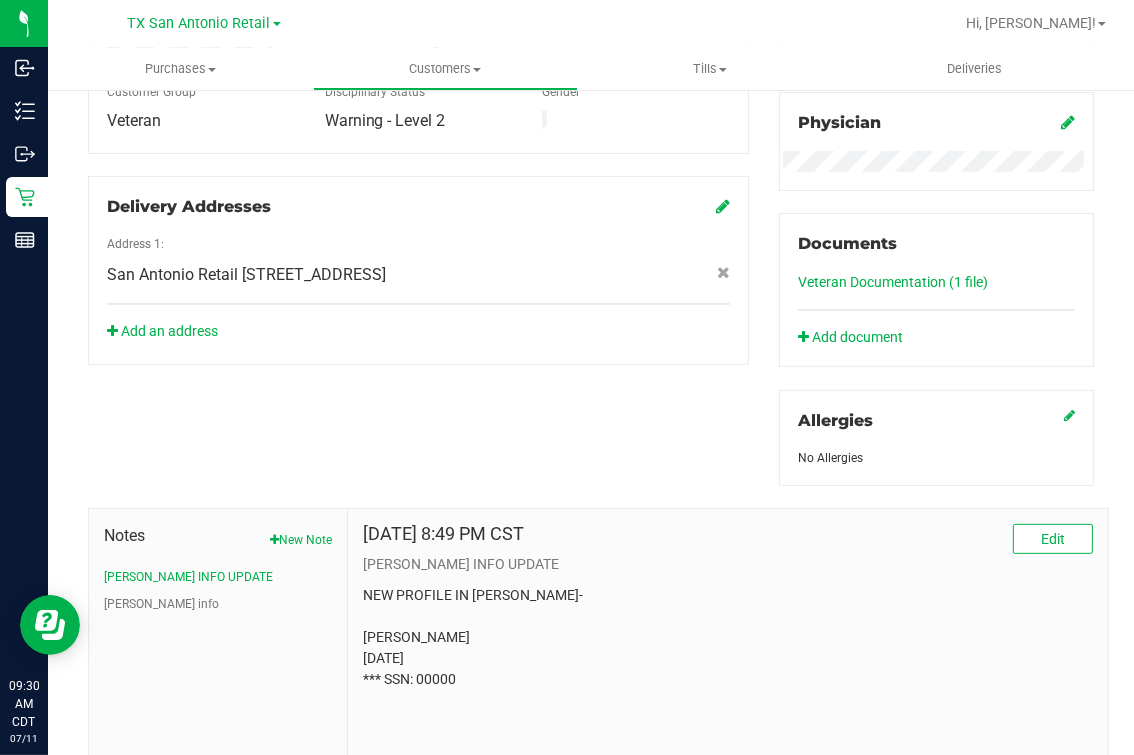 click on "NEW PROFILE IN [PERSON_NAME]-
[PERSON_NAME]
[DATE]
*** SSN: 00000" at bounding box center [728, 637] 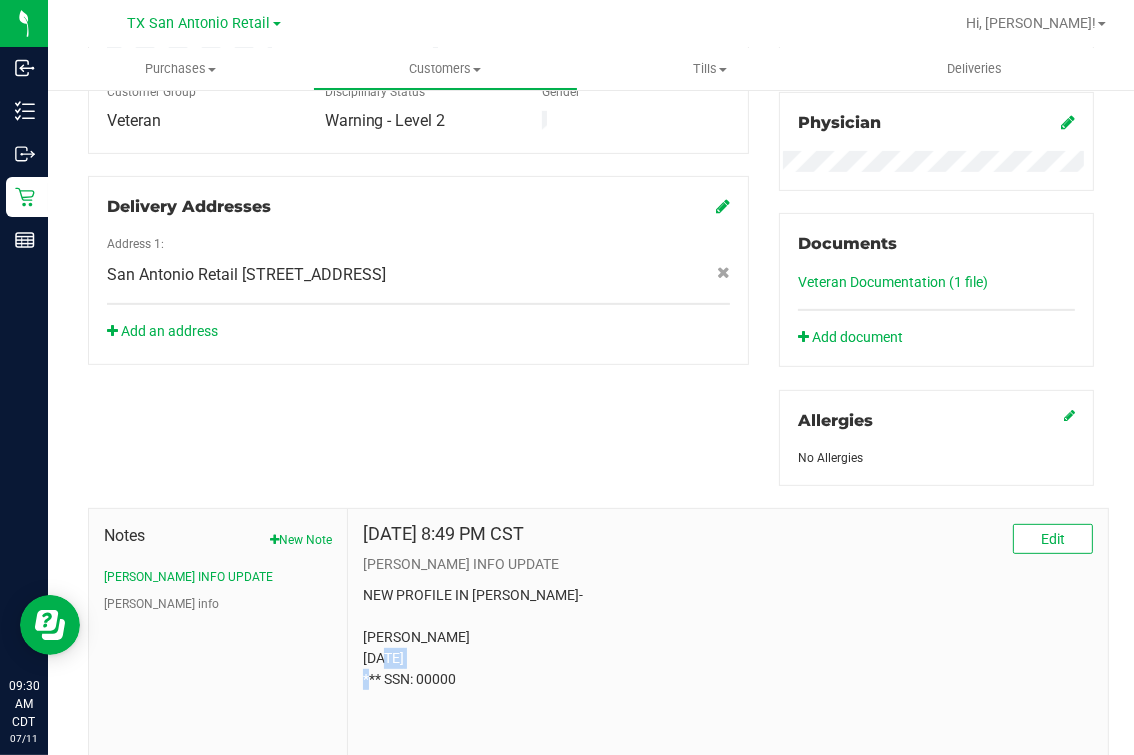 click on "NEW PROFILE IN [PERSON_NAME]-
[PERSON_NAME]
[DATE]
*** SSN: 00000" at bounding box center (728, 637) 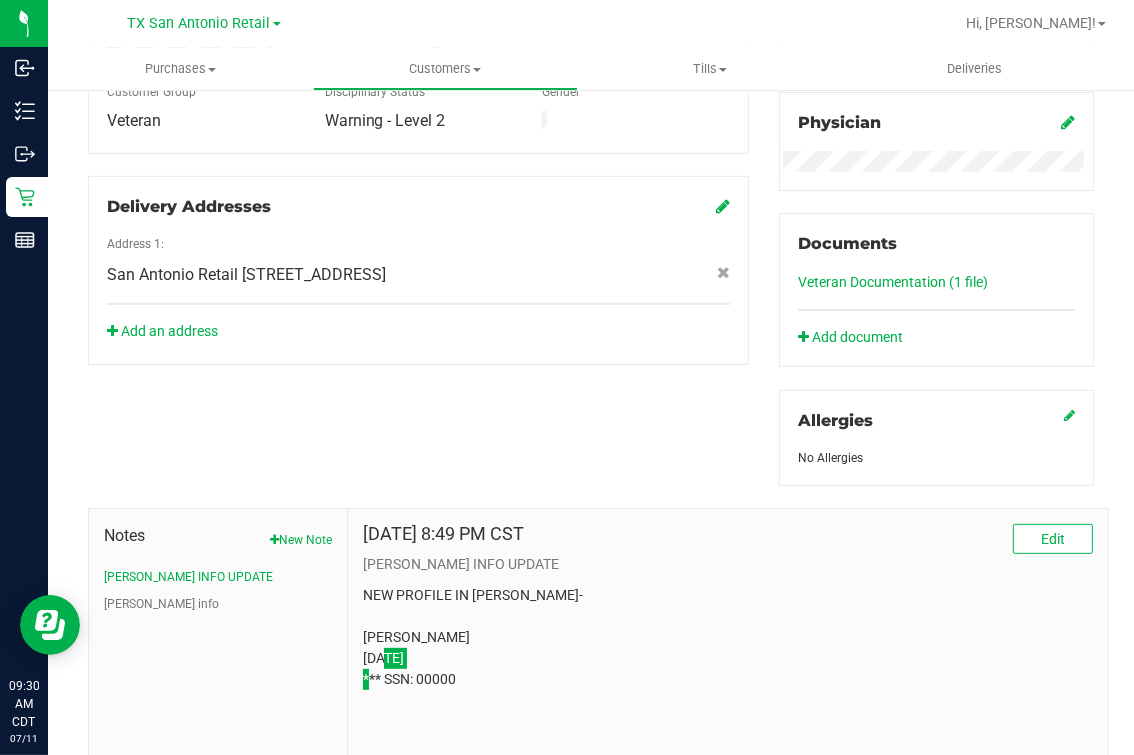 scroll, scrollTop: 0, scrollLeft: 0, axis: both 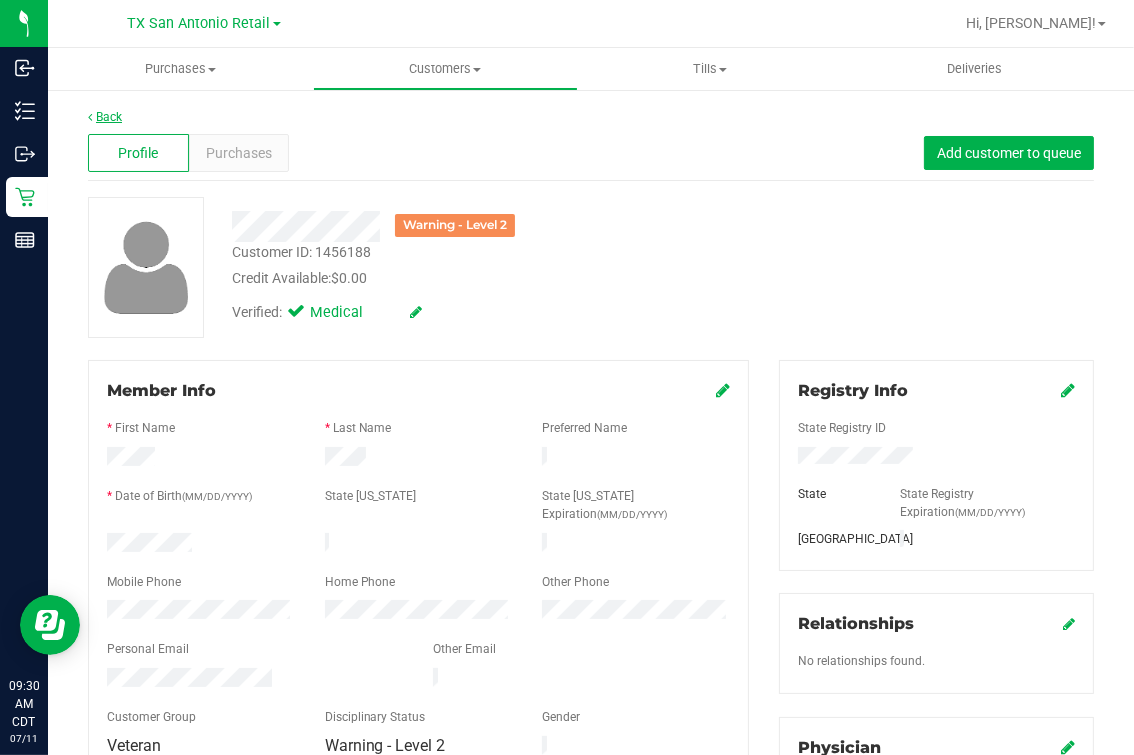 click on "Back" at bounding box center [105, 117] 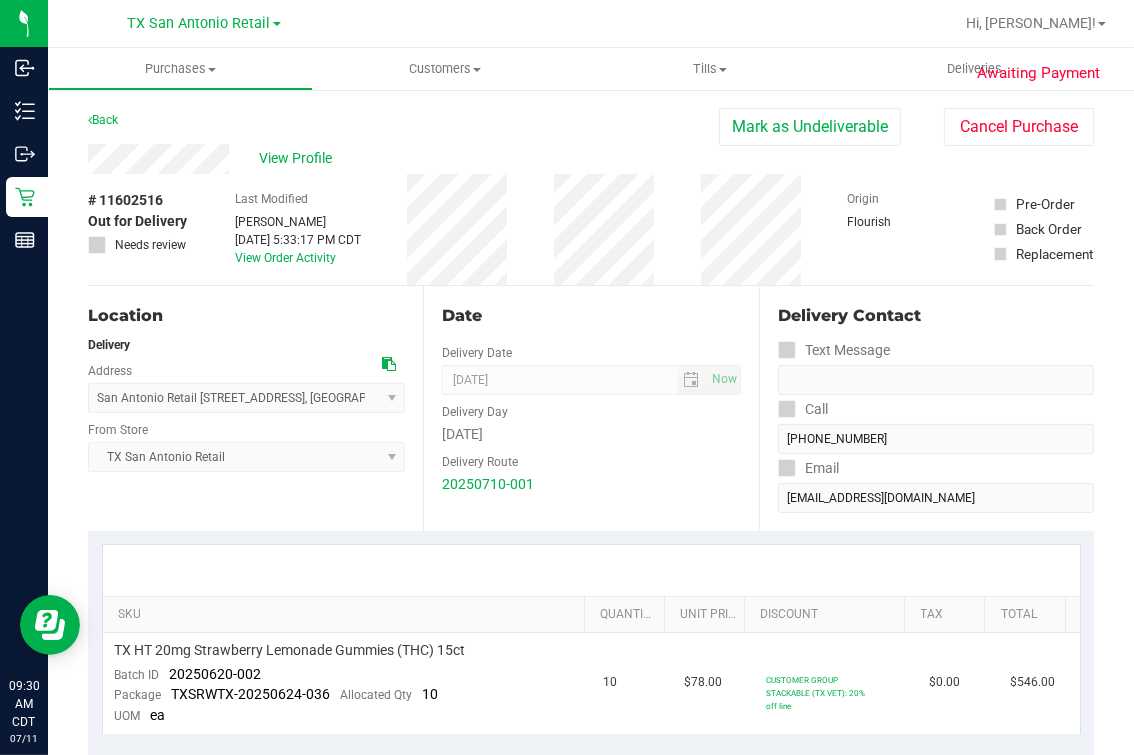 click at bounding box center (591, 570) 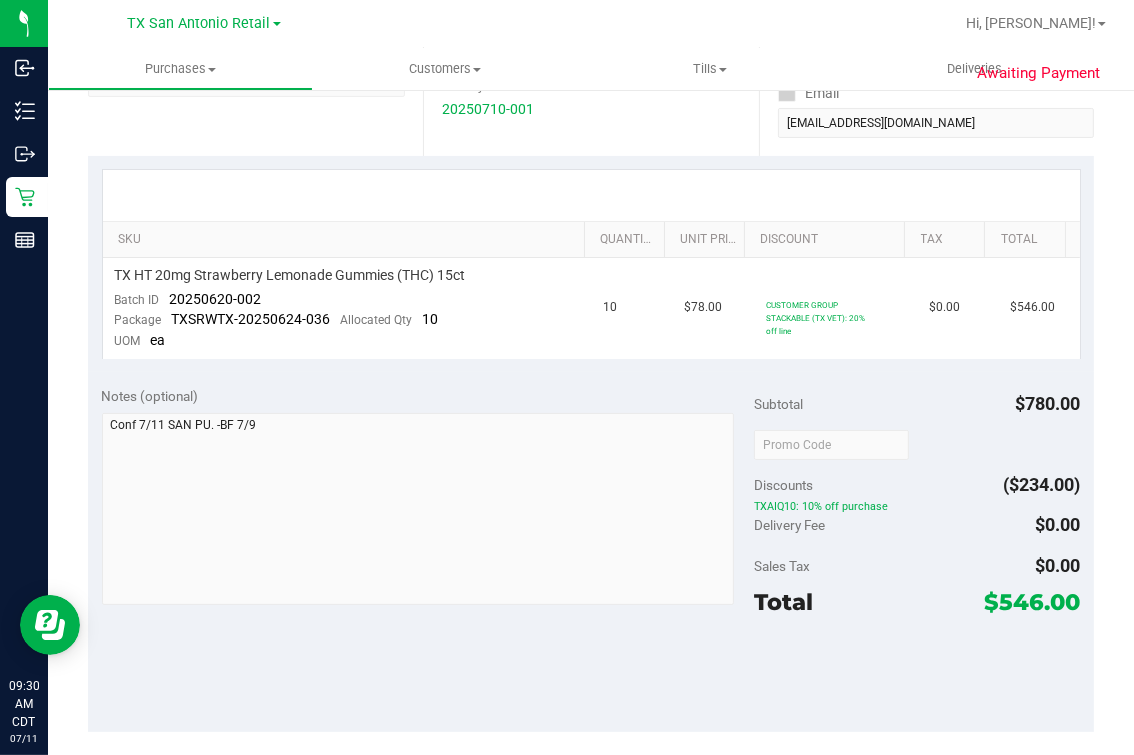 scroll, scrollTop: 249, scrollLeft: 0, axis: vertical 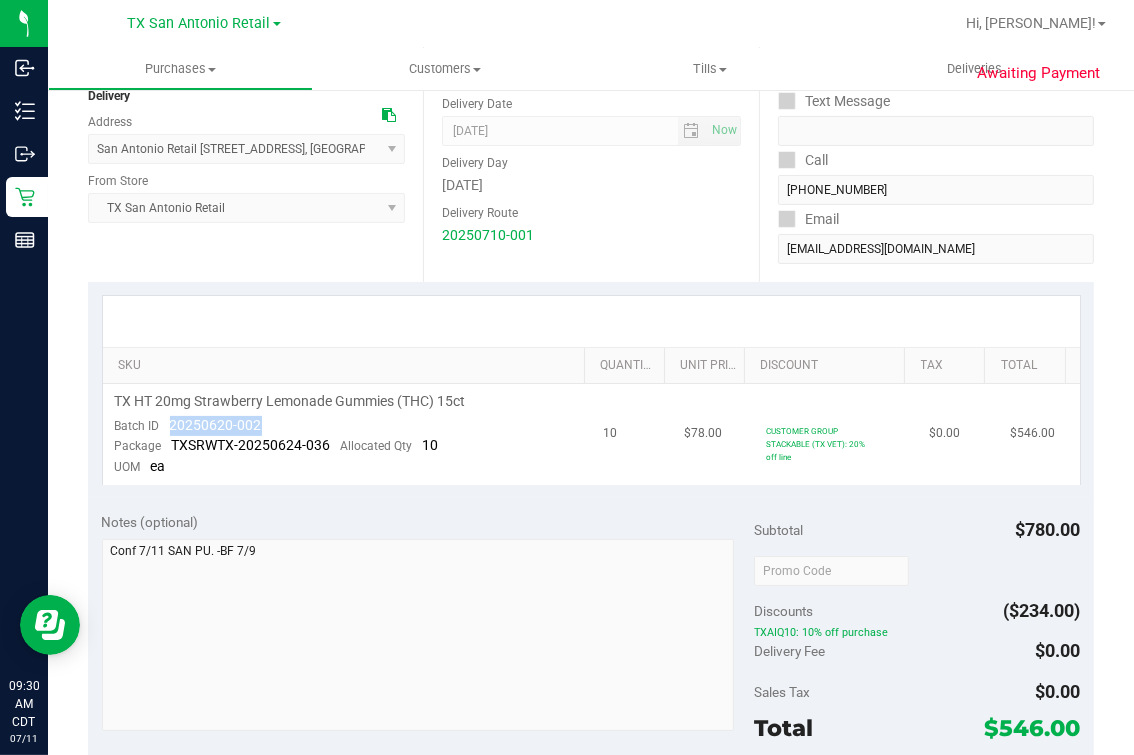 drag, startPoint x: 168, startPoint y: 428, endPoint x: 303, endPoint y: 415, distance: 135.62448 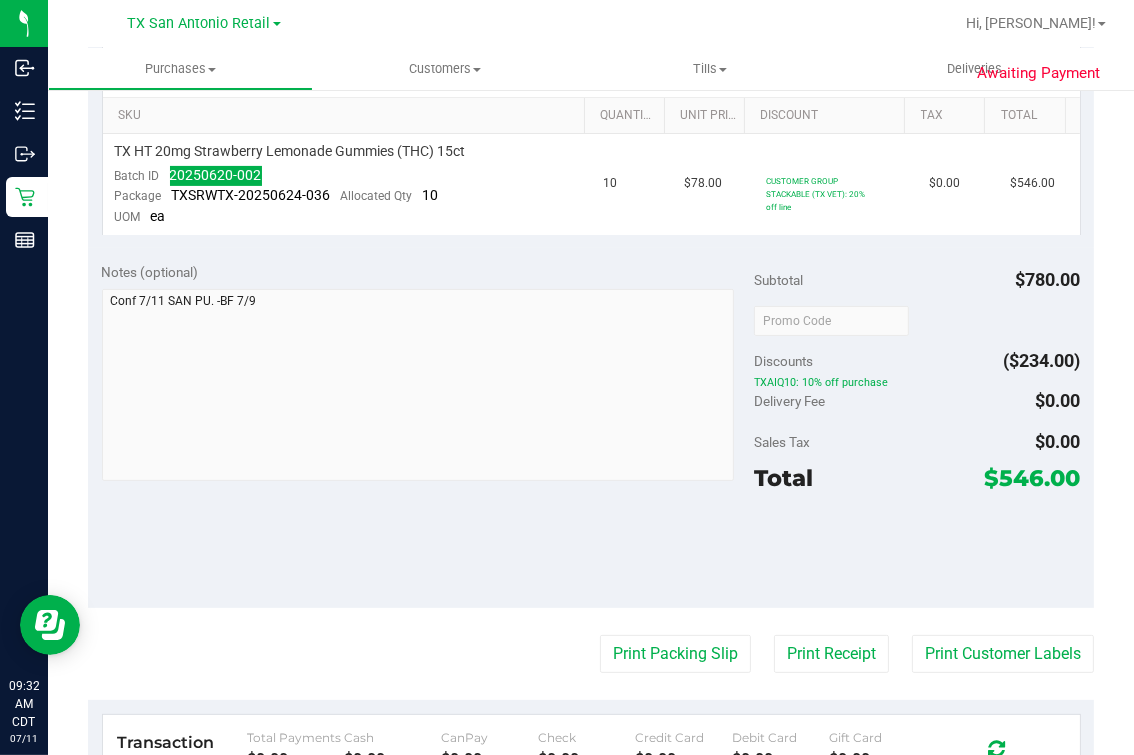 scroll, scrollTop: 0, scrollLeft: 0, axis: both 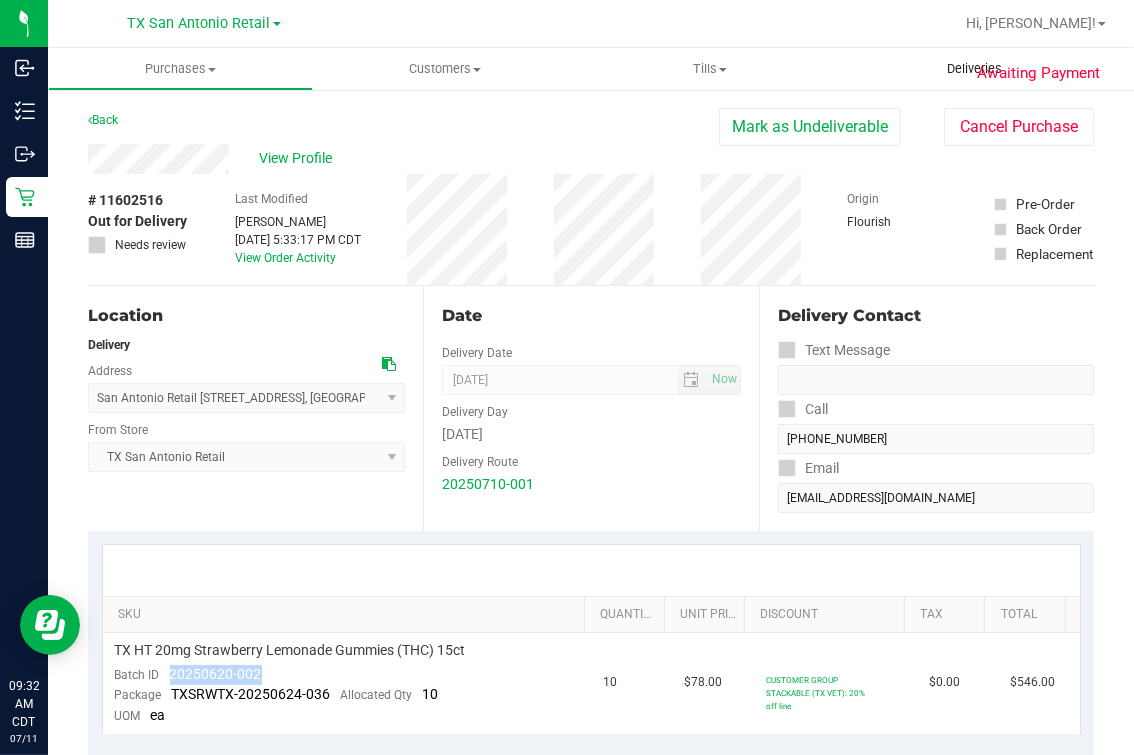 click on "Deliveries" at bounding box center (974, 69) 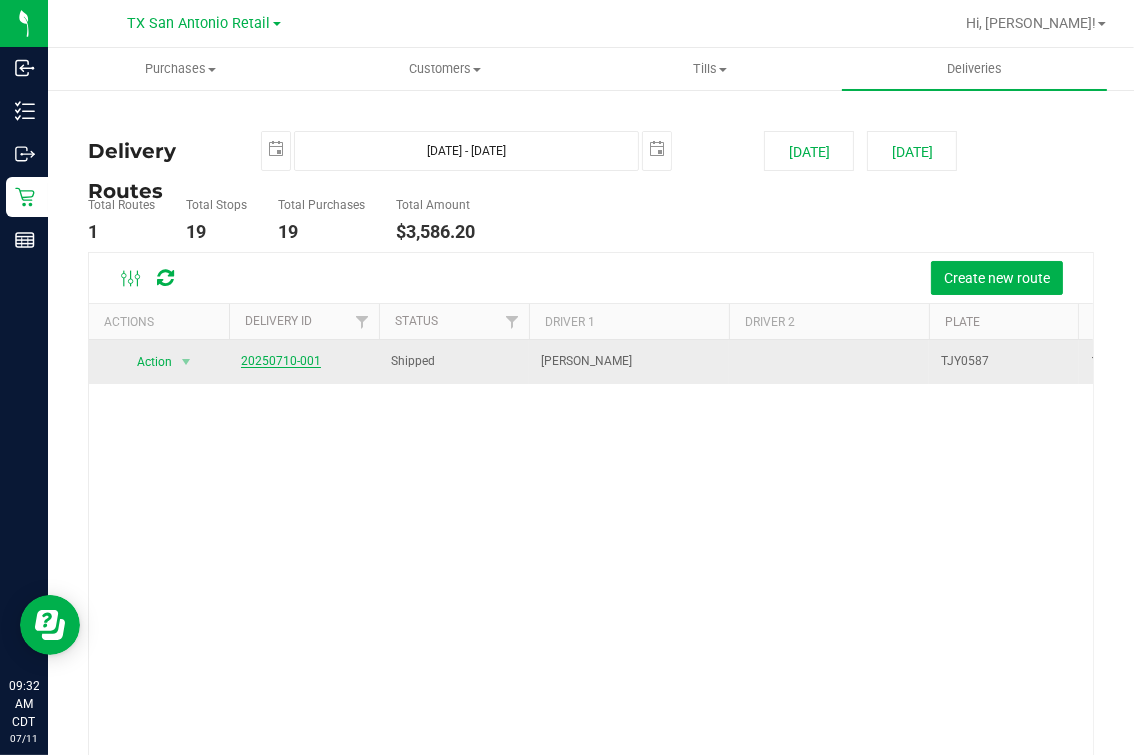 click on "20250710-001" at bounding box center (281, 361) 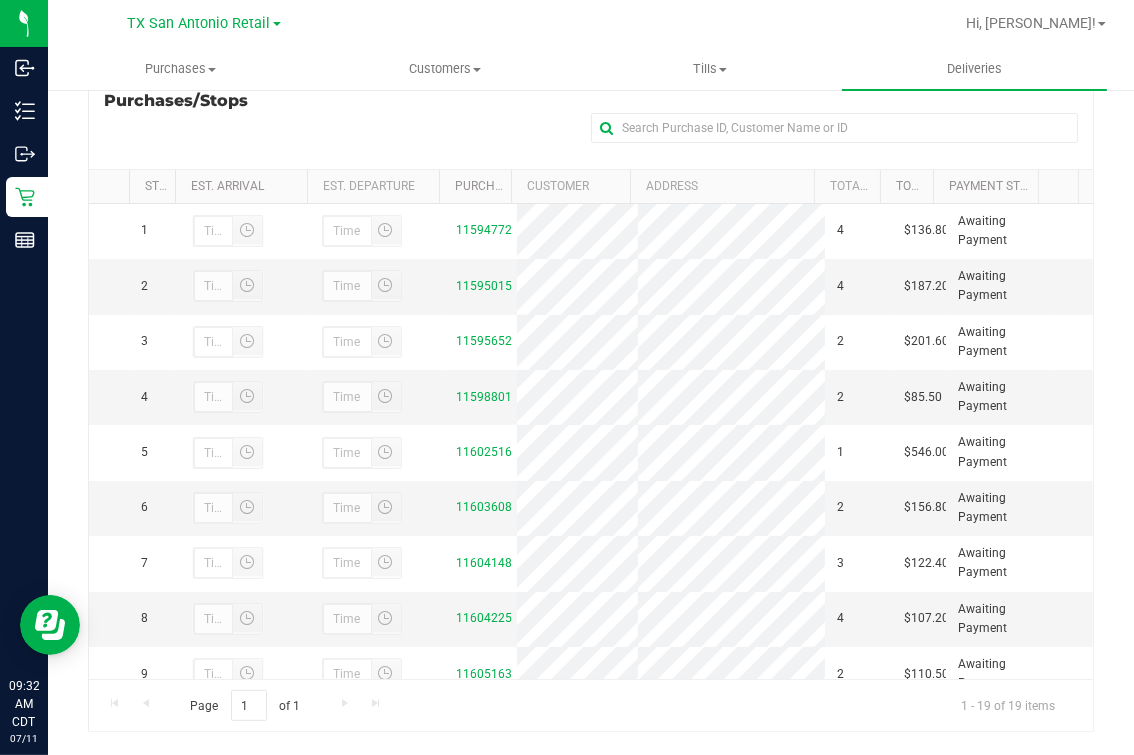 scroll, scrollTop: 357, scrollLeft: 0, axis: vertical 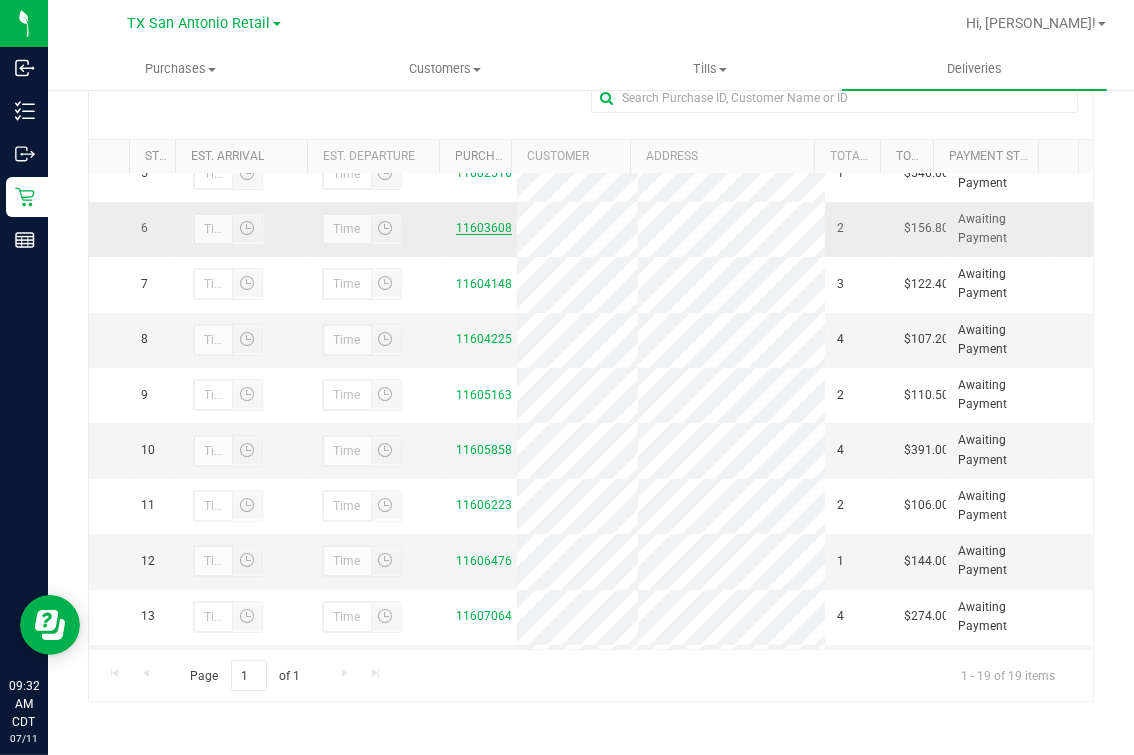 click on "11603608" at bounding box center [484, 228] 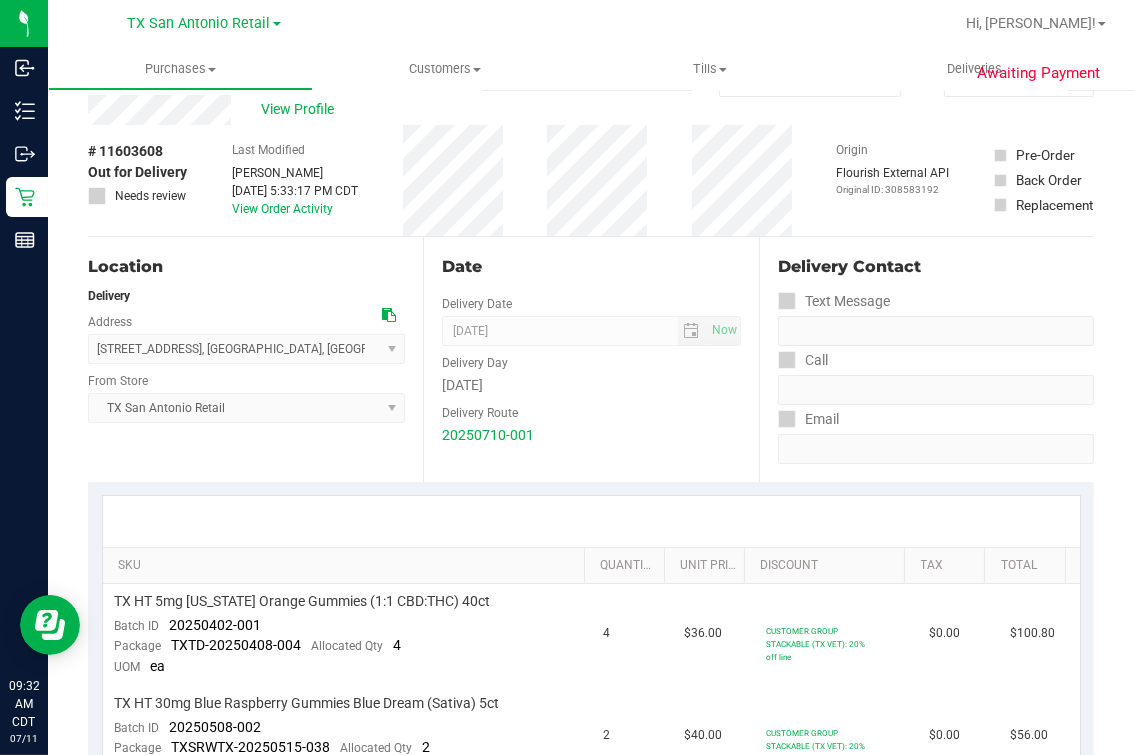 scroll, scrollTop: 0, scrollLeft: 0, axis: both 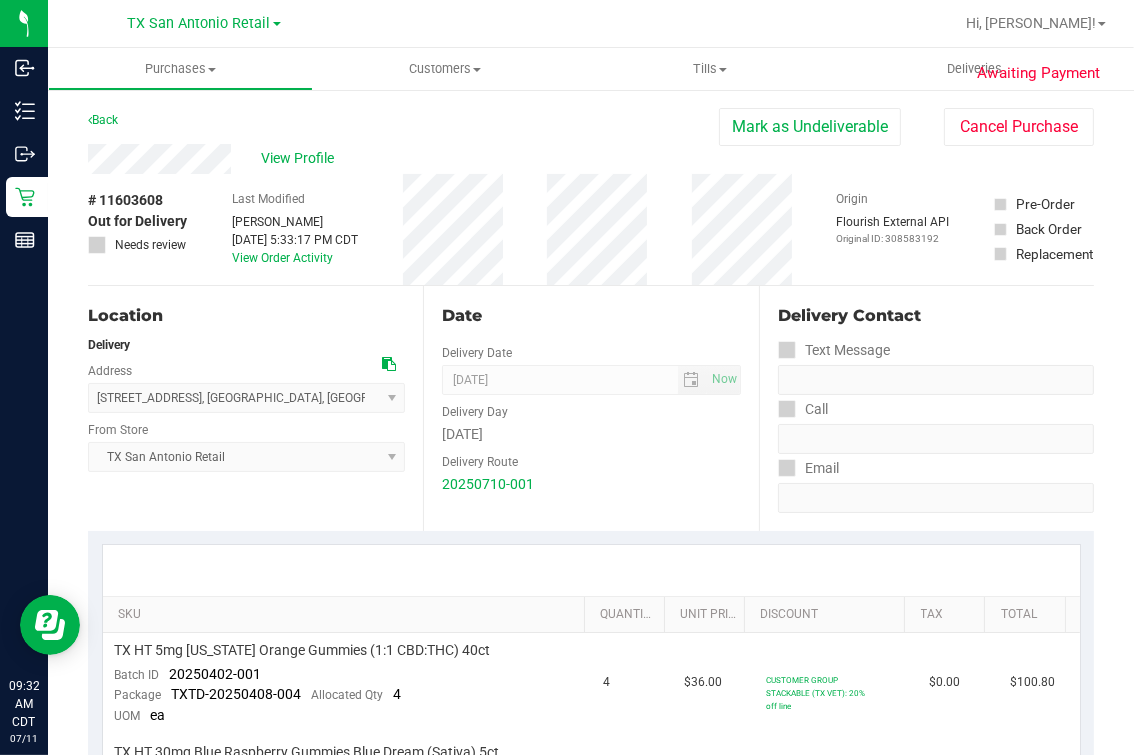 click on "Date
Delivery Date
[DATE]
Now
[DATE] 07:00 AM
Now
Delivery Day
[DATE]
Delivery Route
20250710-001" at bounding box center [590, 408] 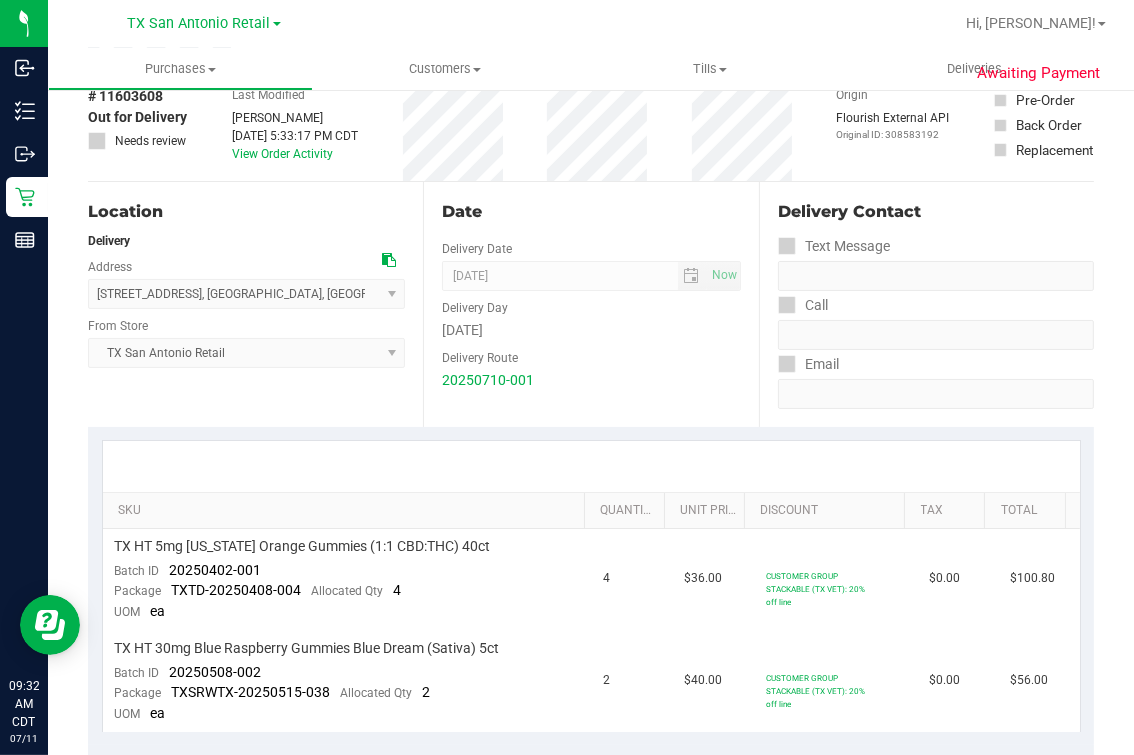 scroll, scrollTop: 0, scrollLeft: 0, axis: both 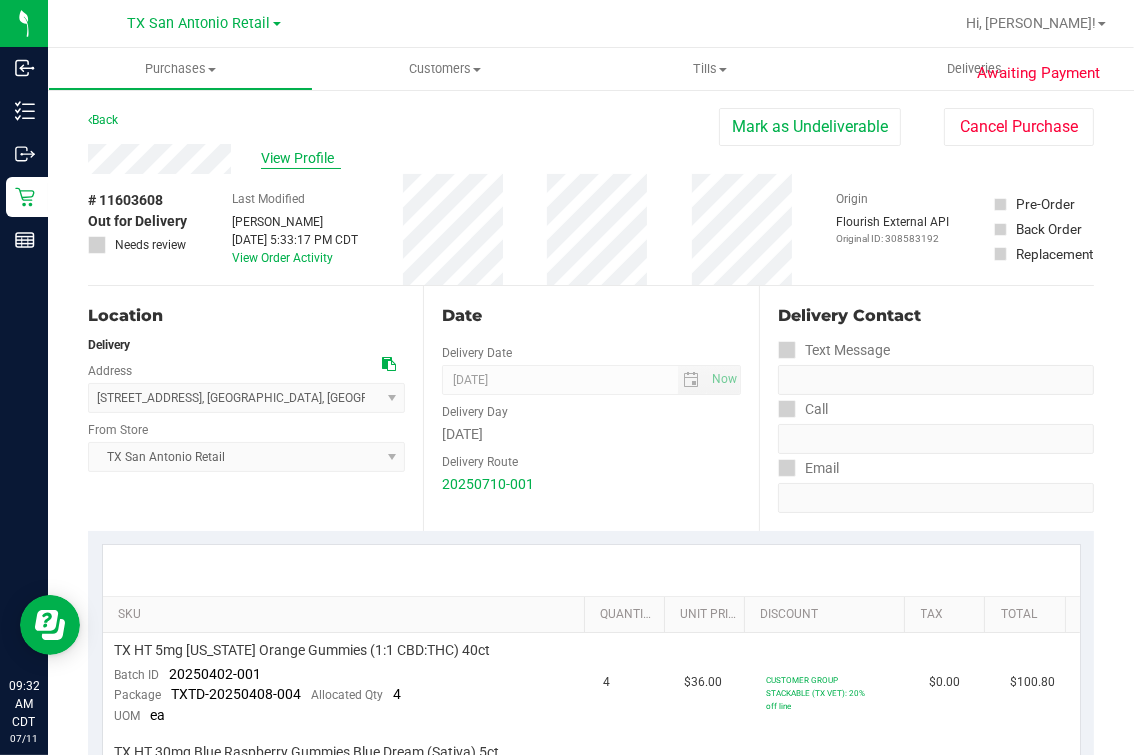 click on "View Profile" at bounding box center [301, 158] 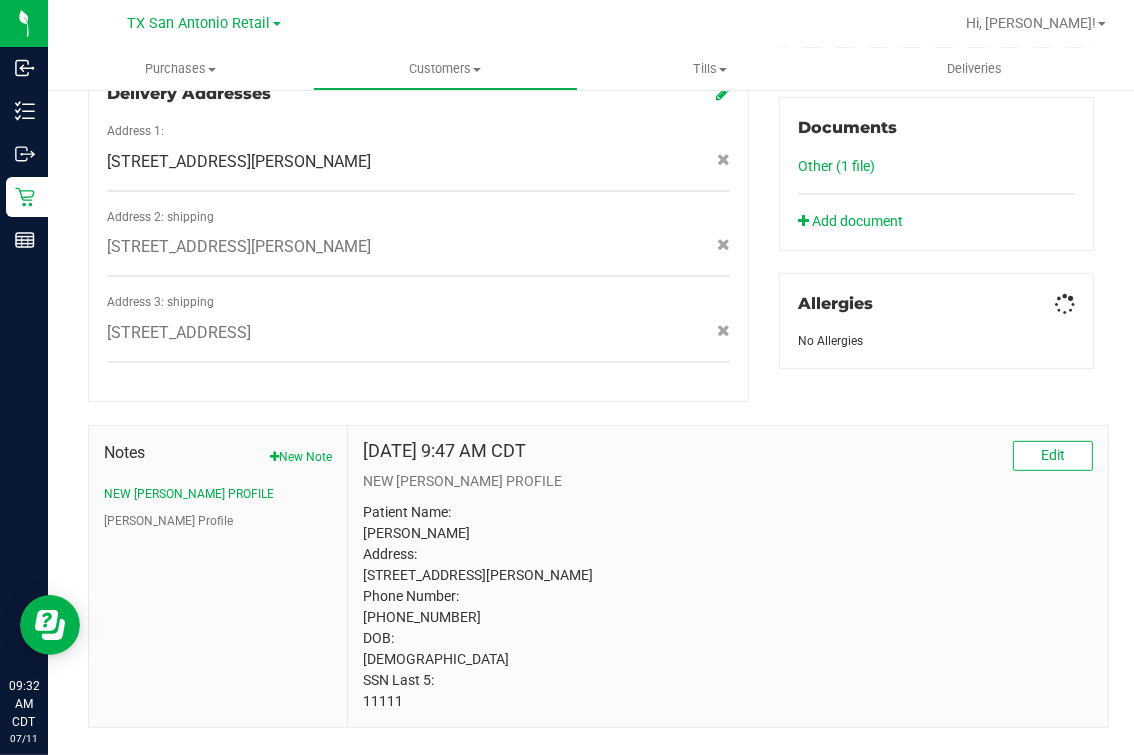 scroll, scrollTop: 758, scrollLeft: 0, axis: vertical 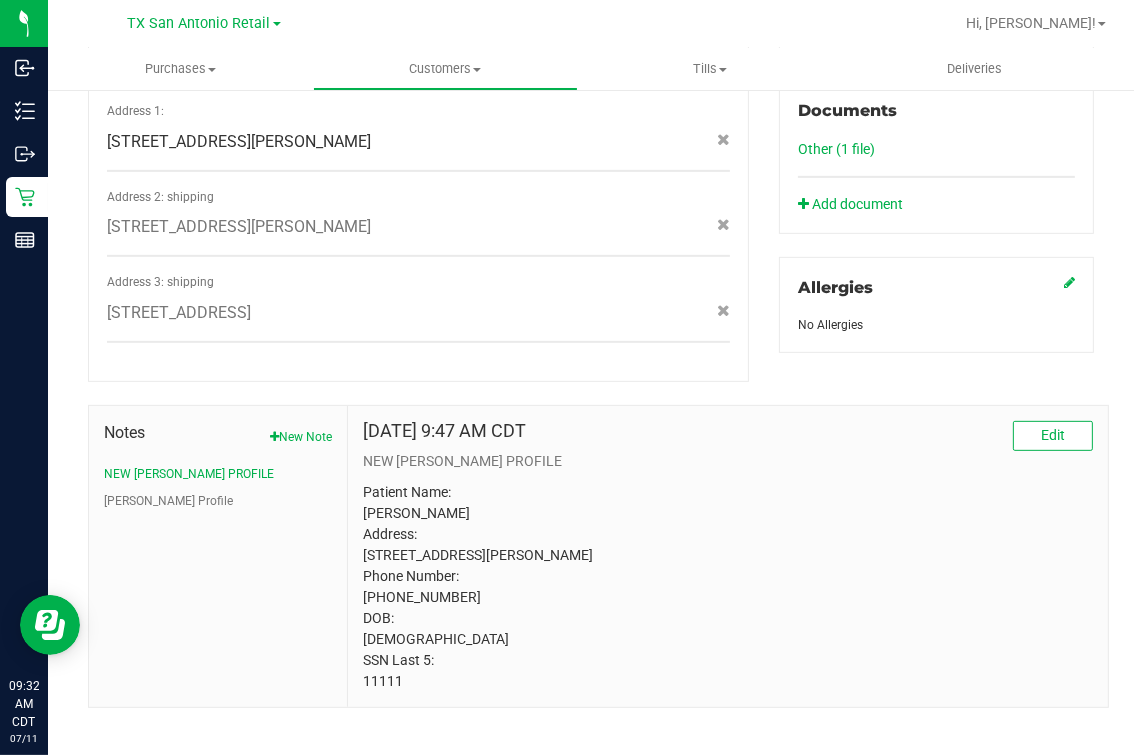 click on "[DATE] 9:47 AM CDT
Edit
NEW [PERSON_NAME] PROFILE
Patient Name:
[PERSON_NAME]
Address:
[STREET_ADDRESS][PERSON_NAME]
Phone Number:
[PHONE_NUMBER]
DOB:
[DEMOGRAPHIC_DATA]
SSN Last 5:
11111" at bounding box center [728, 556] 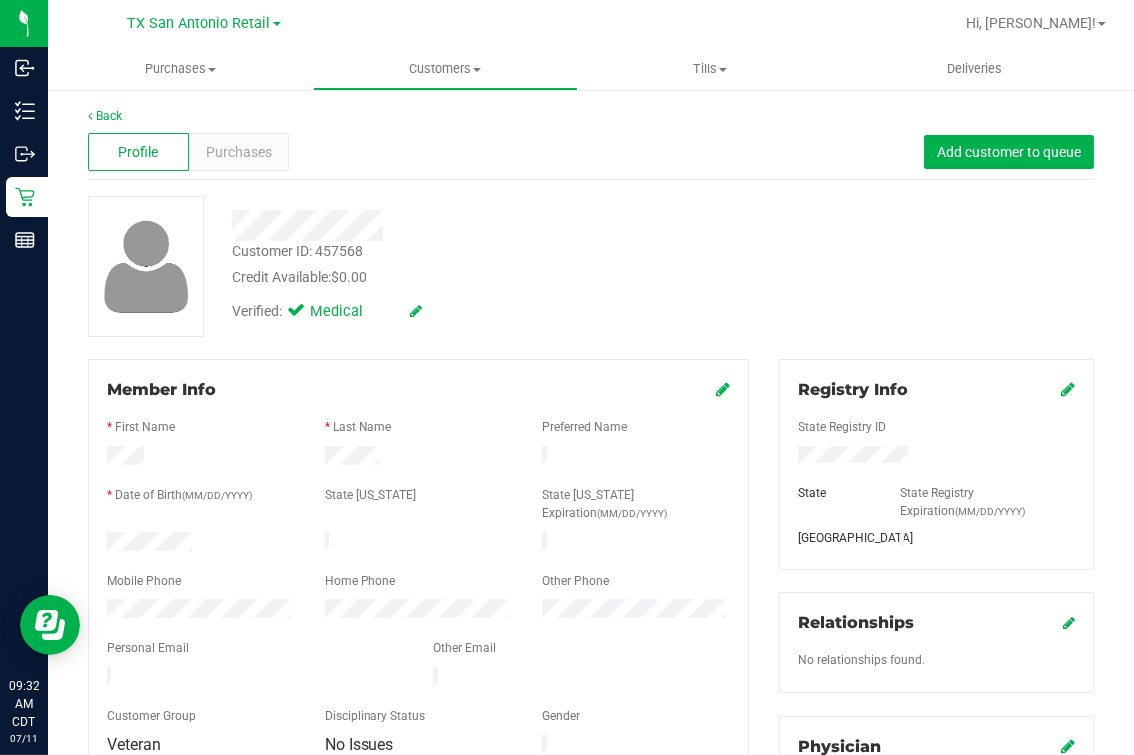 scroll, scrollTop: 0, scrollLeft: 0, axis: both 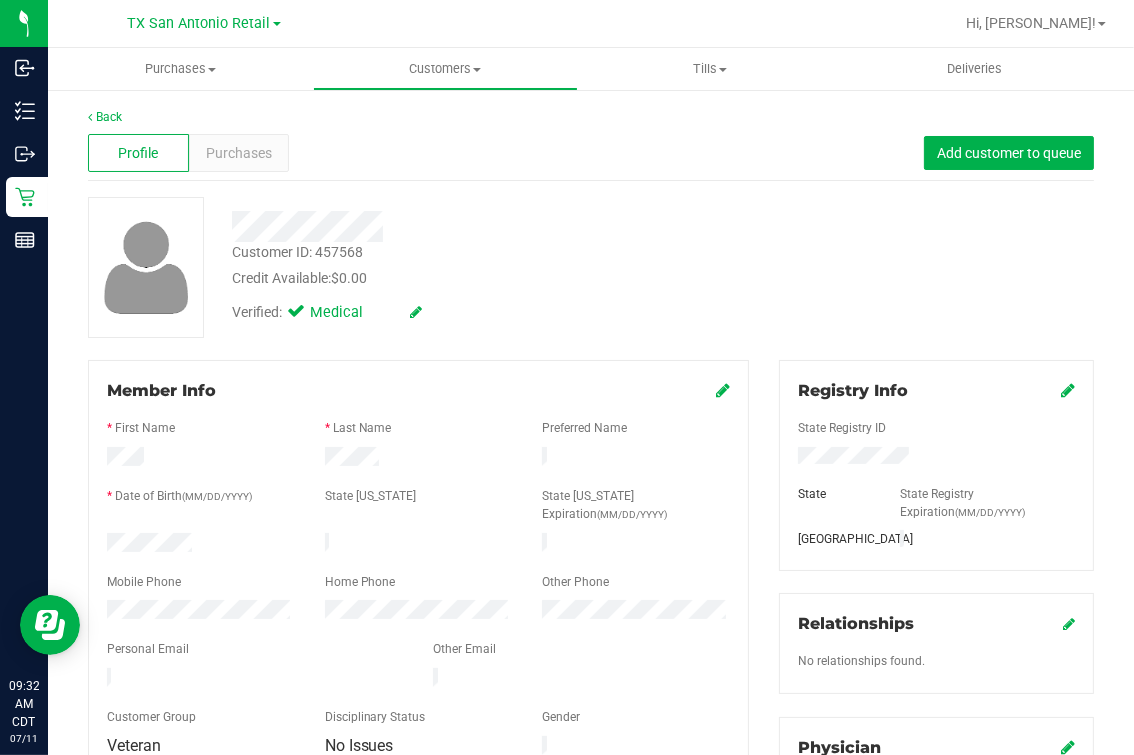 click at bounding box center (476, 219) 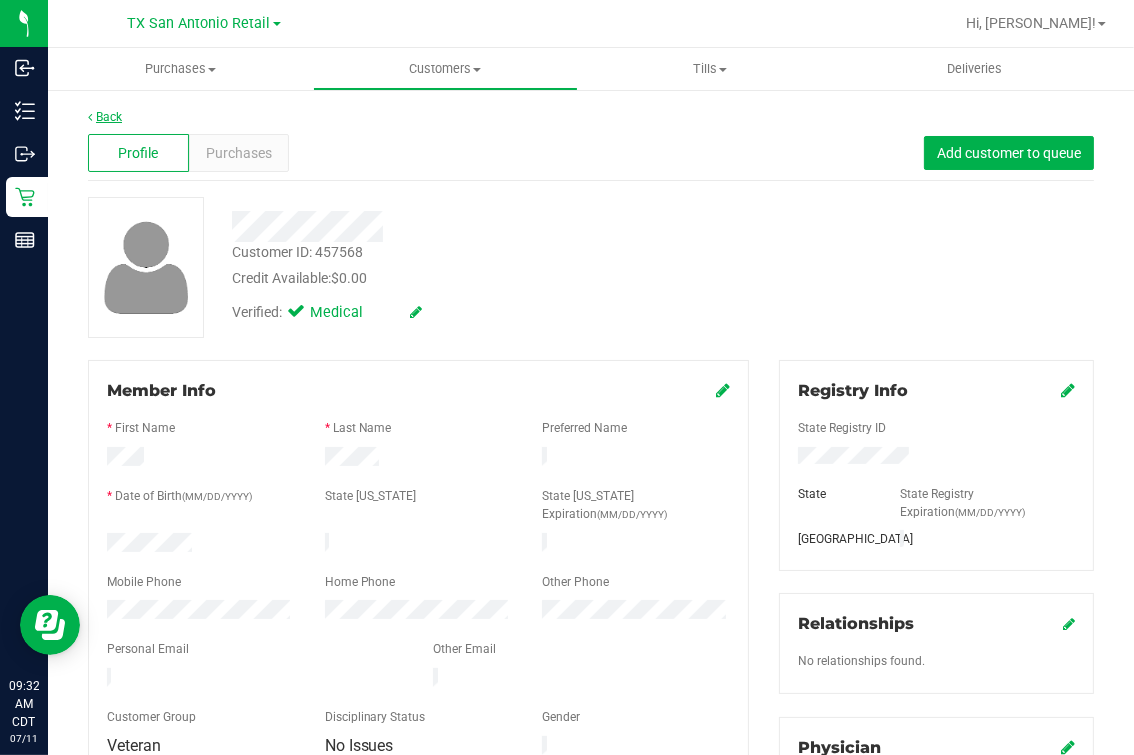 click on "Back" at bounding box center (105, 117) 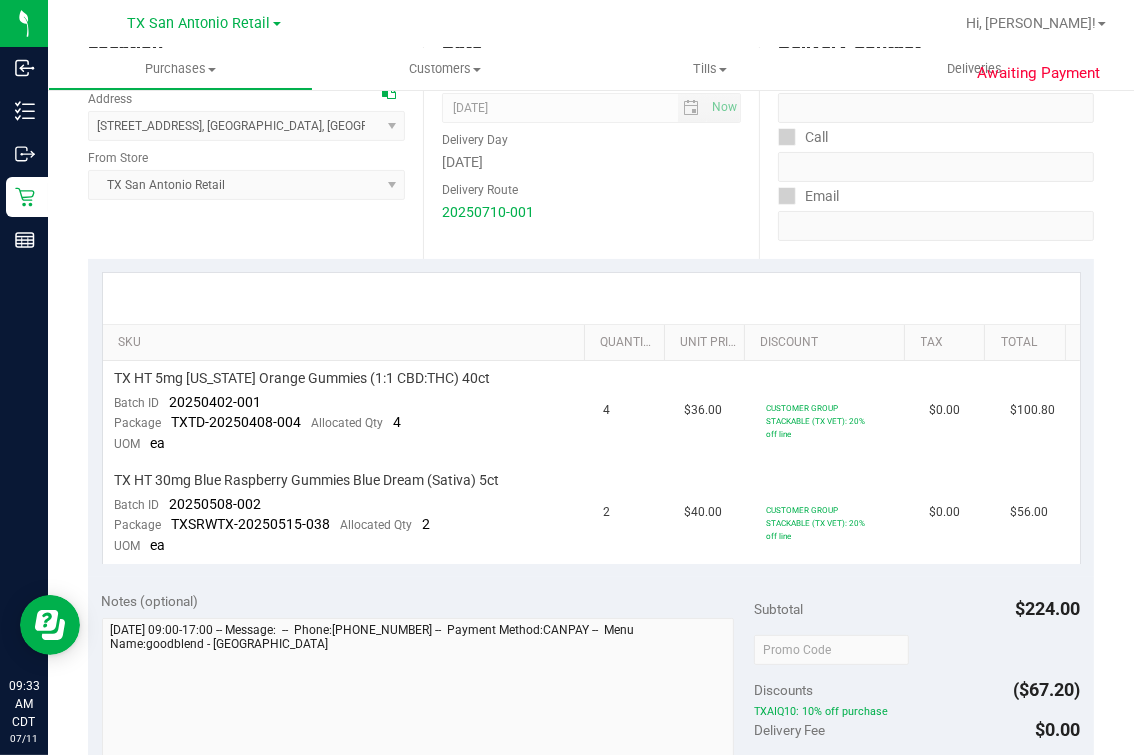 scroll, scrollTop: 249, scrollLeft: 0, axis: vertical 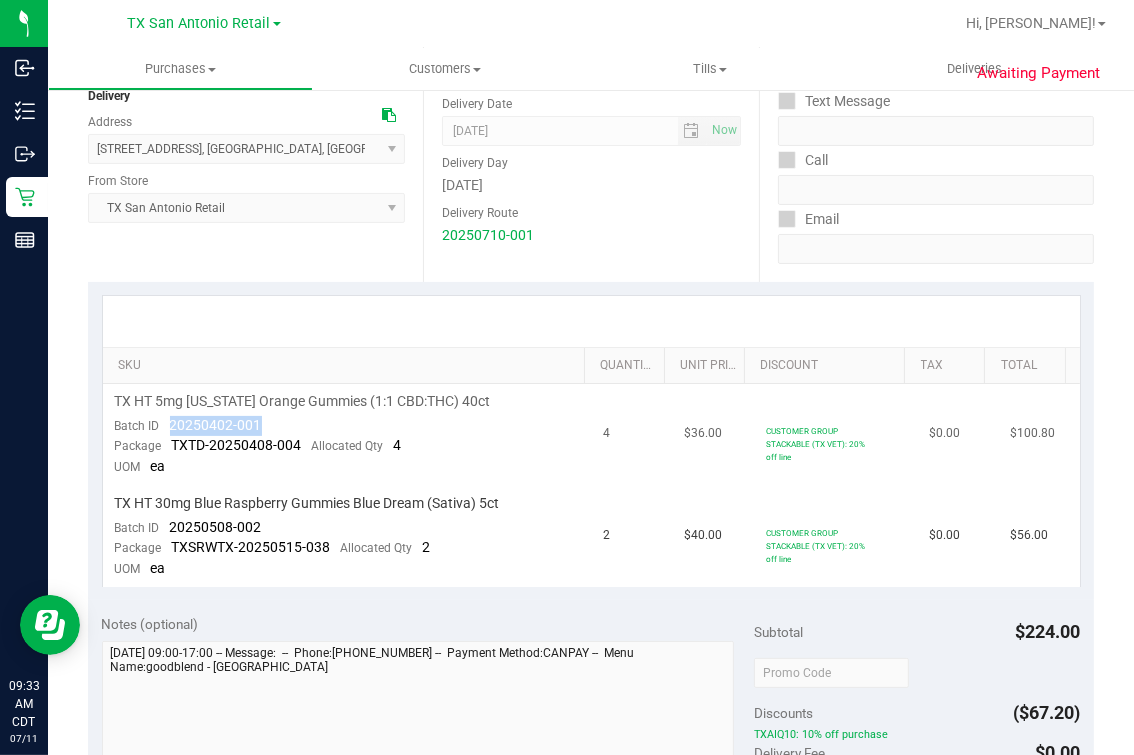 drag, startPoint x: 172, startPoint y: 430, endPoint x: 268, endPoint y: 428, distance: 96.02083 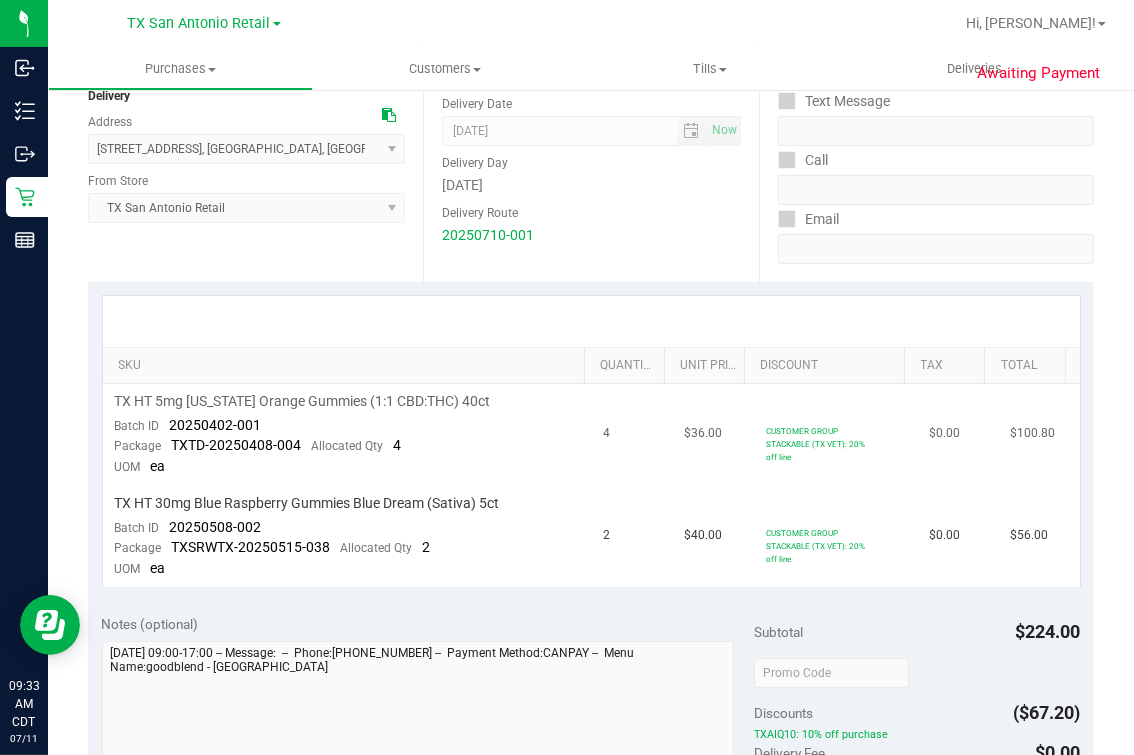click on "TXTD-20250408-004" at bounding box center (237, 445) 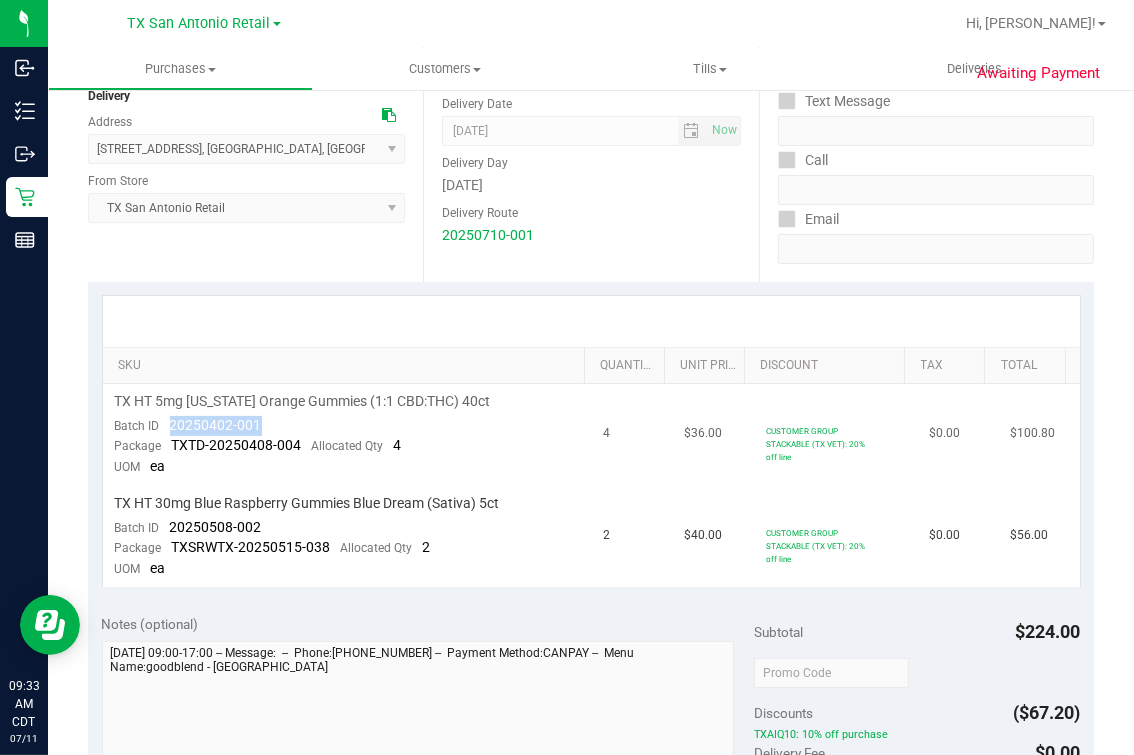 drag, startPoint x: 172, startPoint y: 423, endPoint x: 330, endPoint y: 422, distance: 158.00316 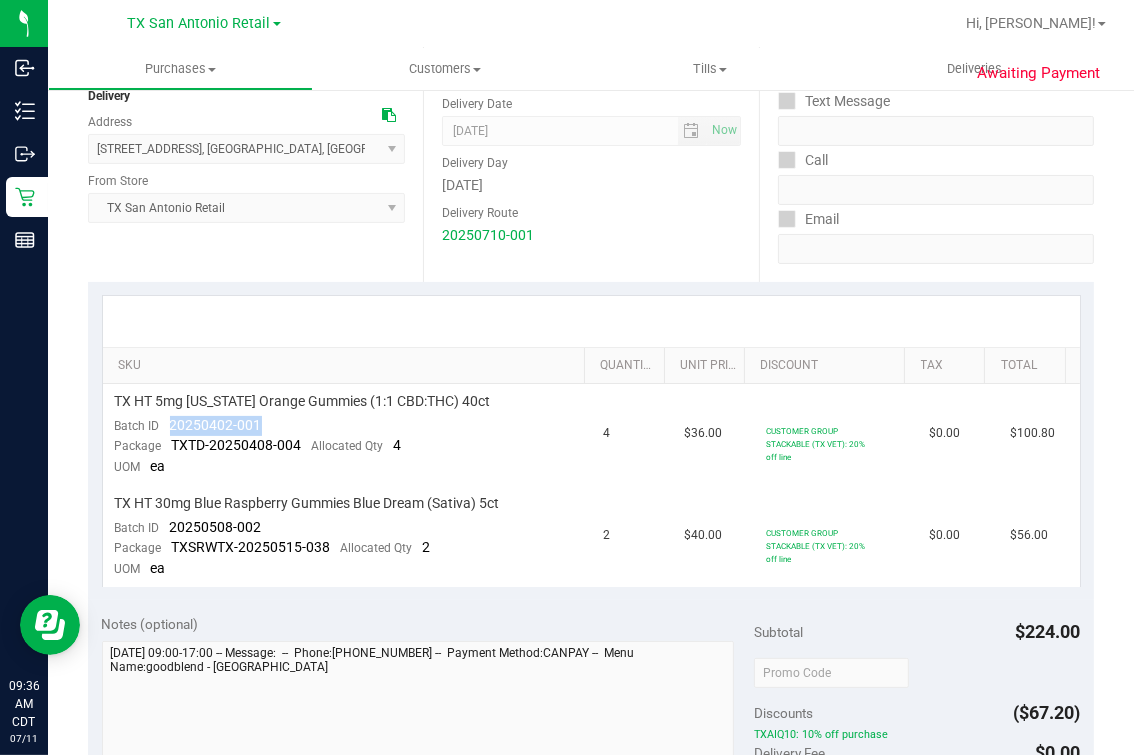 click at bounding box center (591, 321) 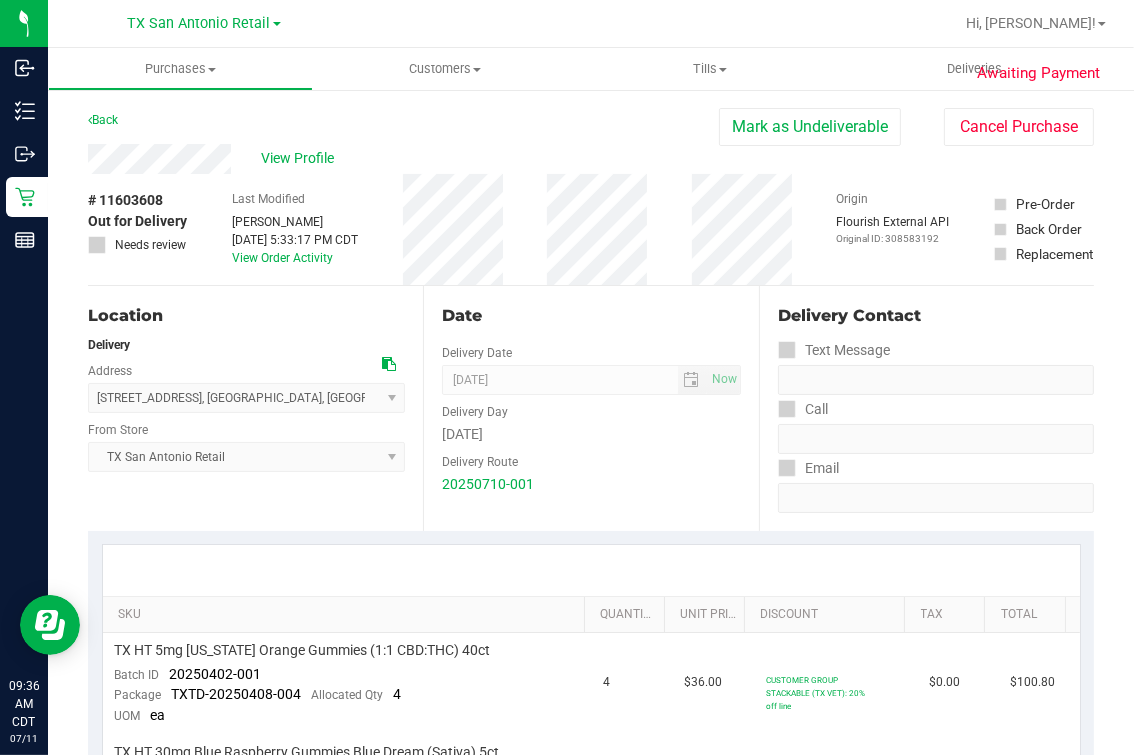 scroll, scrollTop: 375, scrollLeft: 0, axis: vertical 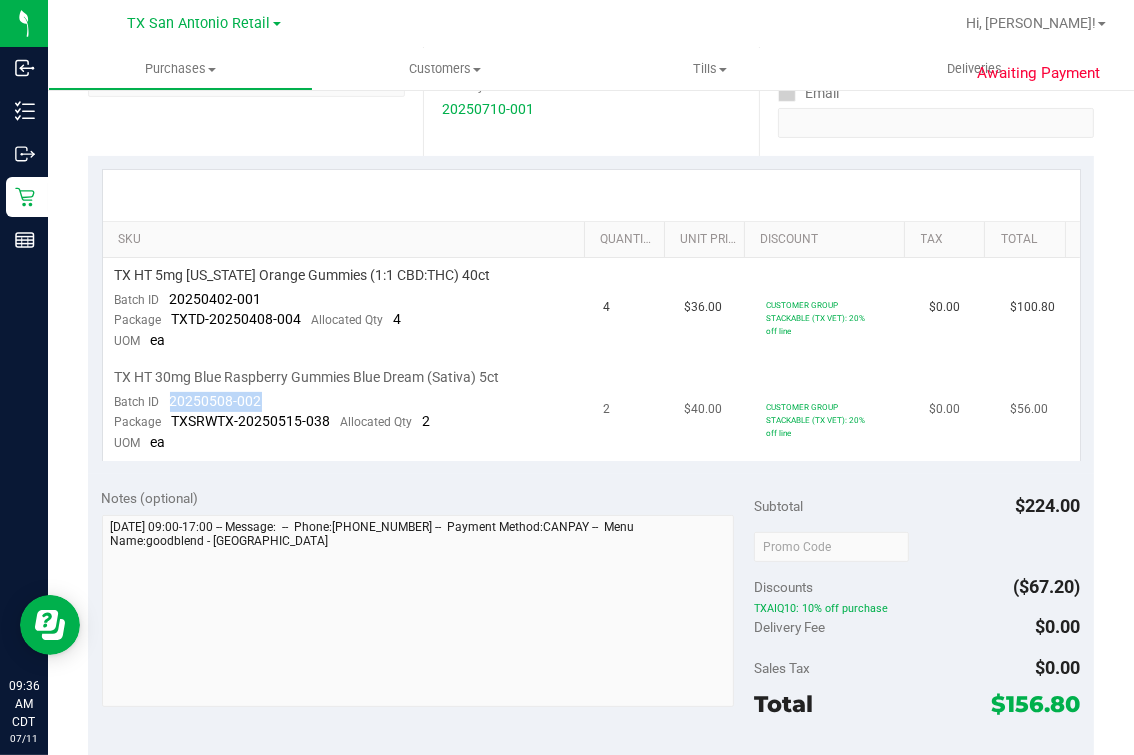 drag, startPoint x: 168, startPoint y: 400, endPoint x: 317, endPoint y: 397, distance: 149.0302 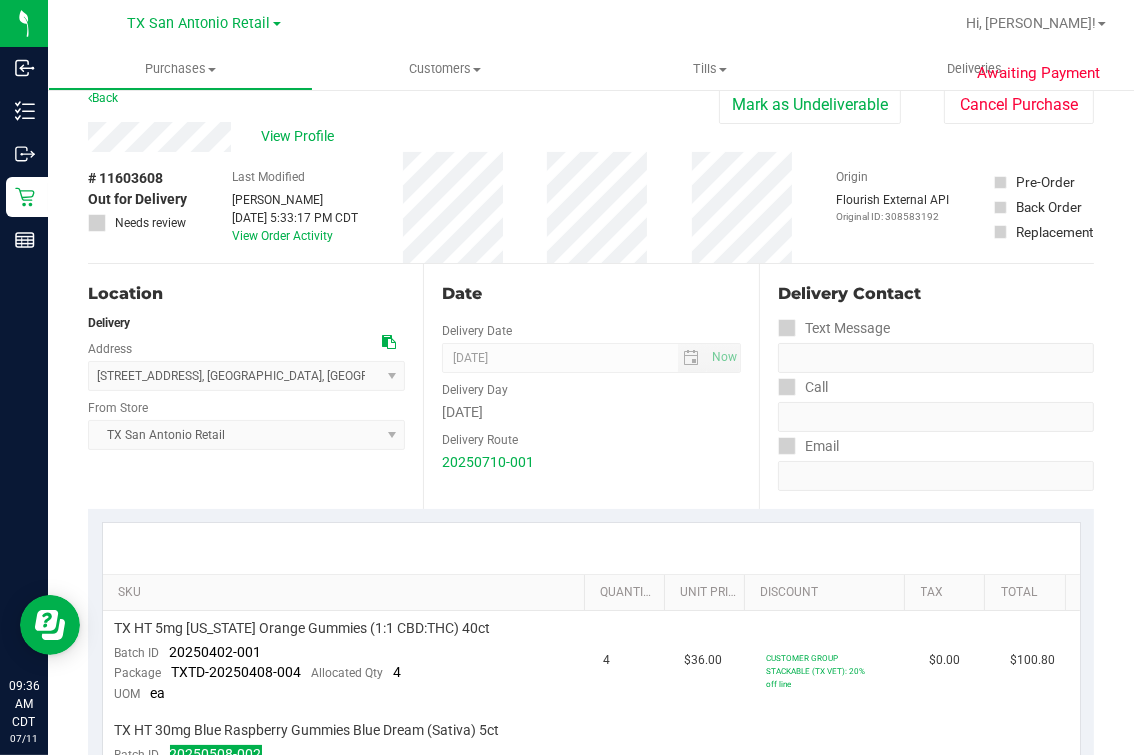 scroll, scrollTop: 0, scrollLeft: 0, axis: both 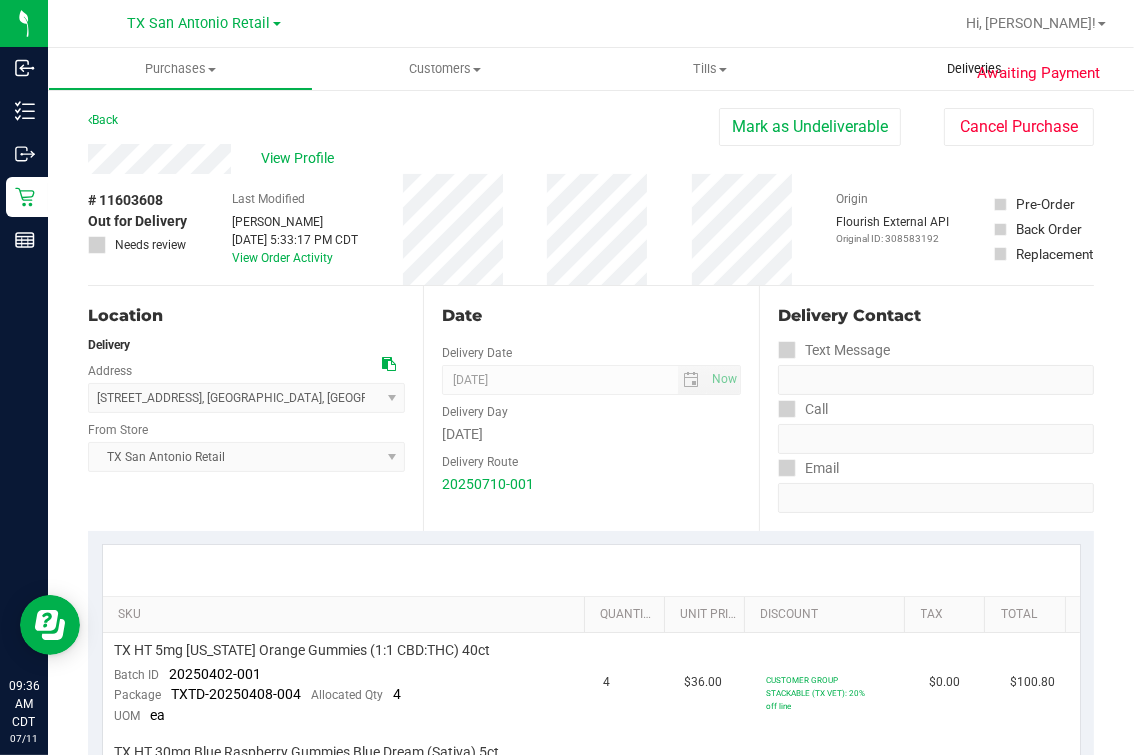 click on "Deliveries" at bounding box center (974, 69) 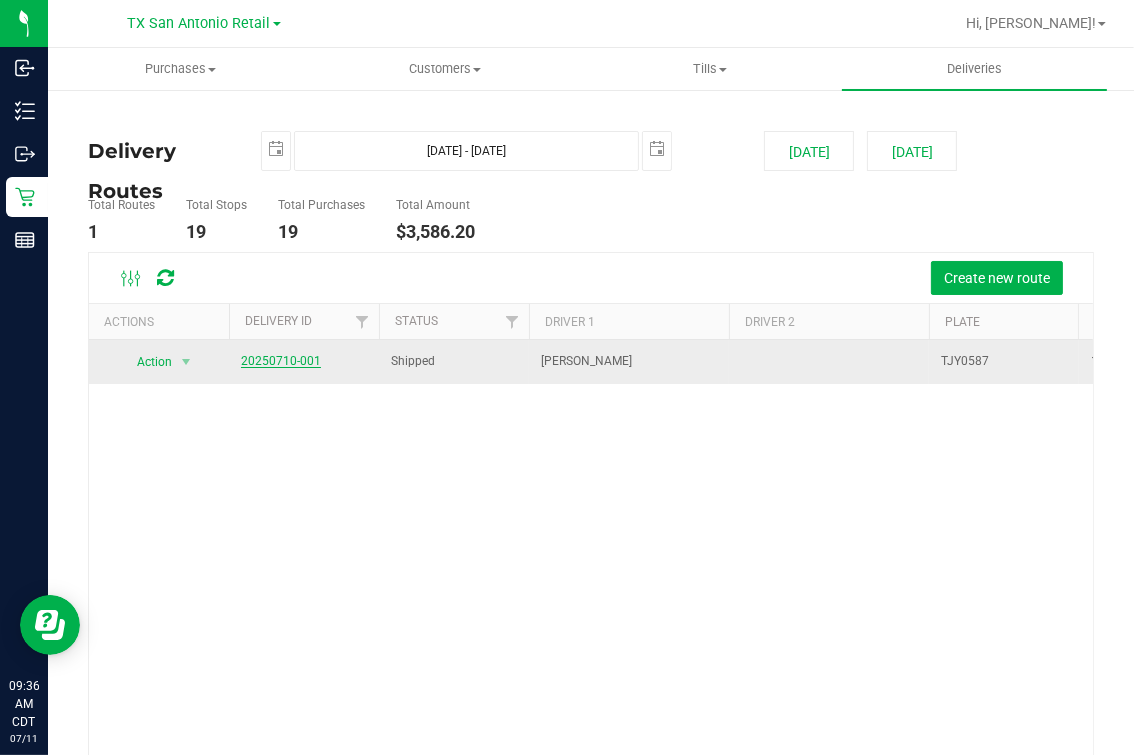 click on "20250710-001" at bounding box center [281, 361] 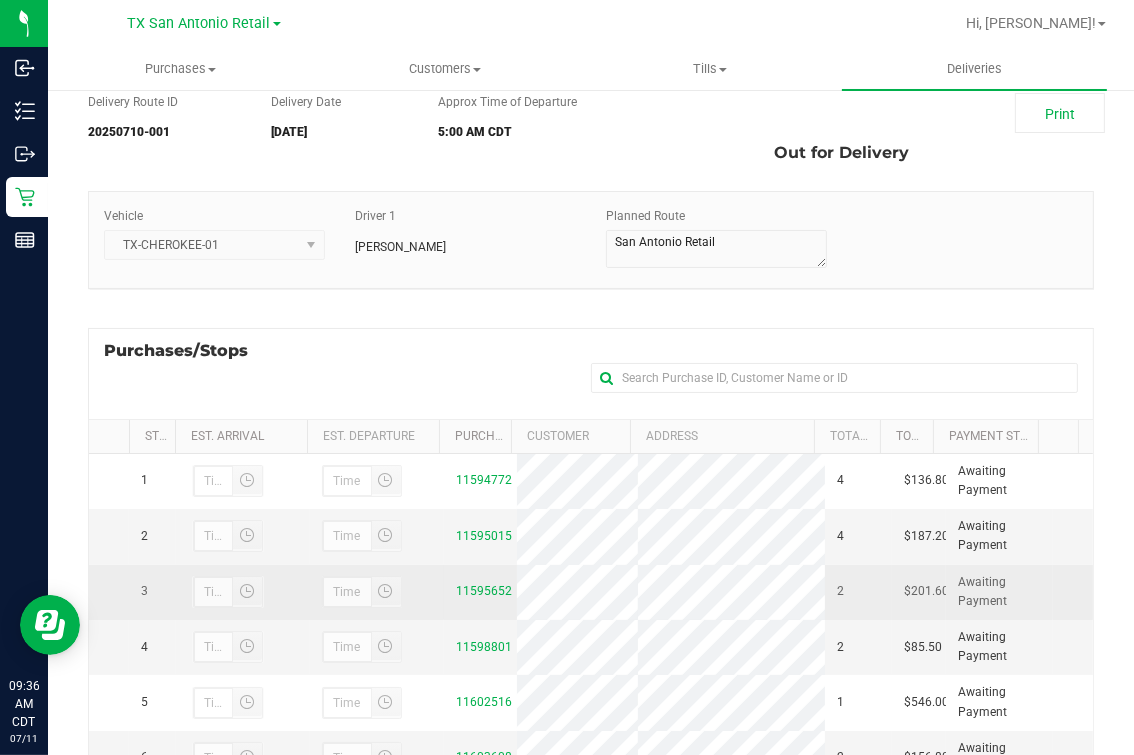 scroll, scrollTop: 249, scrollLeft: 0, axis: vertical 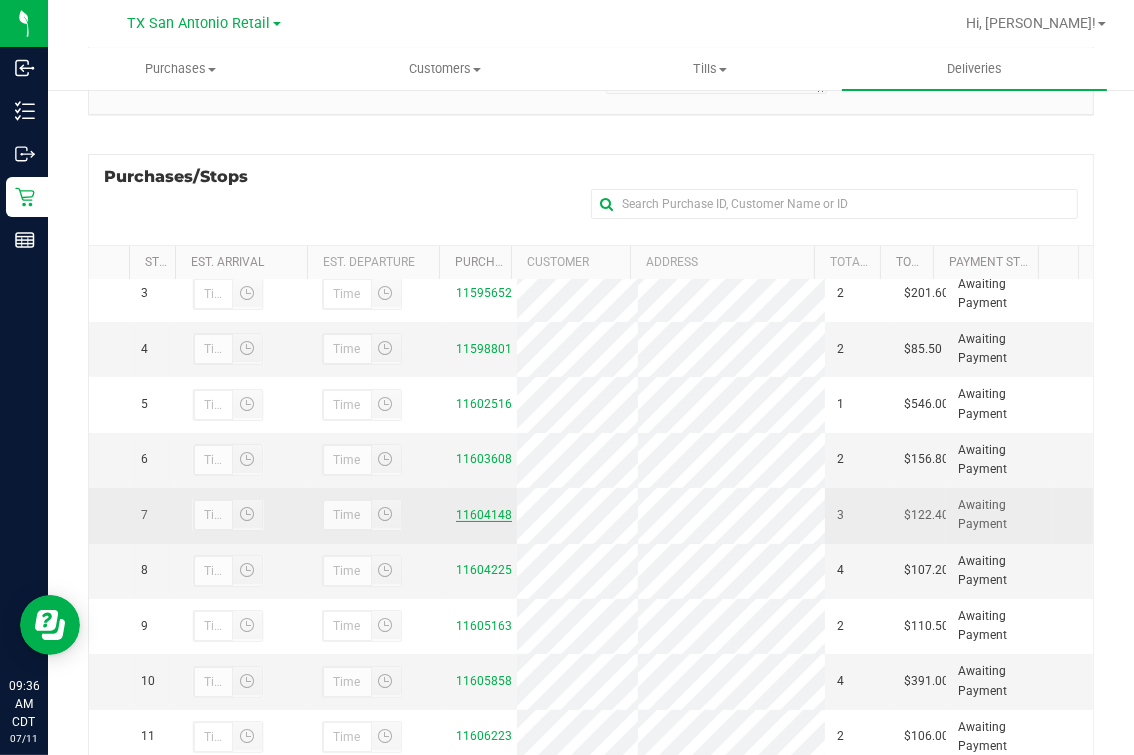 click on "11604148" at bounding box center [484, 515] 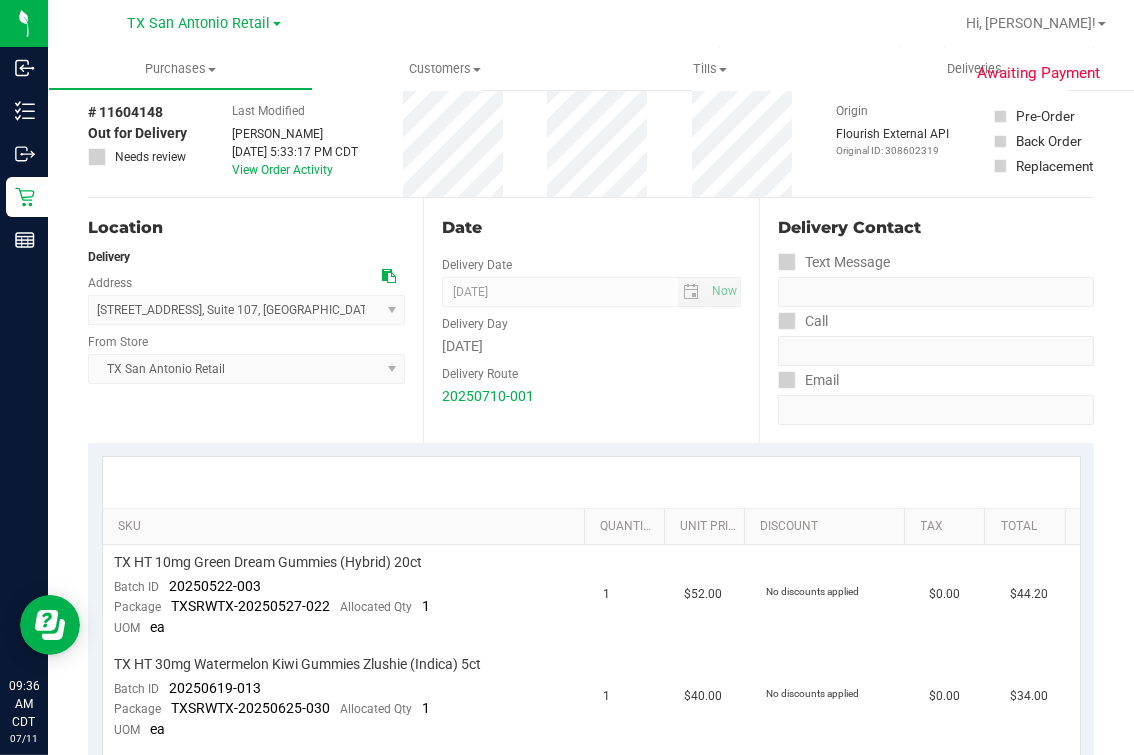 scroll, scrollTop: 0, scrollLeft: 0, axis: both 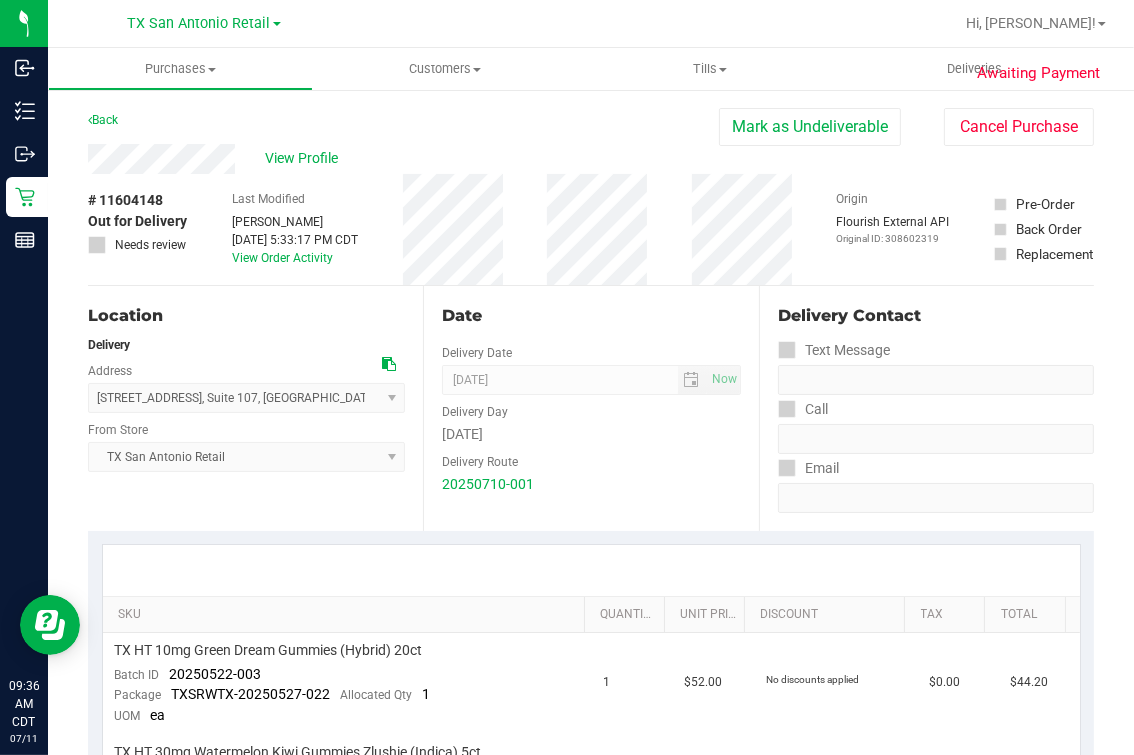 click on "Date
Delivery Date
[DATE]
Now
[DATE] 07:00 AM
Now
Delivery Day
[DATE]
Delivery Route
20250710-001" at bounding box center [590, 408] 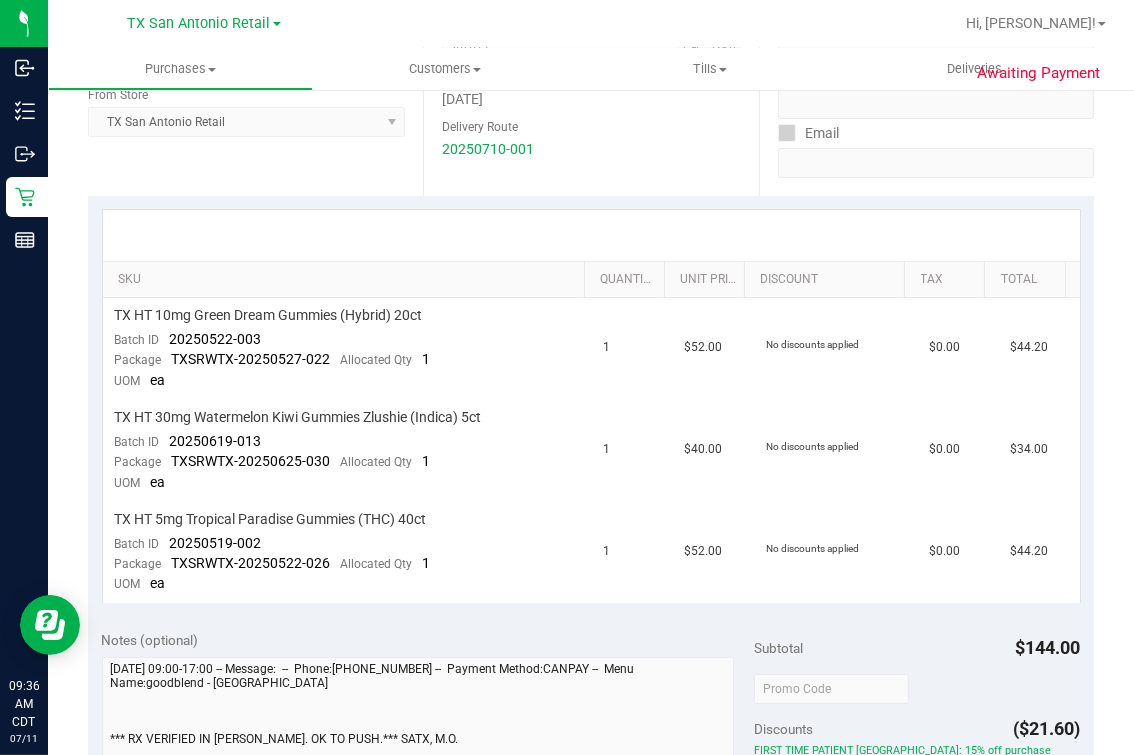 scroll, scrollTop: 375, scrollLeft: 0, axis: vertical 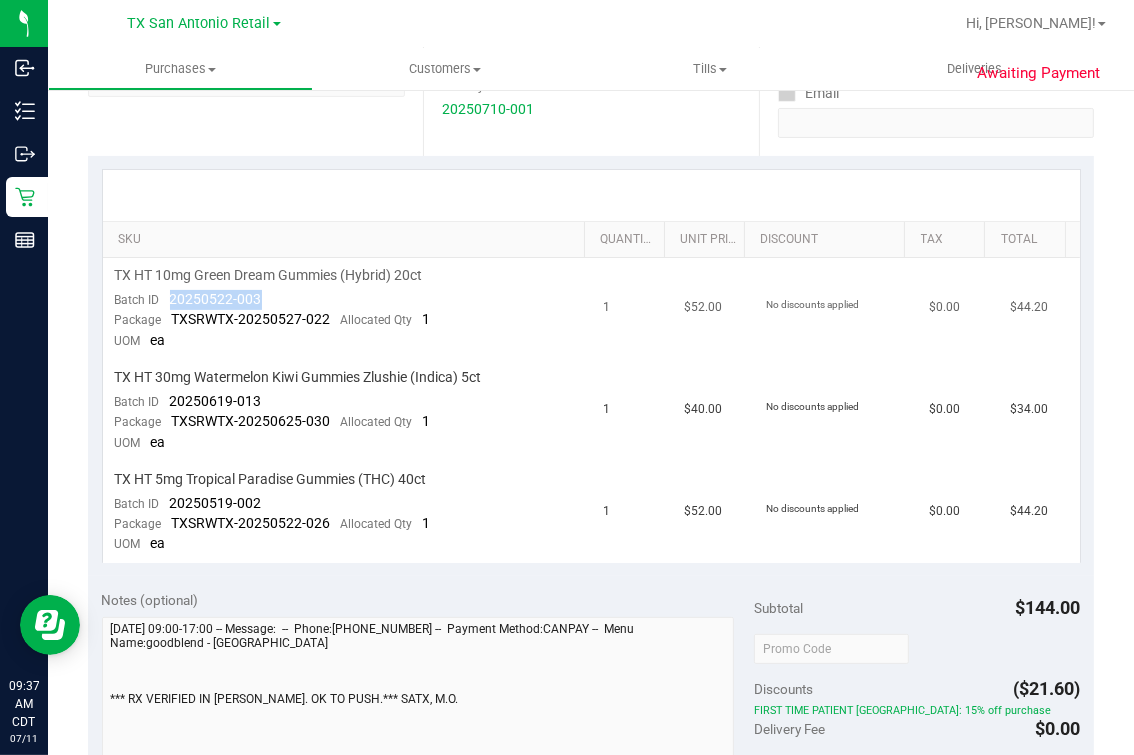 drag, startPoint x: 165, startPoint y: 300, endPoint x: 307, endPoint y: 307, distance: 142.17242 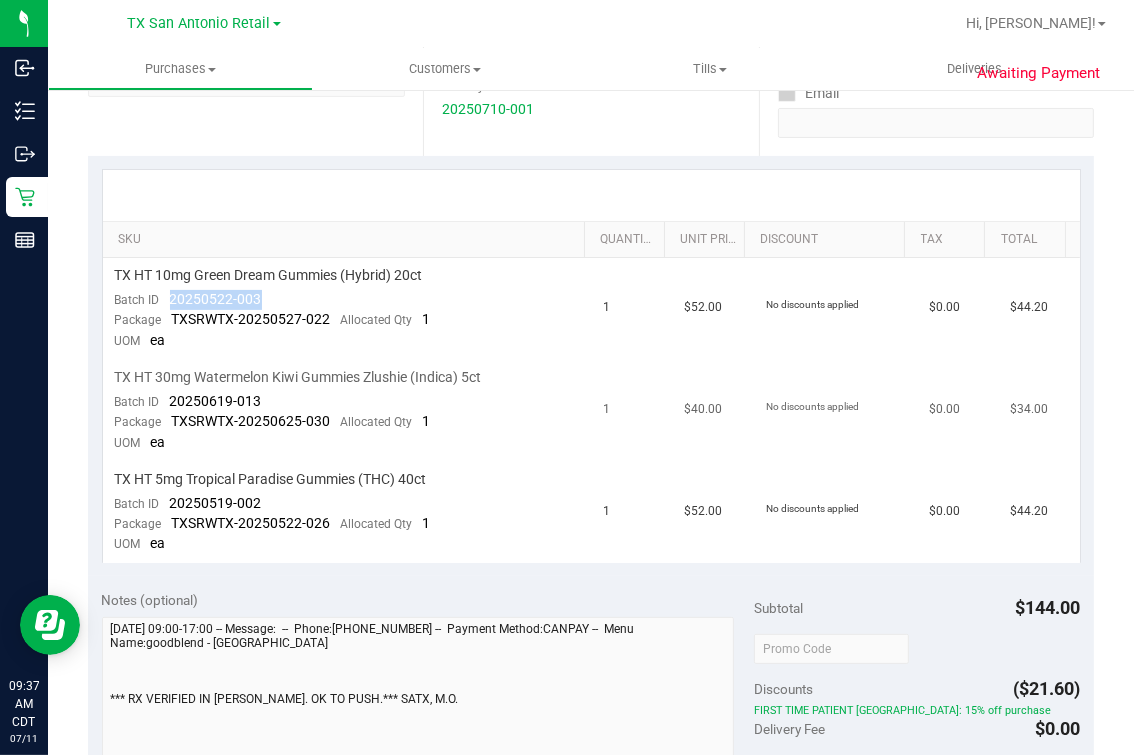 click on "20250619-013" at bounding box center (216, 401) 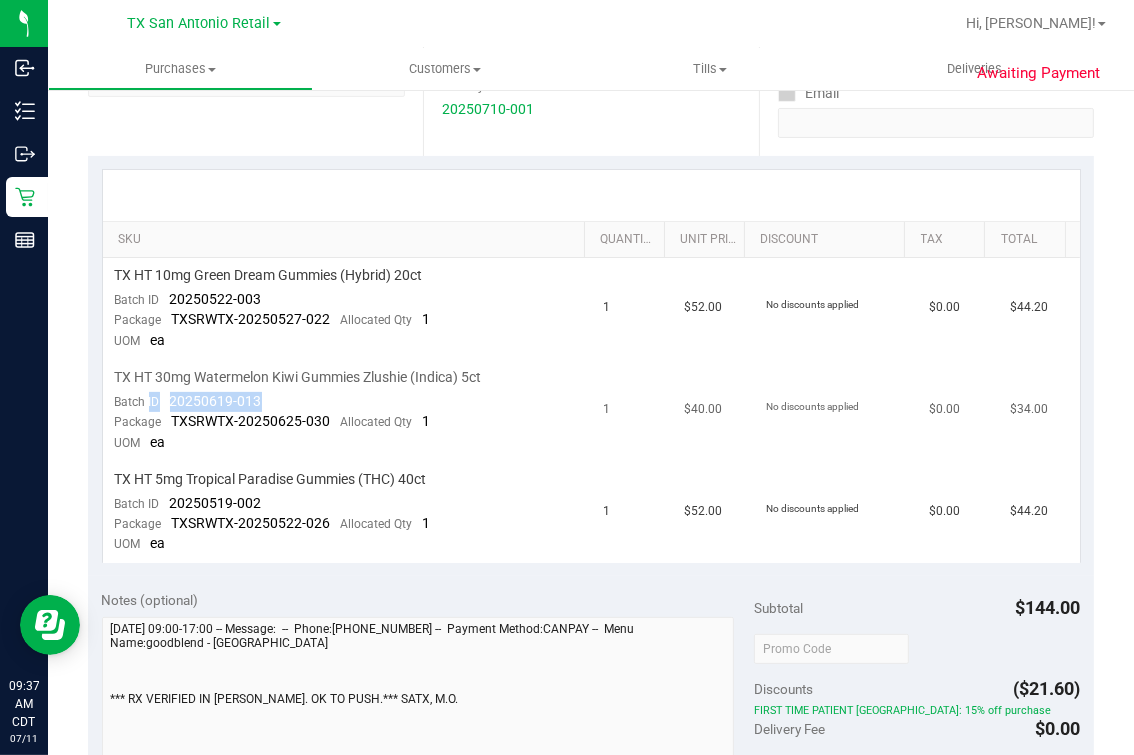 drag, startPoint x: 169, startPoint y: 401, endPoint x: 257, endPoint y: 401, distance: 88 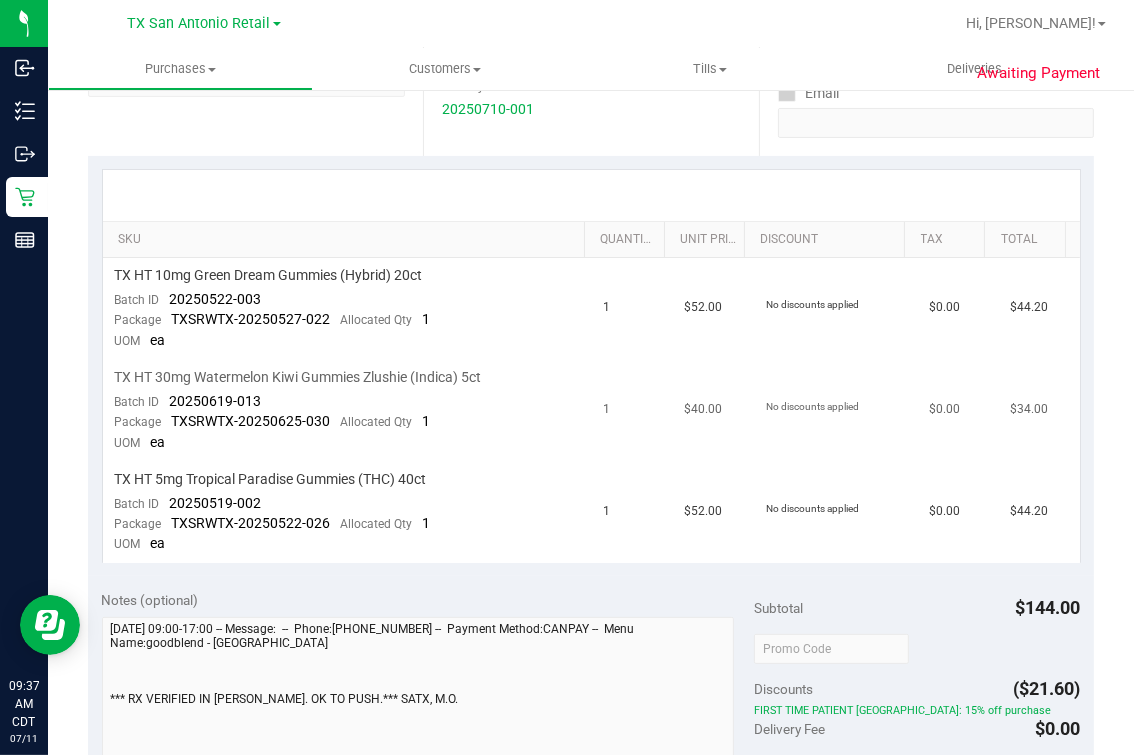 click on "Batch ID" at bounding box center [137, 402] 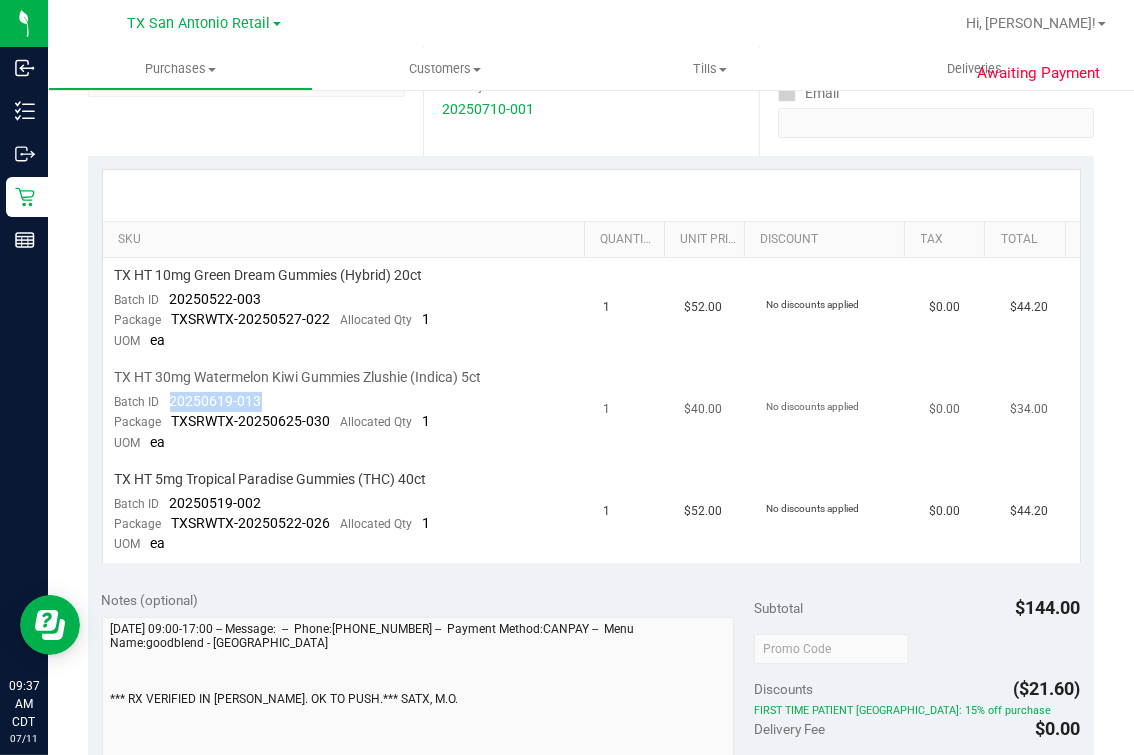 drag, startPoint x: 162, startPoint y: 396, endPoint x: 270, endPoint y: 400, distance: 108.07405 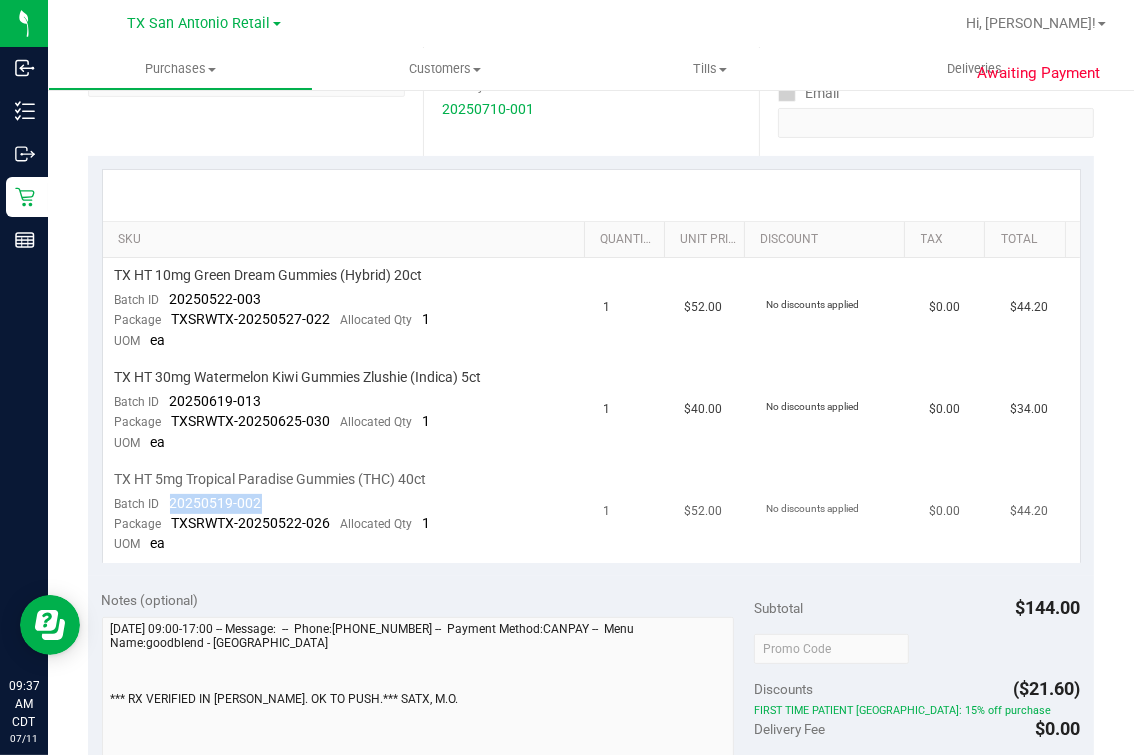 drag, startPoint x: 169, startPoint y: 499, endPoint x: 263, endPoint y: 505, distance: 94.19129 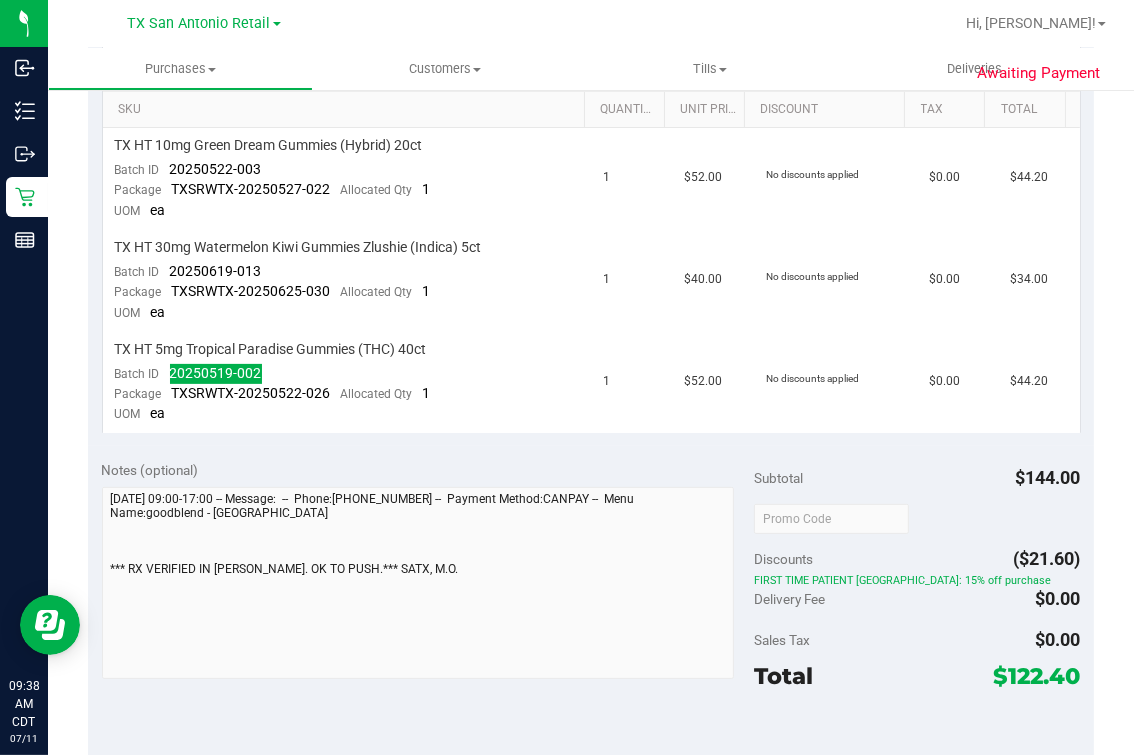 scroll, scrollTop: 375, scrollLeft: 0, axis: vertical 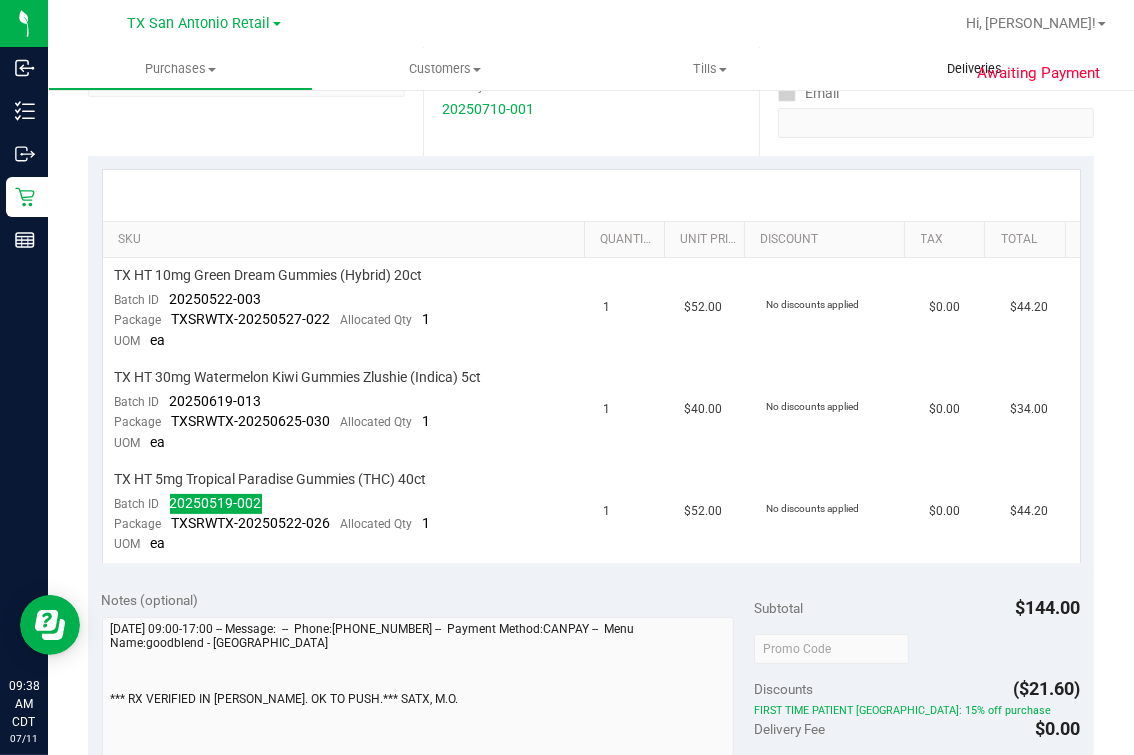 click on "Deliveries" at bounding box center [974, 69] 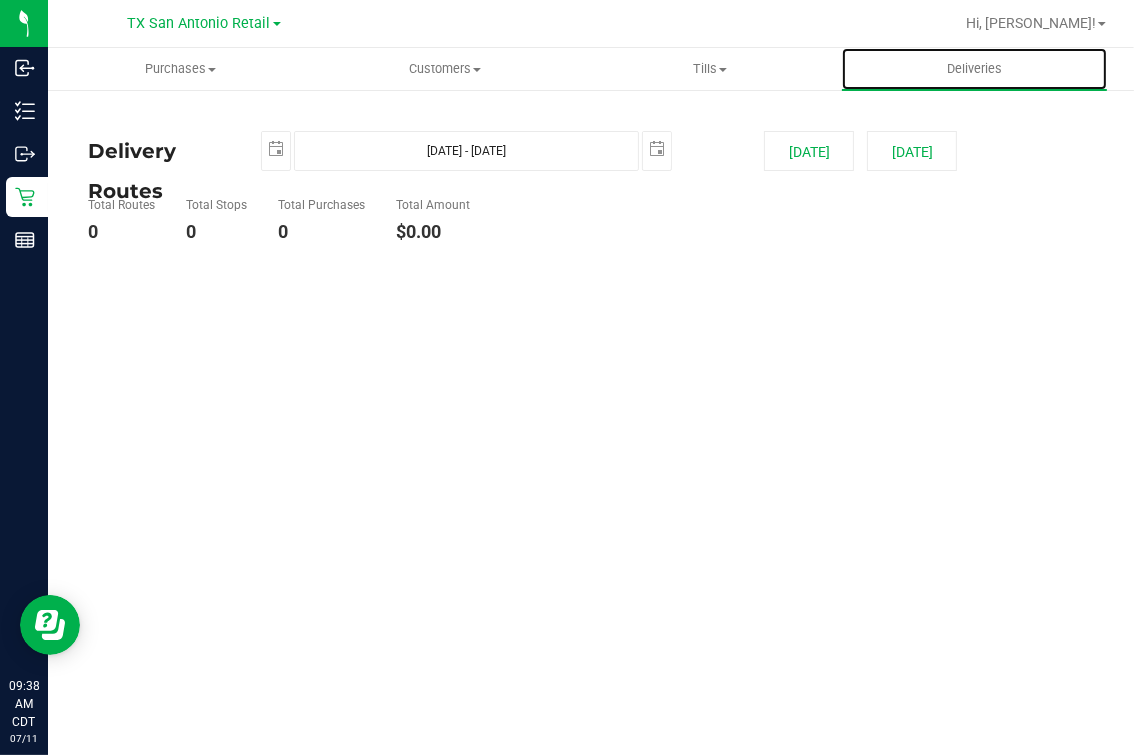 scroll, scrollTop: 0, scrollLeft: 0, axis: both 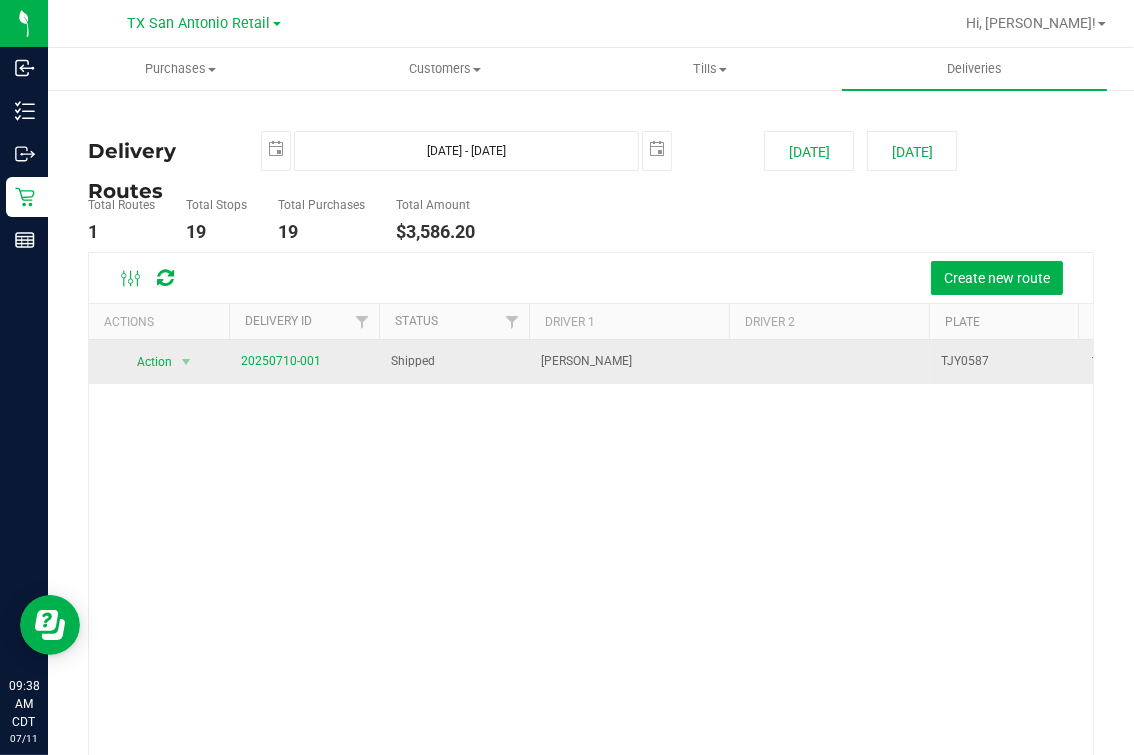 click on "20250710-001" at bounding box center (281, 361) 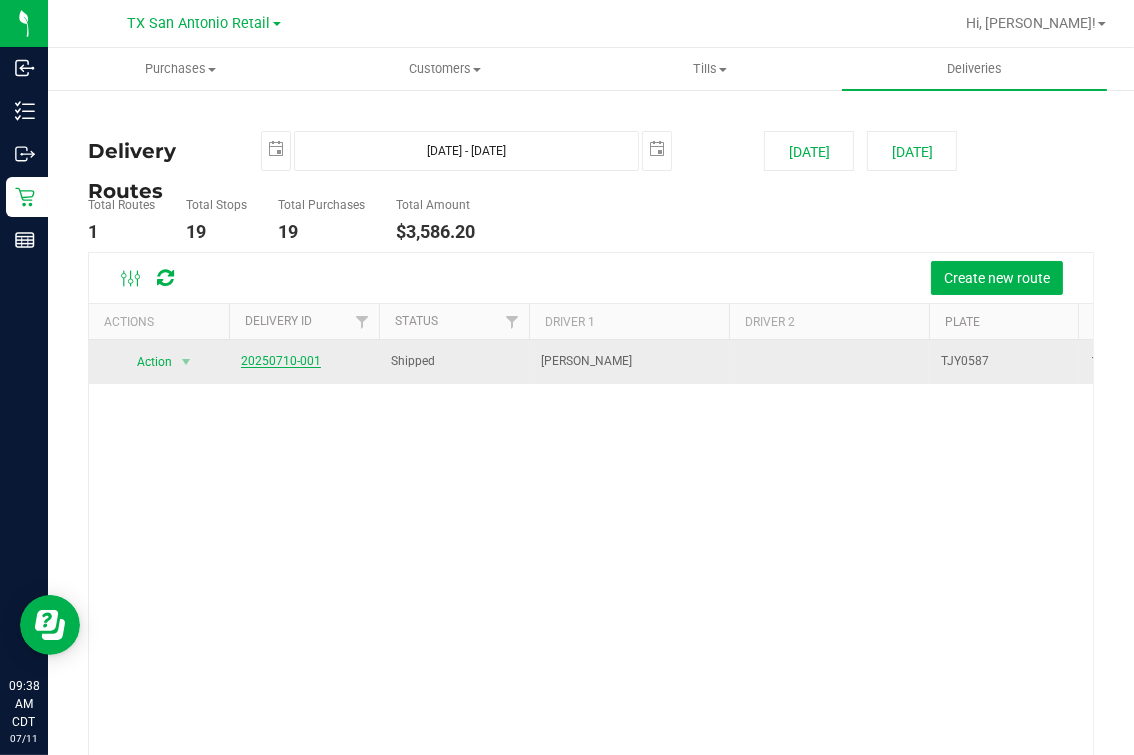 drag, startPoint x: 304, startPoint y: 368, endPoint x: 277, endPoint y: 356, distance: 29.546574 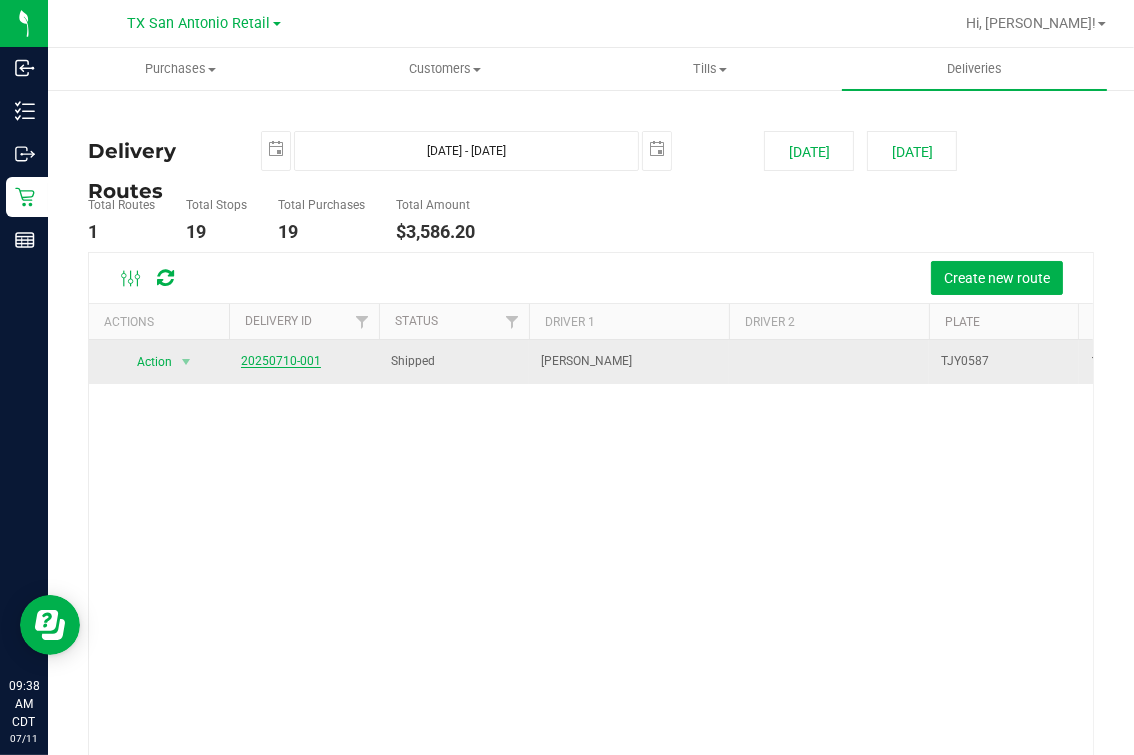 click on "20250710-001" at bounding box center [281, 361] 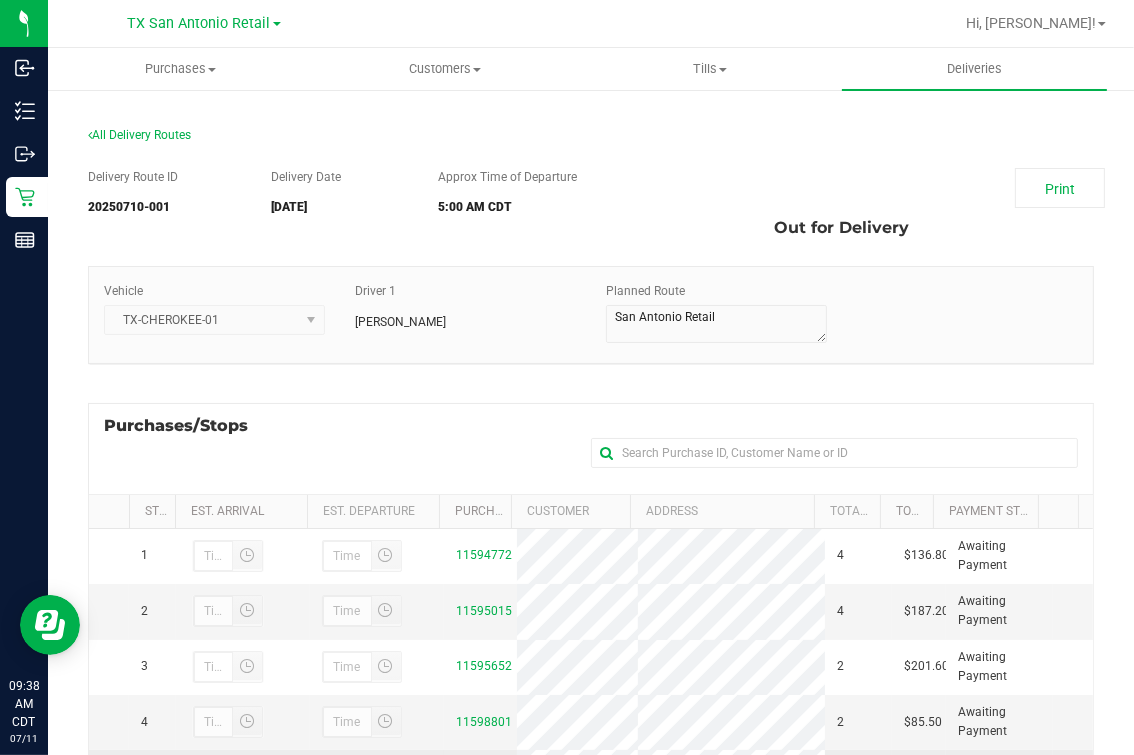 scroll, scrollTop: 357, scrollLeft: 0, axis: vertical 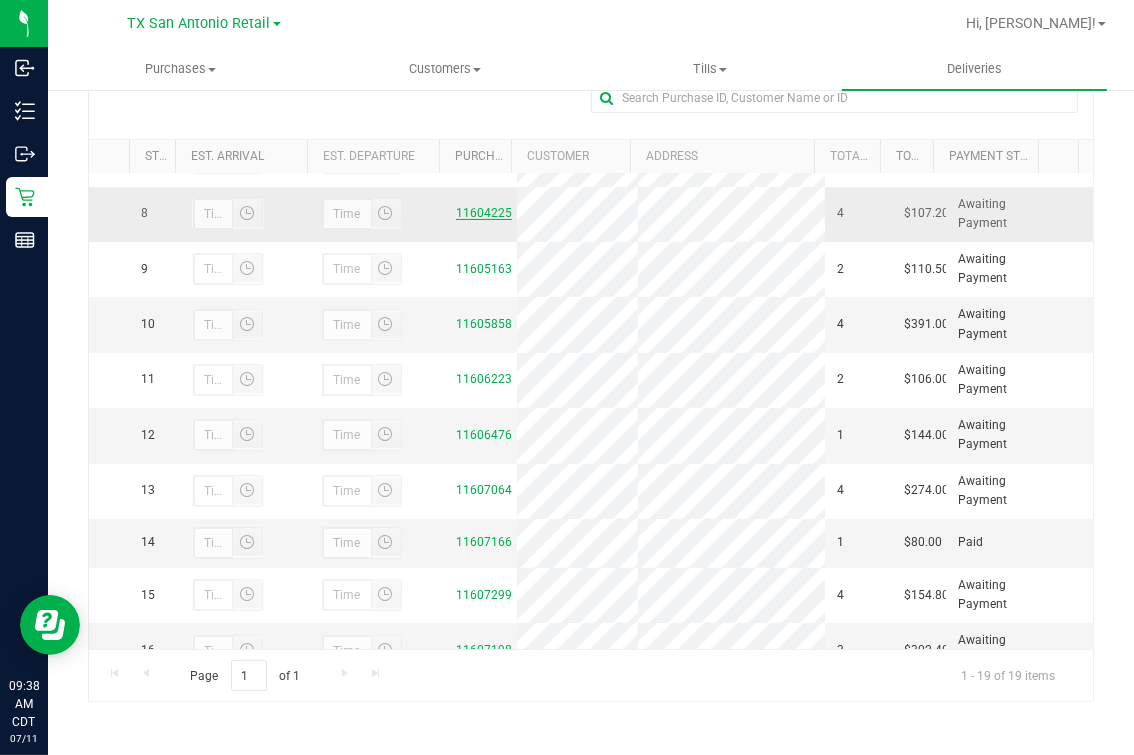 click on "11604225" at bounding box center (484, 213) 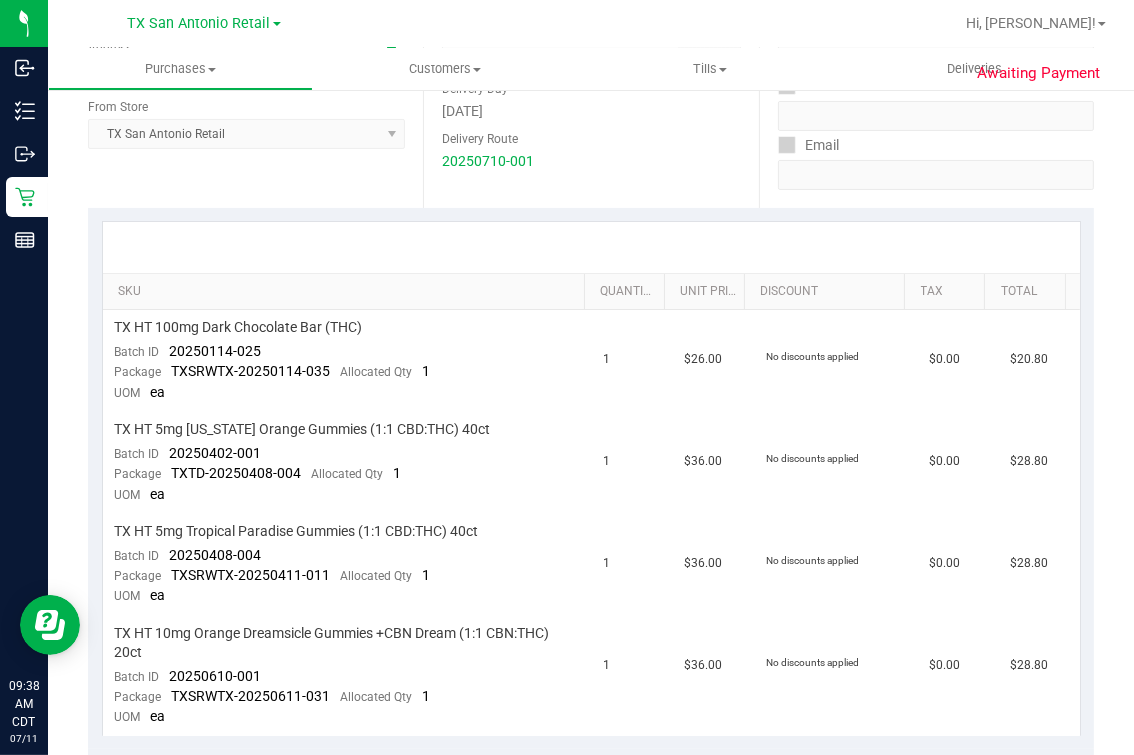 scroll, scrollTop: 375, scrollLeft: 0, axis: vertical 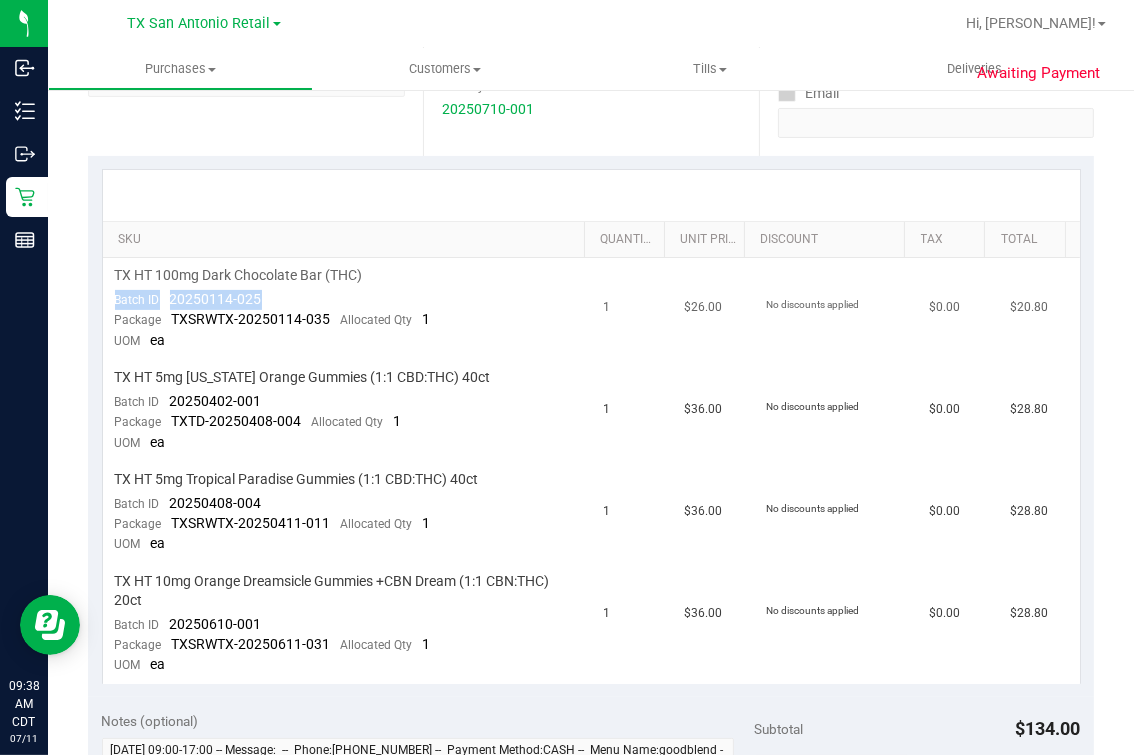 drag, startPoint x: 191, startPoint y: 286, endPoint x: 367, endPoint y: 290, distance: 176.04546 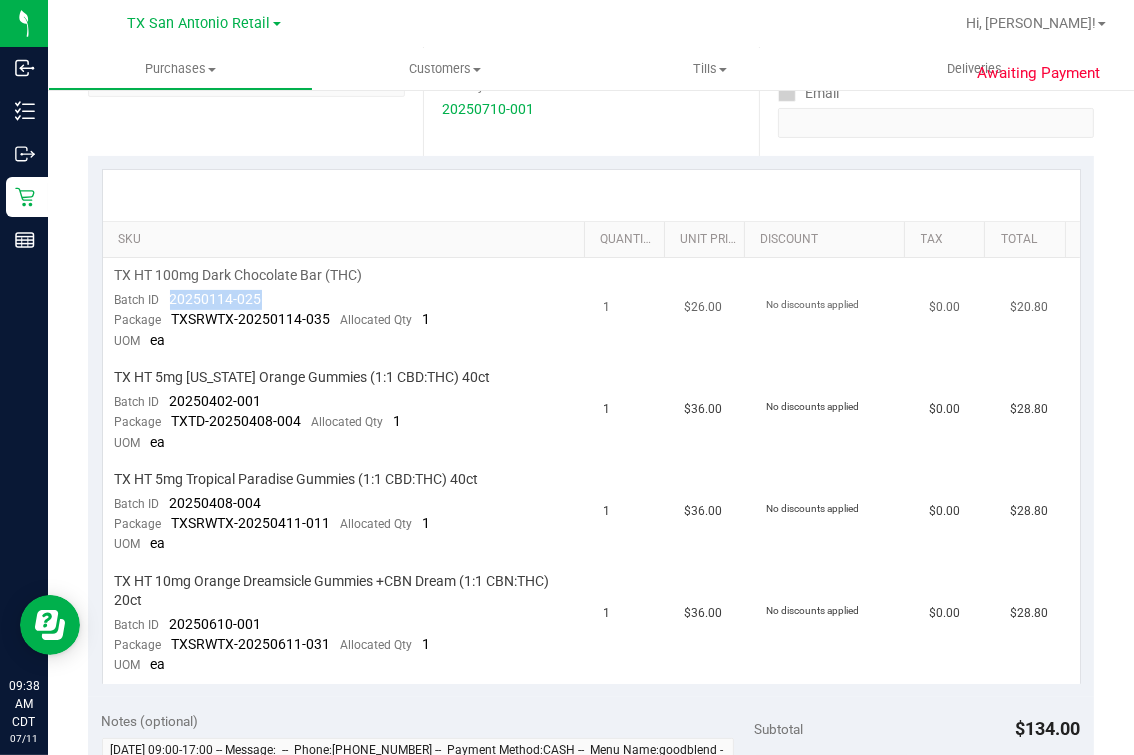 drag, startPoint x: 164, startPoint y: 301, endPoint x: 292, endPoint y: 303, distance: 128.01562 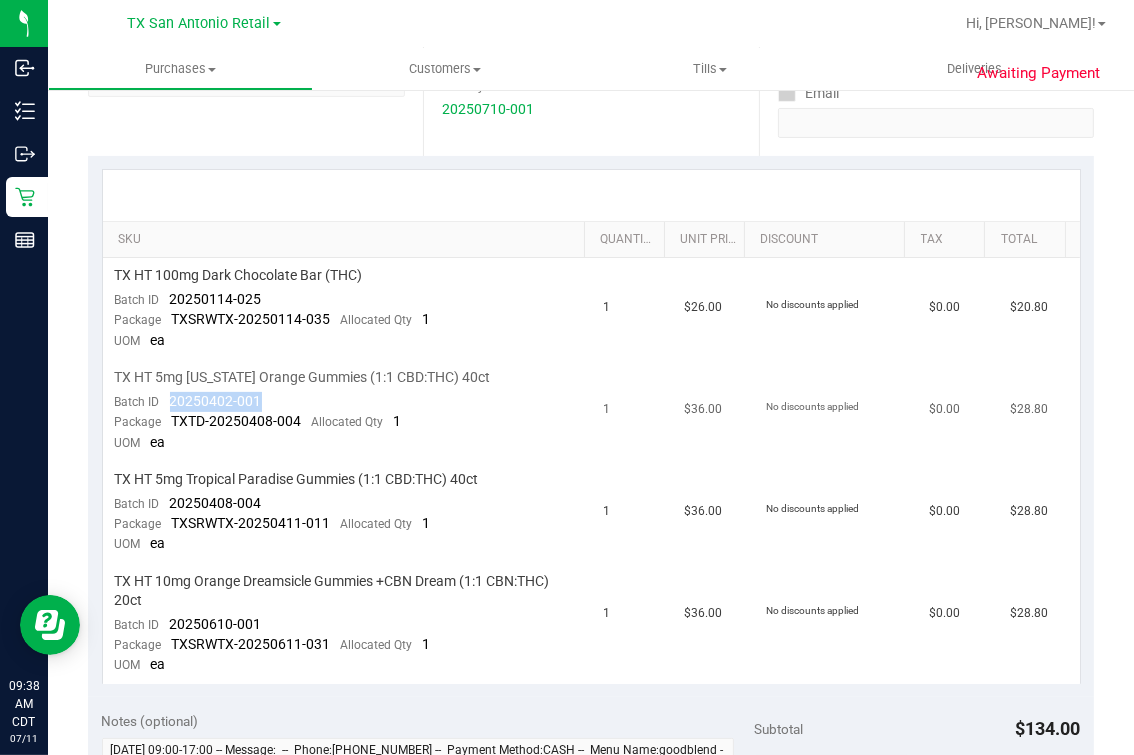 drag, startPoint x: 210, startPoint y: 400, endPoint x: 311, endPoint y: 407, distance: 101.24229 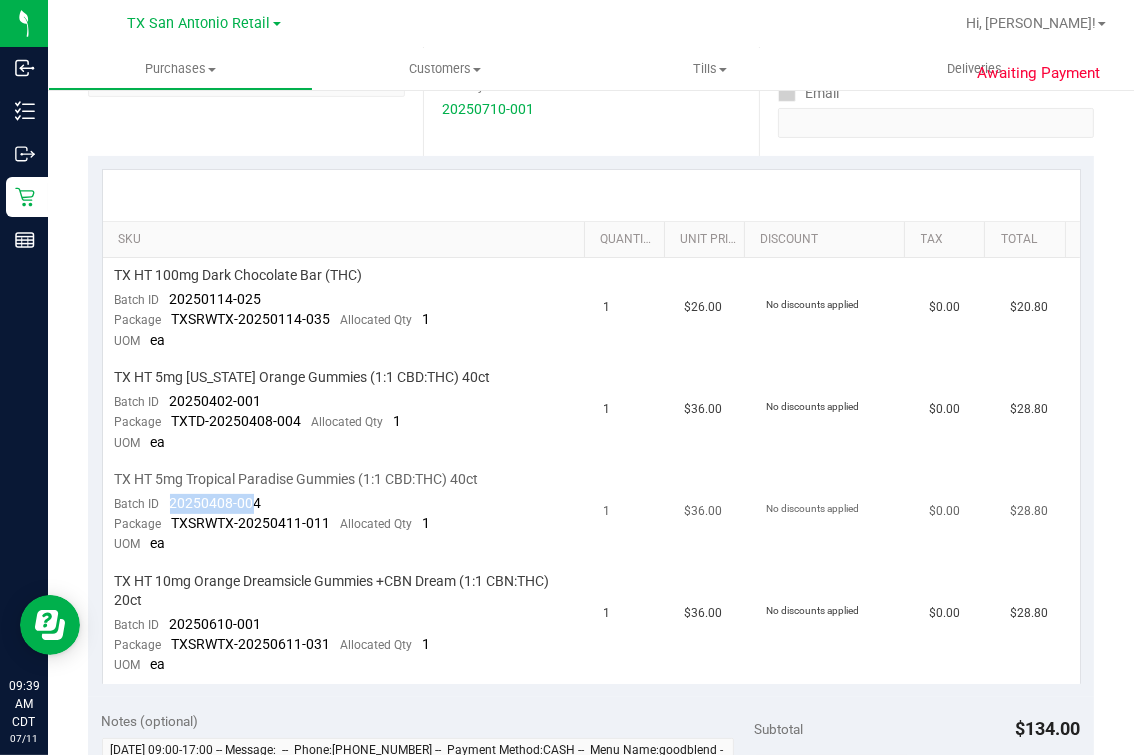 drag, startPoint x: 164, startPoint y: 499, endPoint x: 256, endPoint y: 499, distance: 92 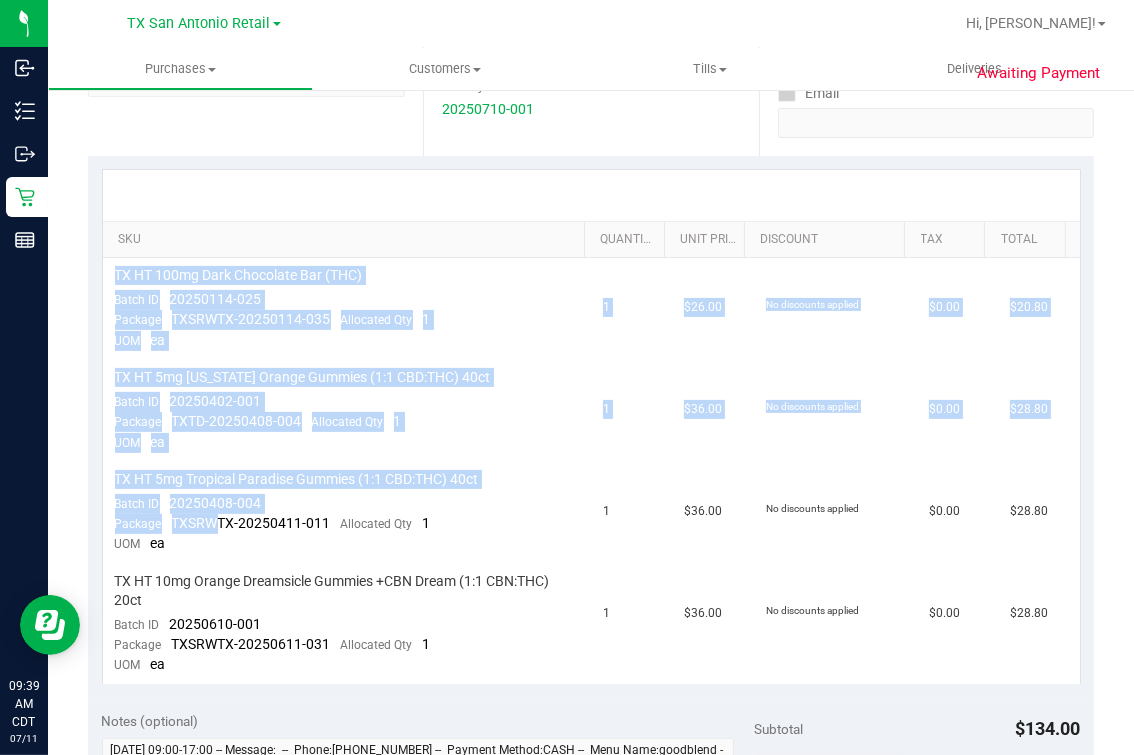 drag, startPoint x: 256, startPoint y: 499, endPoint x: 1222, endPoint y: 555, distance: 967.6218 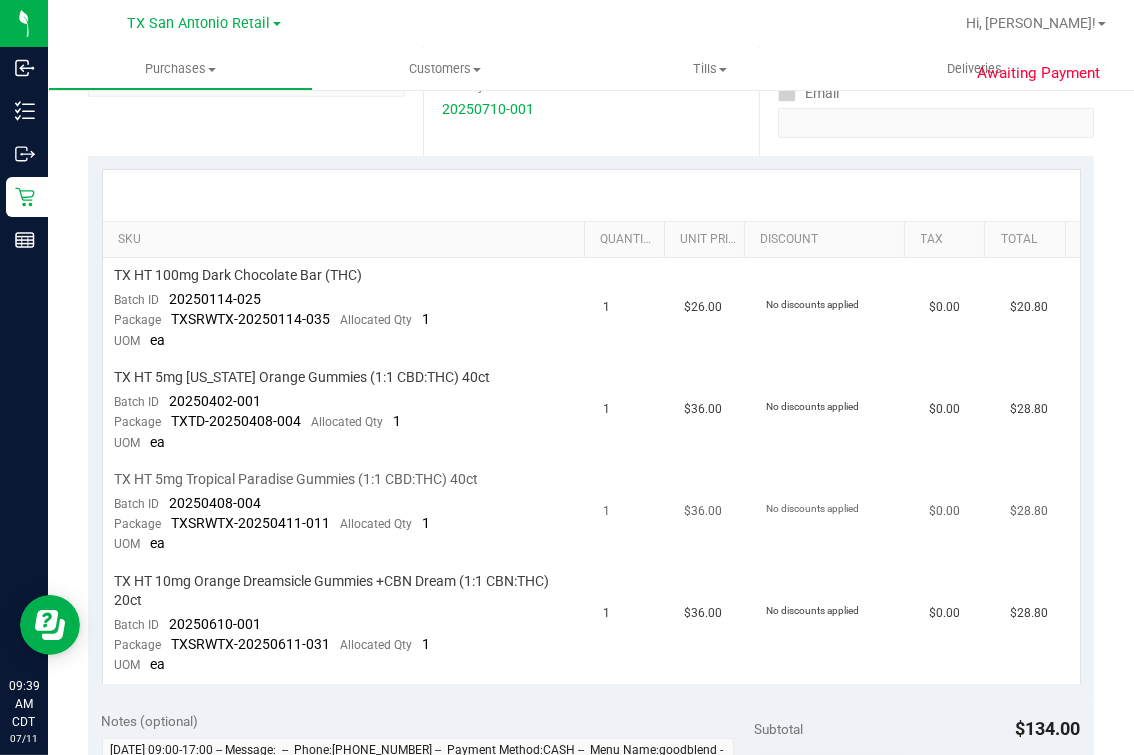 drag, startPoint x: 1222, startPoint y: 555, endPoint x: 313, endPoint y: 478, distance: 912.25543 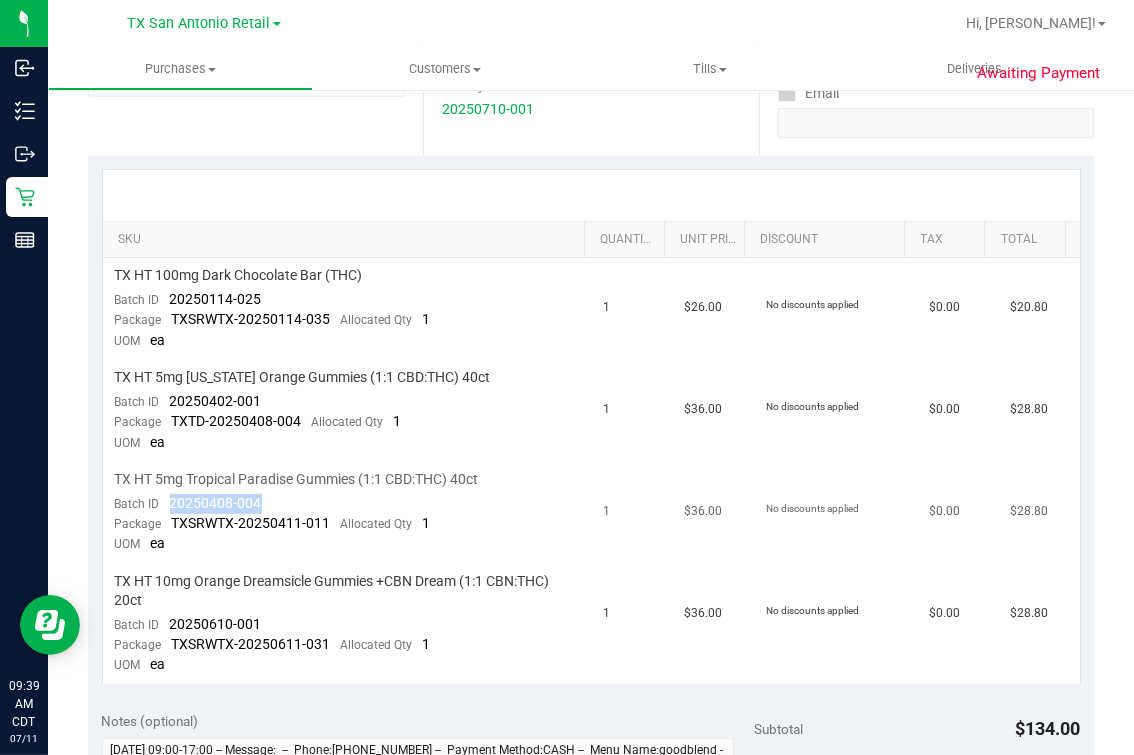 drag, startPoint x: 169, startPoint y: 500, endPoint x: 277, endPoint y: 498, distance: 108.01852 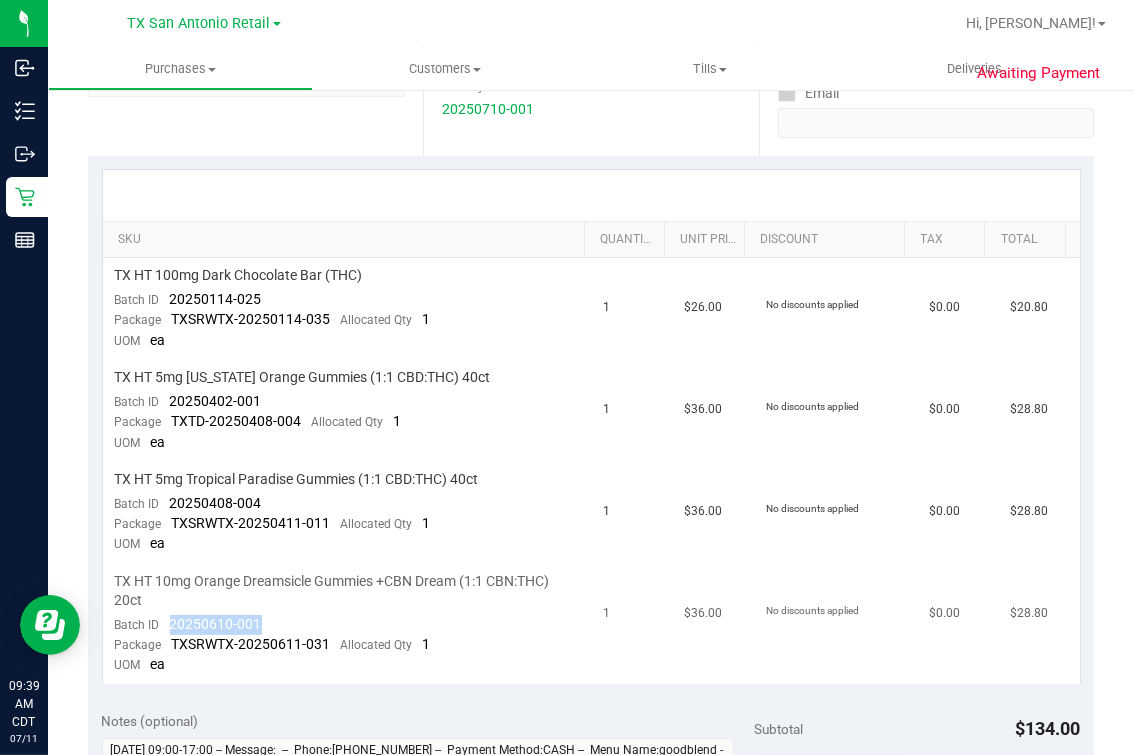 drag, startPoint x: 159, startPoint y: 620, endPoint x: 312, endPoint y: 618, distance: 153.01308 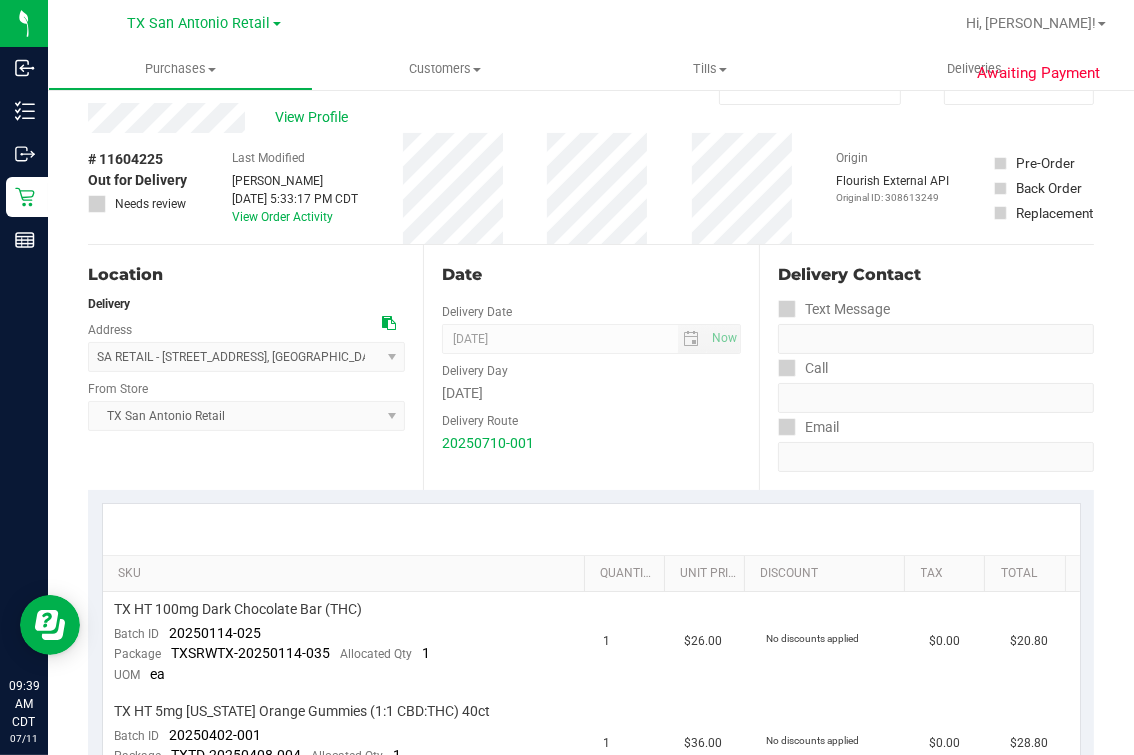 scroll, scrollTop: 0, scrollLeft: 0, axis: both 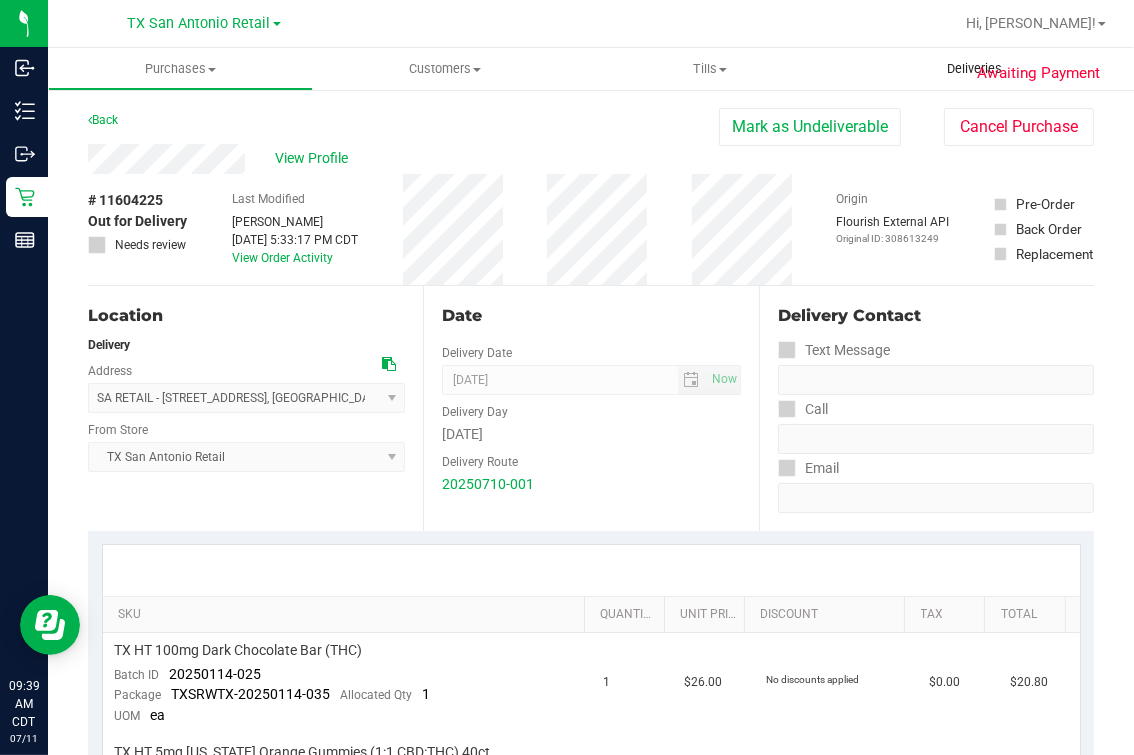 click on "Deliveries" at bounding box center (974, 69) 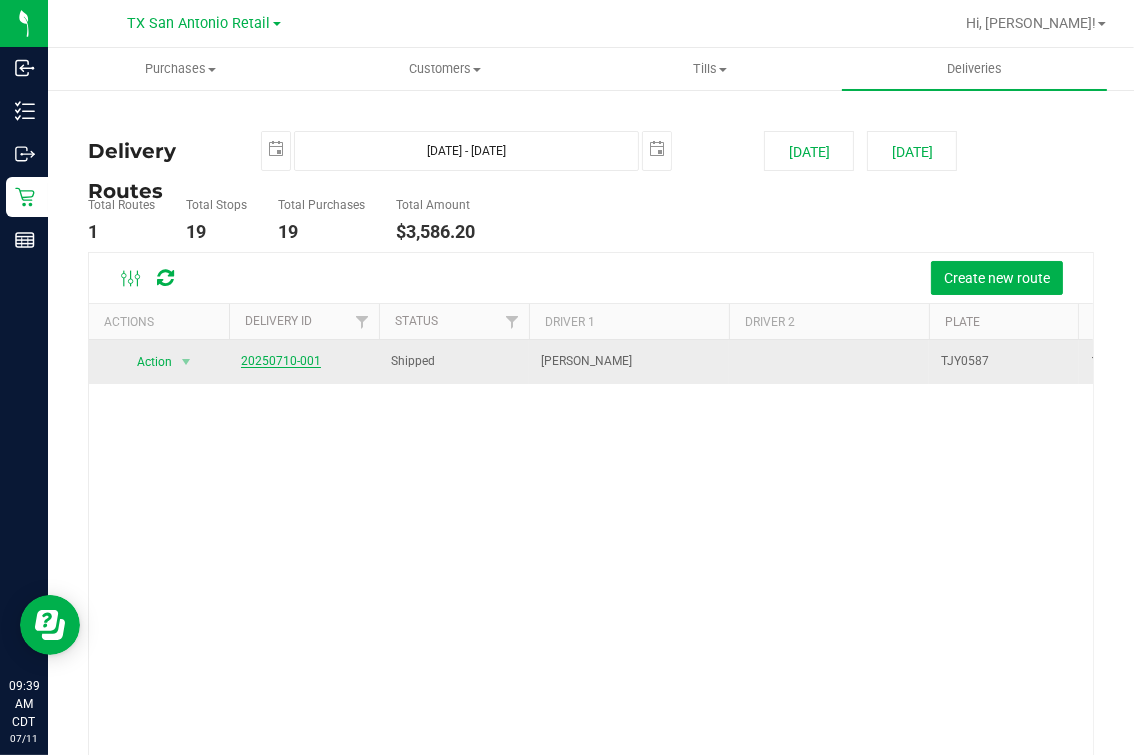 click on "20250710-001" at bounding box center [281, 361] 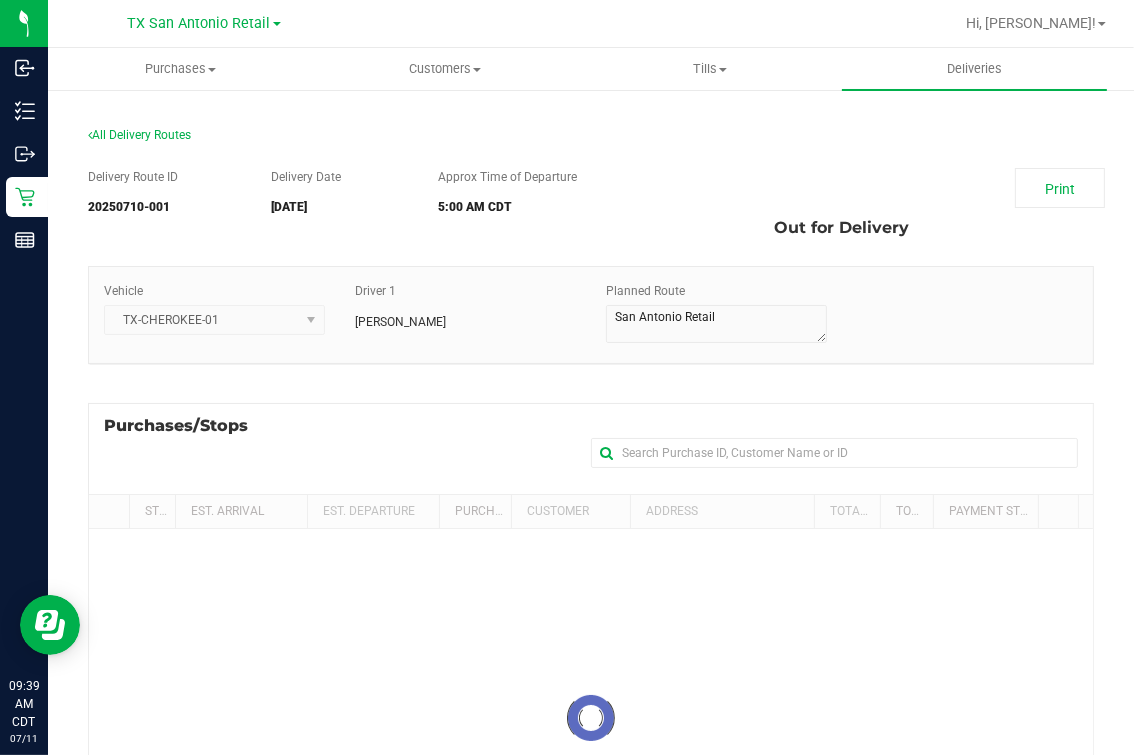 click on "Print
Out for Delivery" at bounding box center (892, 208) 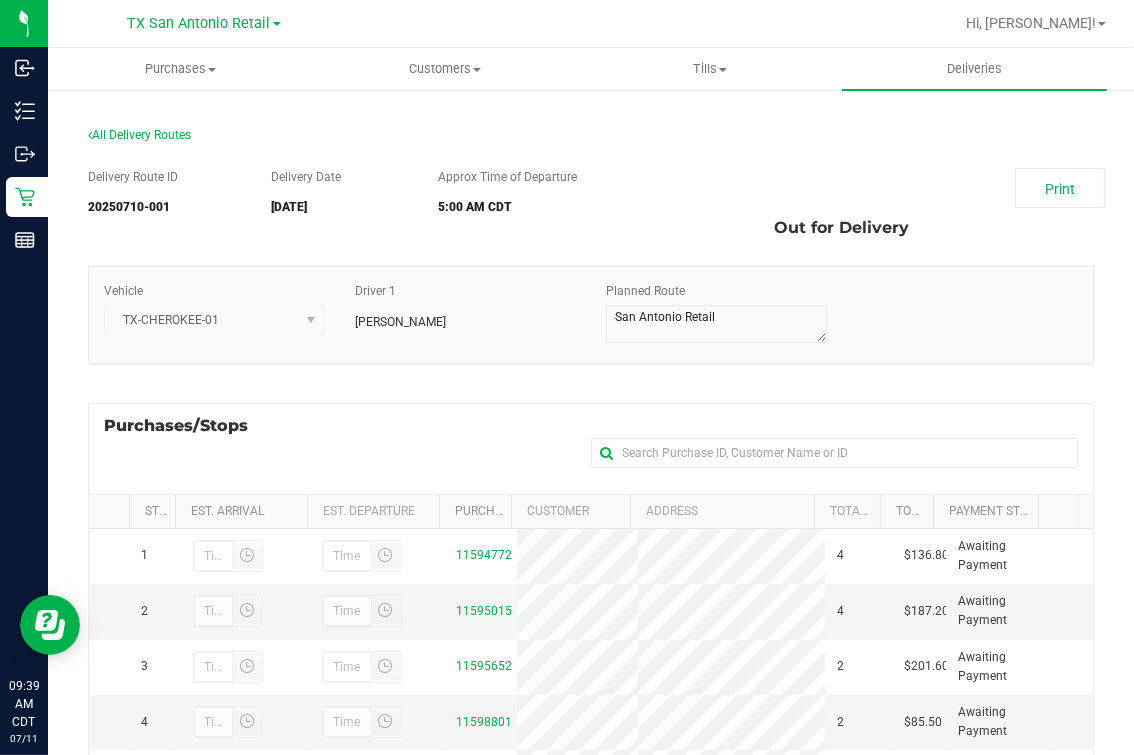 click on "Delivery Route ID
20250710-001
Delivery Date
[DATE]
Approx Time of Departure
5:00 AM CDT
Print
Out for Delivery
Vehicle
TX-CHEROKEE-01" at bounding box center (591, 612) 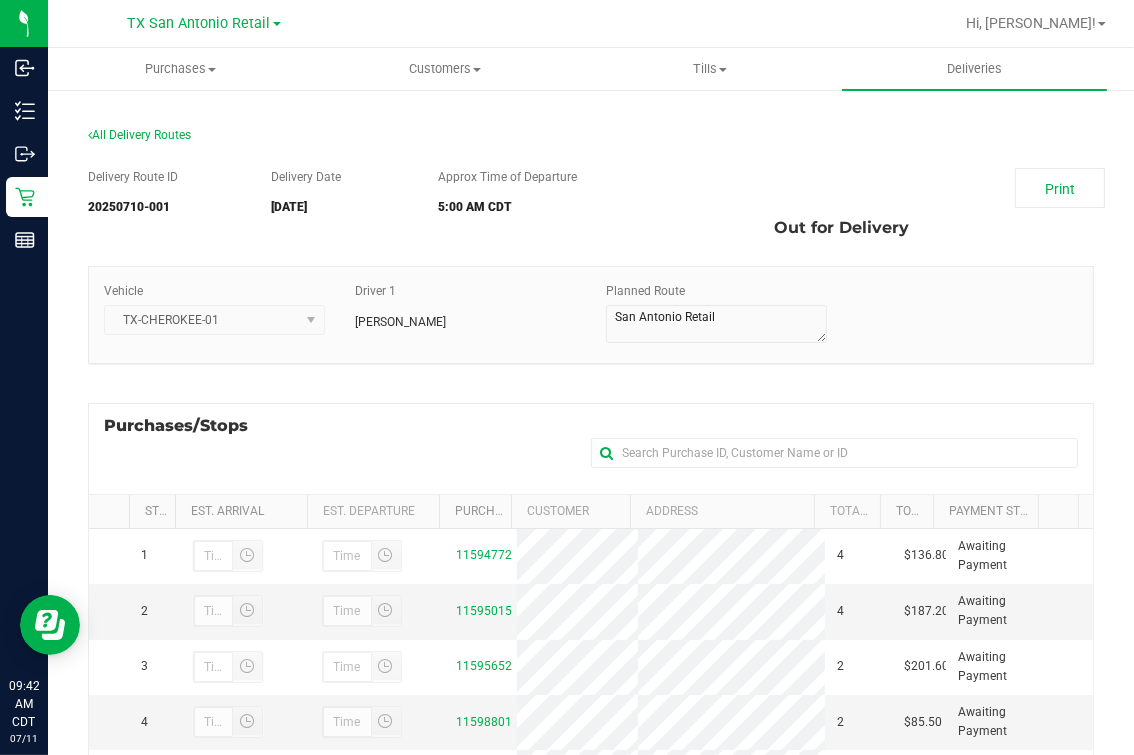 drag, startPoint x: 405, startPoint y: 373, endPoint x: 404, endPoint y: 395, distance: 22.022715 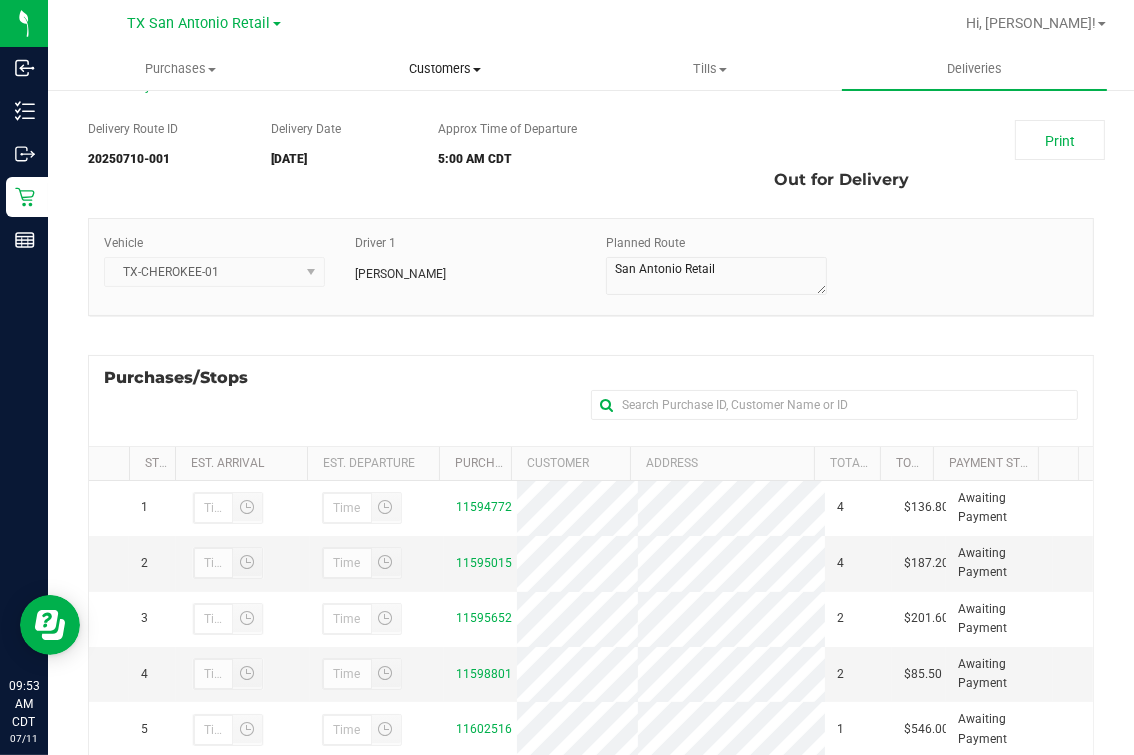 scroll, scrollTop: 0, scrollLeft: 0, axis: both 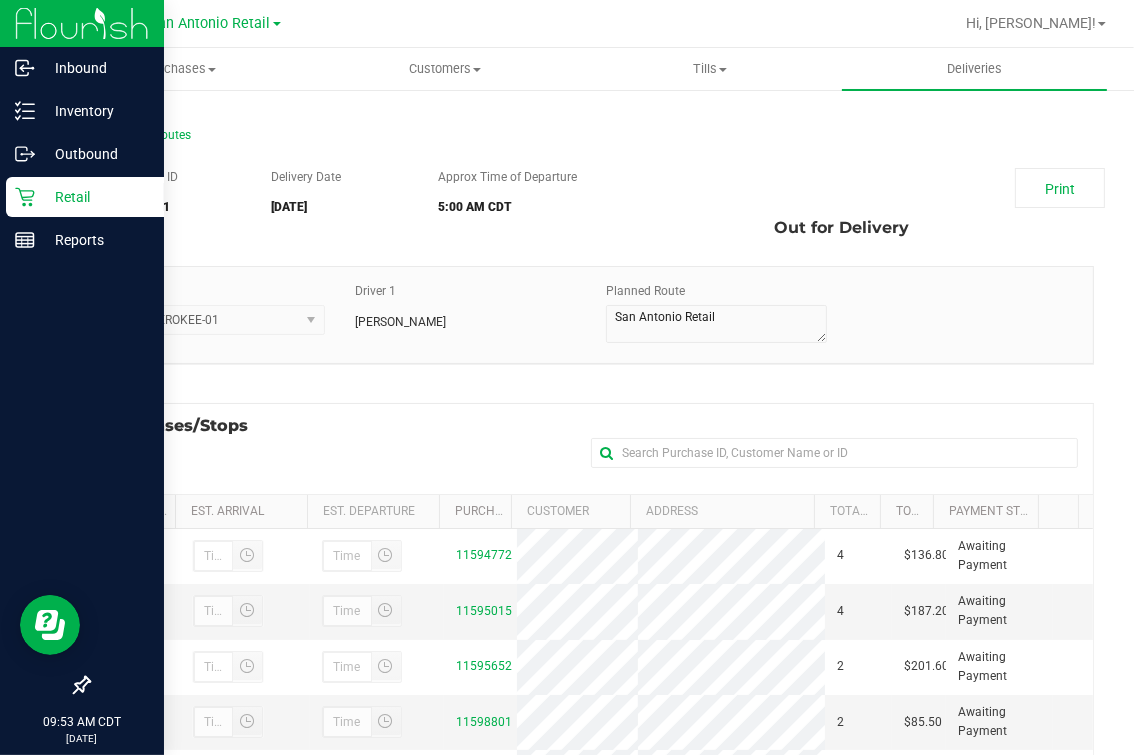 click 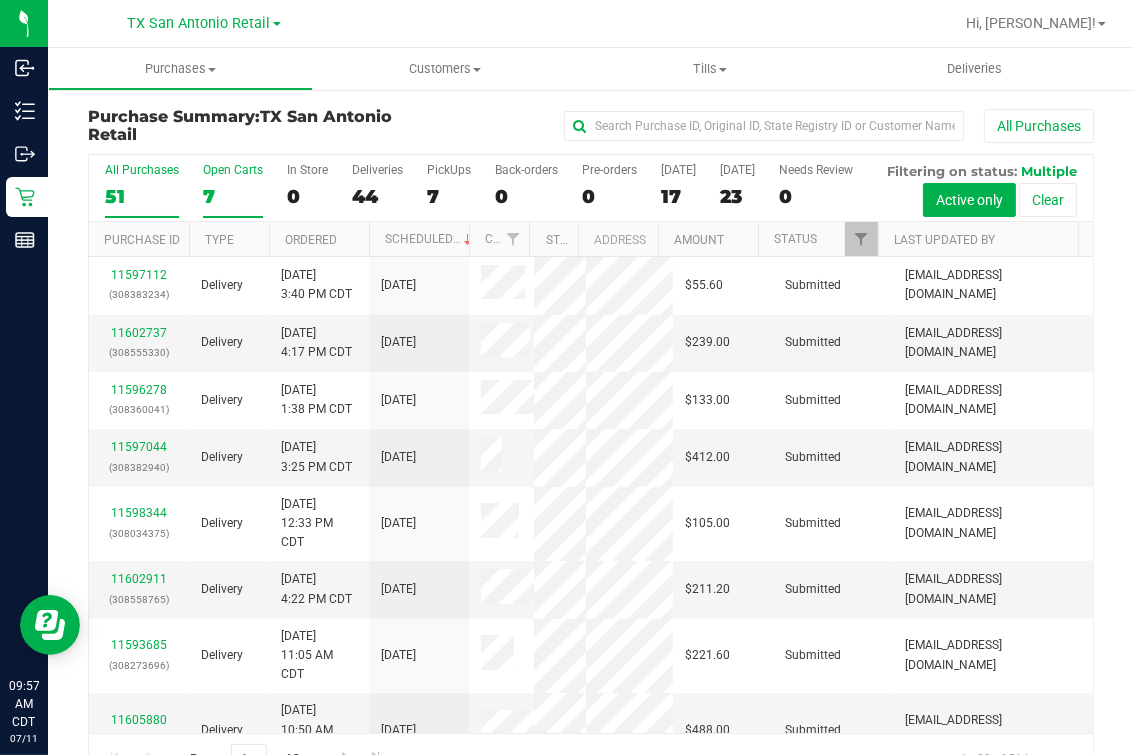 click on "Open Carts
7" at bounding box center [233, 190] 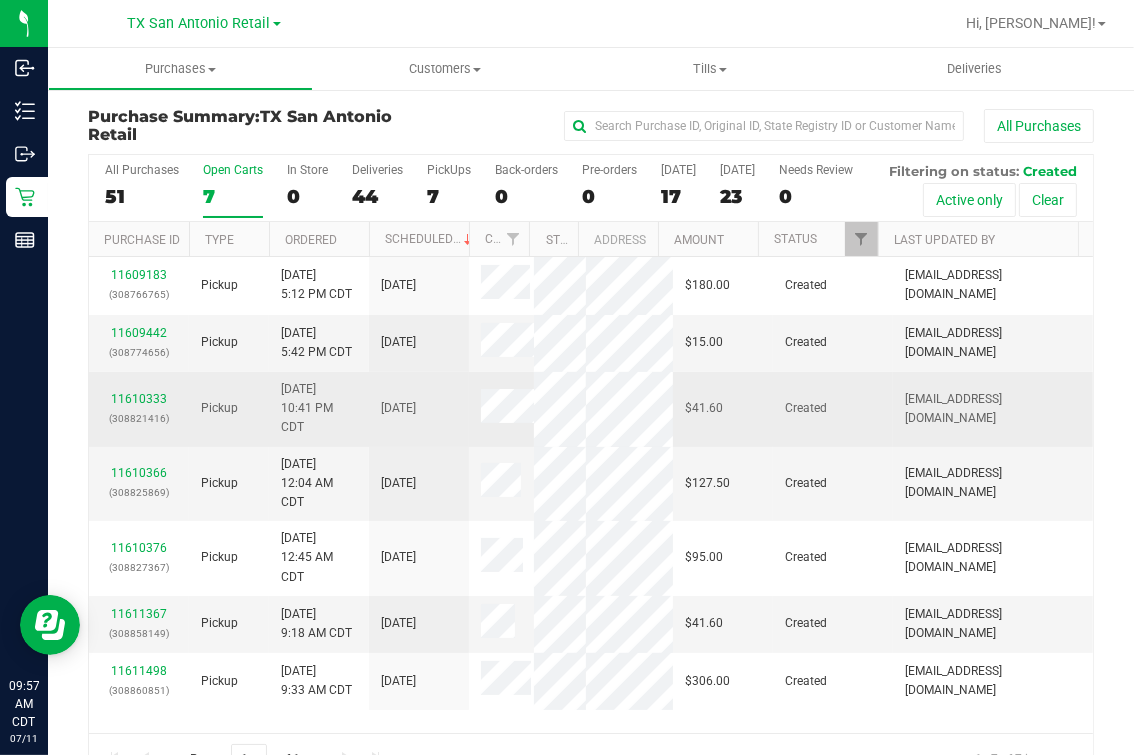 scroll, scrollTop: 105, scrollLeft: 0, axis: vertical 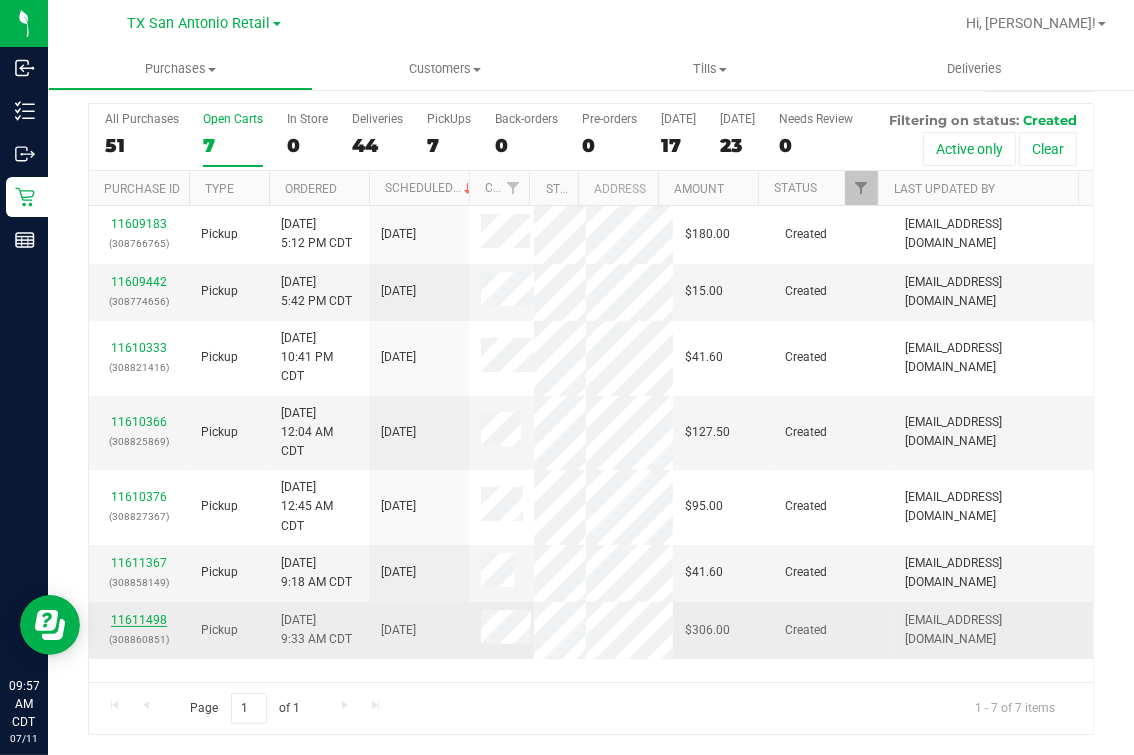 click on "11611498" at bounding box center (139, 620) 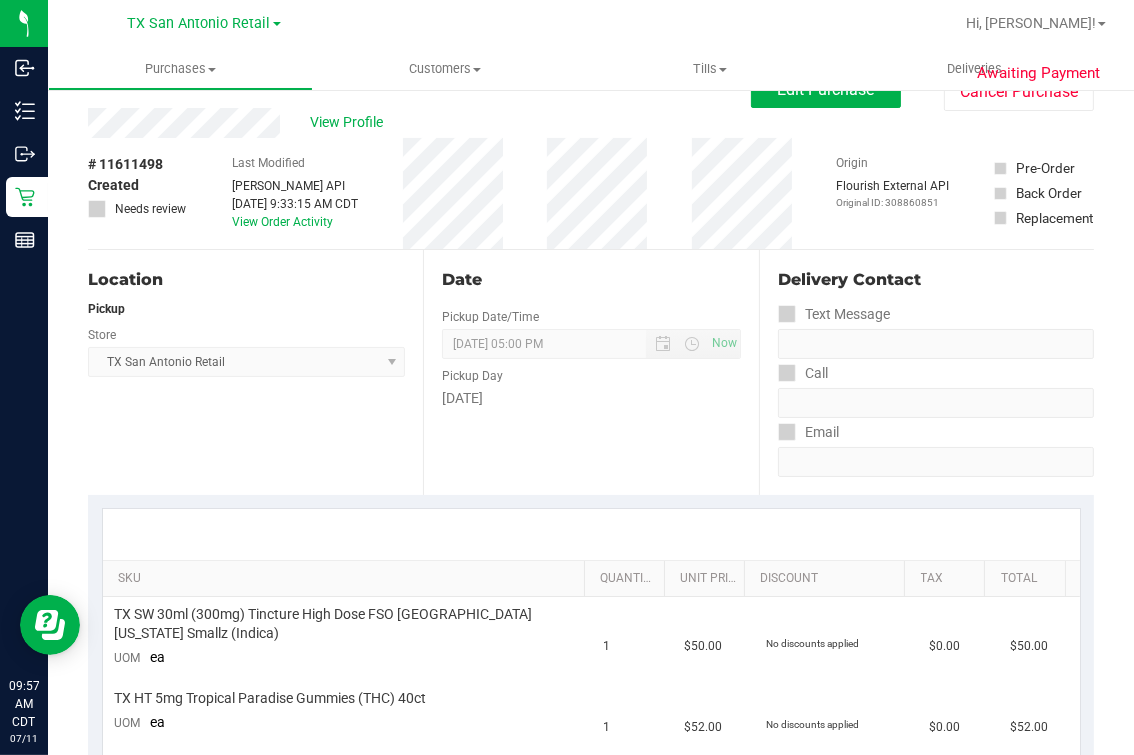 scroll, scrollTop: 0, scrollLeft: 0, axis: both 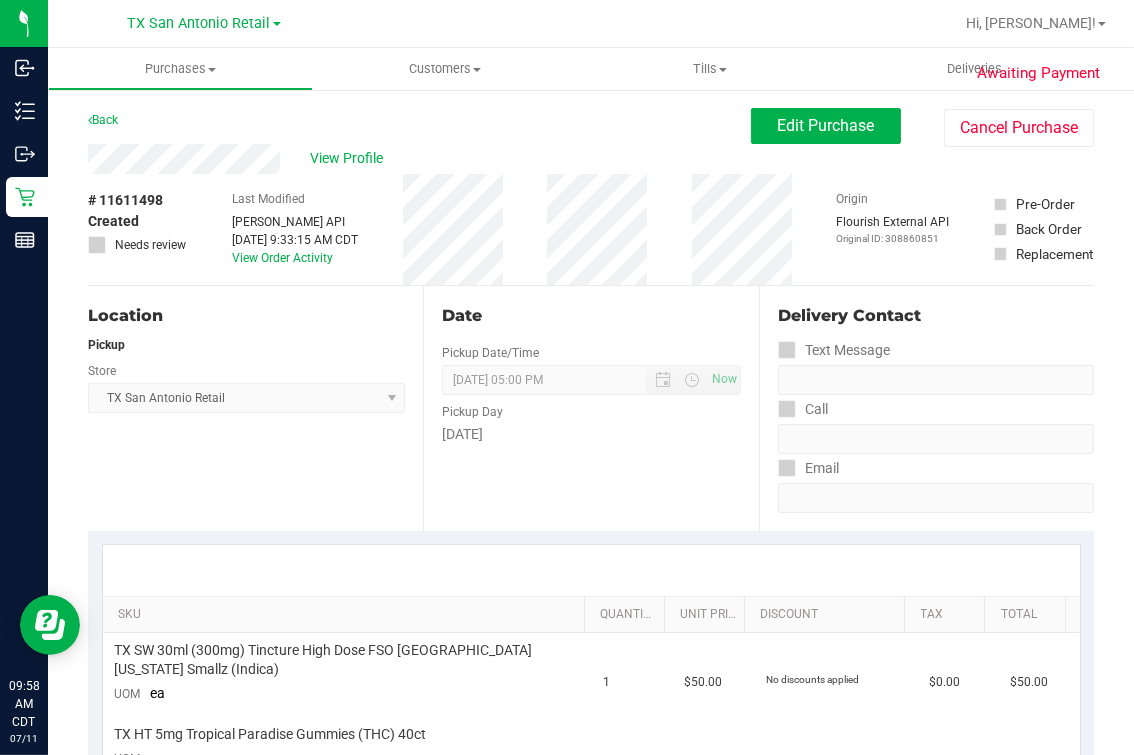 click on "# 11611498
Created
Needs review
Last Modified
[PERSON_NAME] API
[DATE] 9:33:15 AM CDT
View Order Activity
Origin
Flourish External API
Original ID: 308860851
Pre-Order
Back Order" at bounding box center [591, 229] 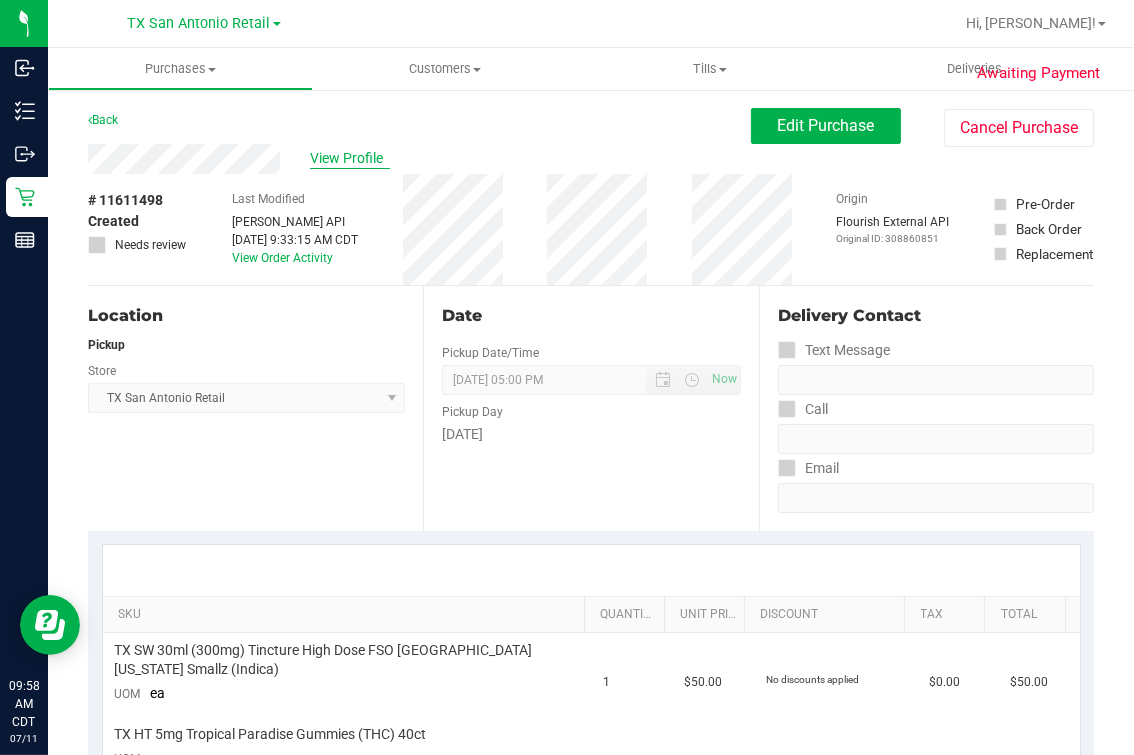 click on "Back
Edit Purchase
Cancel Purchase" at bounding box center [591, 126] 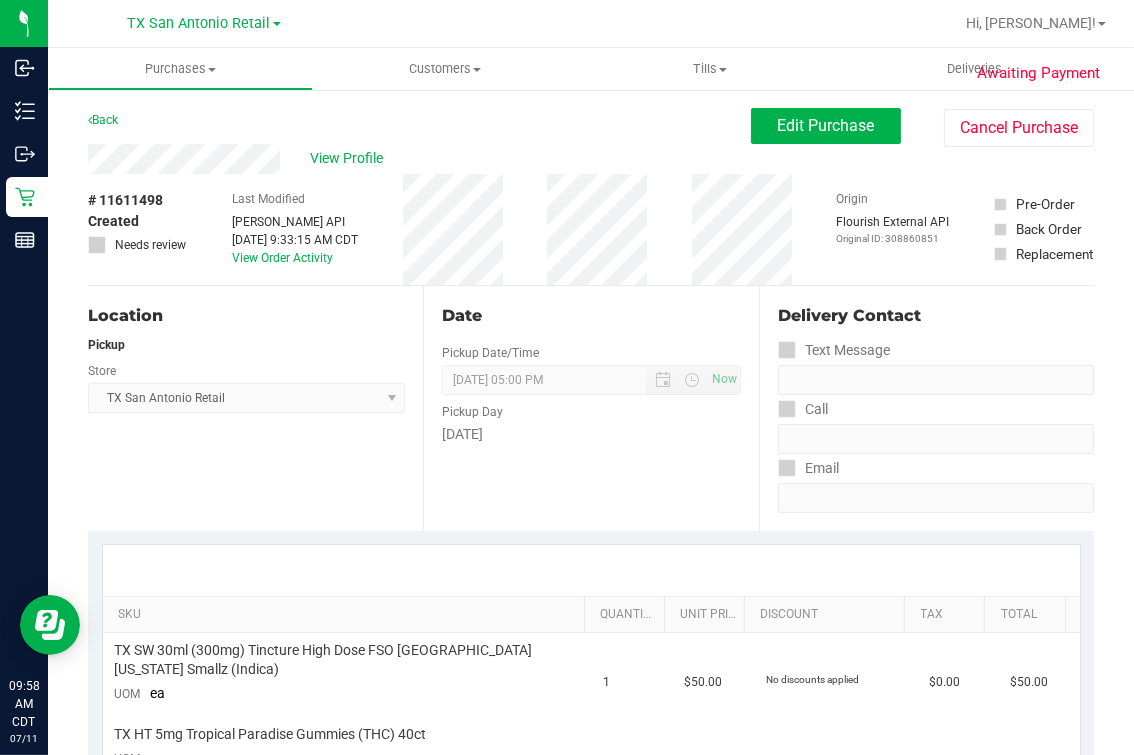 drag, startPoint x: 646, startPoint y: 311, endPoint x: 603, endPoint y: 293, distance: 46.615448 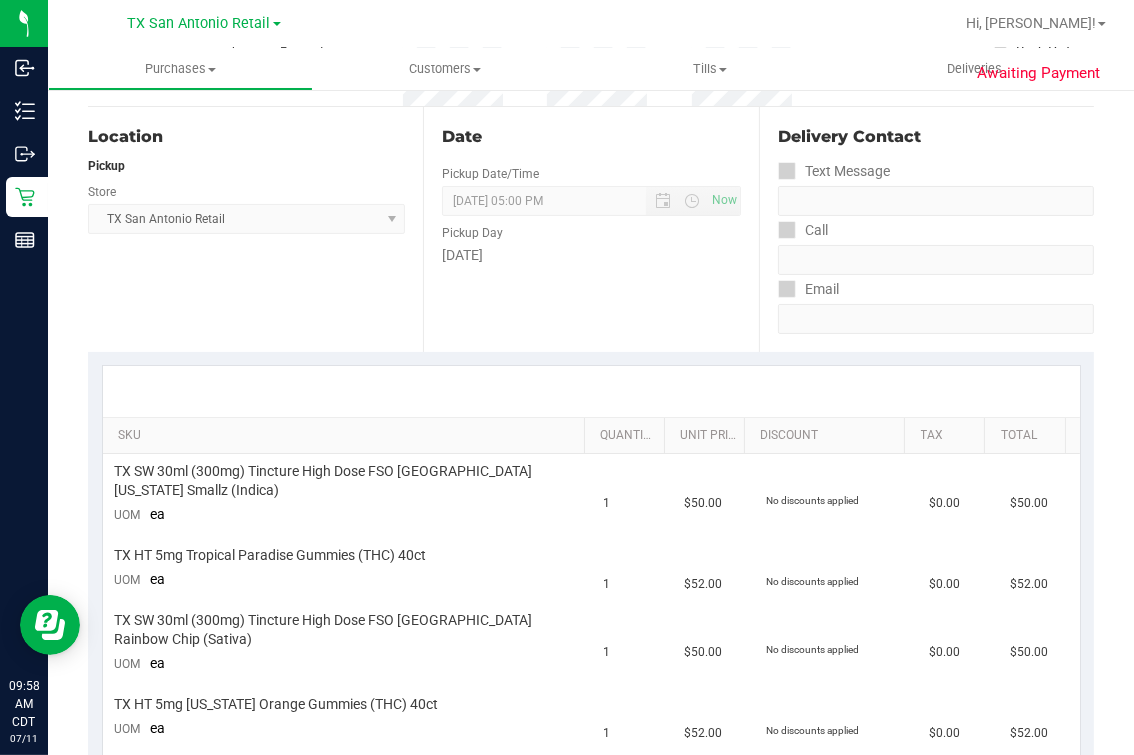 scroll, scrollTop: 0, scrollLeft: 0, axis: both 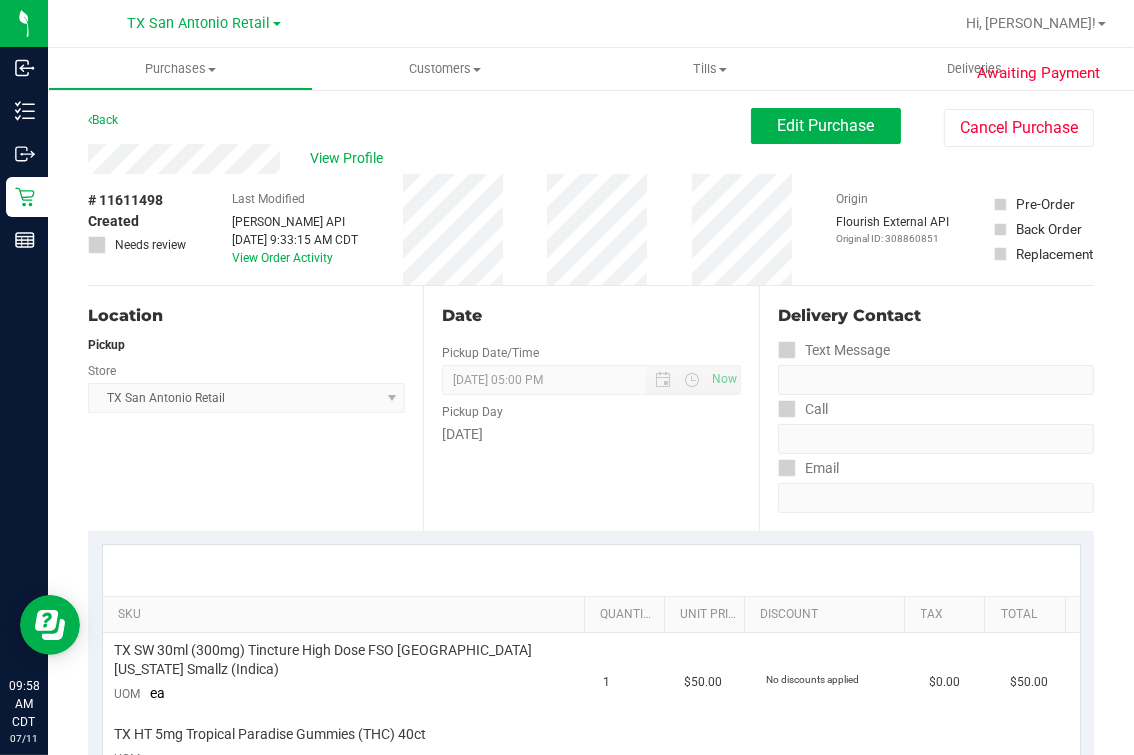 click on "Date
Pickup Date/Time
[DATE]
Now
[DATE] 05:00 PM
Now
Pickup Day
[DATE]" at bounding box center [590, 408] 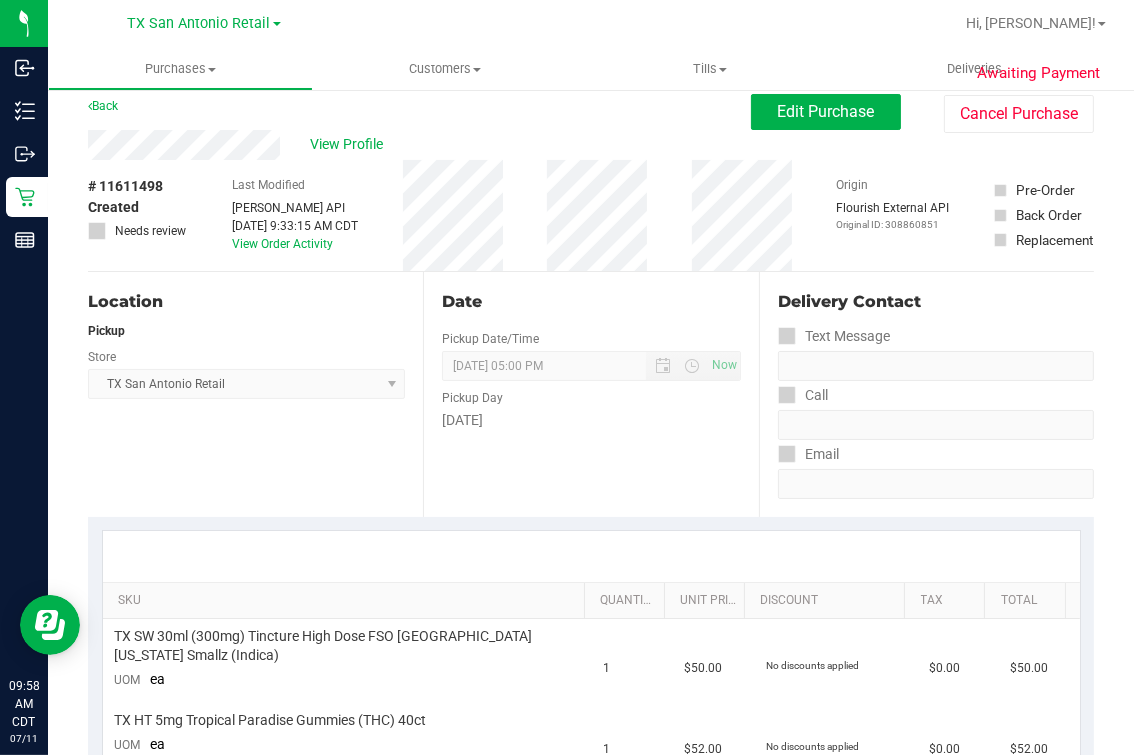 scroll, scrollTop: 0, scrollLeft: 0, axis: both 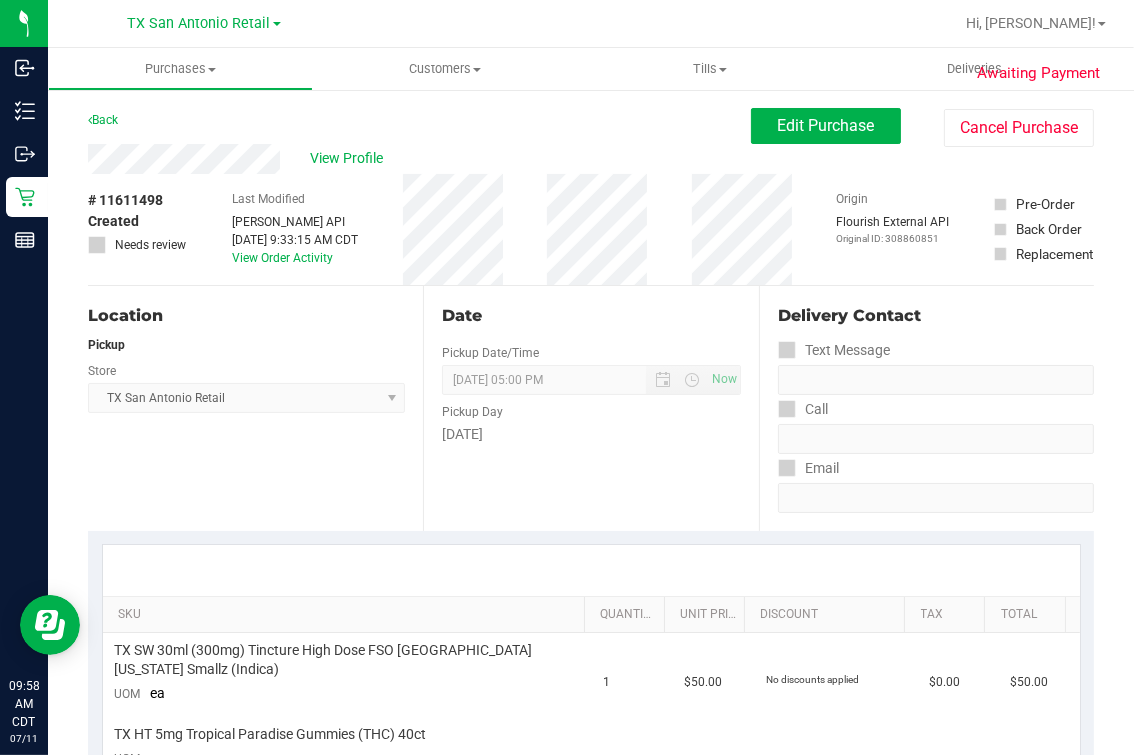 click on "Back
Edit Purchase
Cancel Purchase" at bounding box center [591, 126] 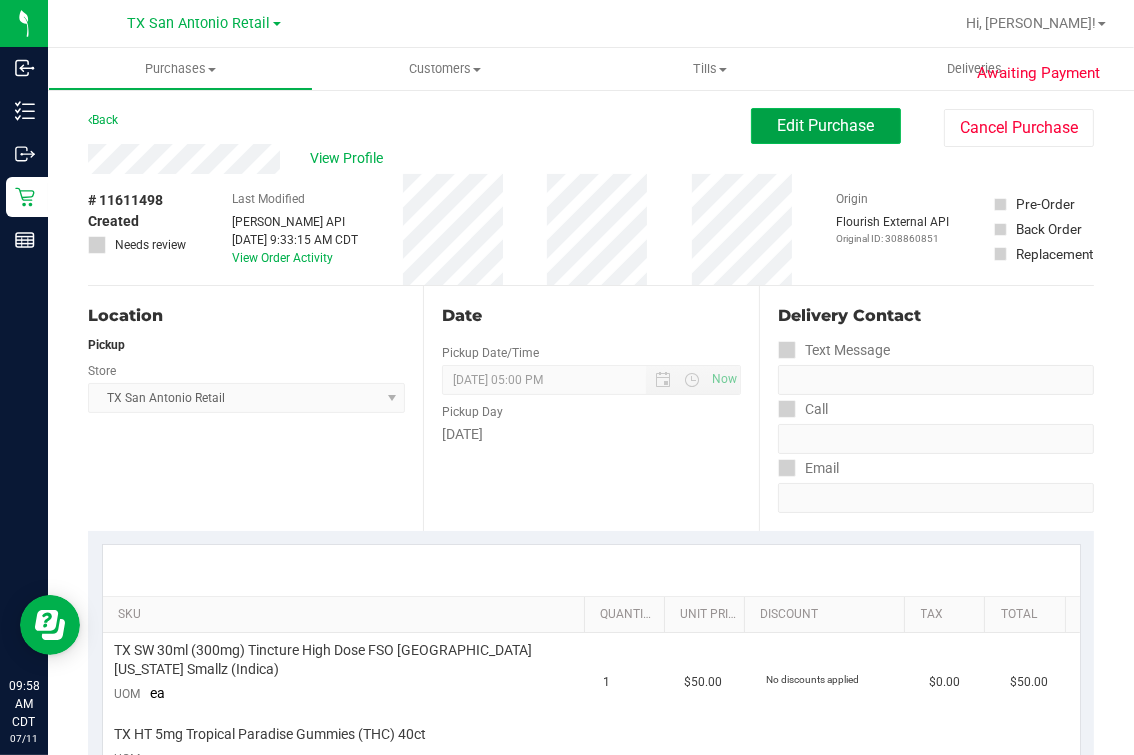 click on "Edit Purchase" at bounding box center [826, 126] 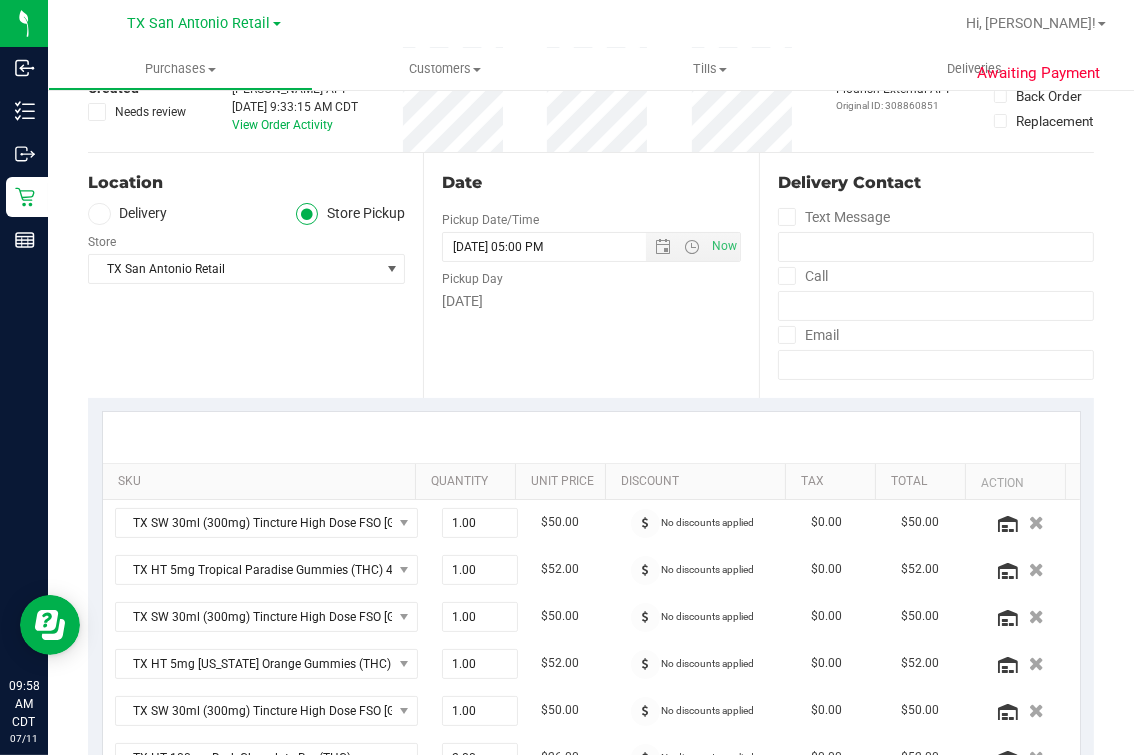 scroll, scrollTop: 0, scrollLeft: 0, axis: both 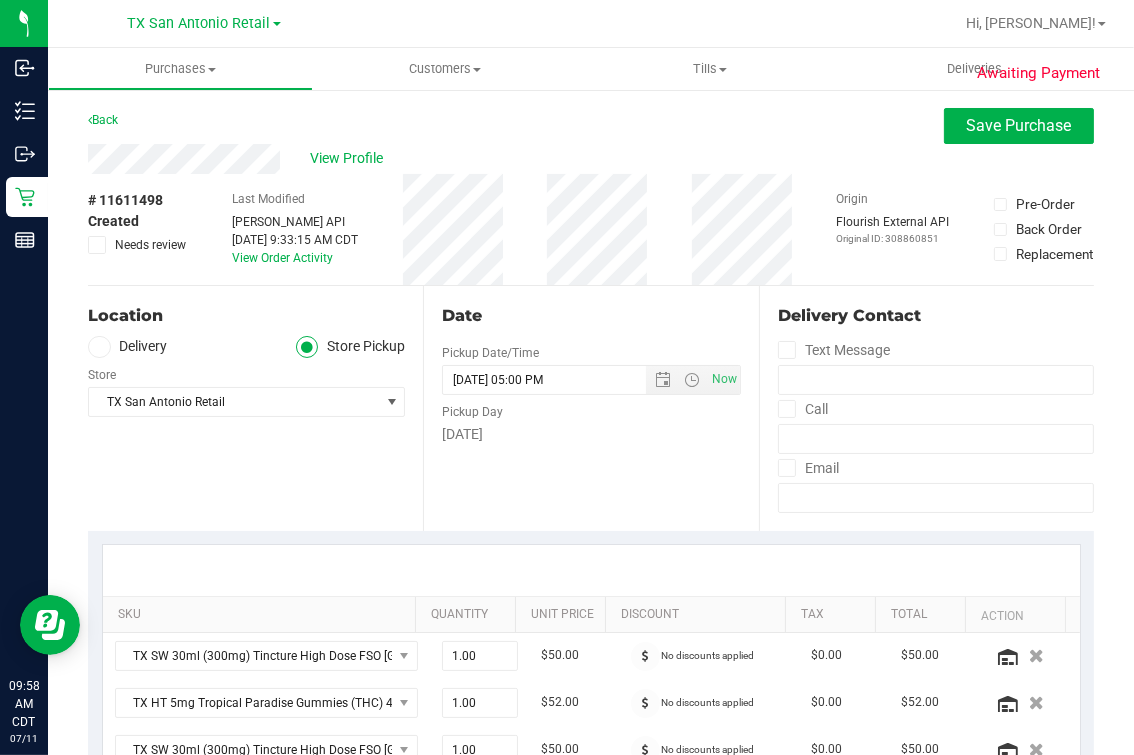 click at bounding box center [99, 347] 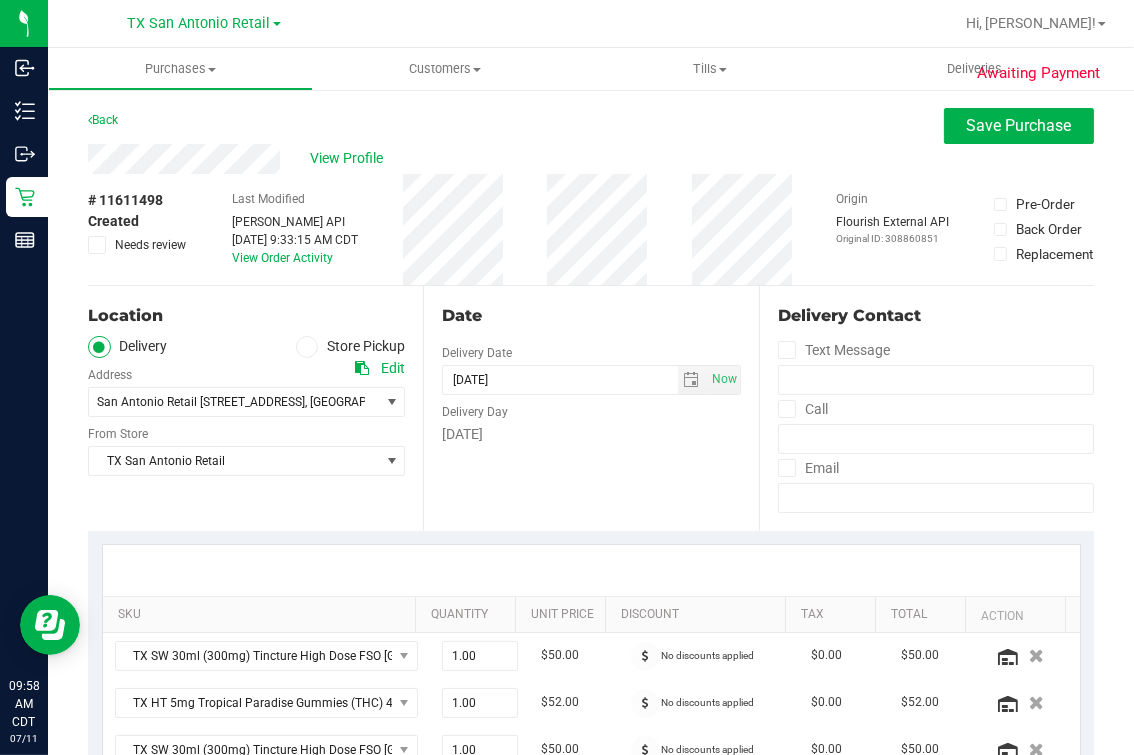 click on "Date
Delivery Date
[DATE]
Now
[DATE] 05:00 PM
Now
Delivery Day
[DATE]" at bounding box center [590, 408] 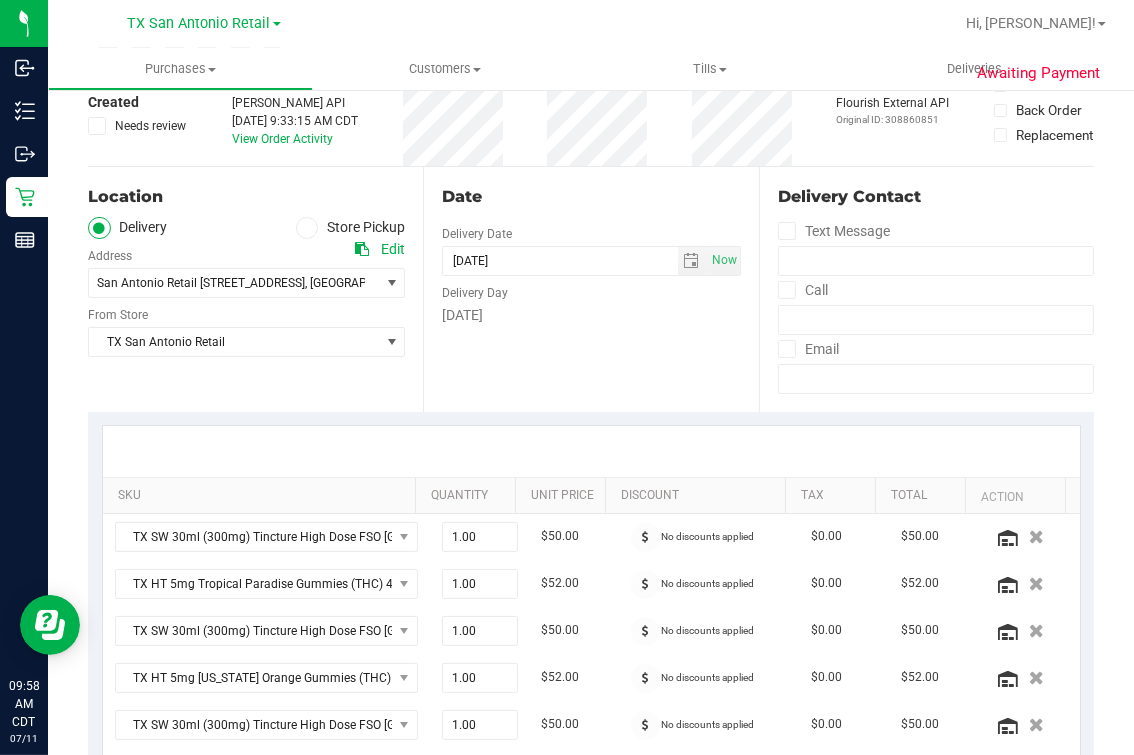 scroll, scrollTop: 249, scrollLeft: 0, axis: vertical 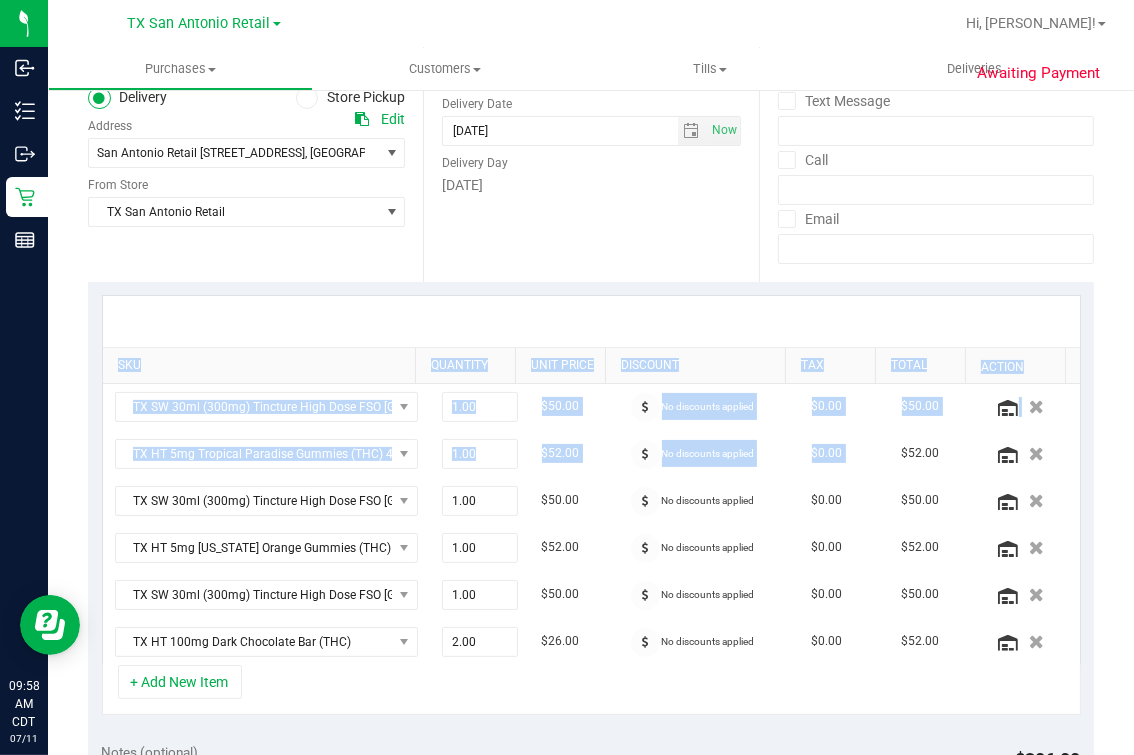 drag, startPoint x: 869, startPoint y: 436, endPoint x: 1259, endPoint y: 320, distance: 406.88574 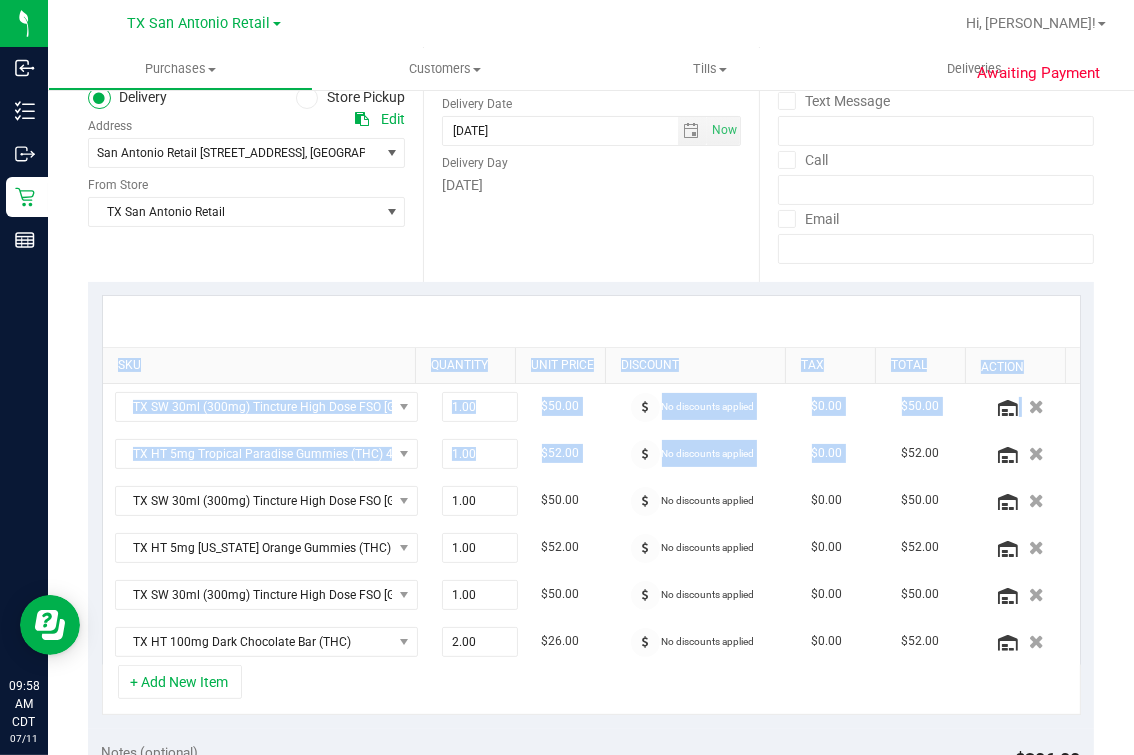 click on "Inbound Inventory Outbound Retail Reports 09:58 AM CDT [DATE]  07/11   [GEOGRAPHIC_DATA] [GEOGRAPHIC_DATA] [GEOGRAPHIC_DATA]    [GEOGRAPHIC_DATA] [GEOGRAPHIC_DATA] [GEOGRAPHIC_DATA]   [GEOGRAPHIC_DATA] Plano Retail   [GEOGRAPHIC_DATA] [GEOGRAPHIC_DATA] [GEOGRAPHIC_DATA]    [GEOGRAPHIC_DATA] [GEOGRAPHIC_DATA] [GEOGRAPHIC_DATA]   [GEOGRAPHIC_DATA] [GEOGRAPHIC_DATA] Retail   Hi, [GEOGRAPHIC_DATA]!
Purchases
Summary of purchases
Fulfillment
All purchases
Customers" at bounding box center (567, 377) 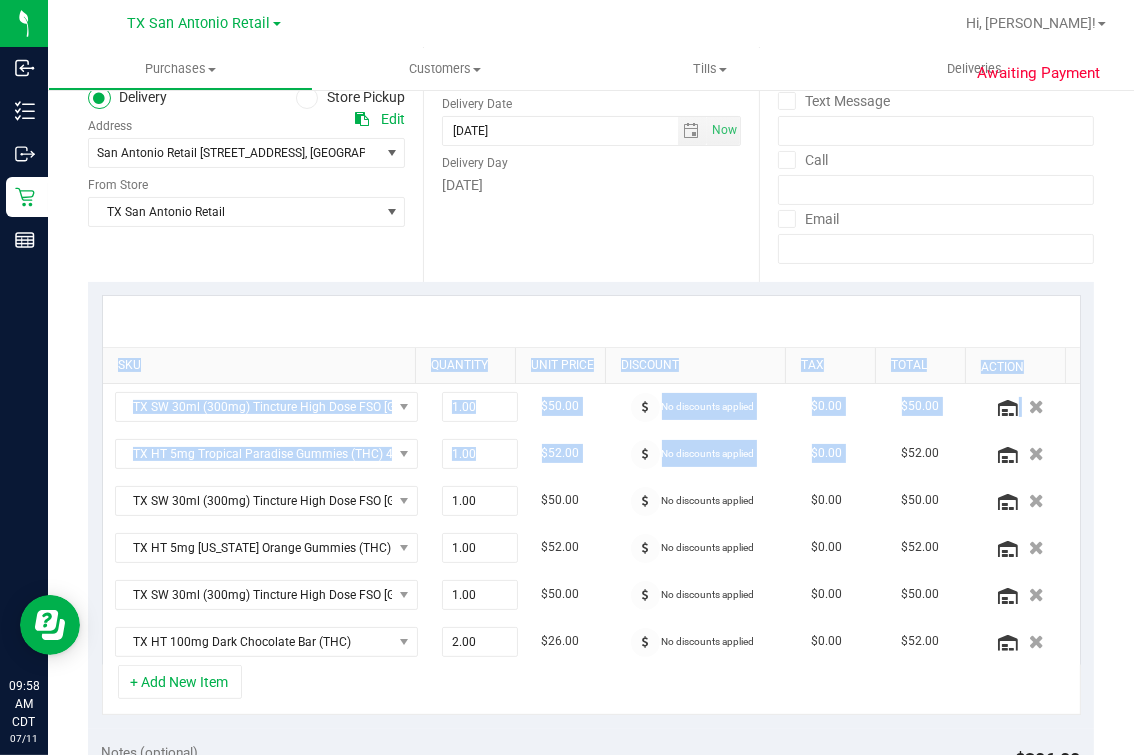 click at bounding box center (591, 321) 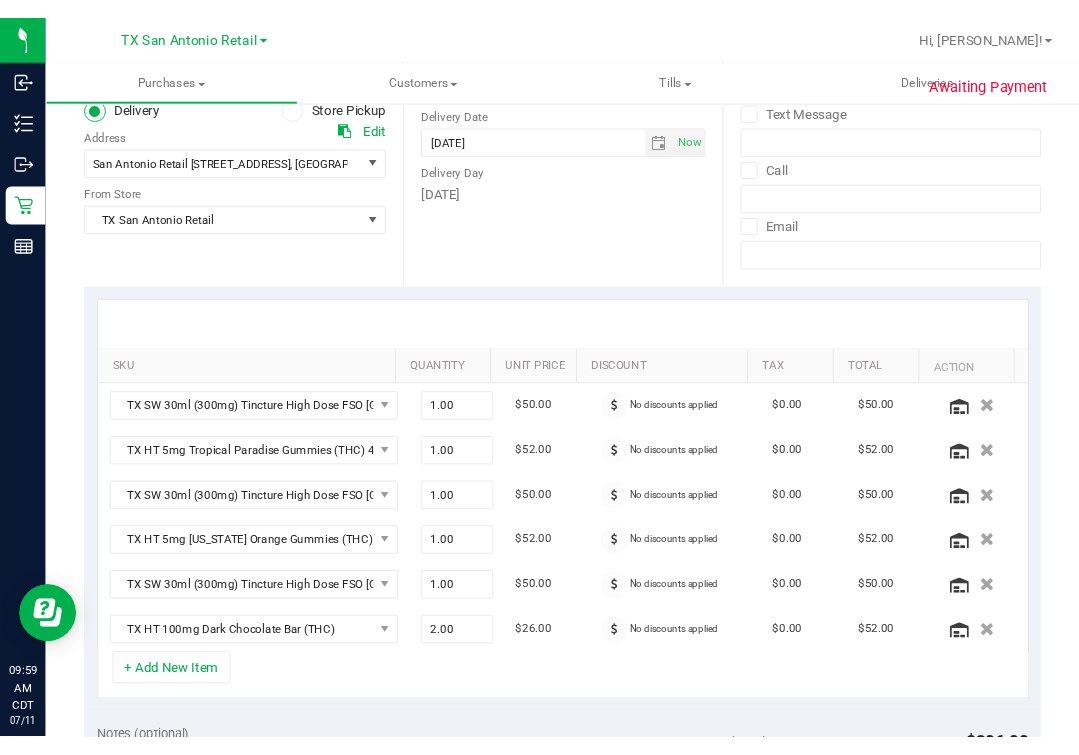 scroll, scrollTop: 0, scrollLeft: 0, axis: both 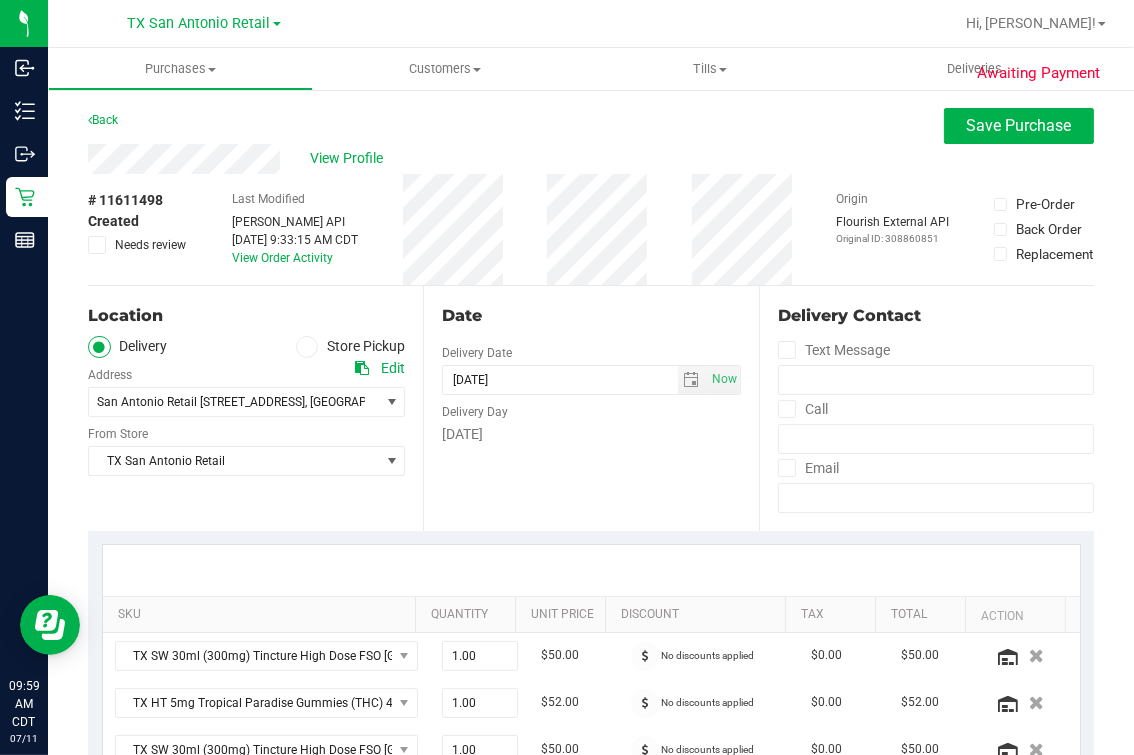 click on "Date
Delivery Date
[DATE]
Now
[DATE] 05:00 PM
Now
Delivery Day
[DATE]" at bounding box center (590, 408) 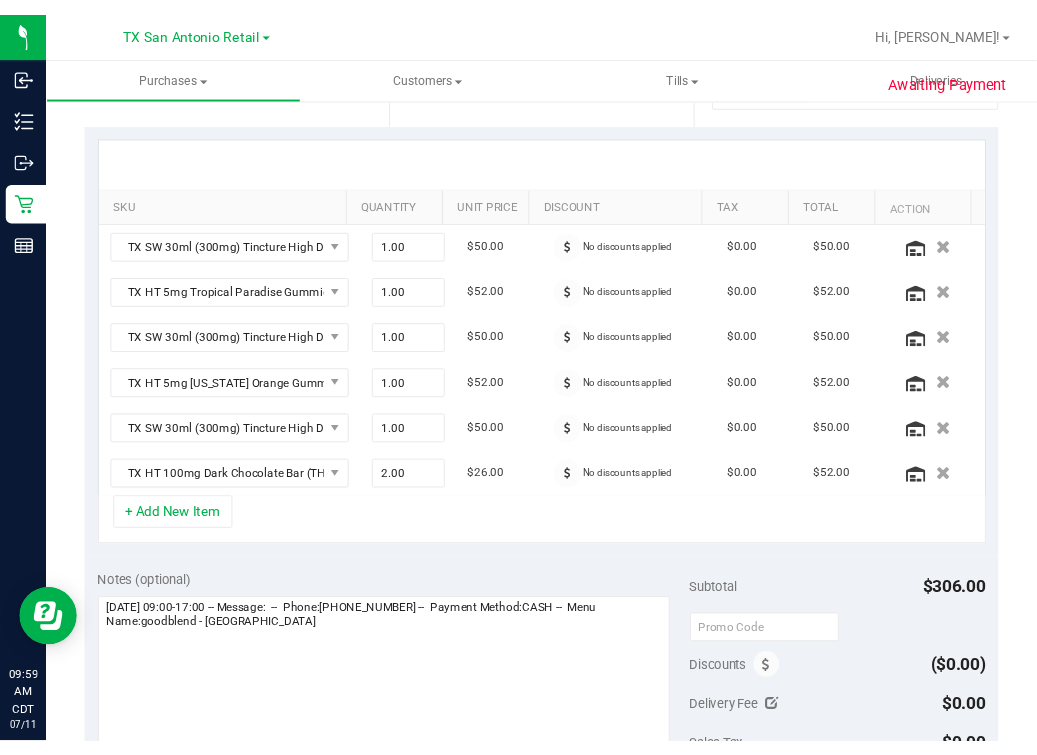 scroll, scrollTop: 375, scrollLeft: 0, axis: vertical 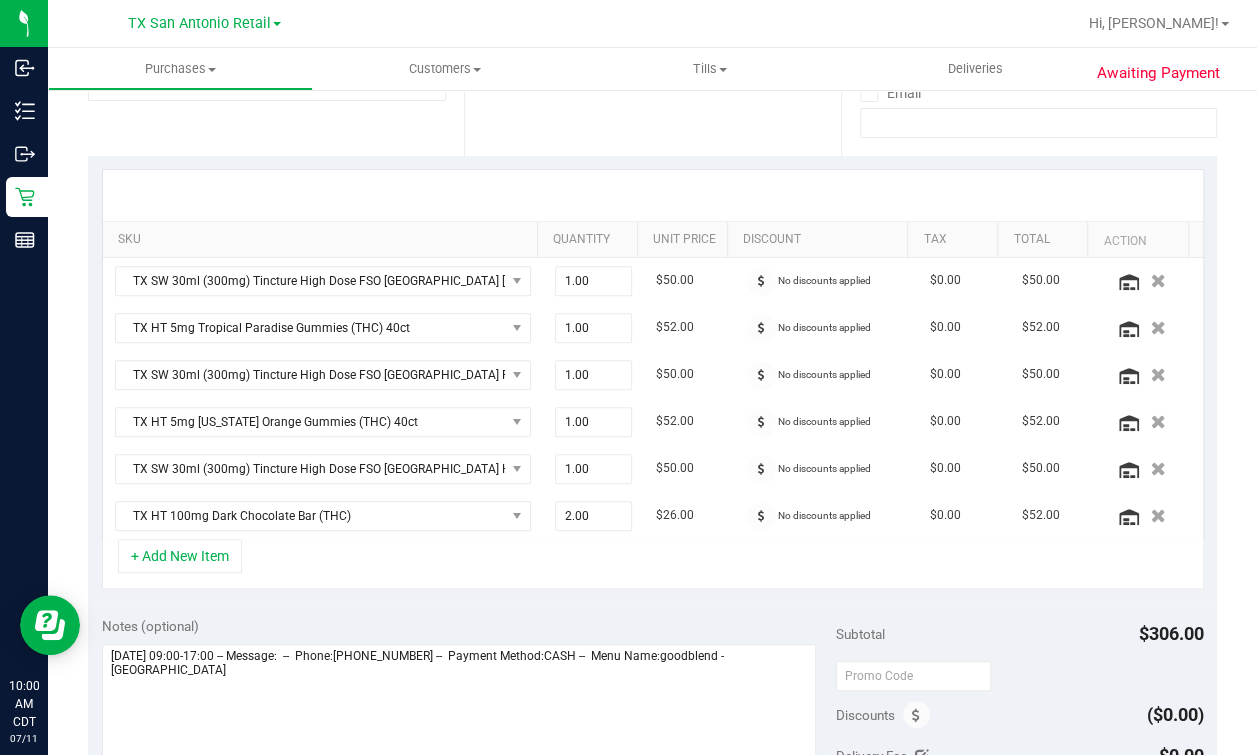 click at bounding box center [653, 195] 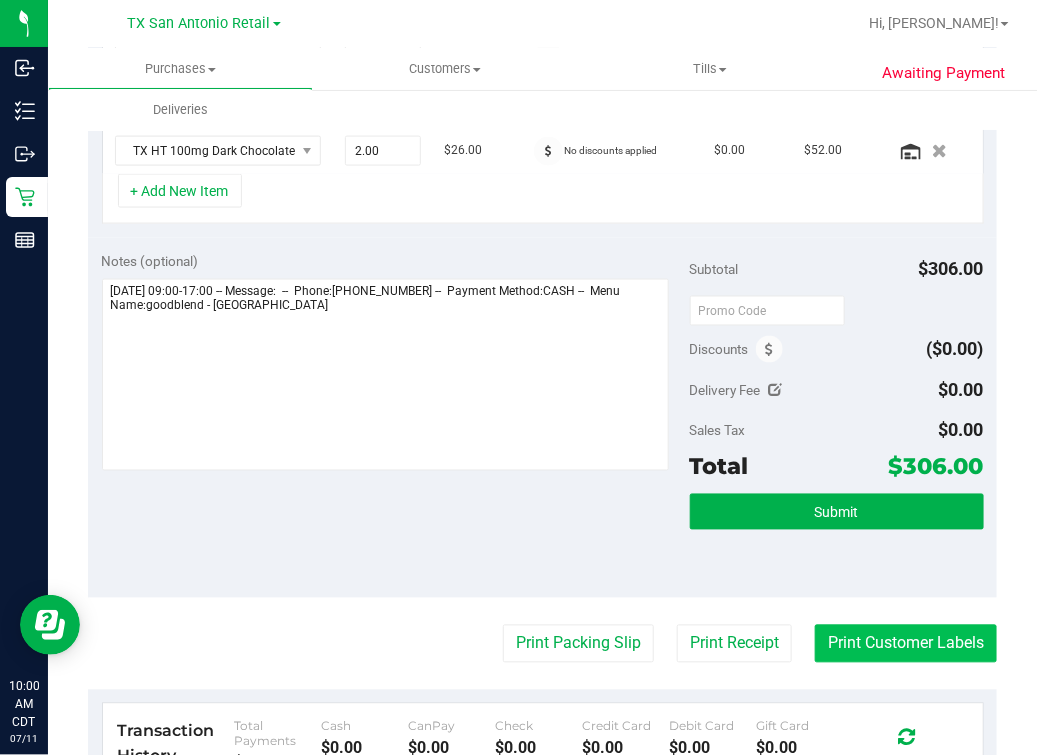scroll, scrollTop: 738, scrollLeft: 0, axis: vertical 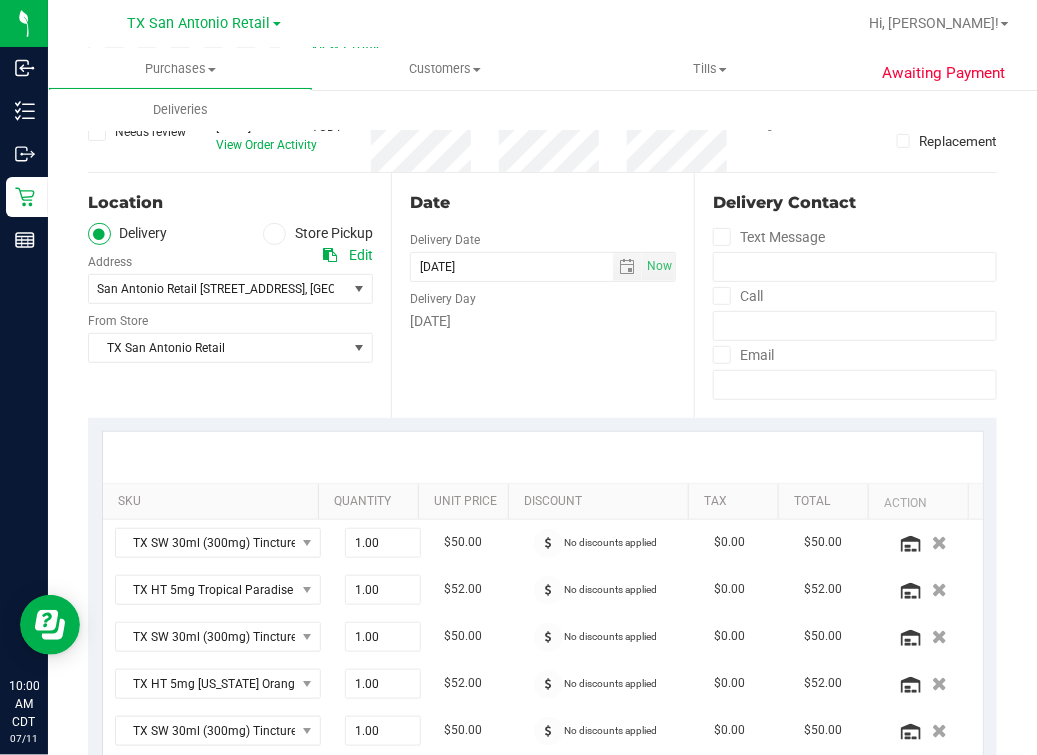 click on "SKU Quantity Unit Price Discount Tax Total Action
TX SW 30ml (300mg) Tincture High Dose FSO [GEOGRAPHIC_DATA] [US_STATE] Smallz (Indica)
1.00 1
$50.00
No discounts applied
$0.00
$50.00
TX HT 5mg Tropical Paradise Gummies (THC) 40ct
1.00 1
$52.00
No discounts applied
$0.00
$52.00" at bounding box center (542, 641) 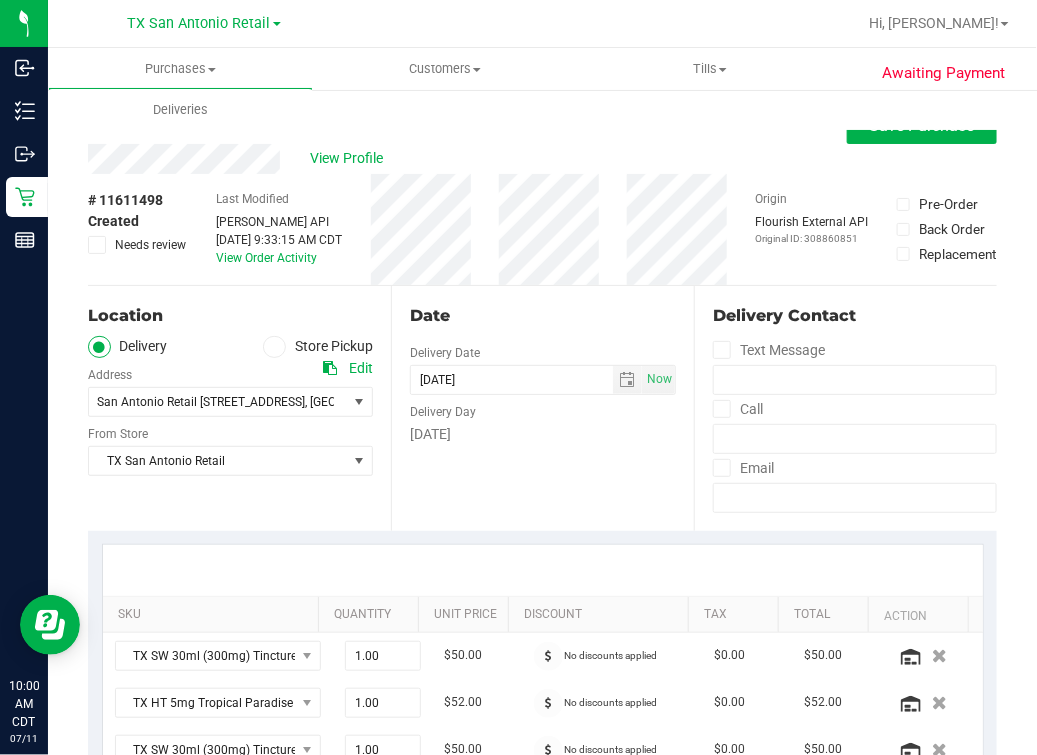 scroll, scrollTop: 499, scrollLeft: 0, axis: vertical 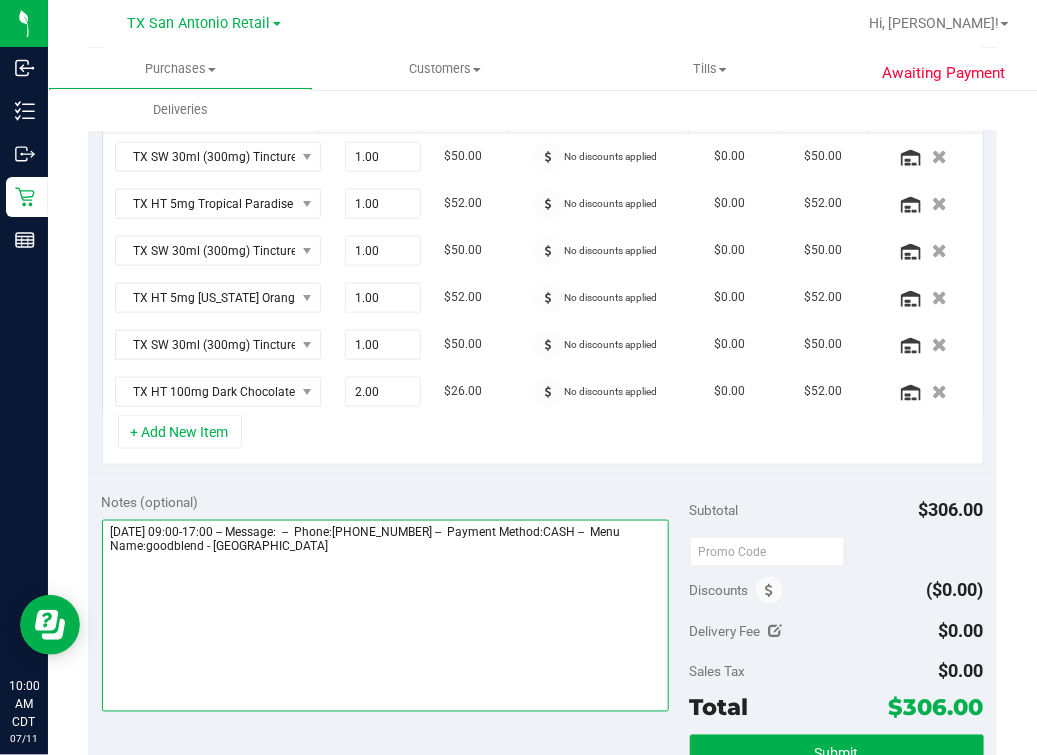 click at bounding box center [386, 616] 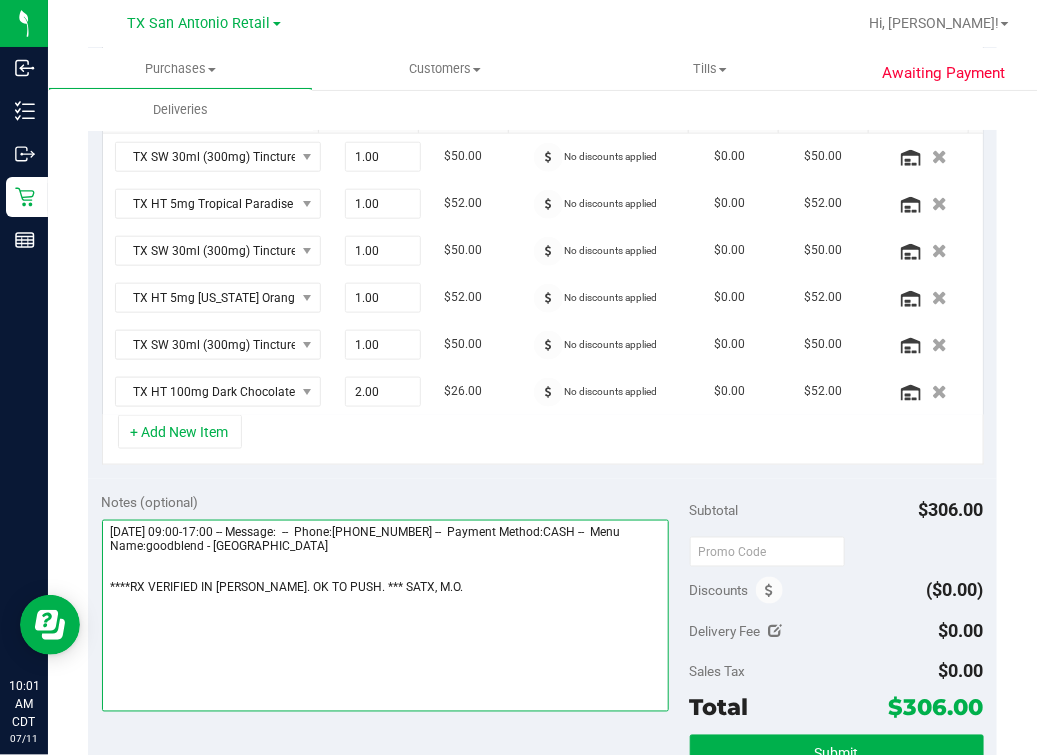 scroll, scrollTop: 0, scrollLeft: 0, axis: both 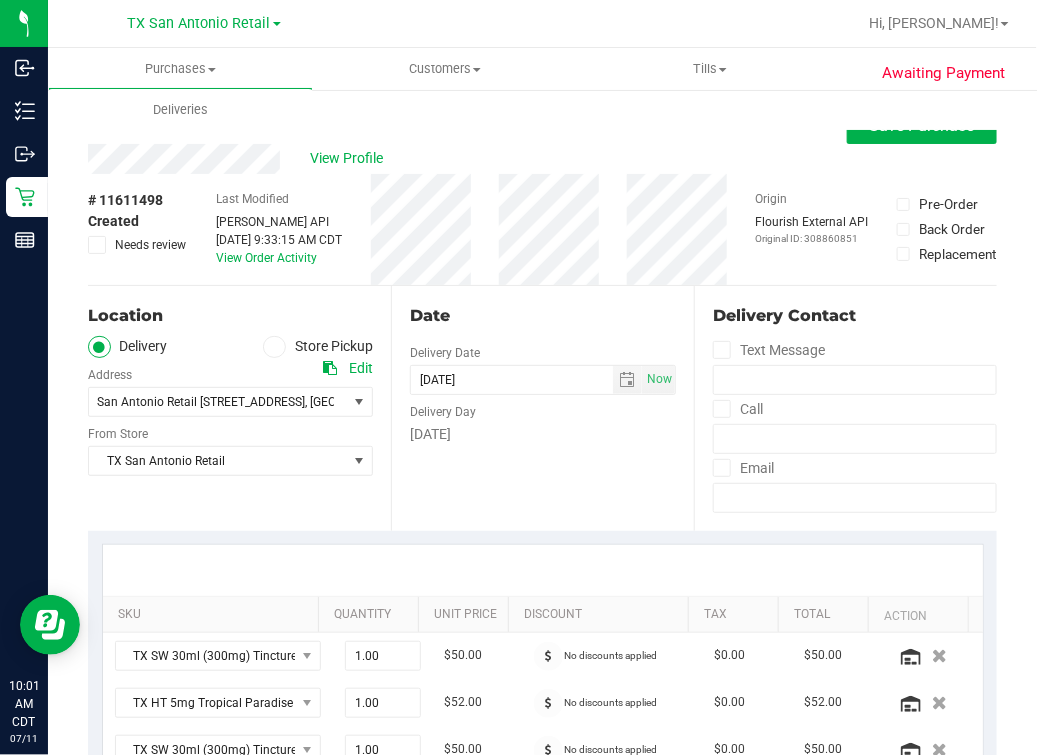 type on "[DATE] 09:00-17:00 -- Message:  --  Phone:[PHONE_NUMBER] --  Payment Method:CASH --  Menu Name:goodblend - [GEOGRAPHIC_DATA]
****RX VERIFIED IN [PERSON_NAME]. OK TO PUSH. *** SATX, M.O." 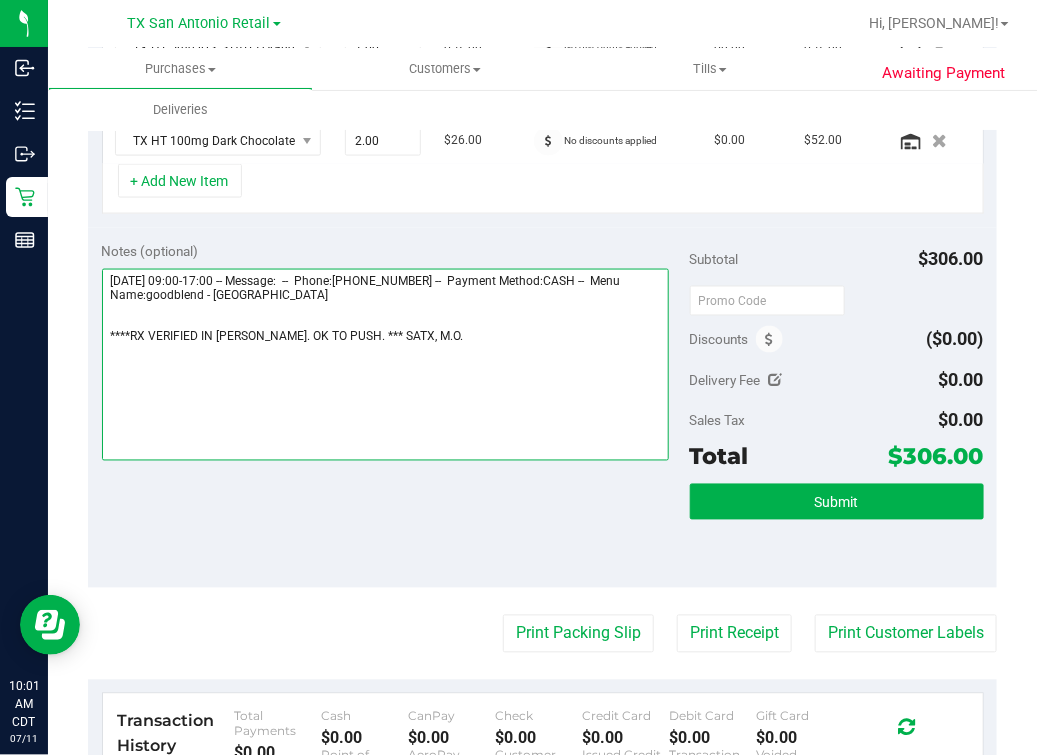 click at bounding box center [386, 365] 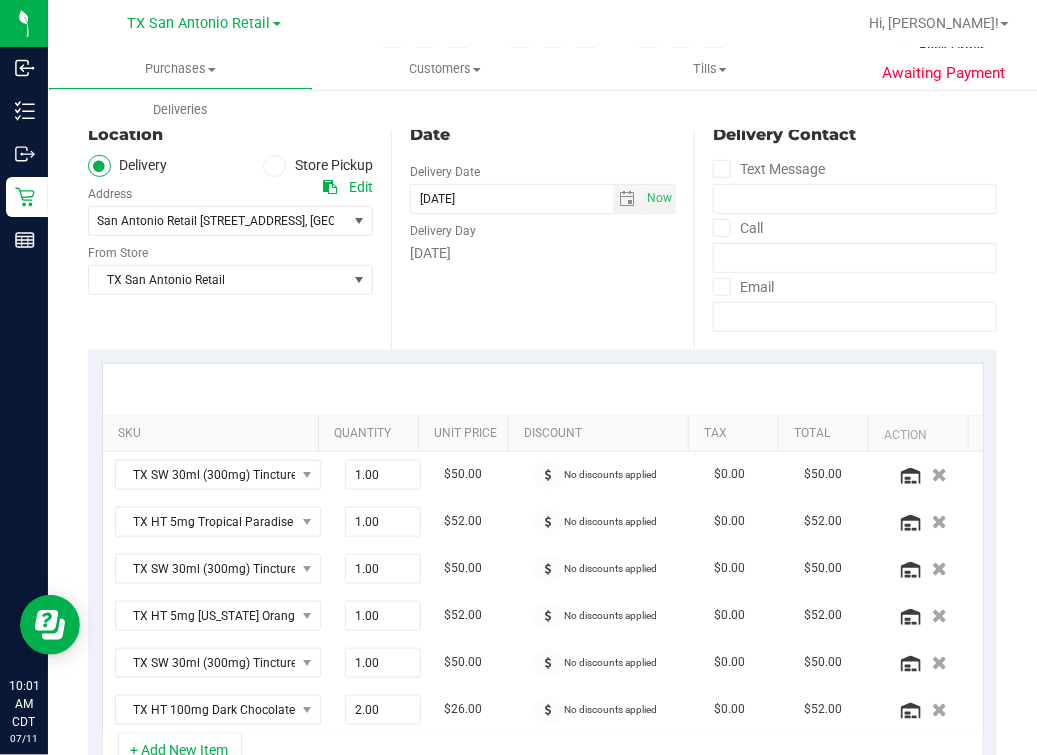 scroll, scrollTop: 0, scrollLeft: 0, axis: both 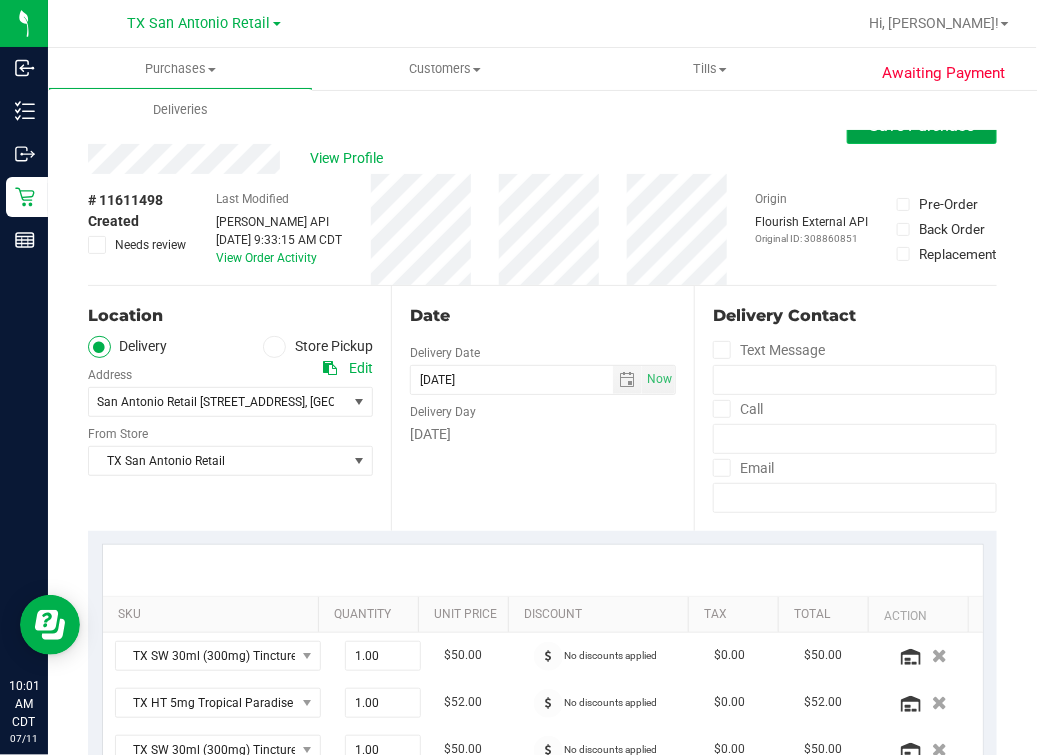 click on "Save Purchase" at bounding box center (922, 126) 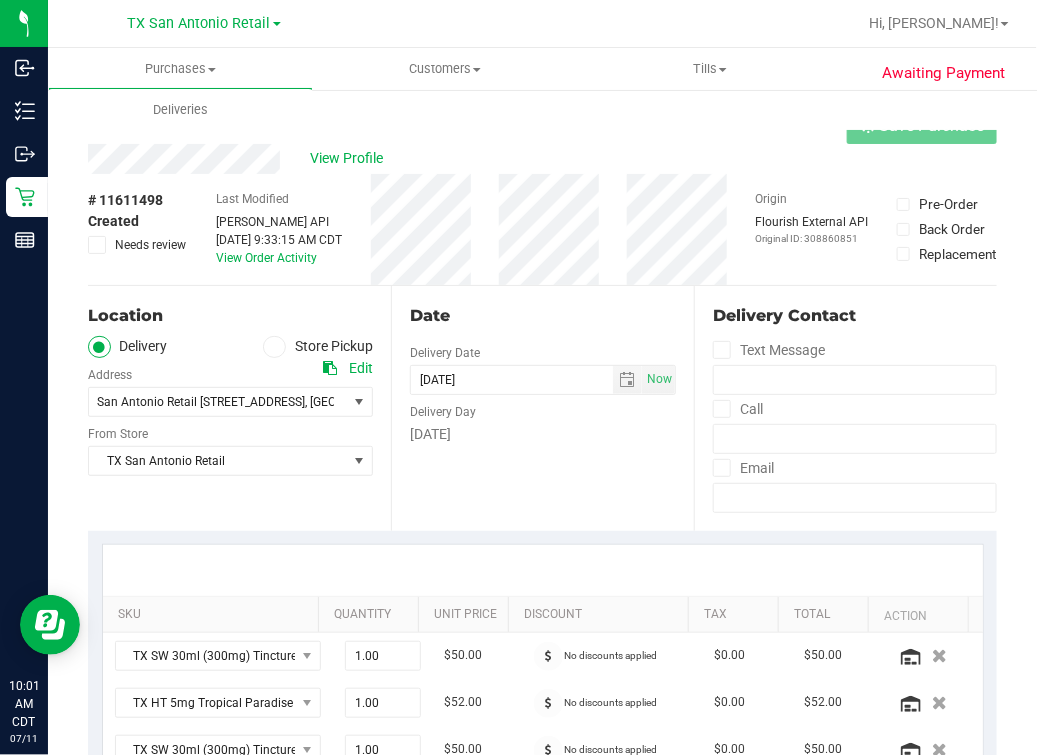 click on "View Profile" at bounding box center [542, 159] 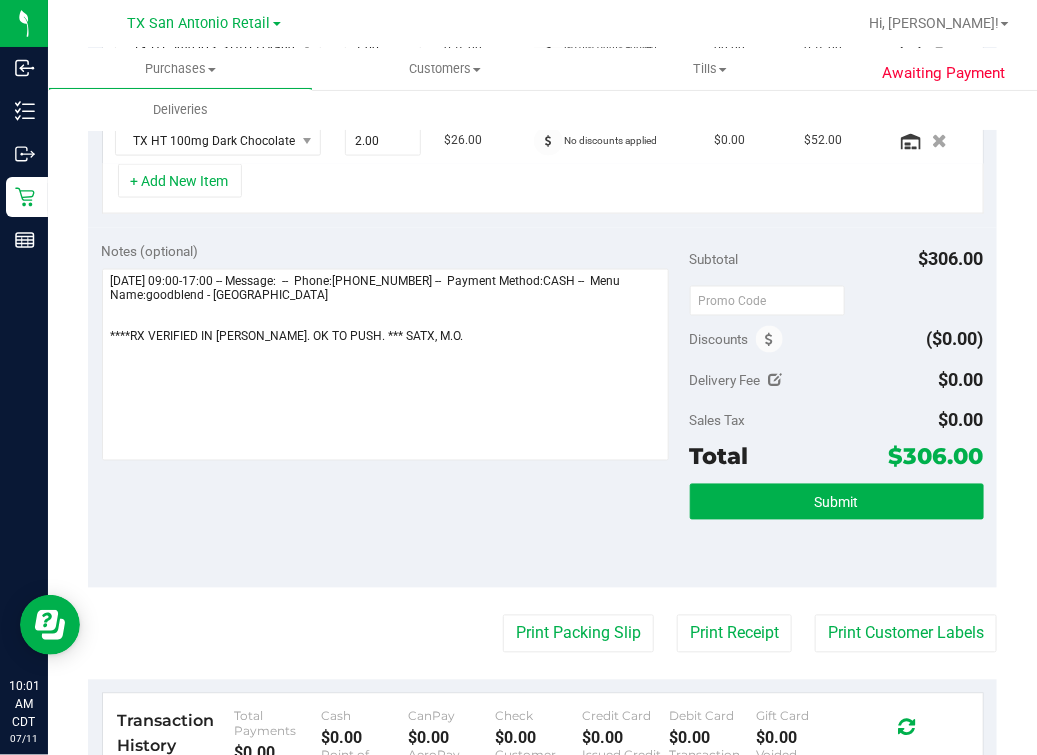 scroll, scrollTop: 718, scrollLeft: 0, axis: vertical 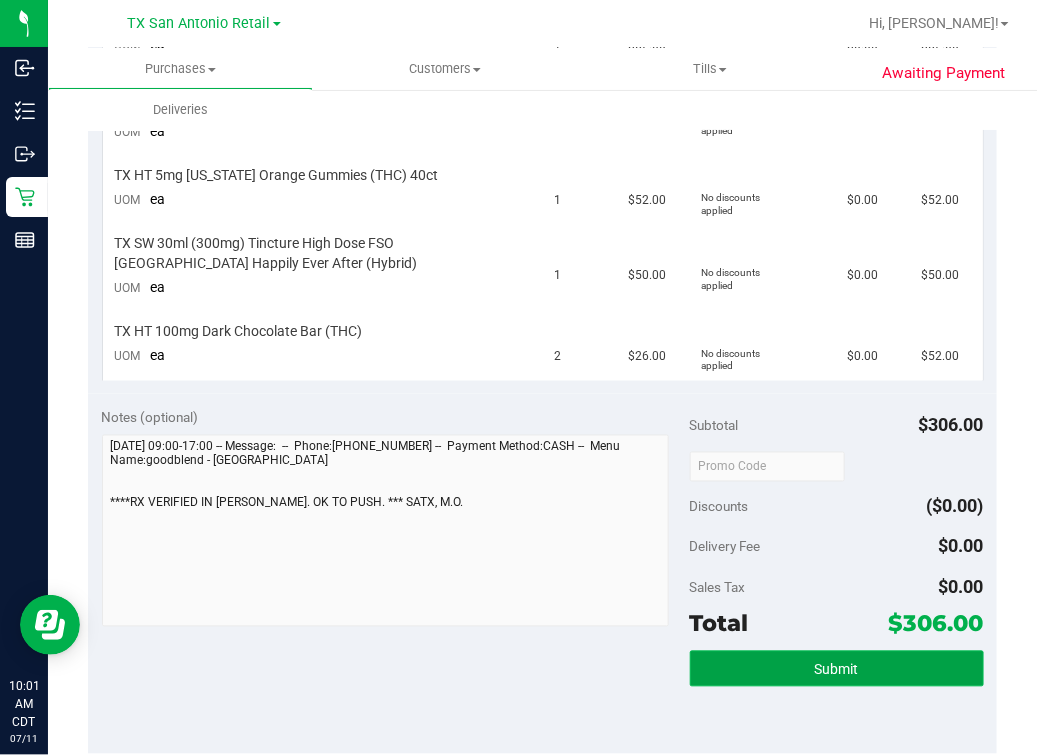 click on "Submit" at bounding box center [837, 670] 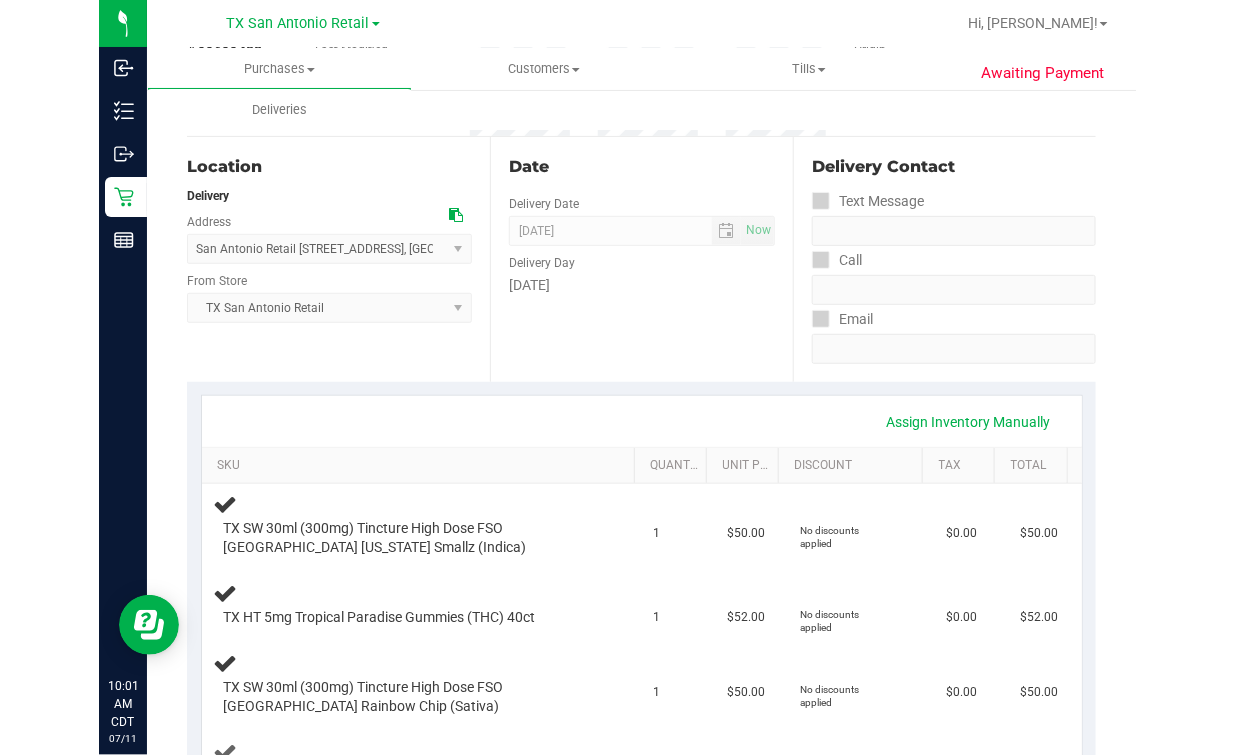 scroll, scrollTop: 0, scrollLeft: 0, axis: both 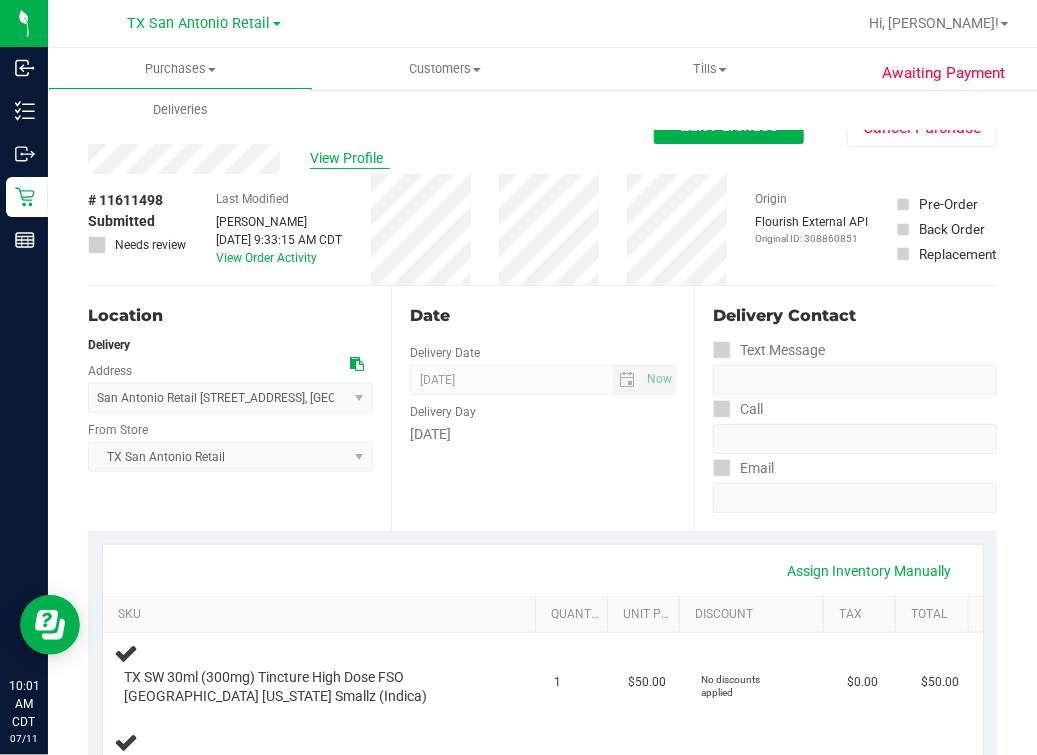 click on "View Profile" at bounding box center (350, 158) 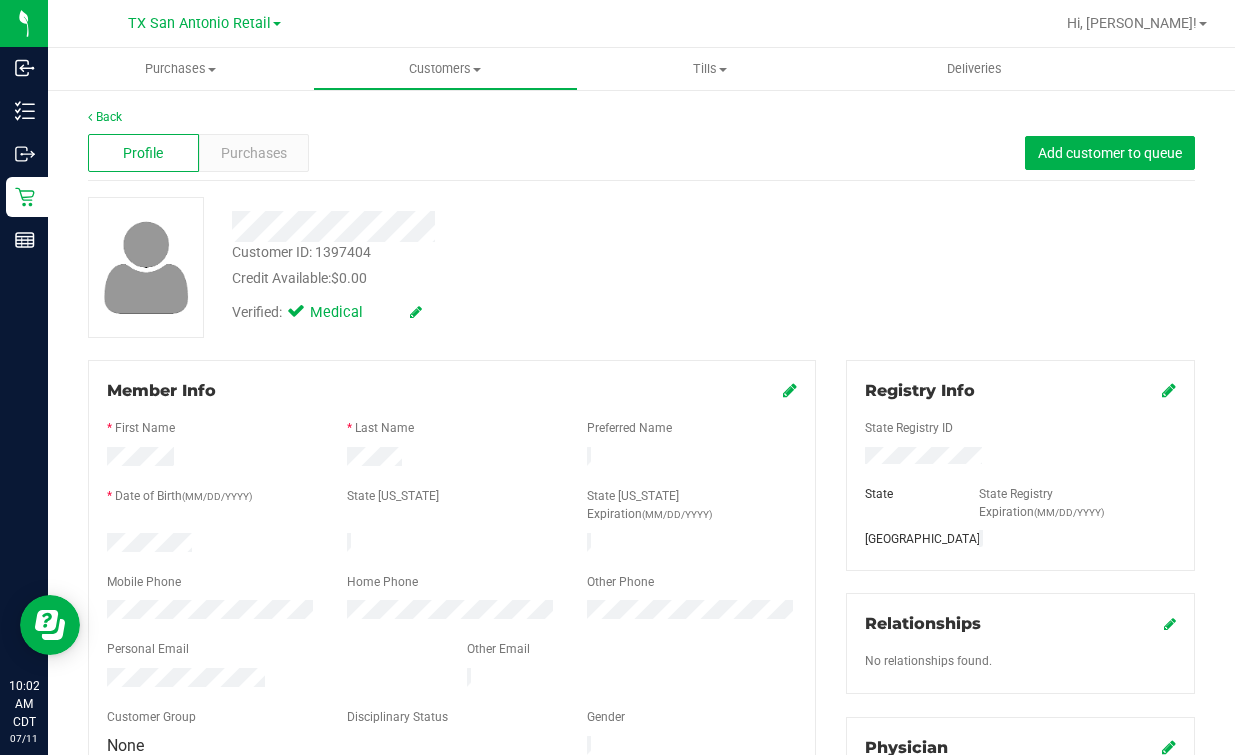 click at bounding box center [452, 700] 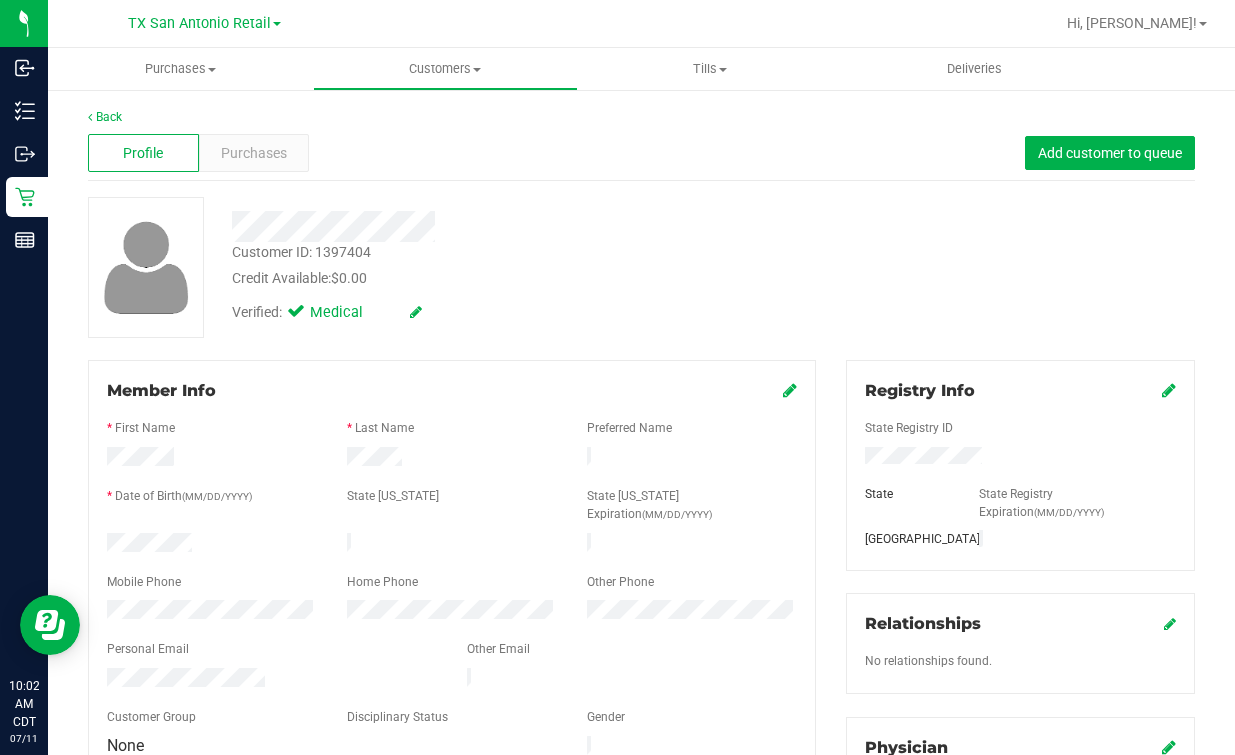 click on "Verified:
Medical" at bounding box center (501, 311) 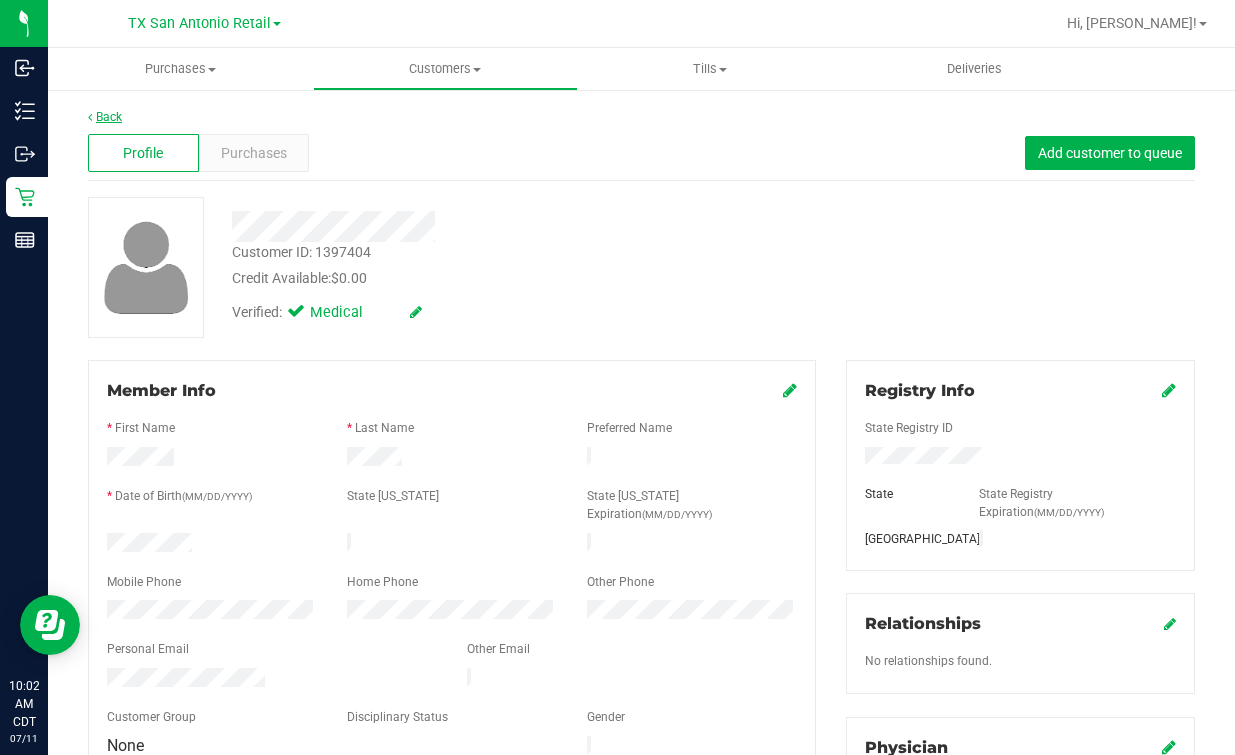 click at bounding box center [90, 117] 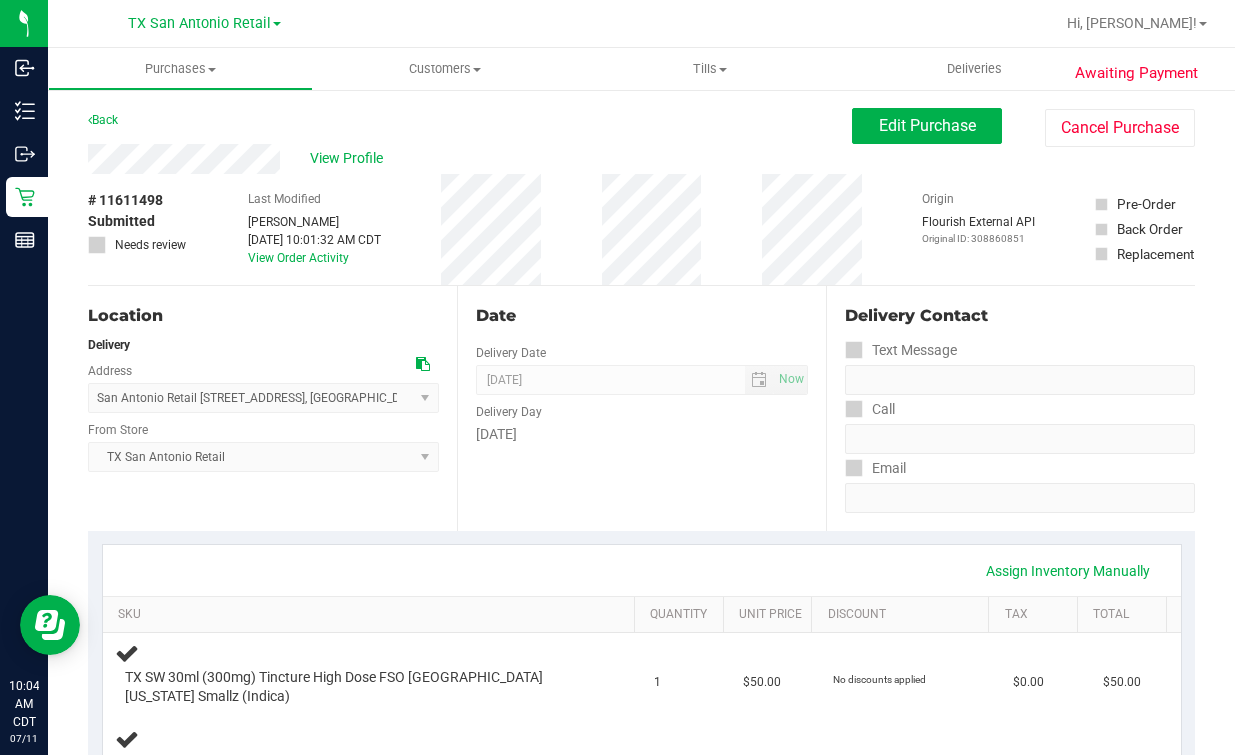 click on "Date
Delivery Date
[DATE]
Now
[DATE] 07:00 AM
Now
Delivery Day
[DATE]" at bounding box center (641, 408) 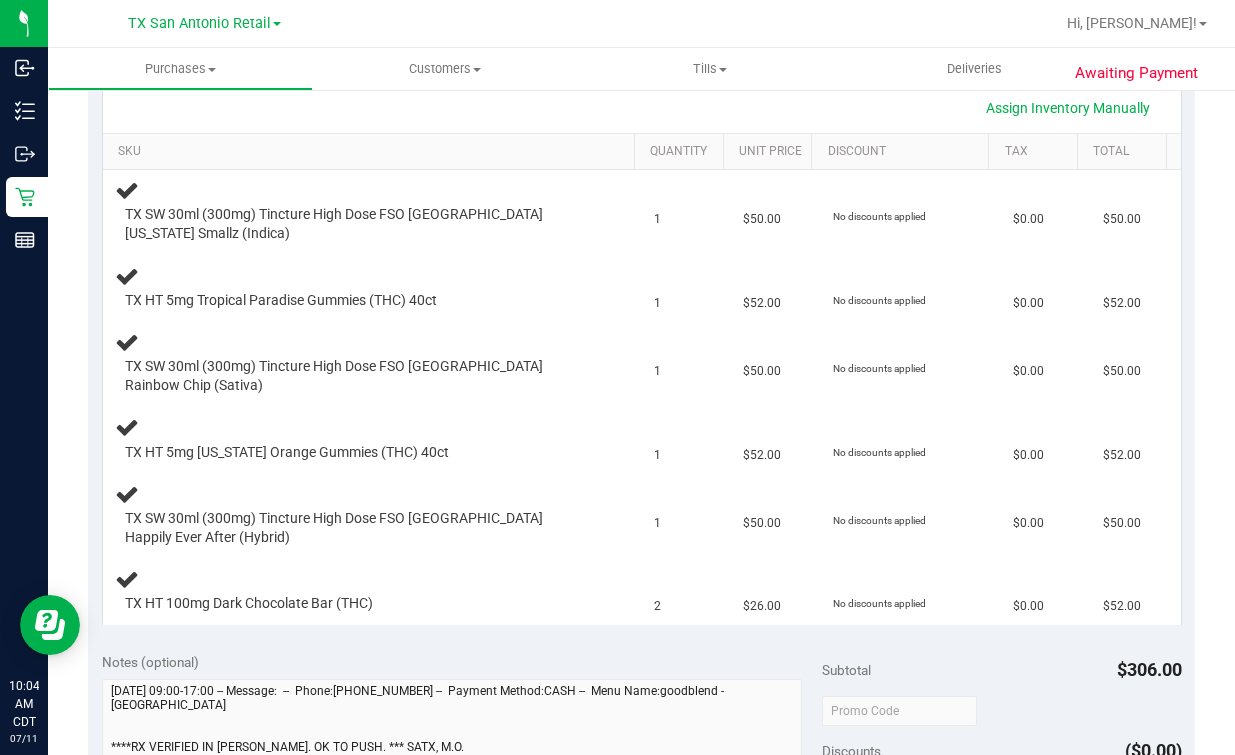 scroll, scrollTop: 625, scrollLeft: 0, axis: vertical 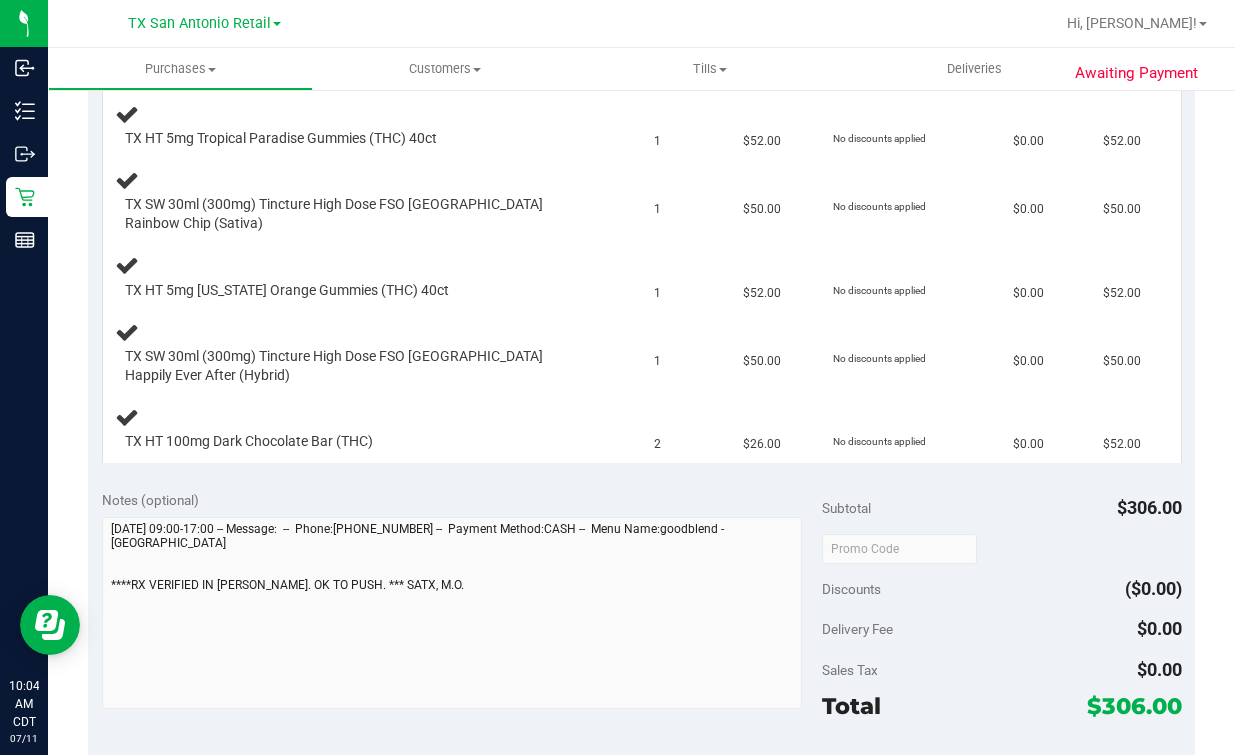 click on "$306.00" at bounding box center [1134, 706] 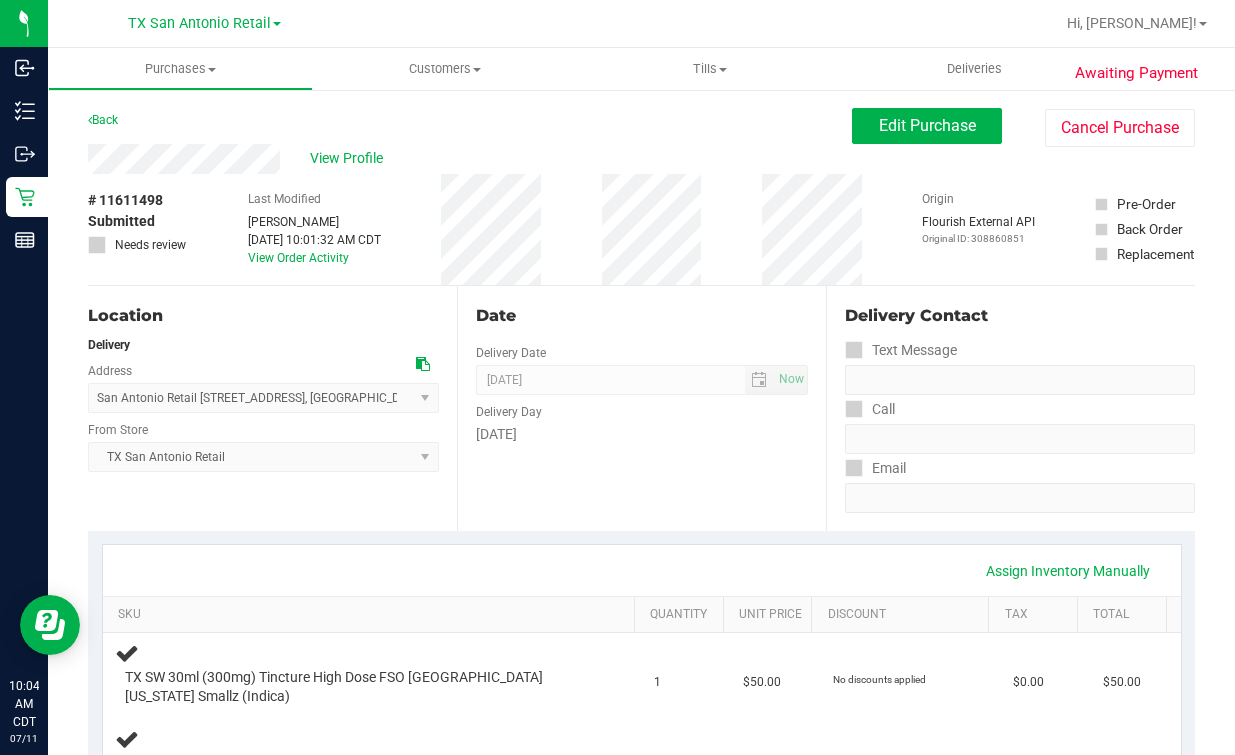 click on "Date
Delivery Date
[DATE]
Now
[DATE] 07:00 AM
Now
Delivery Day
[DATE]" at bounding box center (641, 408) 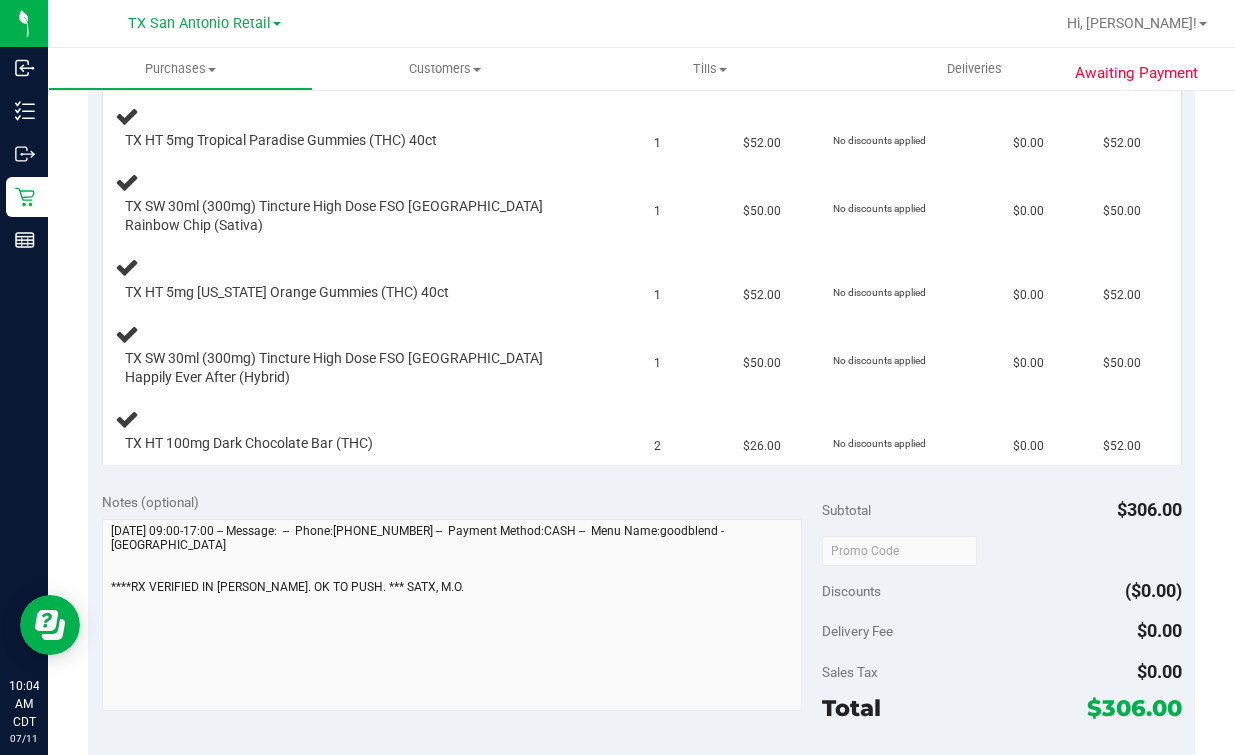 scroll, scrollTop: 625, scrollLeft: 0, axis: vertical 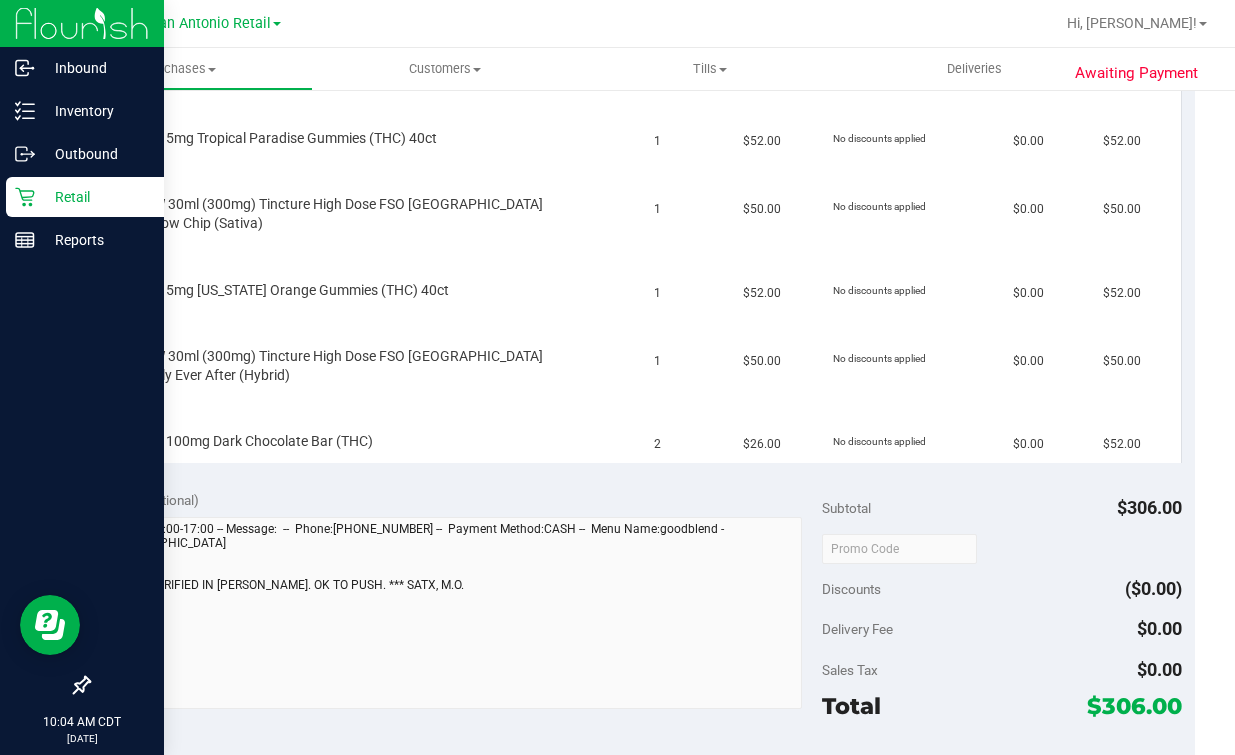 click on "Retail" at bounding box center [95, 197] 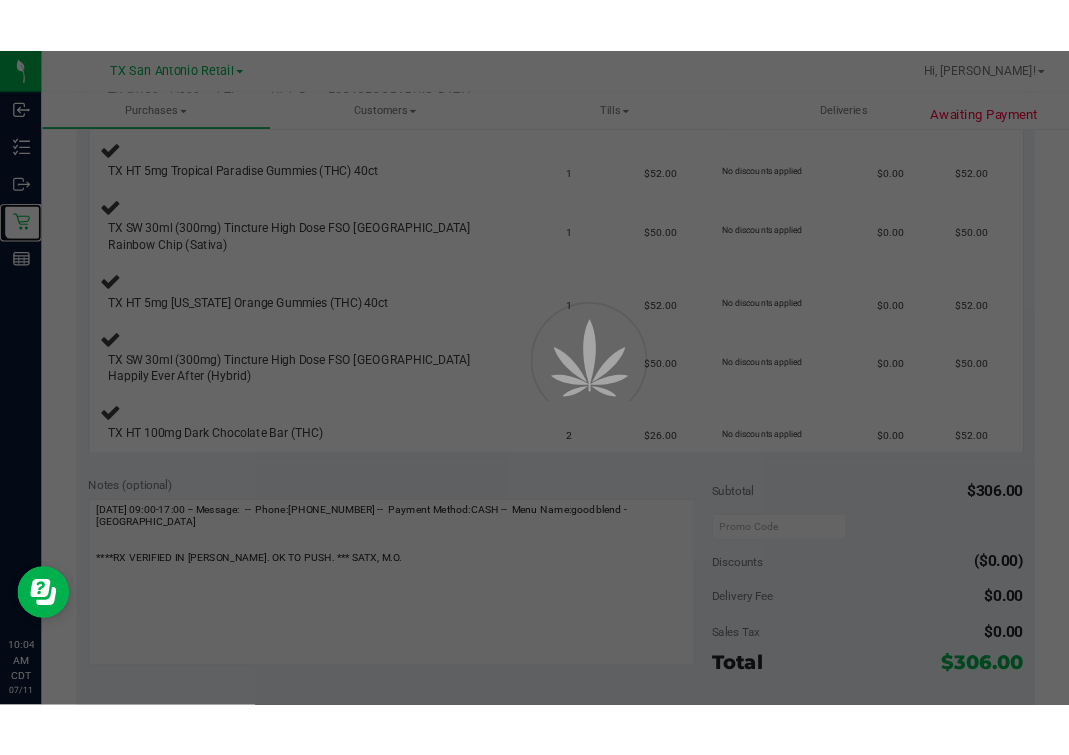 scroll, scrollTop: 0, scrollLeft: 0, axis: both 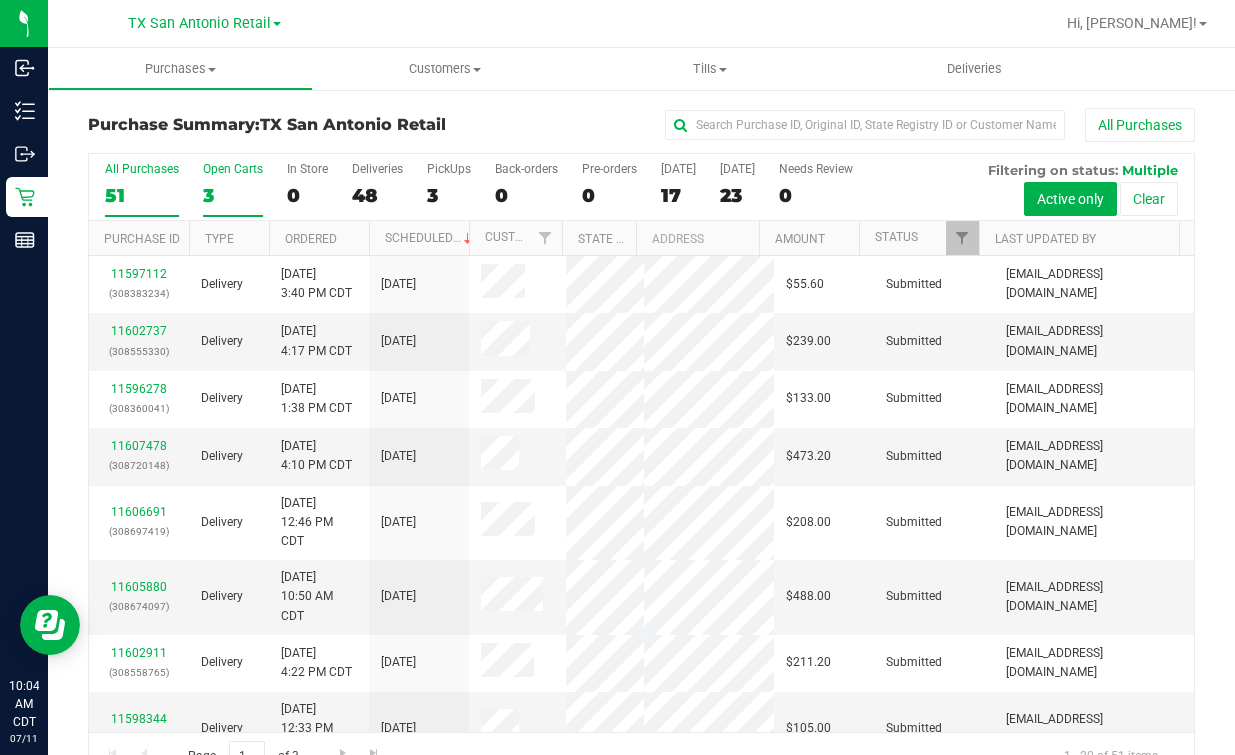 click on "3" at bounding box center (233, 195) 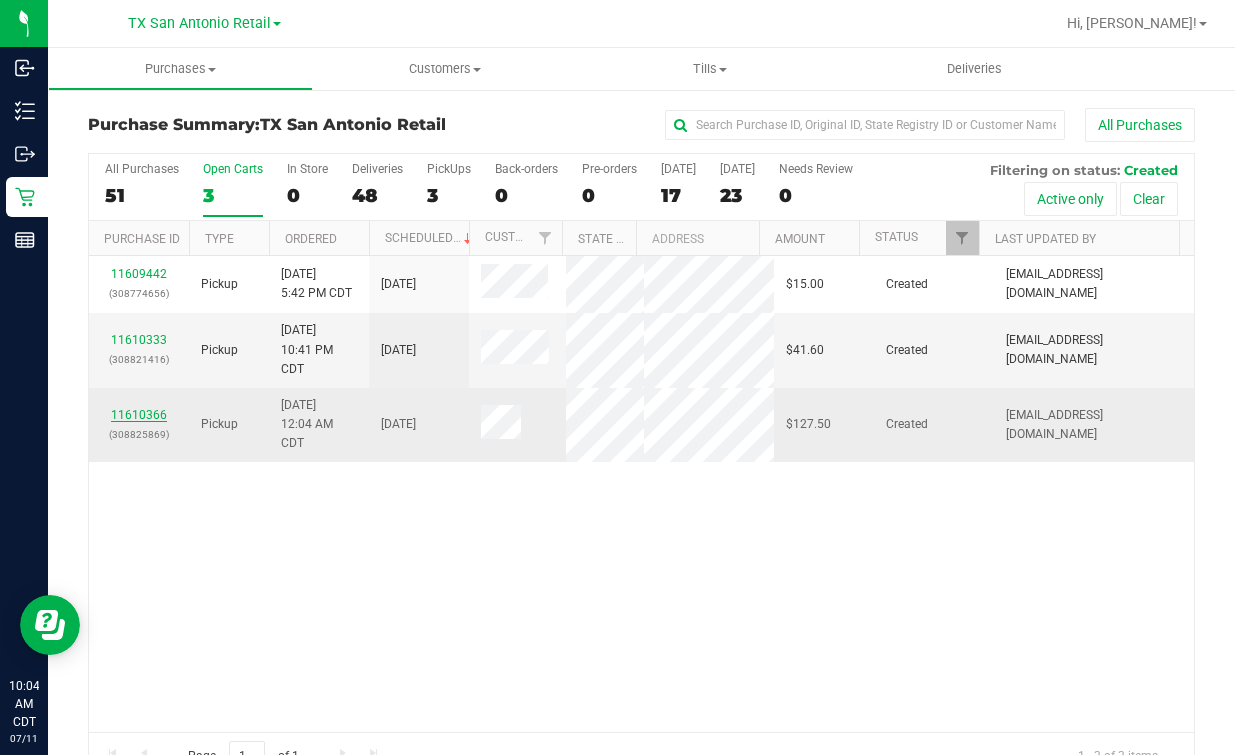 click on "11610366" at bounding box center [139, 415] 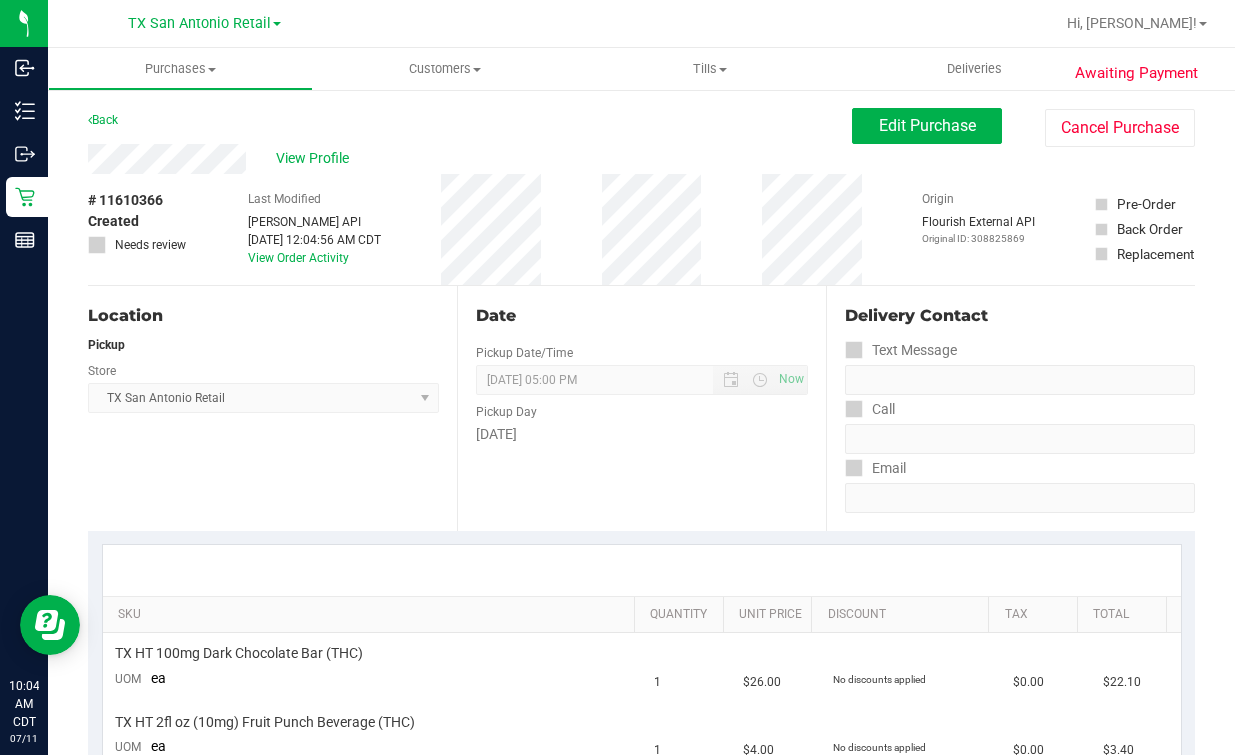 click on "Back
Edit Purchase
Cancel Purchase" at bounding box center (641, 126) 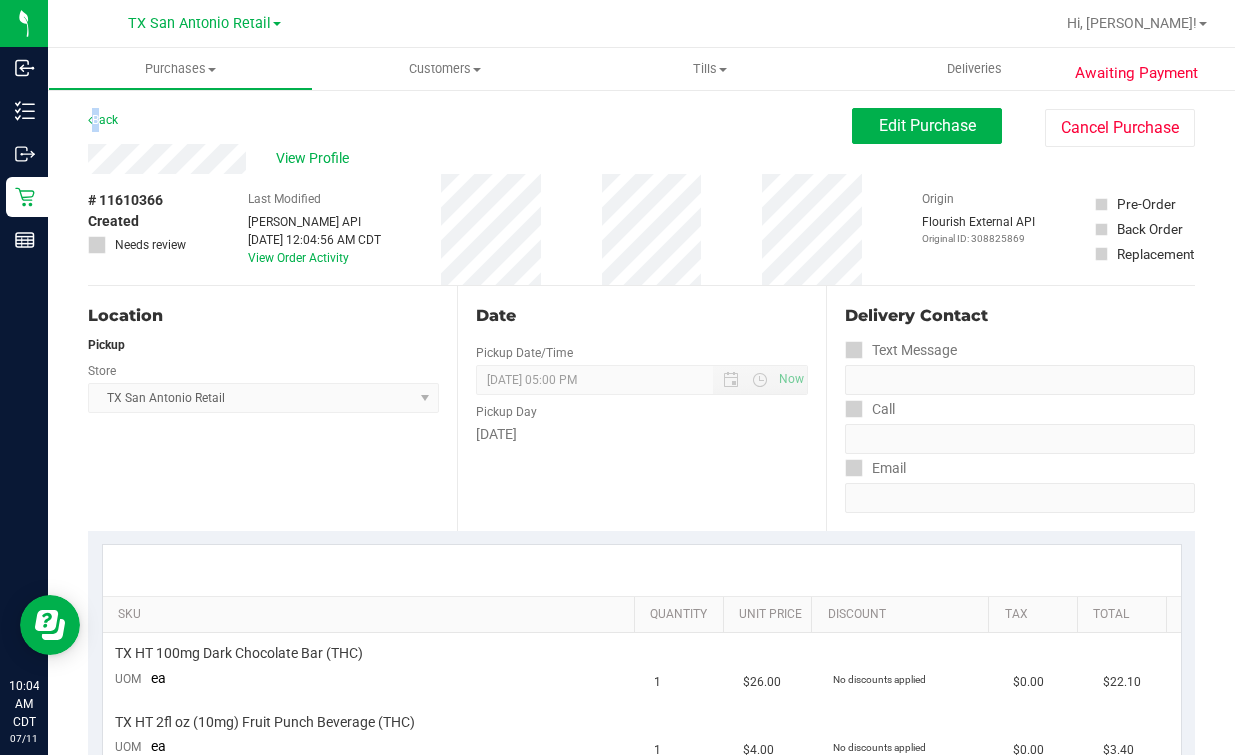 click on "Back
Edit Purchase
Cancel Purchase" at bounding box center (641, 126) 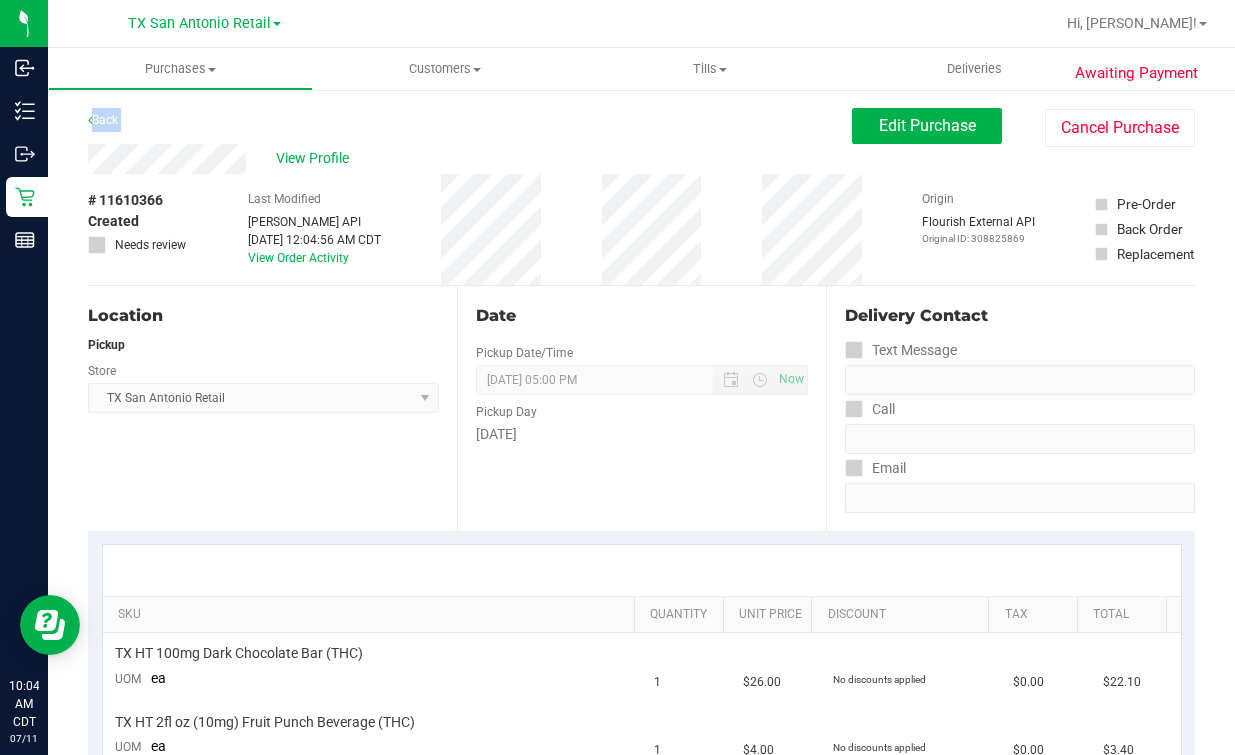 click on "Back
Edit Purchase
Cancel Purchase" at bounding box center (641, 126) 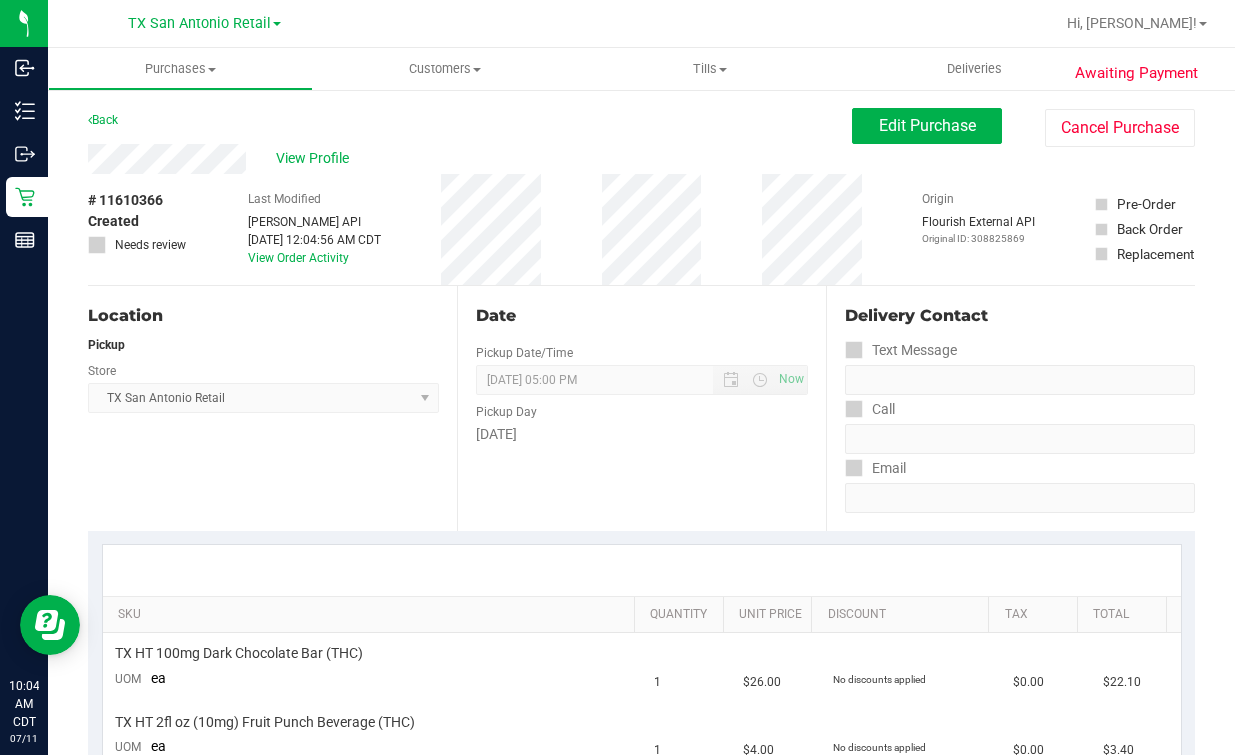 drag, startPoint x: 194, startPoint y: 141, endPoint x: 166, endPoint y: 178, distance: 46.400433 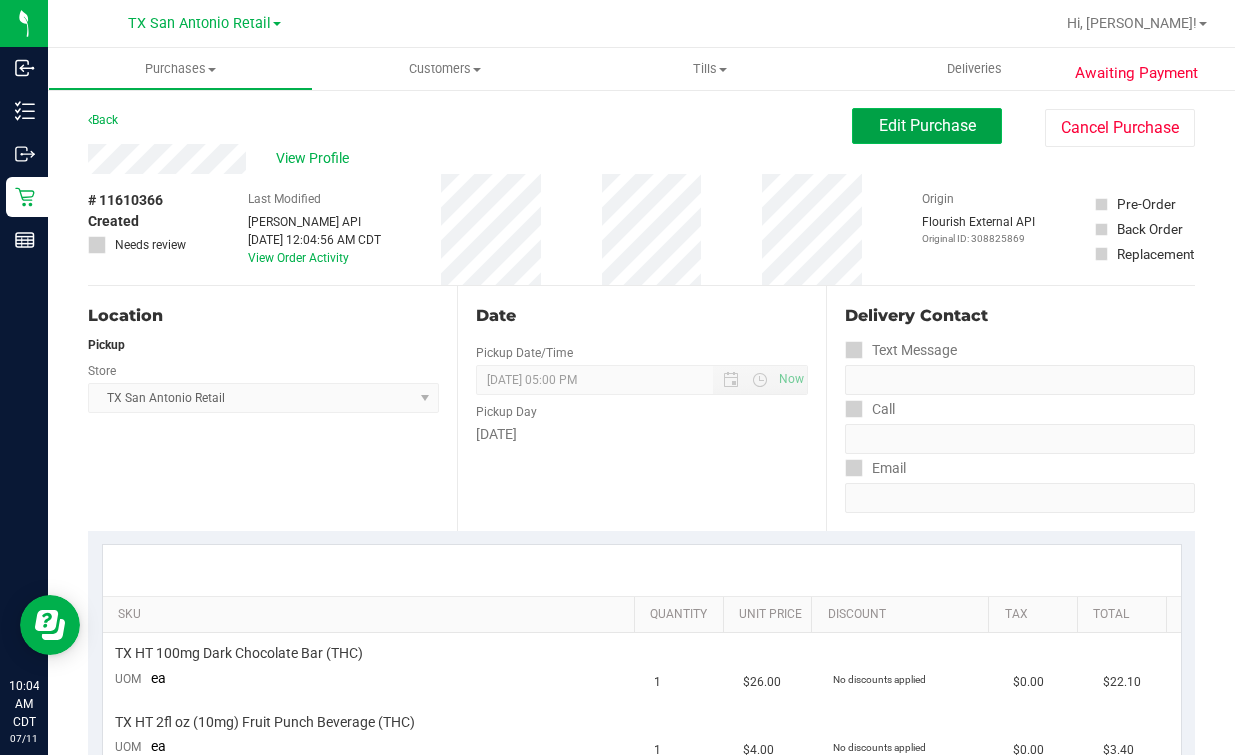 click on "Edit Purchase" at bounding box center (927, 126) 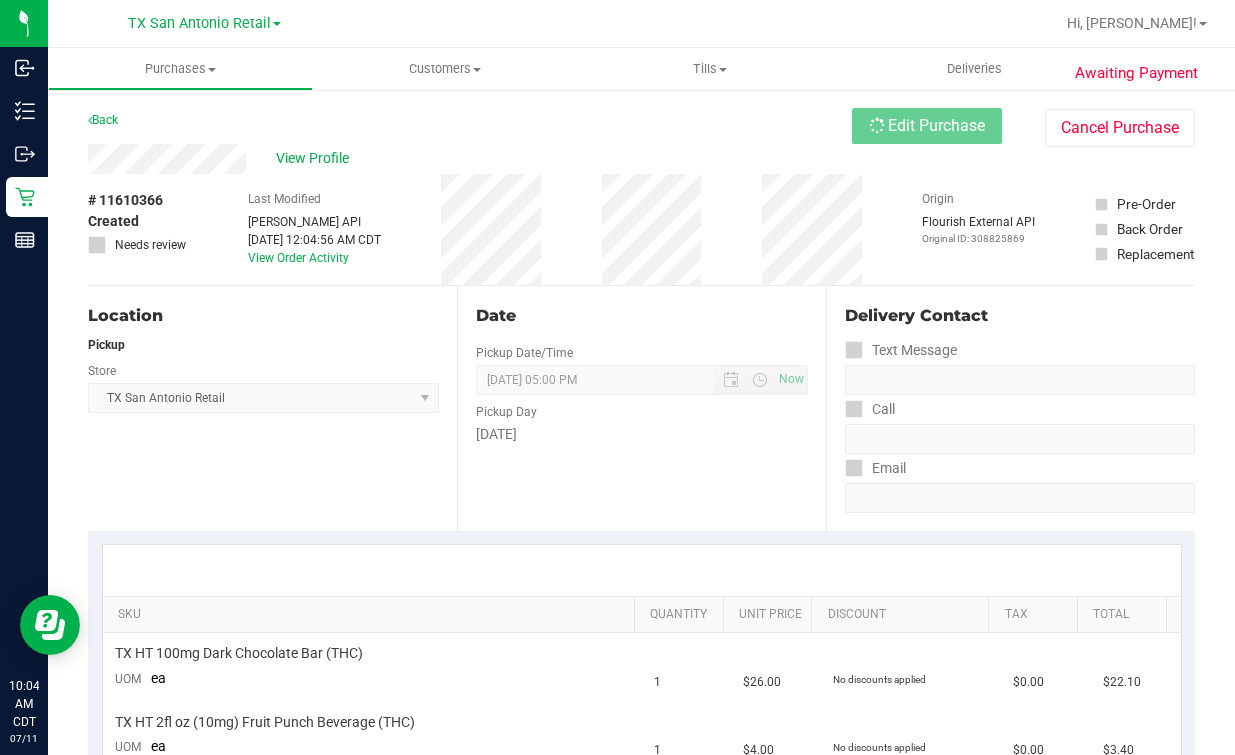 drag, startPoint x: 717, startPoint y: 156, endPoint x: 716, endPoint y: 178, distance: 22.022715 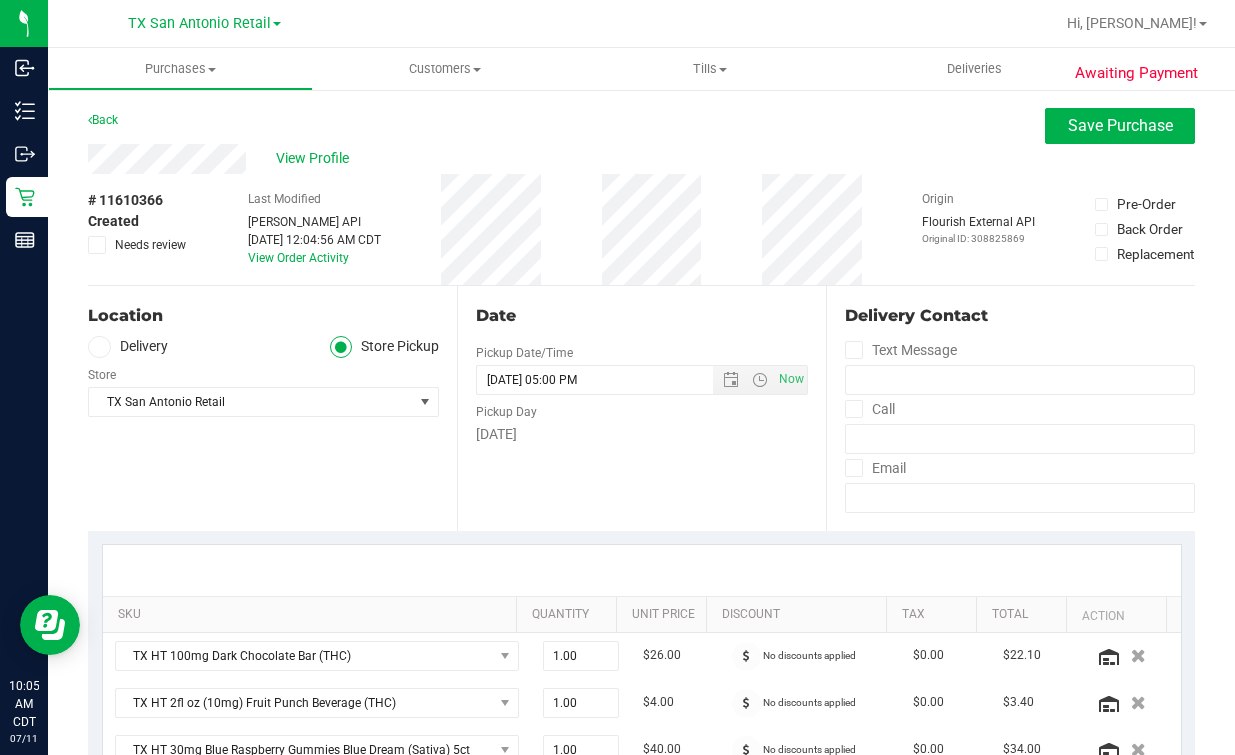 click on "# 11610366
Created
Needs review
Last Modified
[PERSON_NAME] API
[DATE] 12:04:56 AM CDT
View Order Activity
Origin
Flourish External API
Original ID: 308825869
Pre-Order
Back Order" at bounding box center [641, 229] 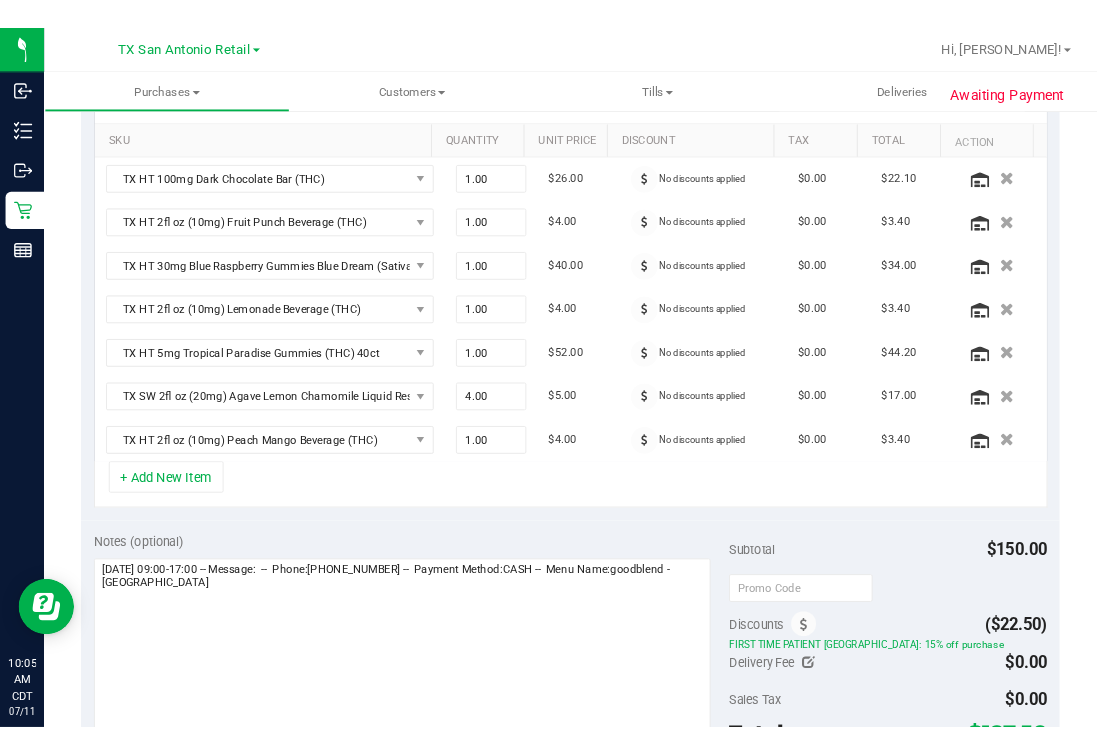 scroll, scrollTop: 0, scrollLeft: 0, axis: both 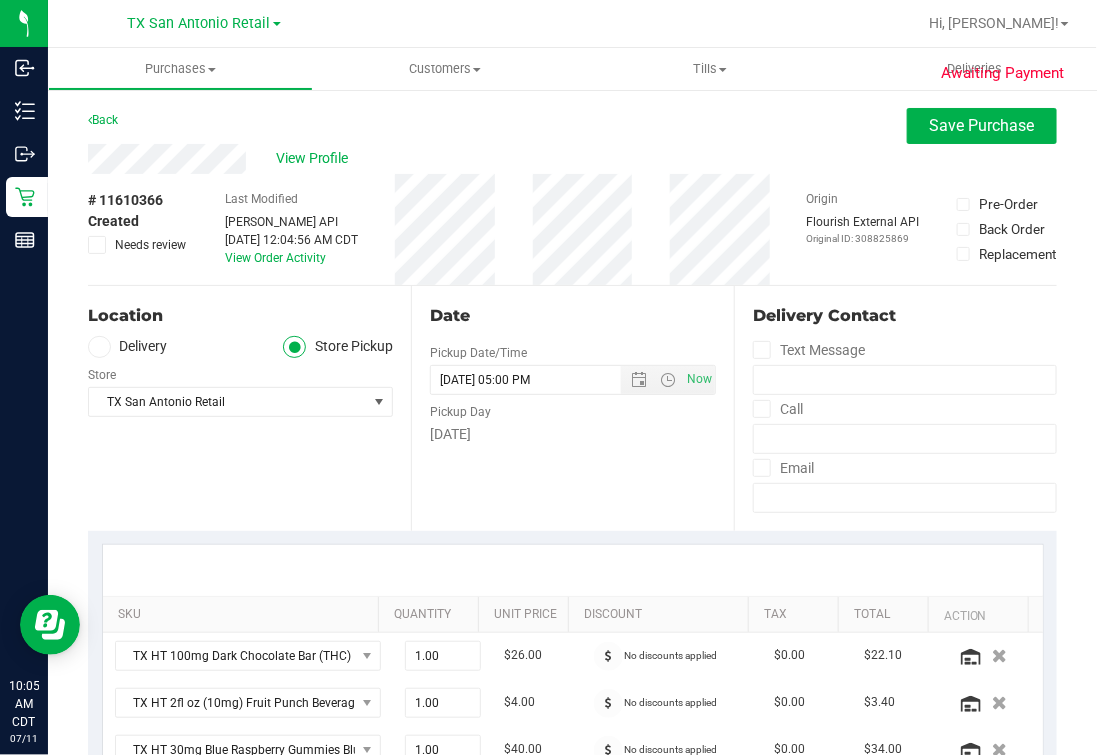 click on "Store" at bounding box center (240, 372) 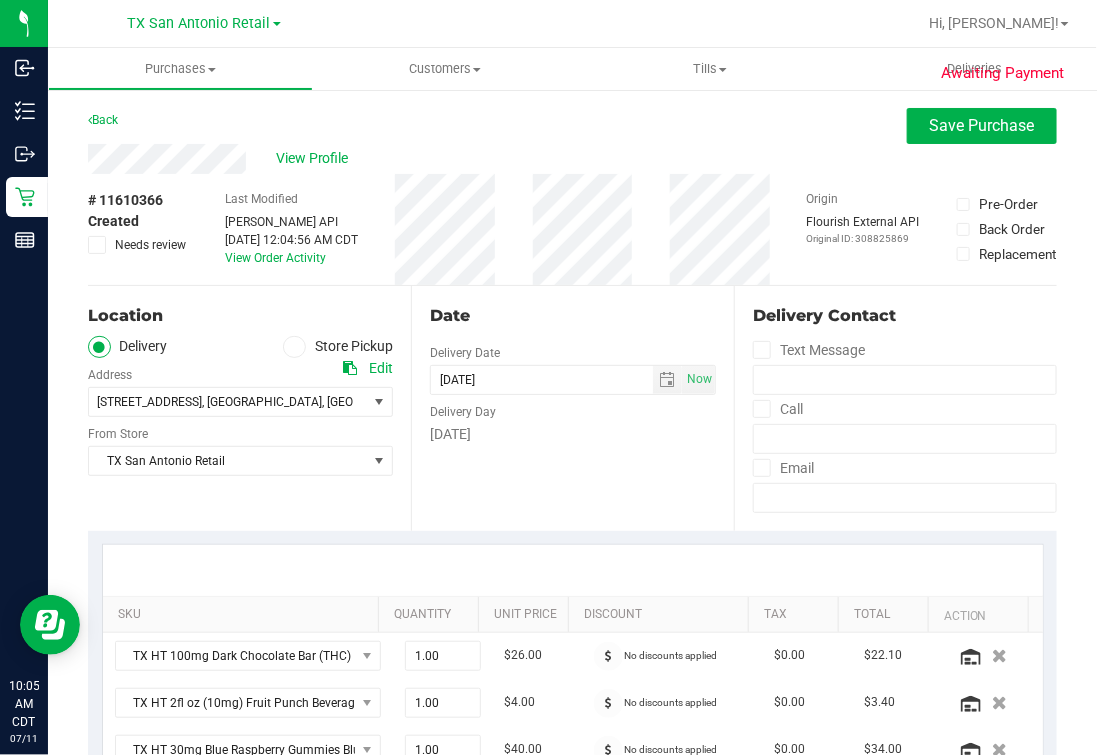 click on "Delivery" at bounding box center [128, 347] 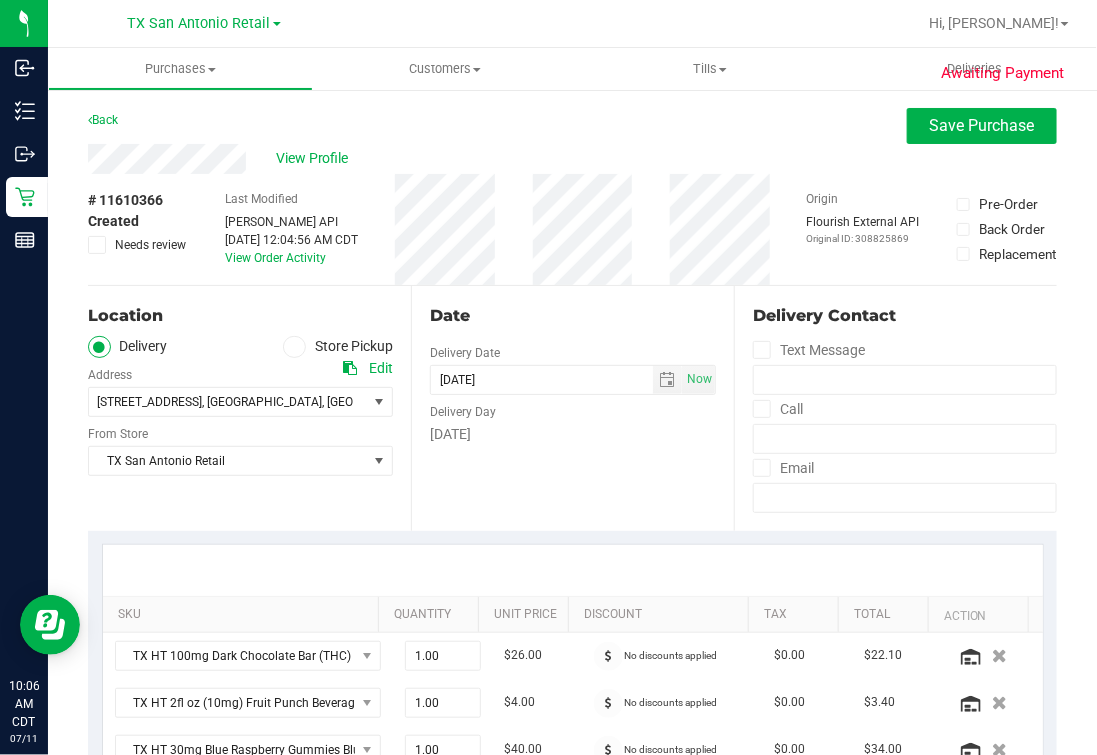 click on "Date
Delivery Date
[DATE]
Now
[DATE] 05:00 PM
Now
Delivery Day
[DATE]" at bounding box center (572, 408) 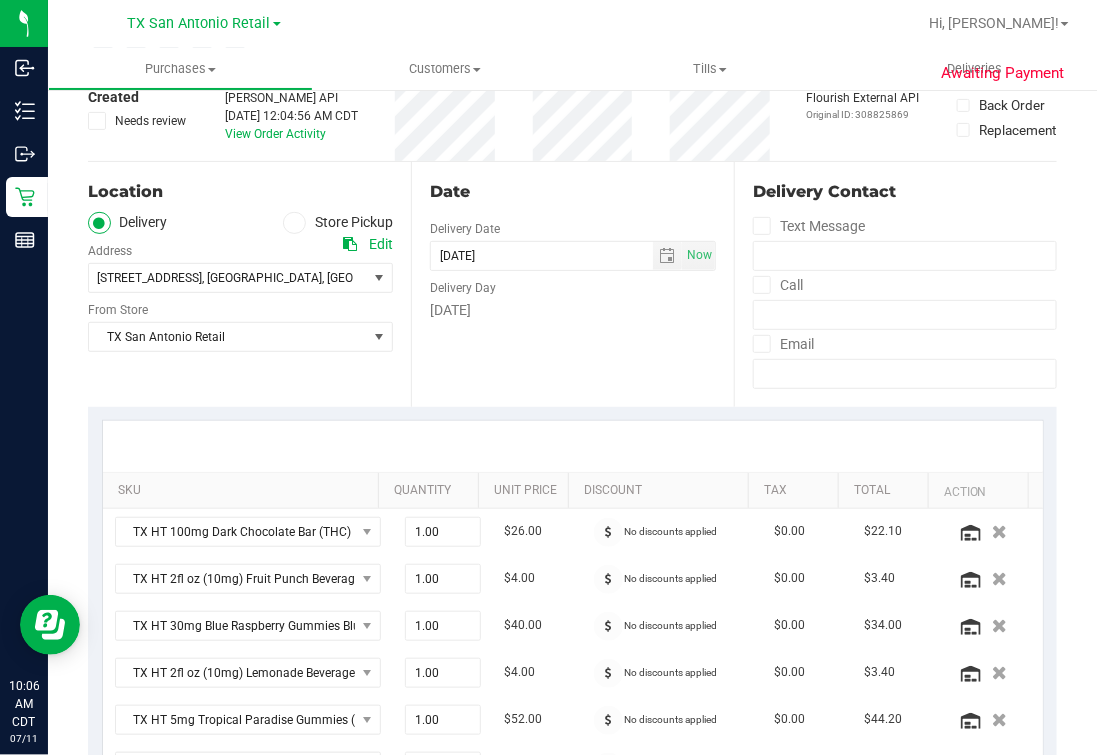 scroll, scrollTop: 0, scrollLeft: 0, axis: both 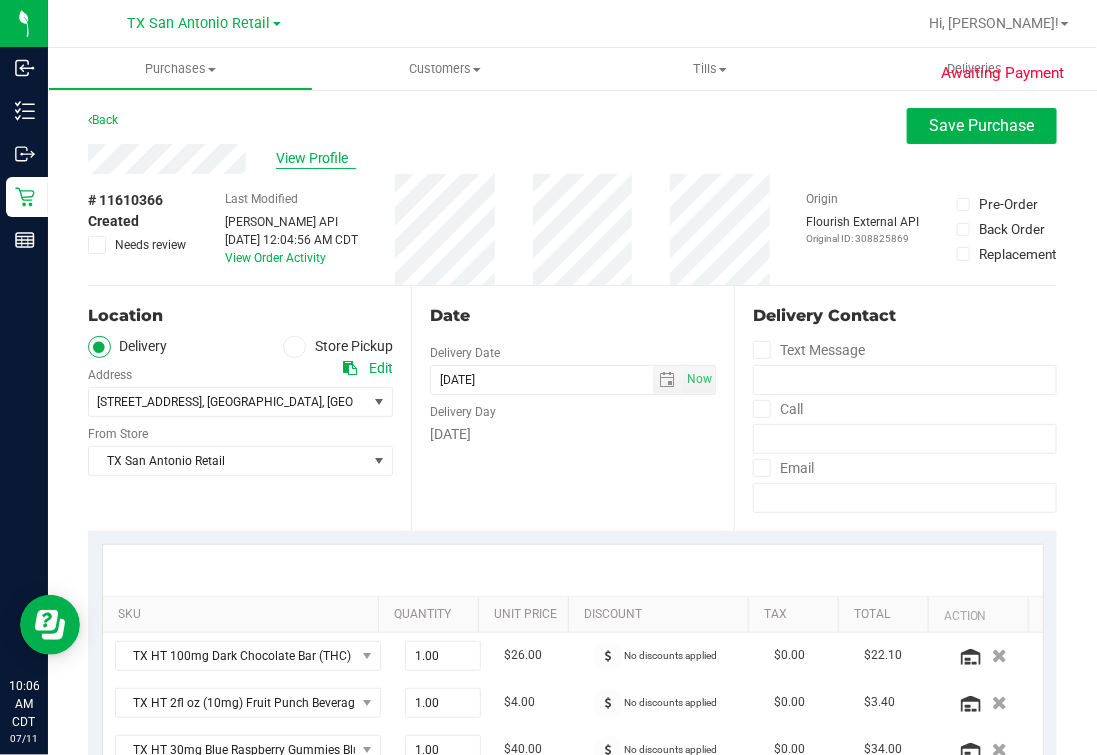 click on "View Profile" at bounding box center [316, 158] 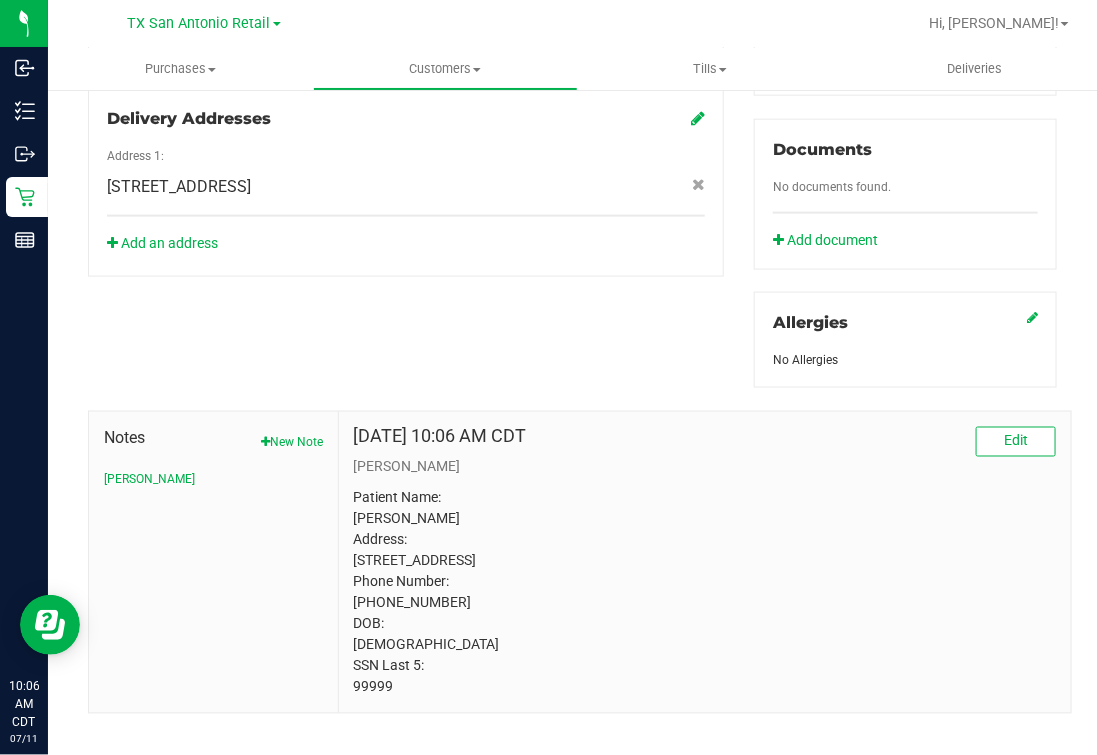 scroll, scrollTop: 737, scrollLeft: 0, axis: vertical 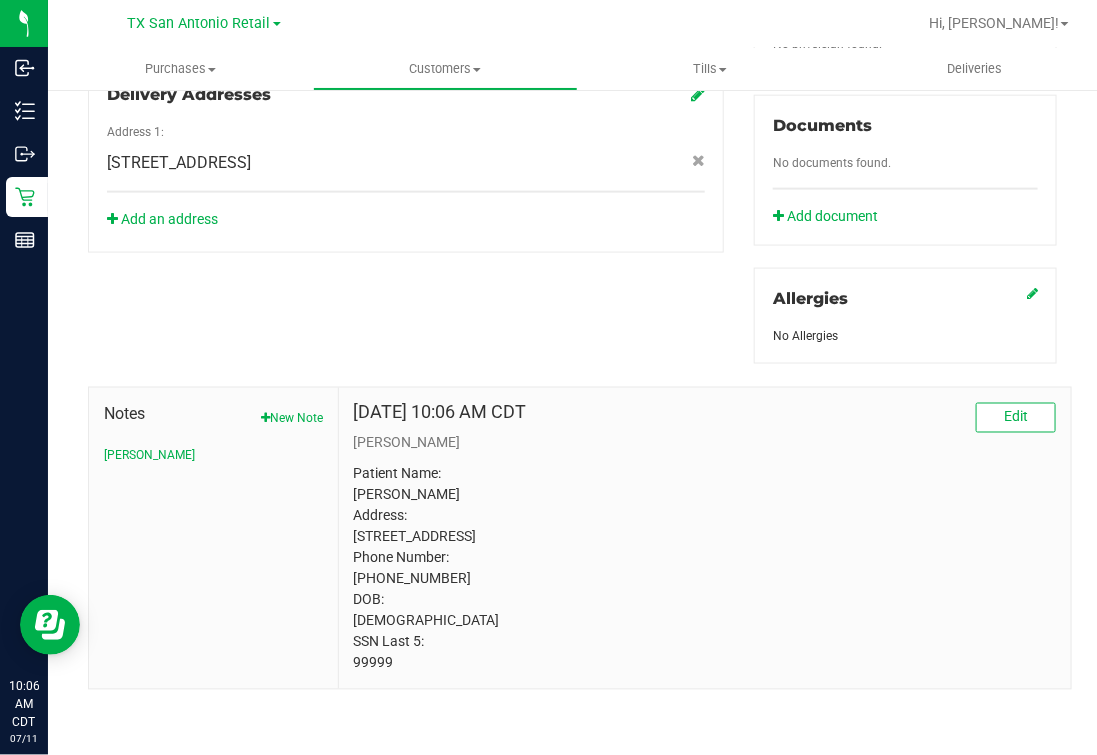click on "Patient Name:
[PERSON_NAME]
Address:
[STREET_ADDRESS]
Phone Number:
[PHONE_NUMBER]
DOB:
[DEMOGRAPHIC_DATA]
SSN Last 5:
99999" at bounding box center [705, 569] 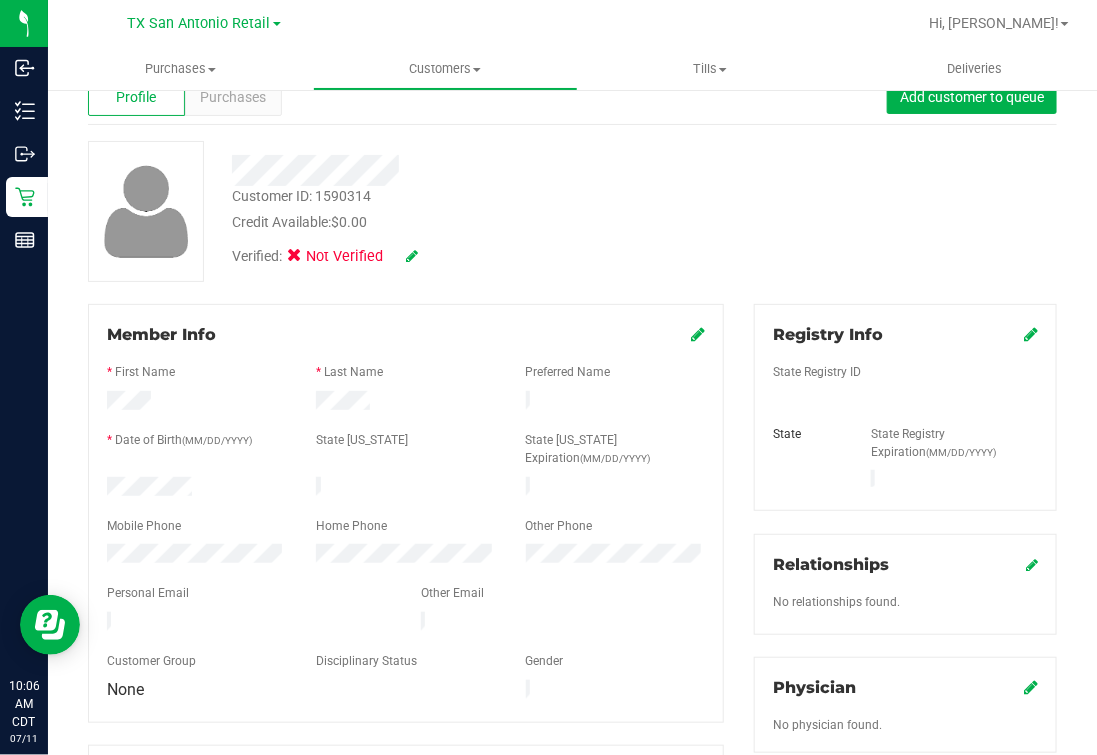 scroll, scrollTop: 0, scrollLeft: 0, axis: both 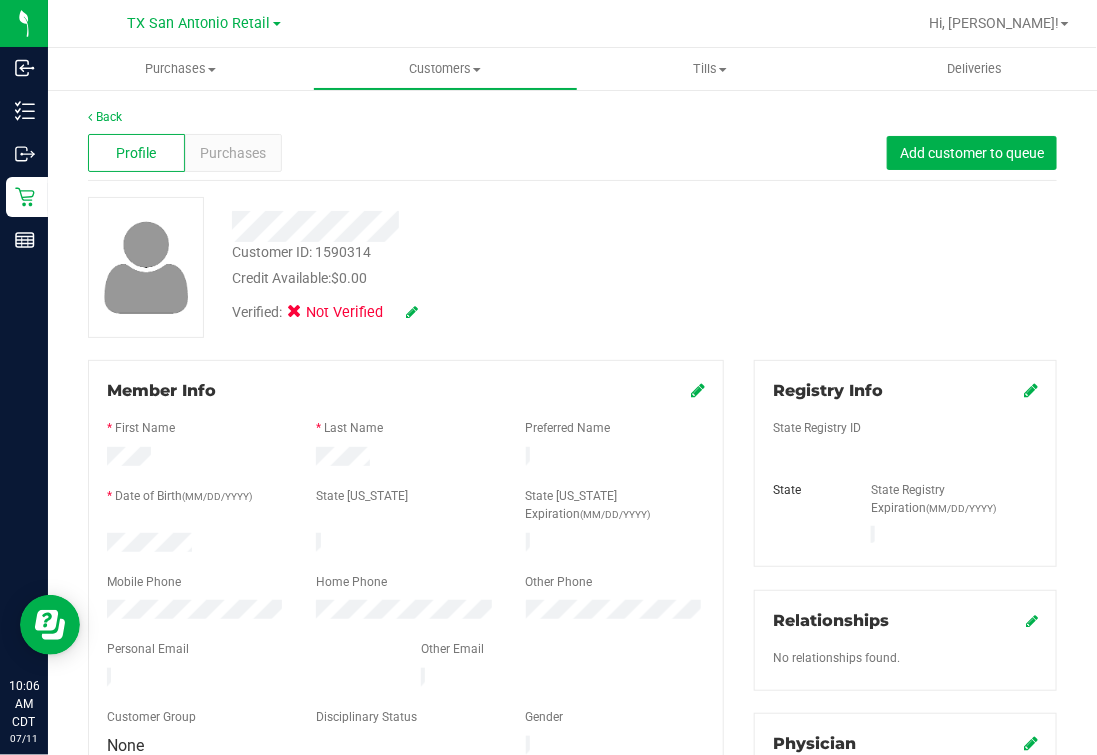 click on "Customer ID: 1590314
Credit Available:
$0.00
Verified:
Not Verified" at bounding box center (572, 267) 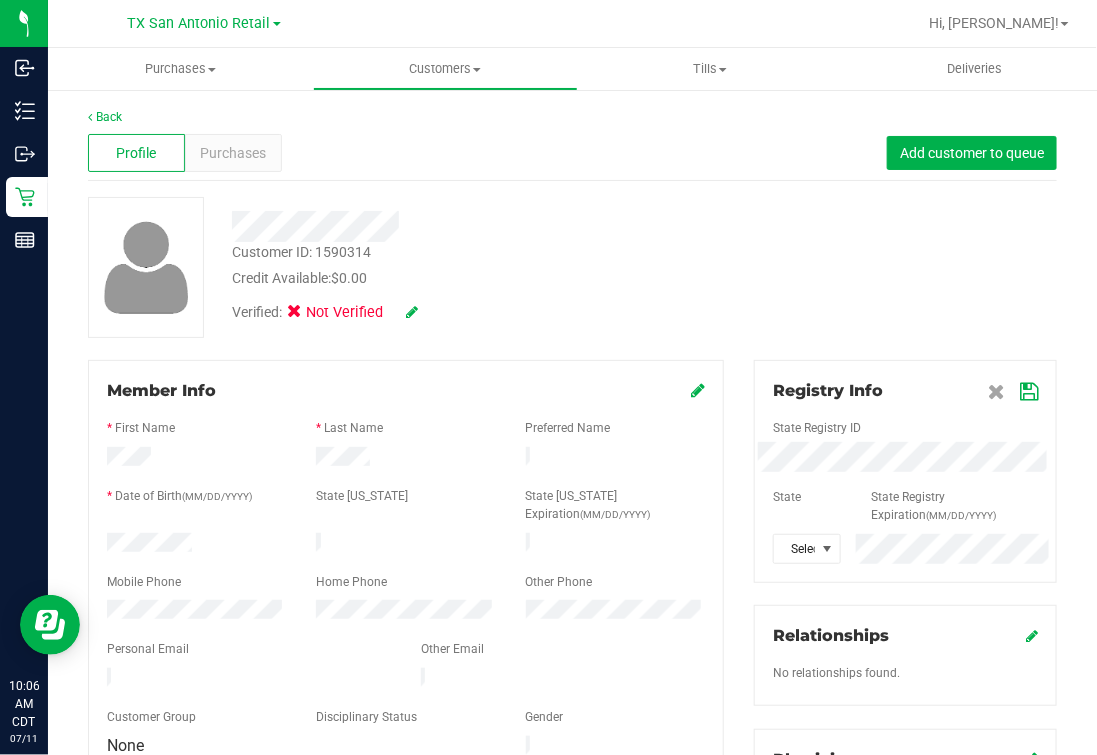 click on "State Registry ID" at bounding box center (905, 430) 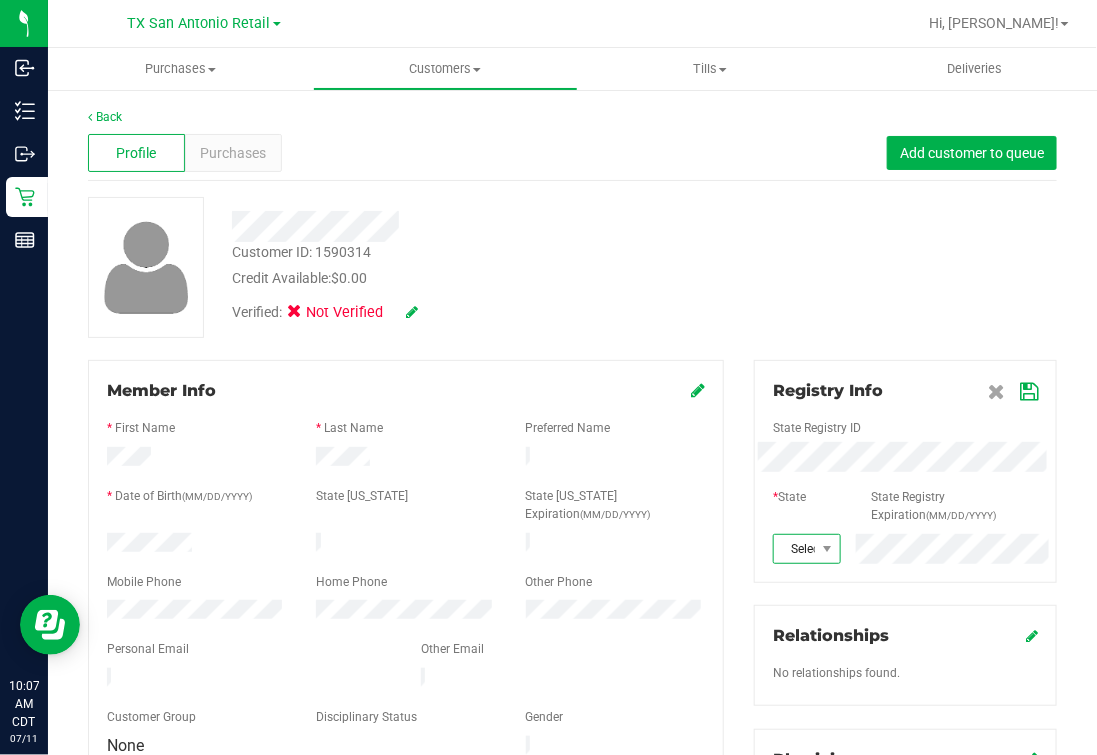 click at bounding box center [827, 549] 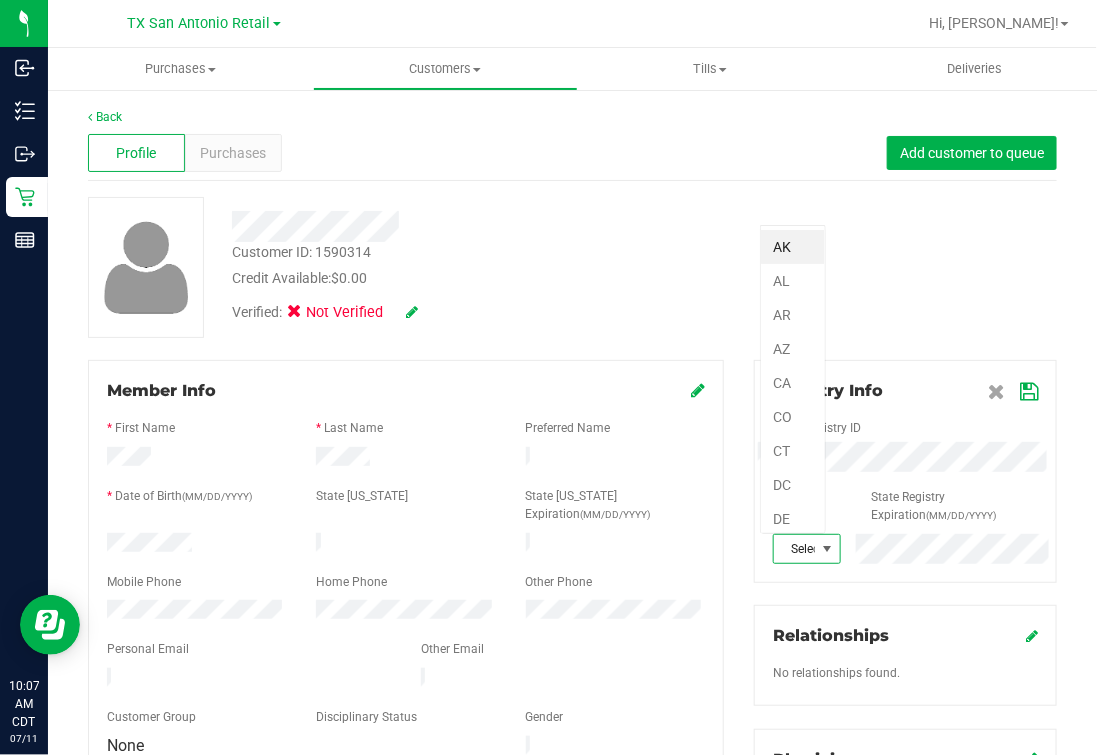 scroll, scrollTop: 99969, scrollLeft: 99933, axis: both 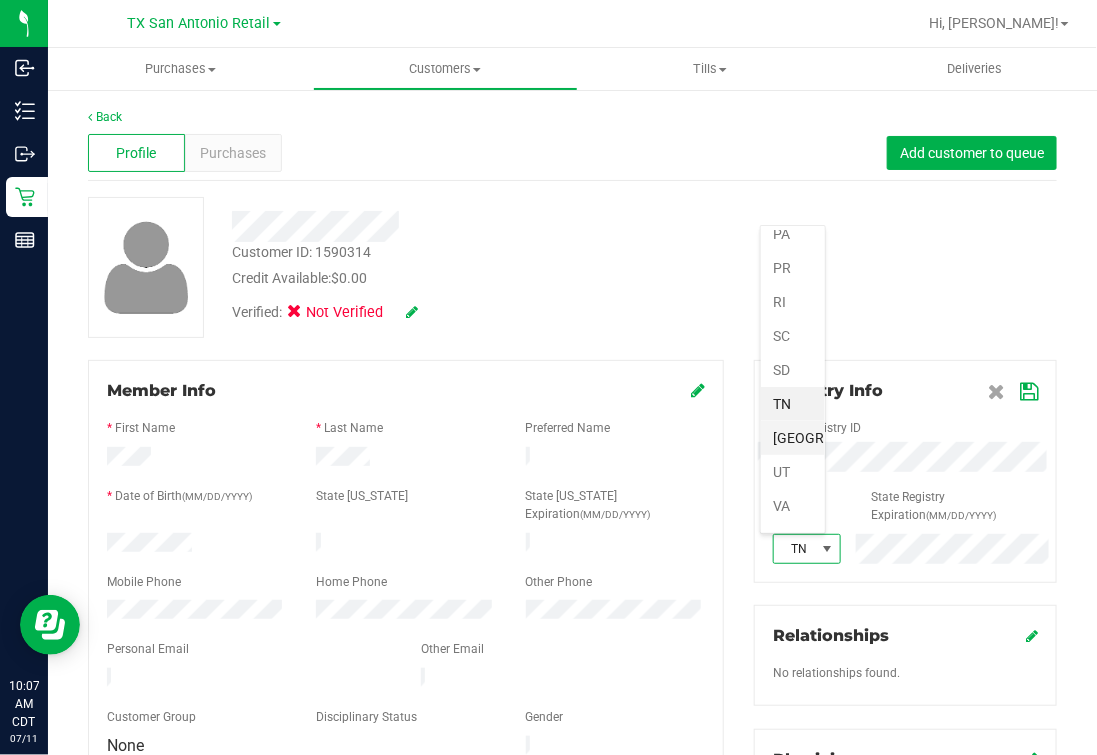 click on "[GEOGRAPHIC_DATA]" at bounding box center [793, 438] 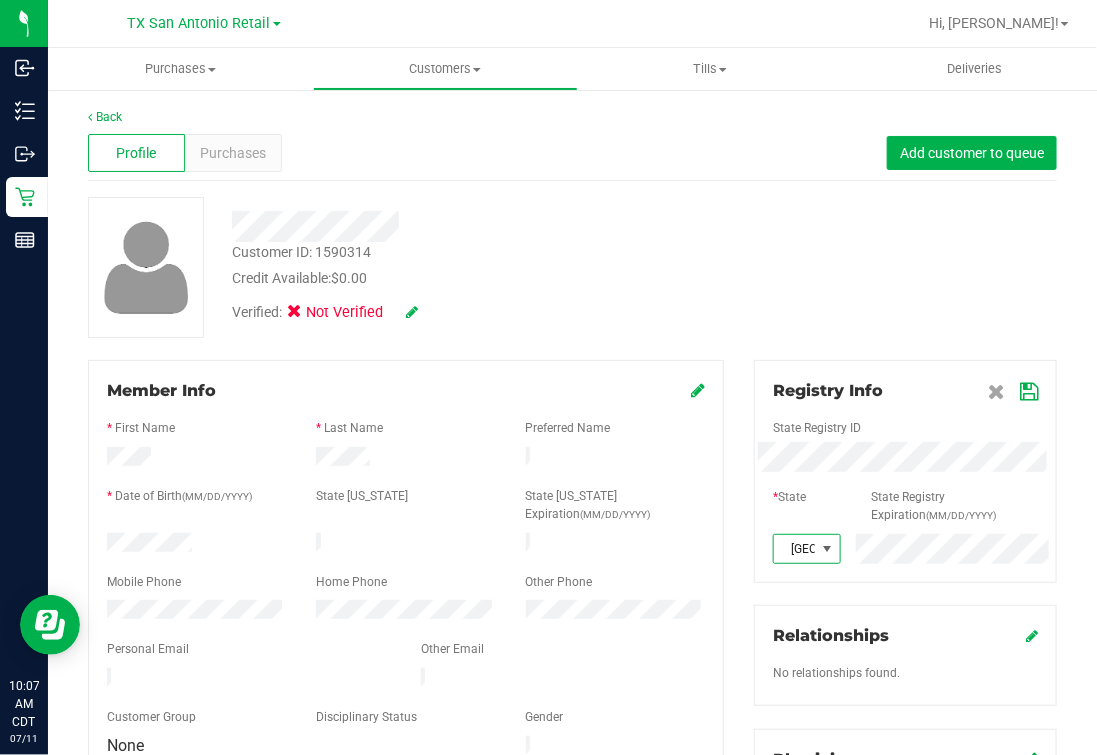 click on "Back
Profile
Purchases
Add customer to queue
Customer ID: 1590314
Credit Available:
$0.00
Verified:
Not Verified" at bounding box center [572, 775] 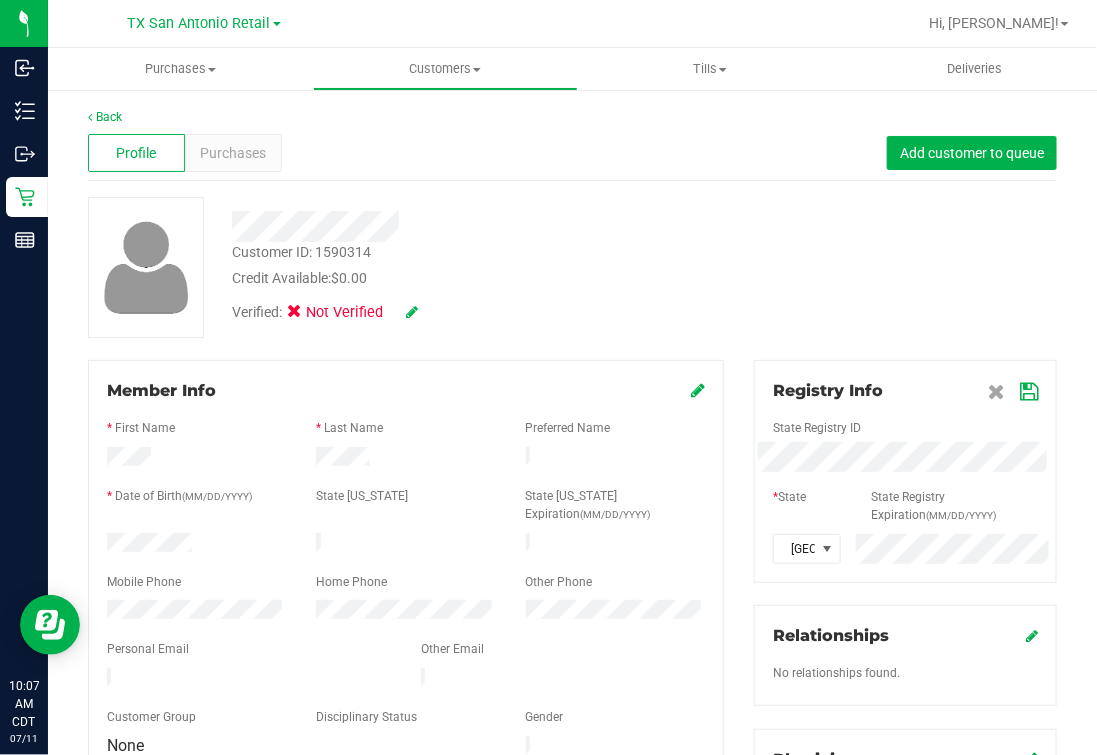 click at bounding box center [1029, 392] 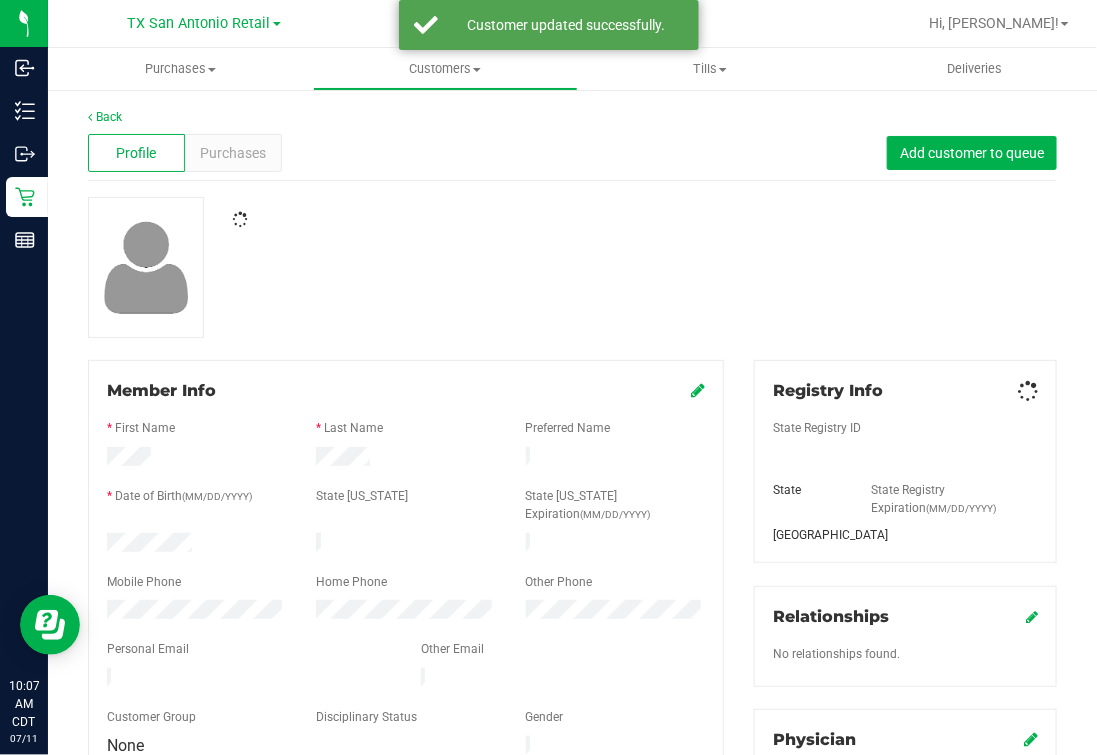 click on "Back
Profile
Purchases
Add customer to queue
Member Info
*
First Name
*
Last Name
Preferred Name" at bounding box center [572, 765] 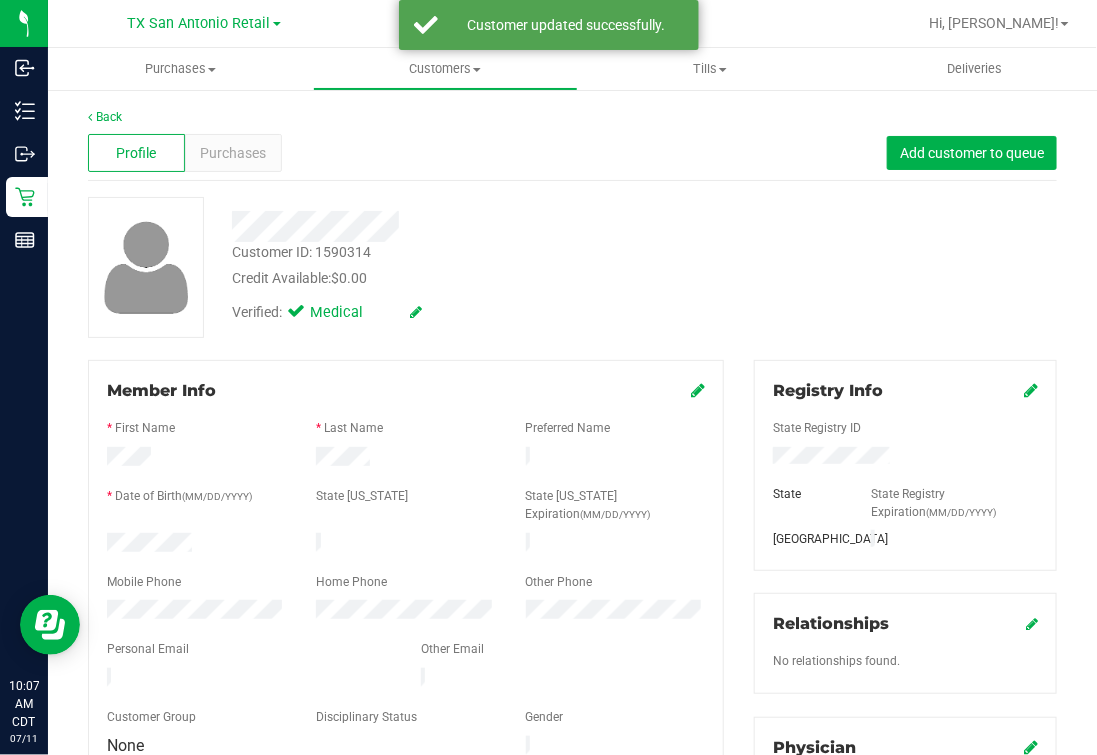 click at bounding box center [416, 312] 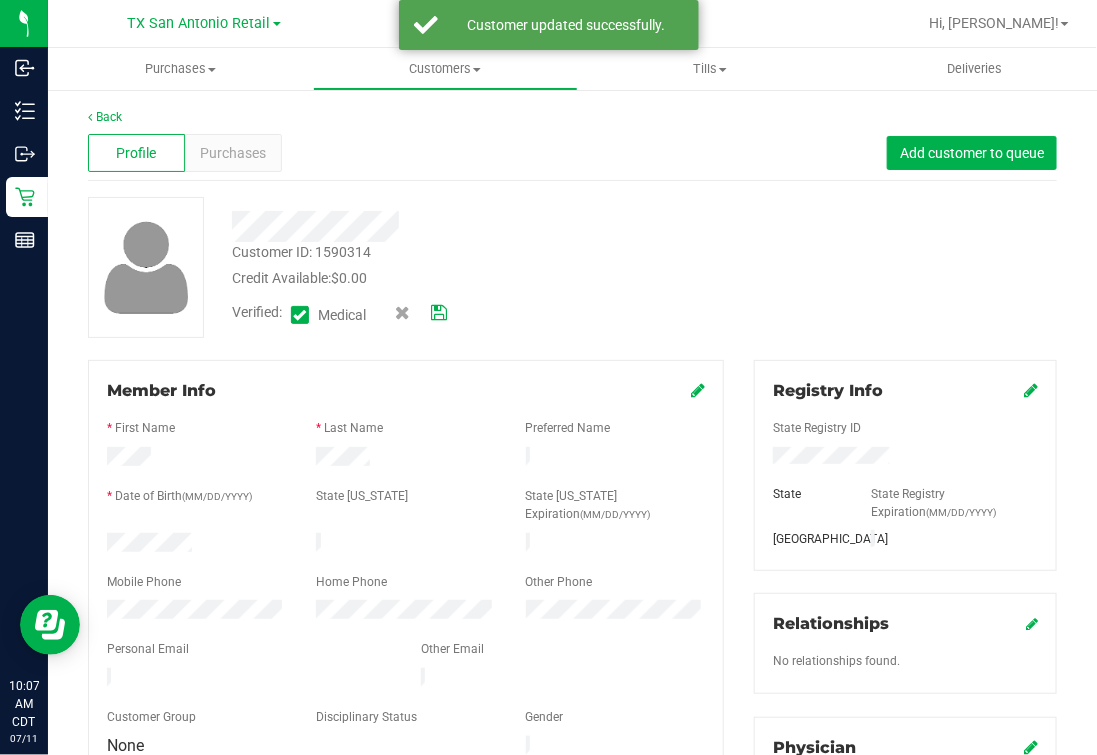 click at bounding box center (421, 312) 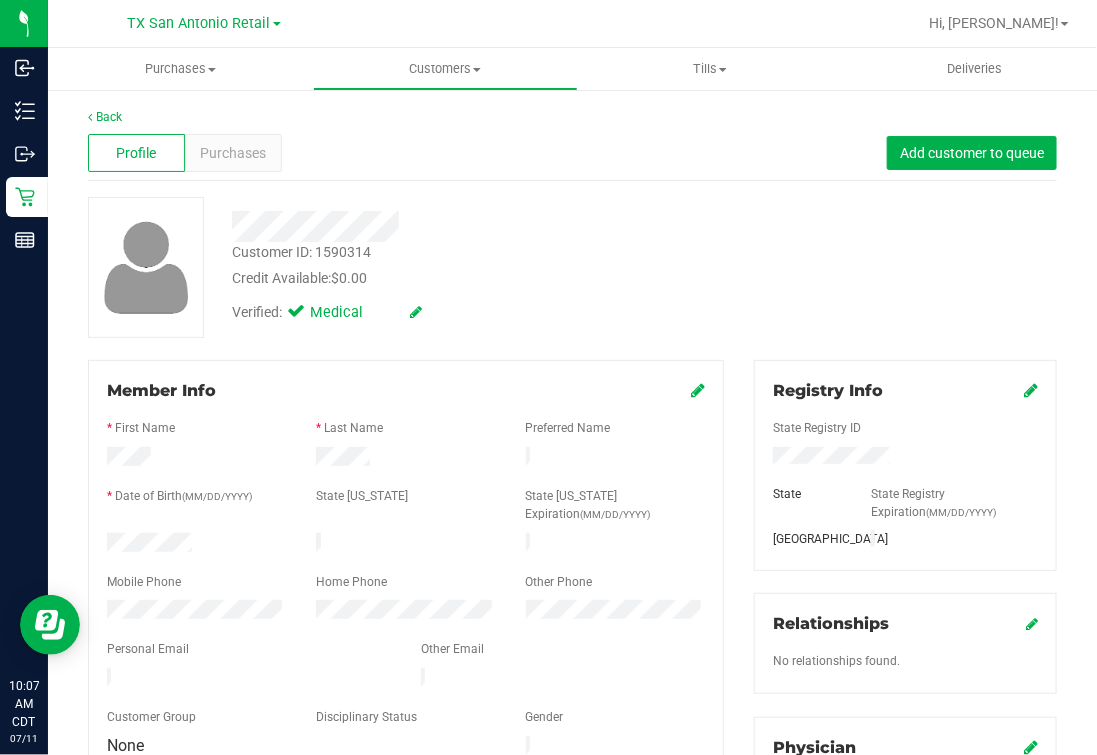 scroll, scrollTop: 124, scrollLeft: 0, axis: vertical 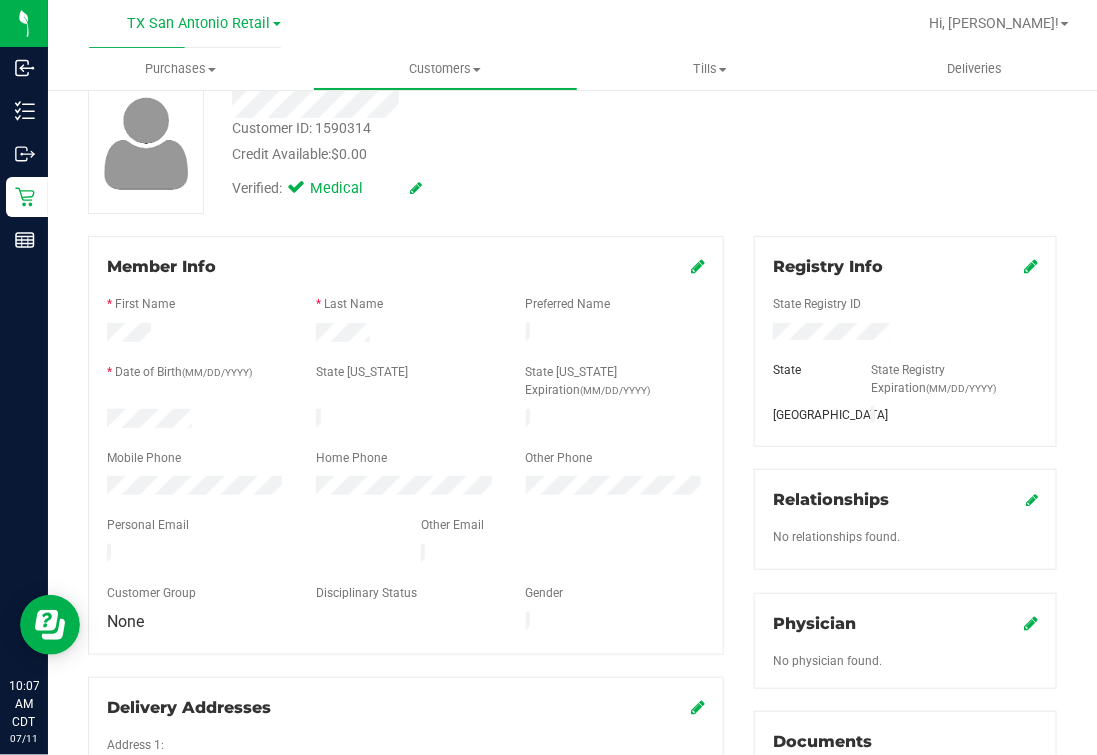 click 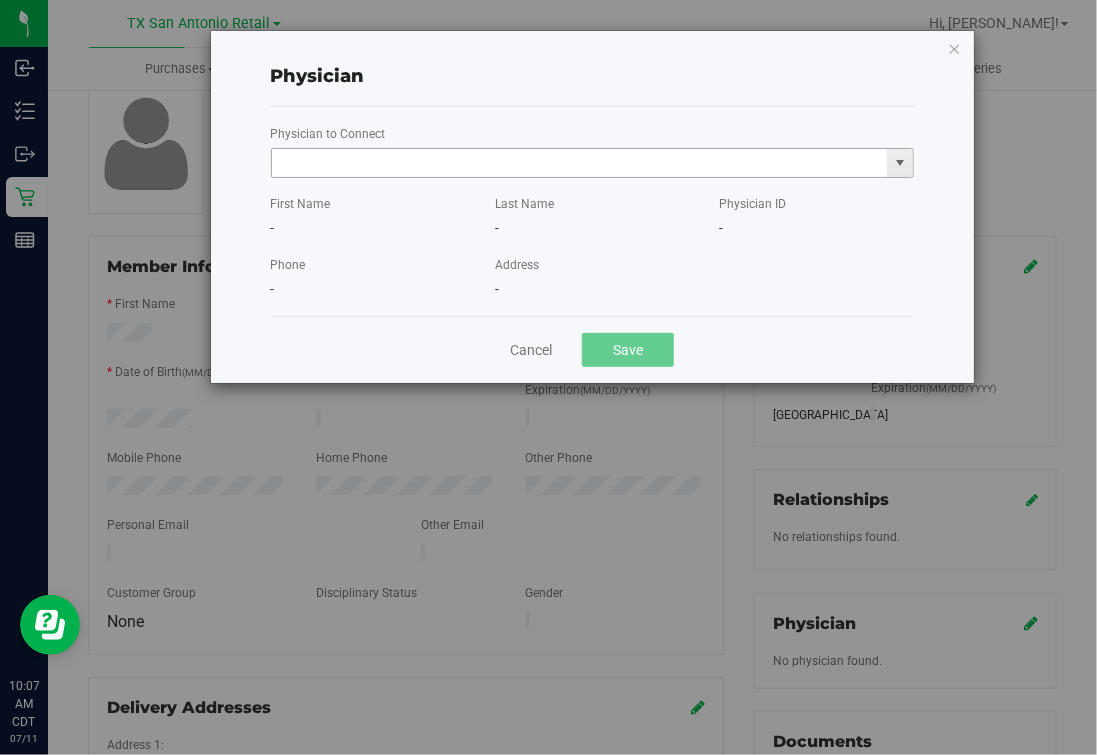 click at bounding box center (580, 163) 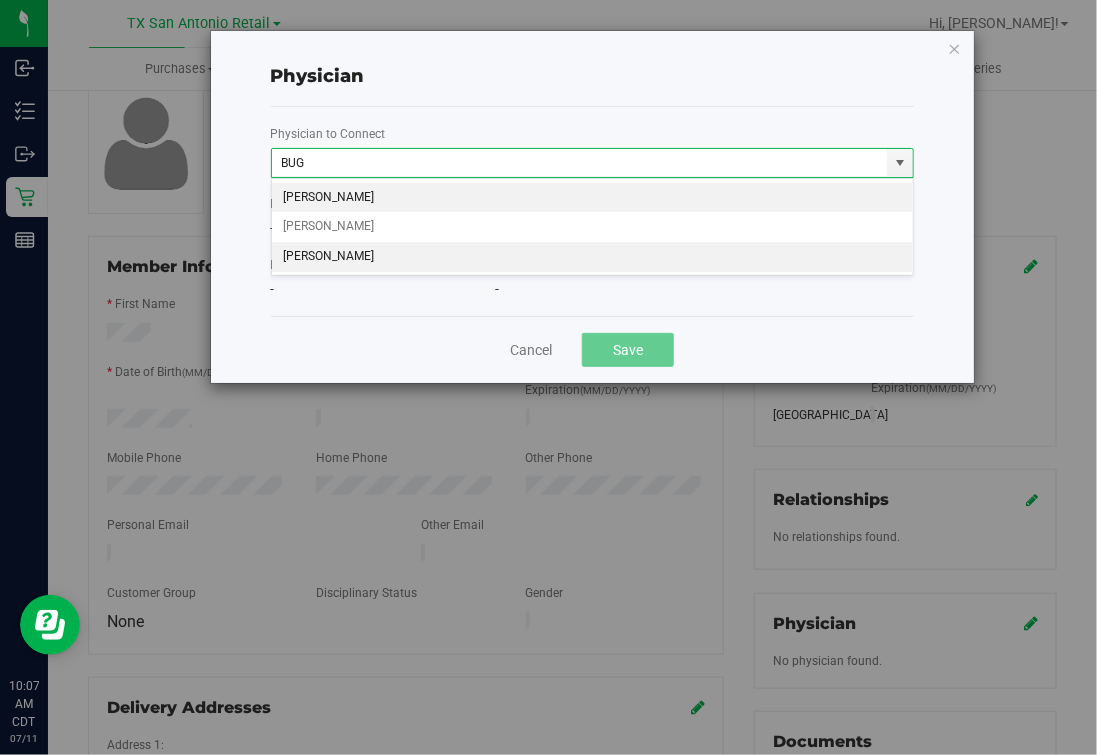 click on "[PERSON_NAME]" at bounding box center [592, 257] 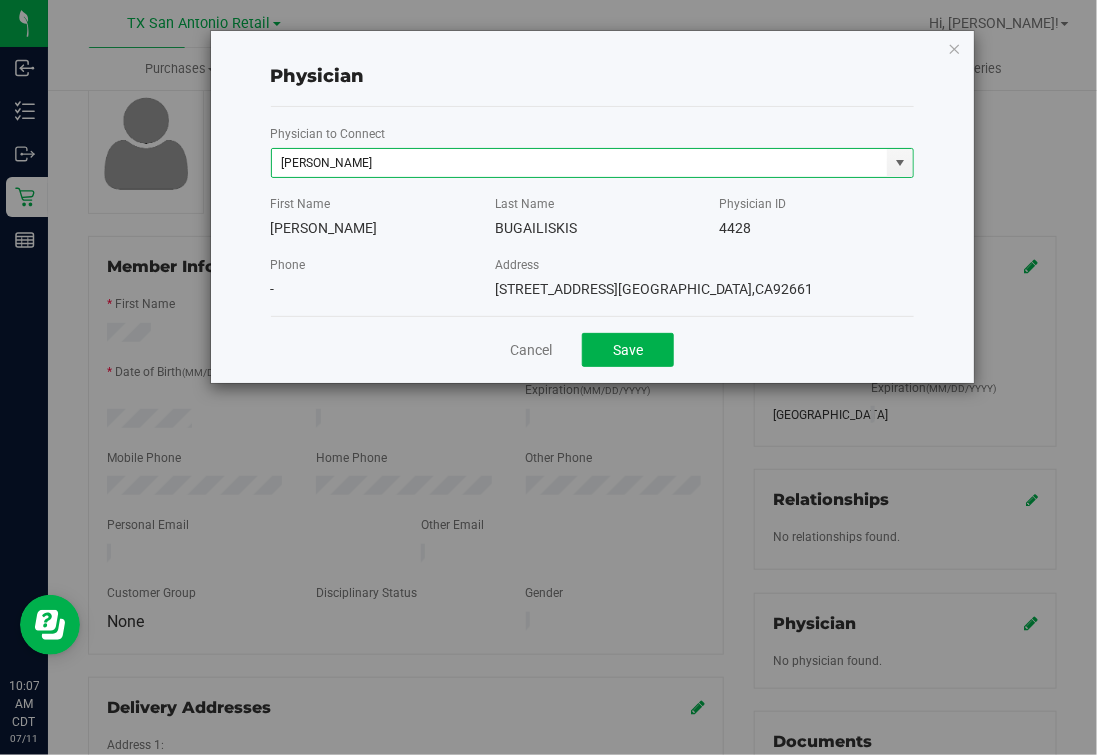 type on "[PERSON_NAME]" 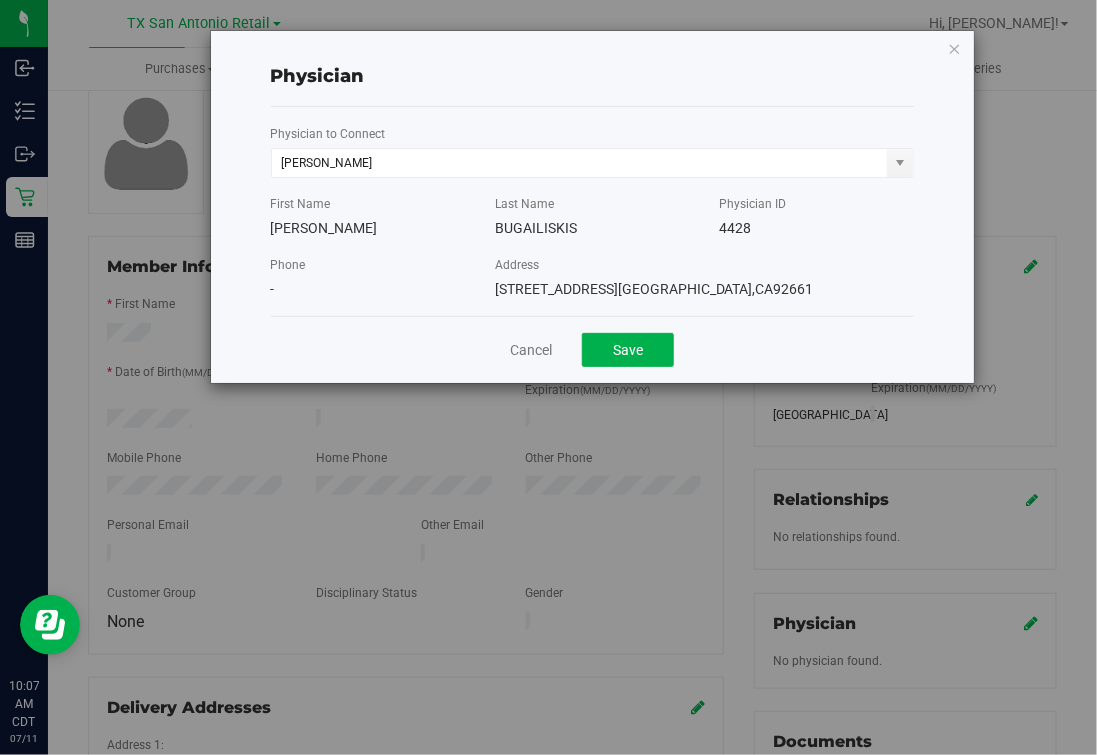 click on "Cancel
Save" at bounding box center [592, 349] 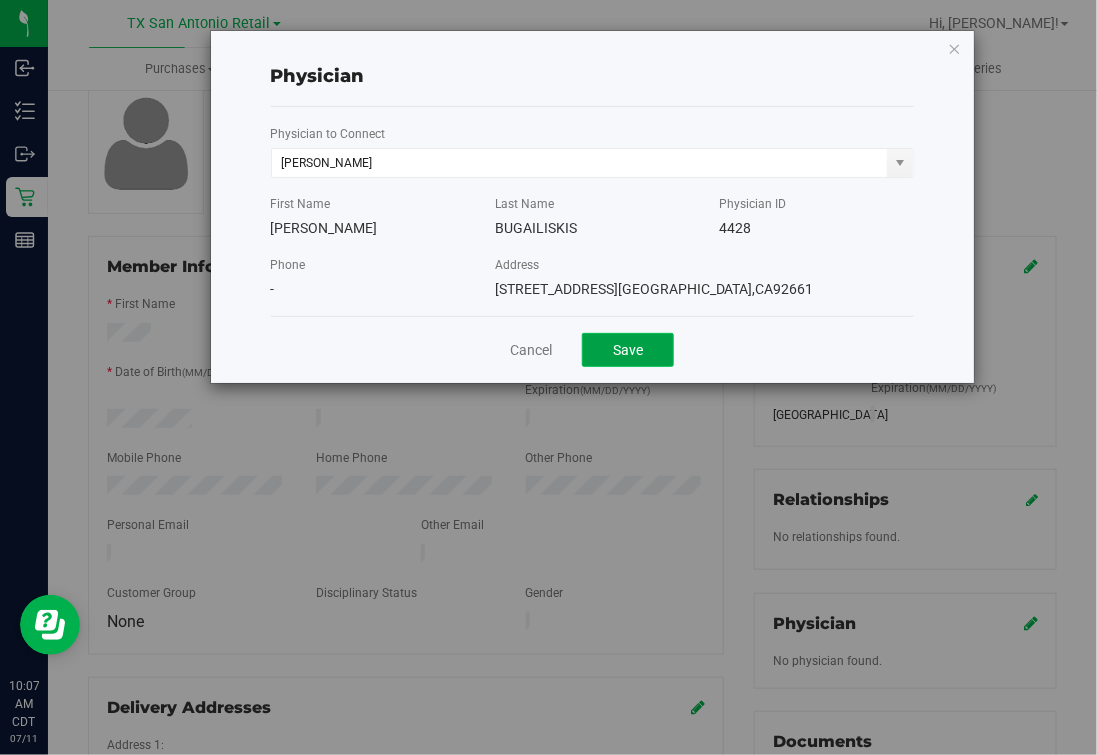 click on "Save" at bounding box center (628, 350) 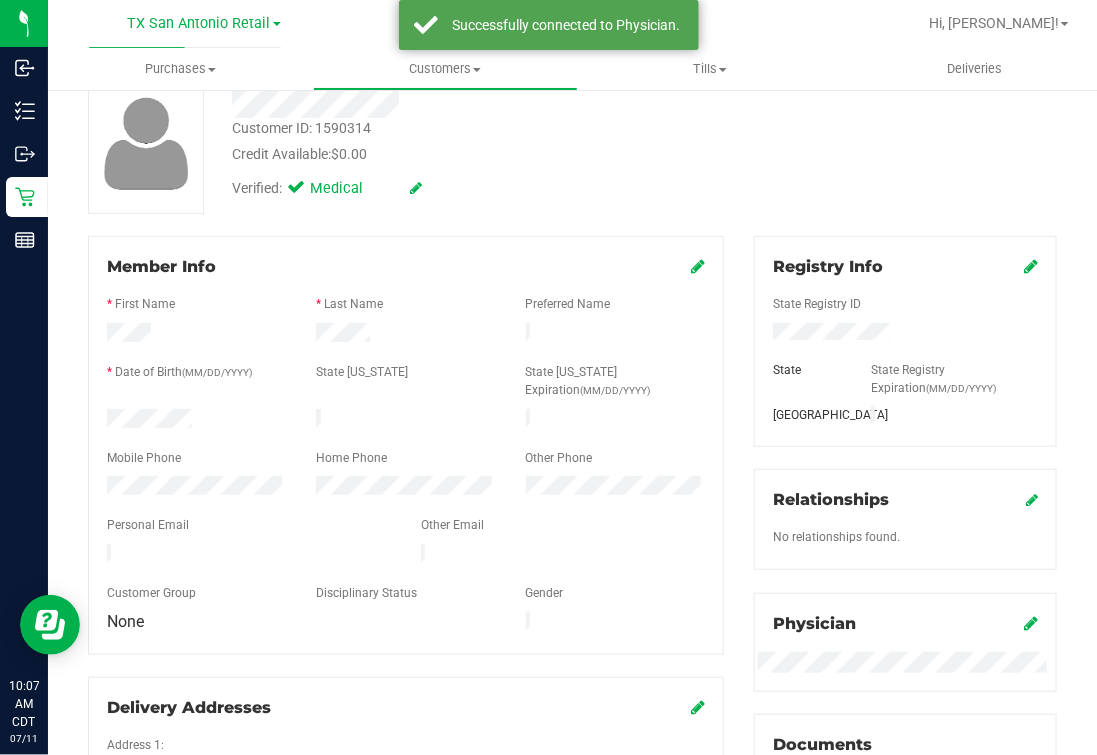 click on "Member Info
*
First Name
*
Last Name
Preferred Name
*
Date of Birth
(MM/DD/YYYY)
State [US_STATE]
State [US_STATE] Expiration
(MM/DD/YYYY)" at bounding box center (406, 445) 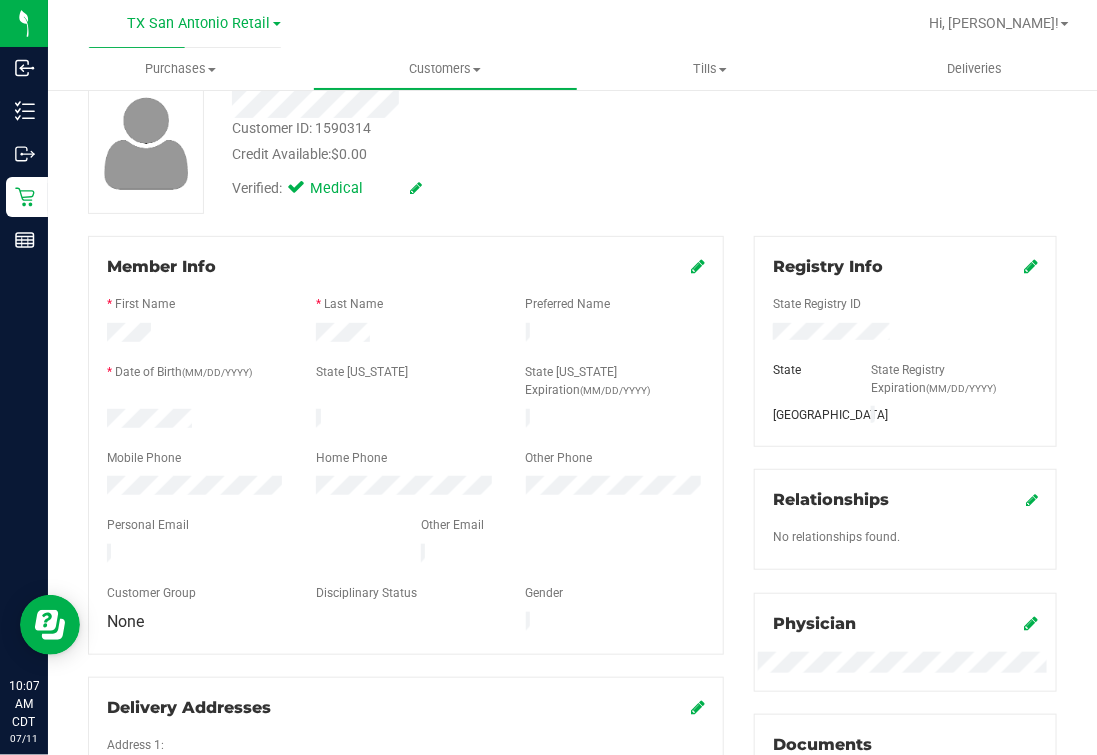 click on "Customer ID: 1590314
Credit Available:
$0.00
Verified:
Medical" at bounding box center [572, 143] 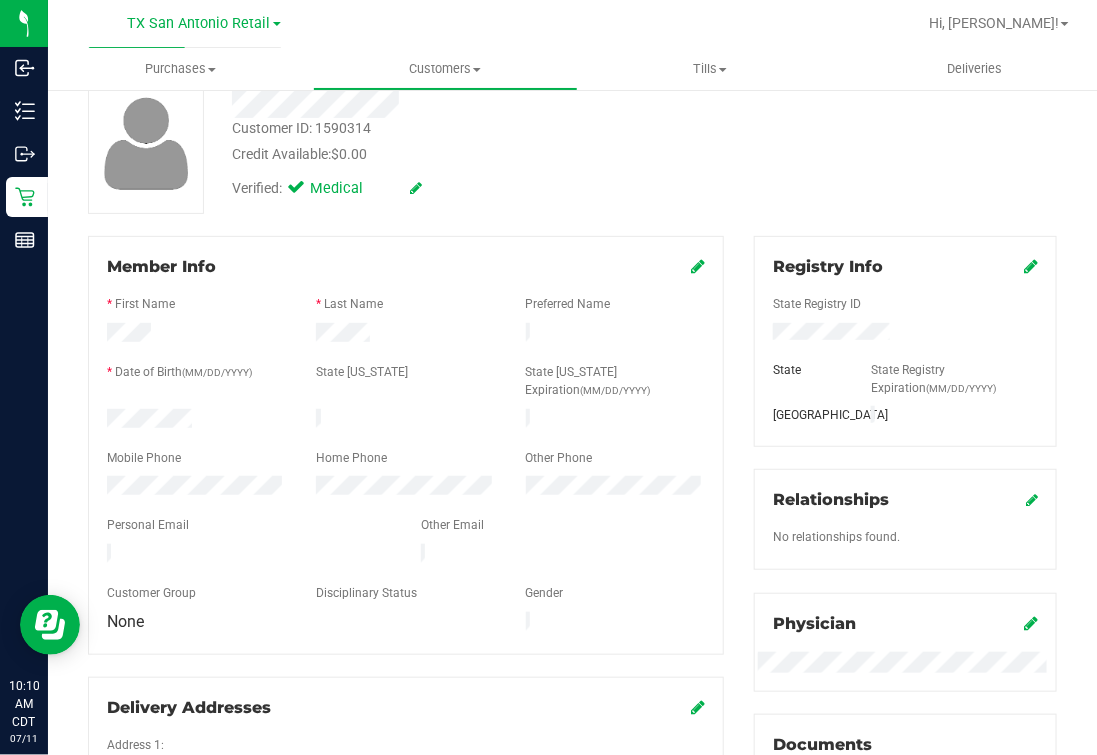 click on "Credit Available:
$0.00" at bounding box center (467, 154) 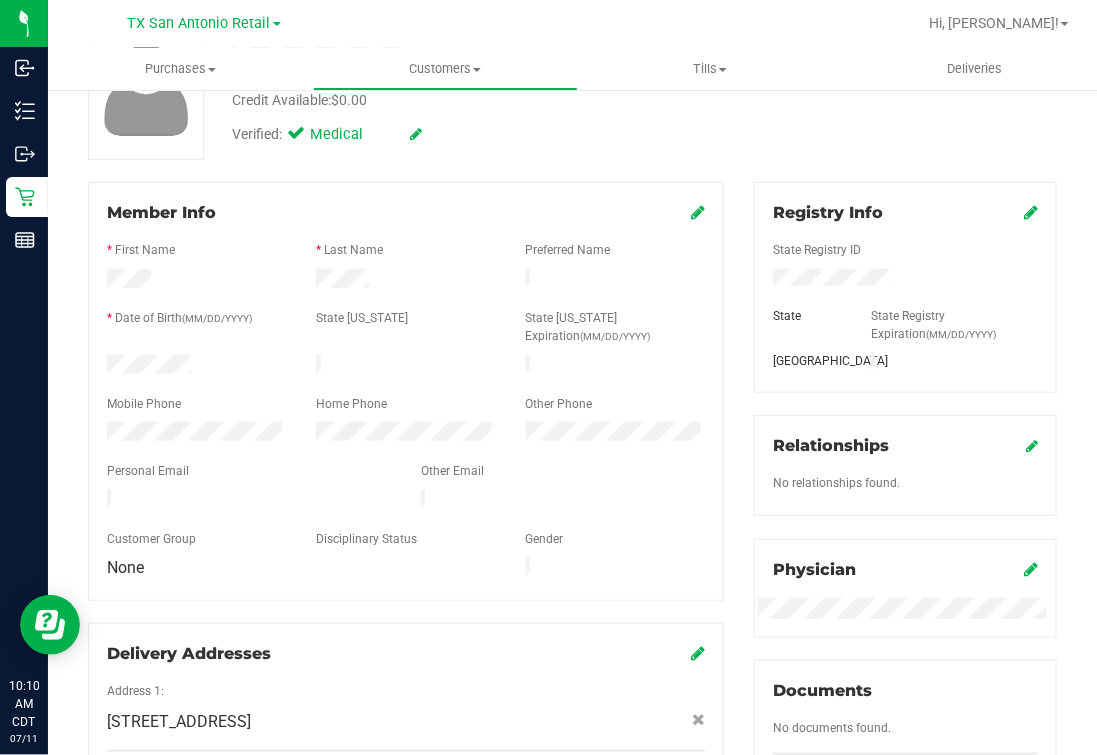 scroll, scrollTop: 124, scrollLeft: 0, axis: vertical 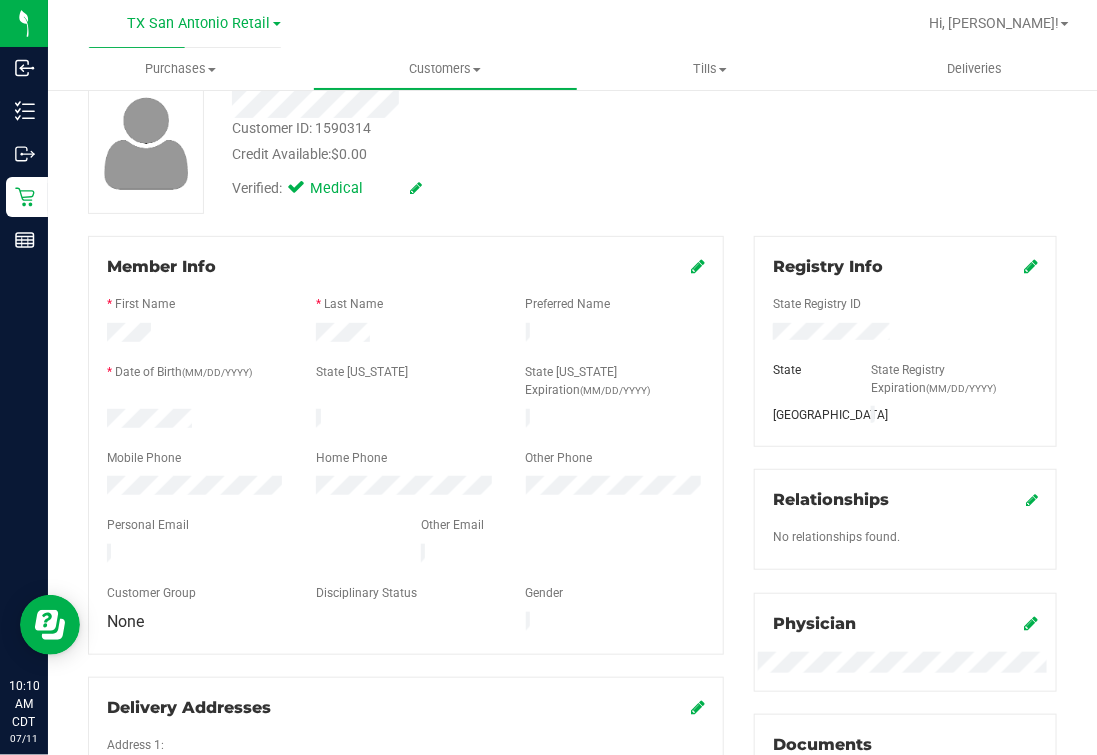 click on "Back
Profile
Purchases
Add customer to queue
Customer ID: 1590314
Credit Available:
$0.00
Verified:
Medical" at bounding box center (572, 646) 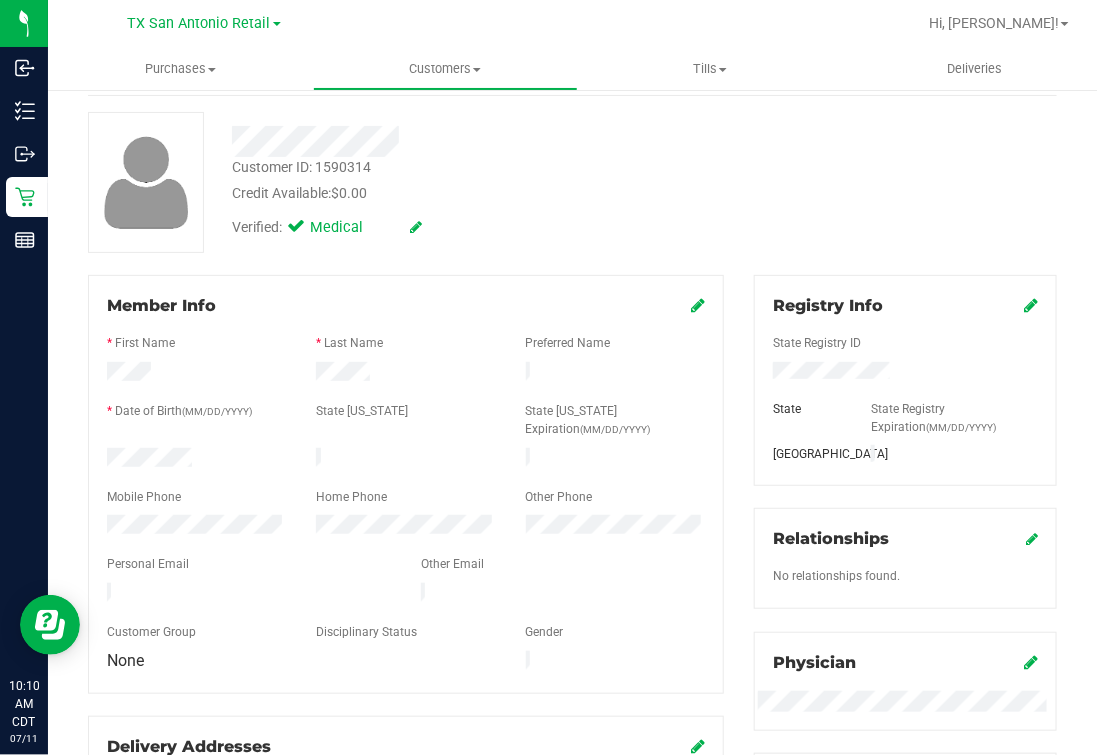scroll, scrollTop: 0, scrollLeft: 0, axis: both 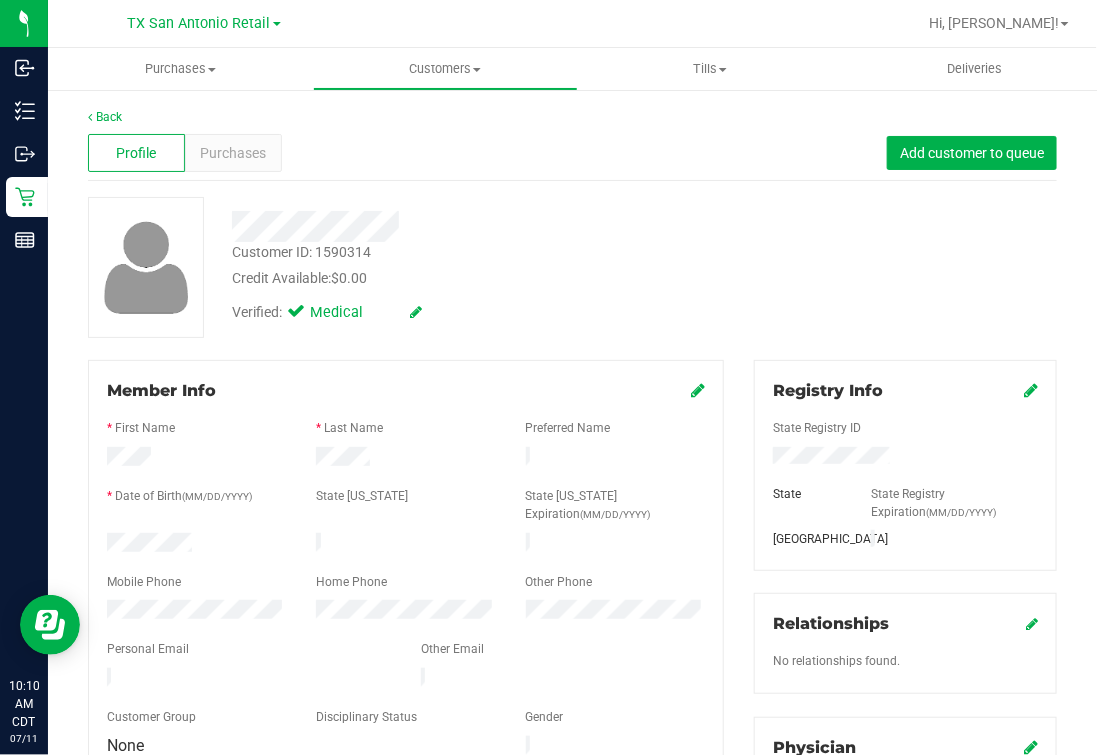 click on "Verified:
Medical" at bounding box center [467, 311] 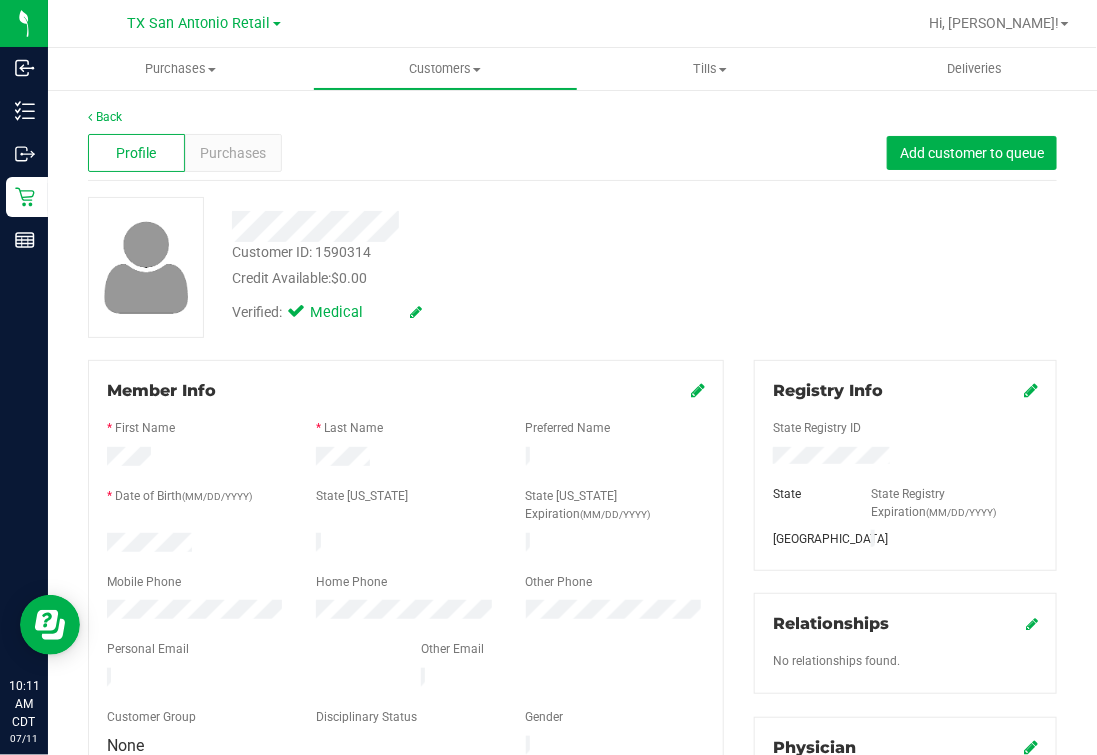 click on "Back
Profile
Purchases
Add customer to queue
Customer ID: 1590314
Credit Available:
$0.00
Verified:
Medical" at bounding box center (572, 770) 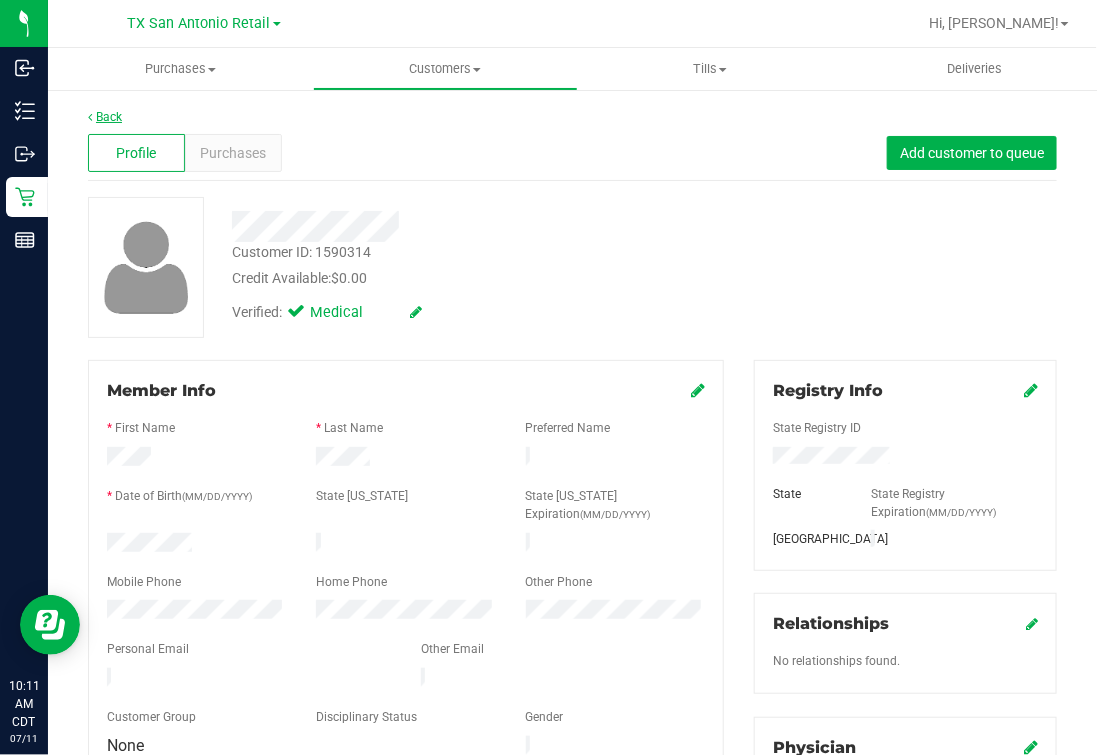 click on "Back" at bounding box center [105, 117] 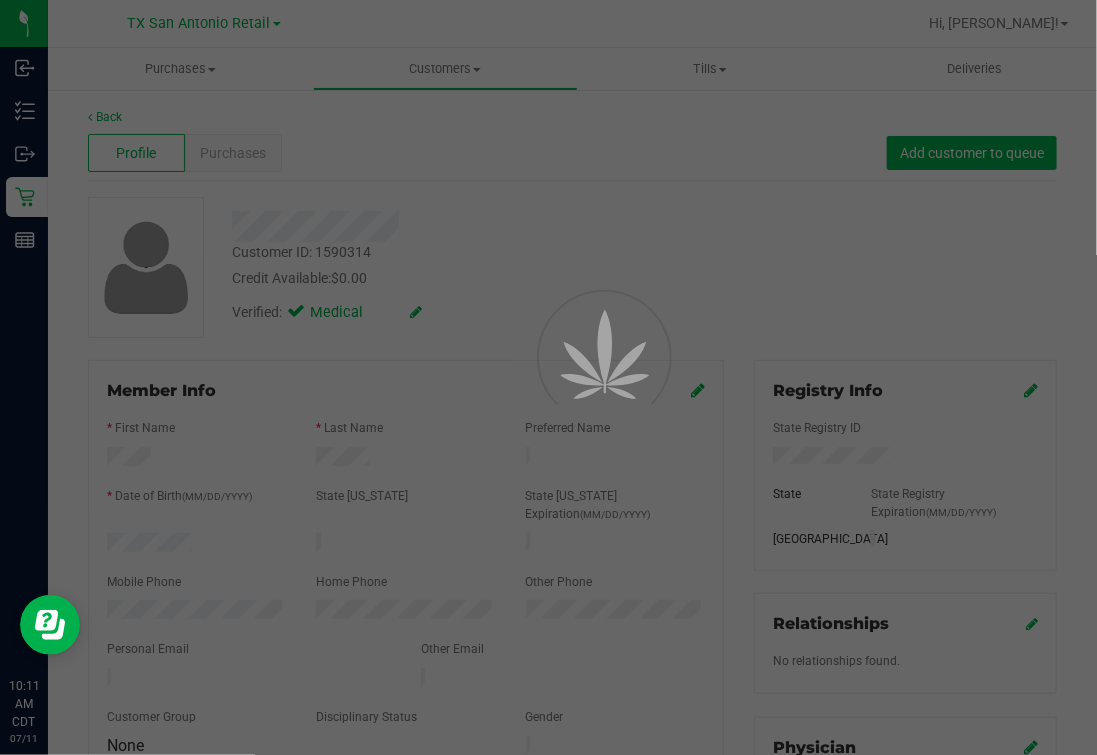 click at bounding box center (548, 377) 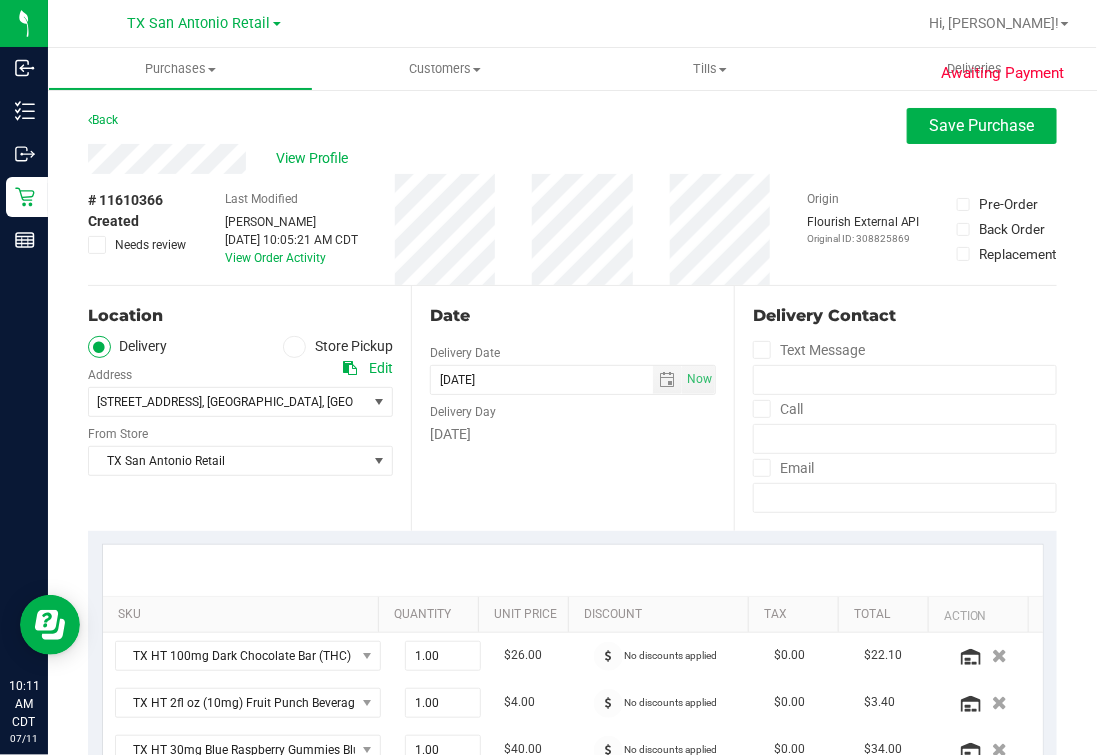 click on "Date
Delivery Date
[DATE]
Now
[DATE] 07:00 AM
Now
Delivery Day
[DATE]" at bounding box center (572, 408) 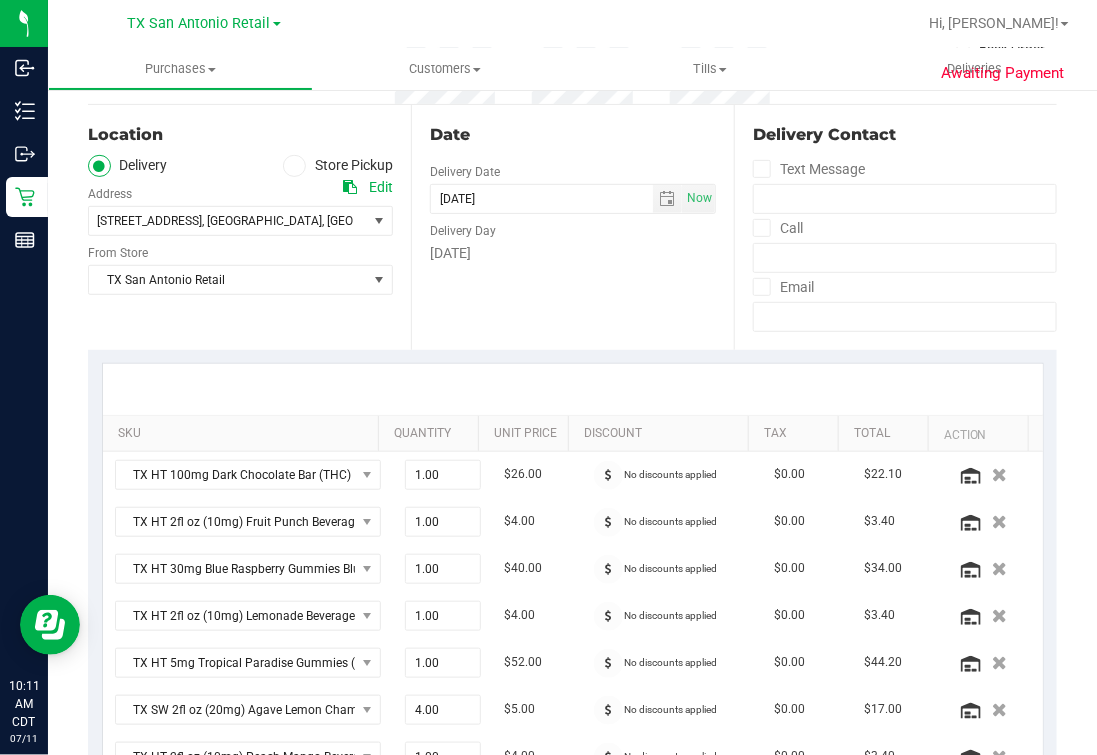 scroll, scrollTop: 0, scrollLeft: 0, axis: both 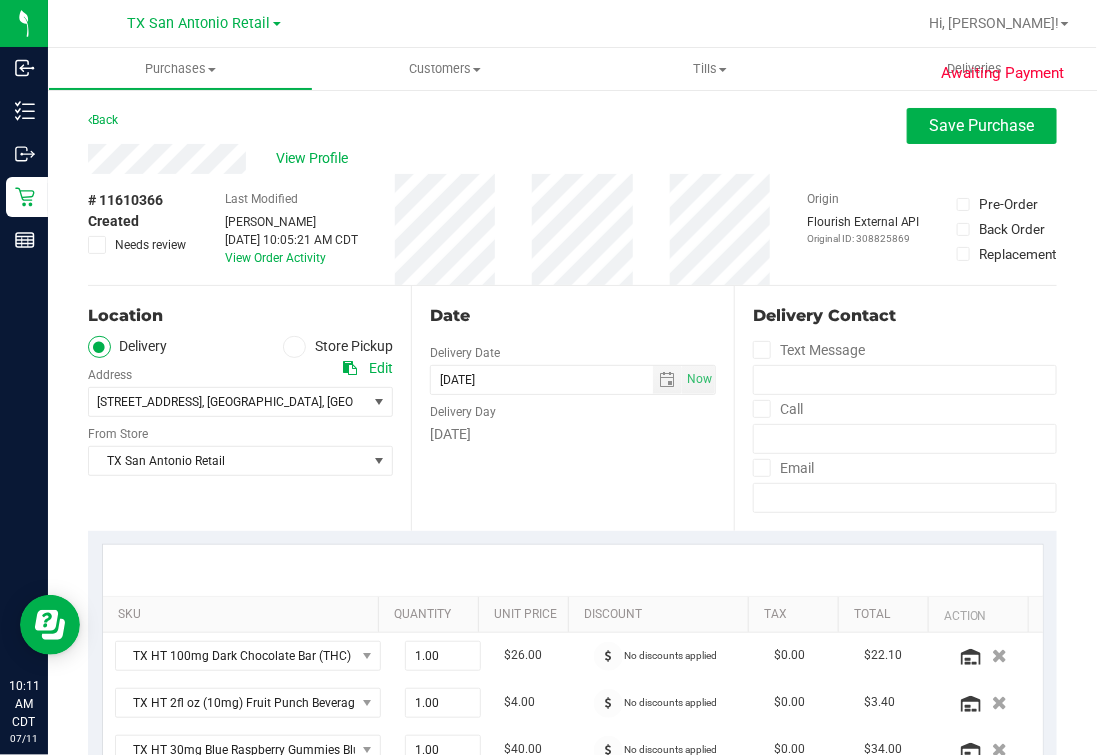 click on "Date
Delivery Date
[DATE]
Now
[DATE] 07:00 AM
Now
Delivery Day
[DATE]" at bounding box center [572, 408] 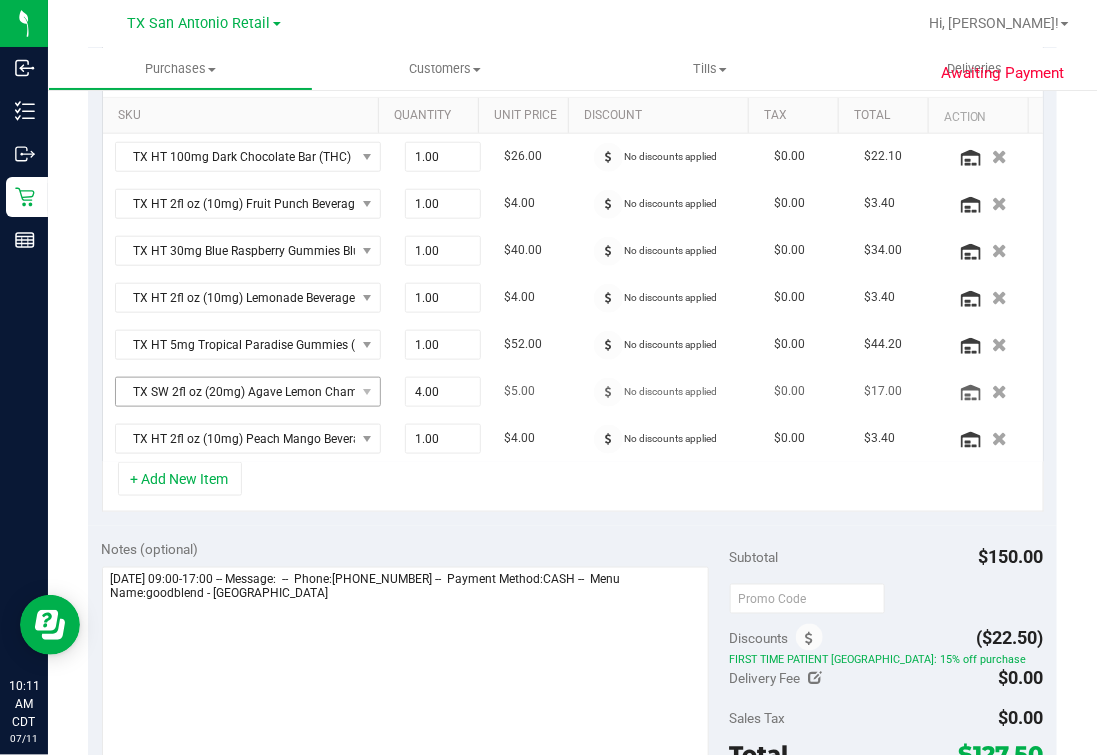 scroll, scrollTop: 874, scrollLeft: 0, axis: vertical 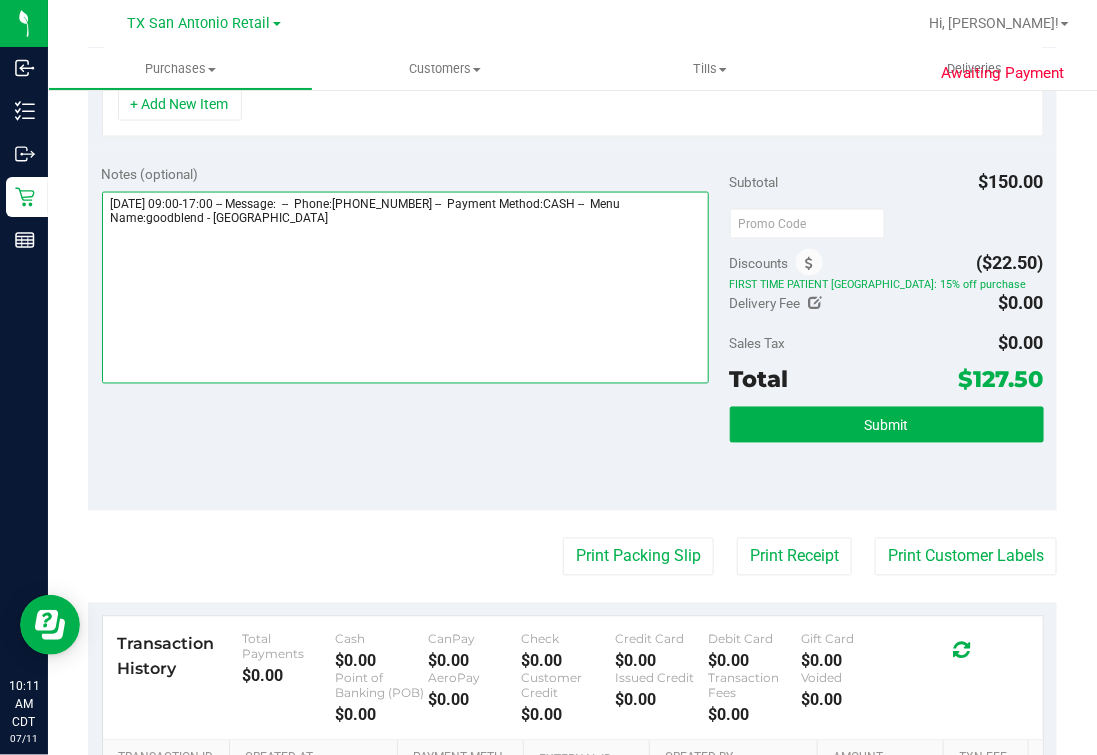 click at bounding box center [406, 288] 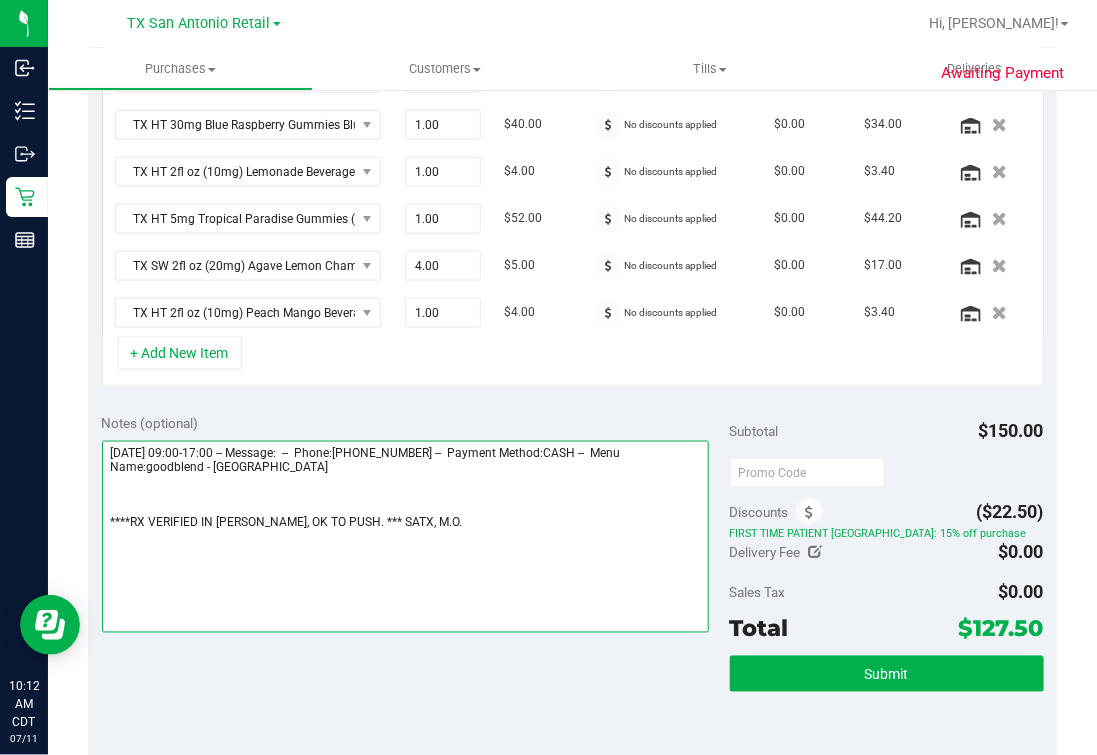 scroll, scrollTop: 0, scrollLeft: 0, axis: both 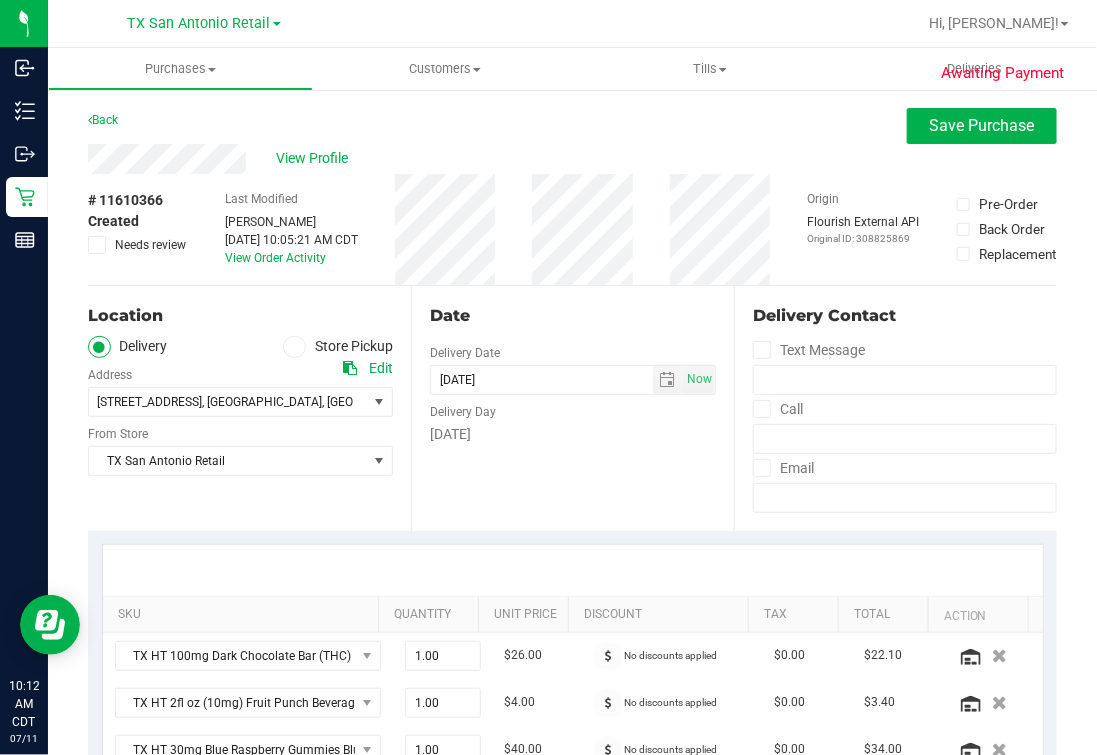 type on "[DATE] 09:00-17:00 -- Message:  --  Phone:[PHONE_NUMBER] --  Payment Method:CASH --  Menu Name:goodblend - [GEOGRAPHIC_DATA]
****RX VERIFIED IN [PERSON_NAME], OK TO PUSH. *** SATX, M.O." 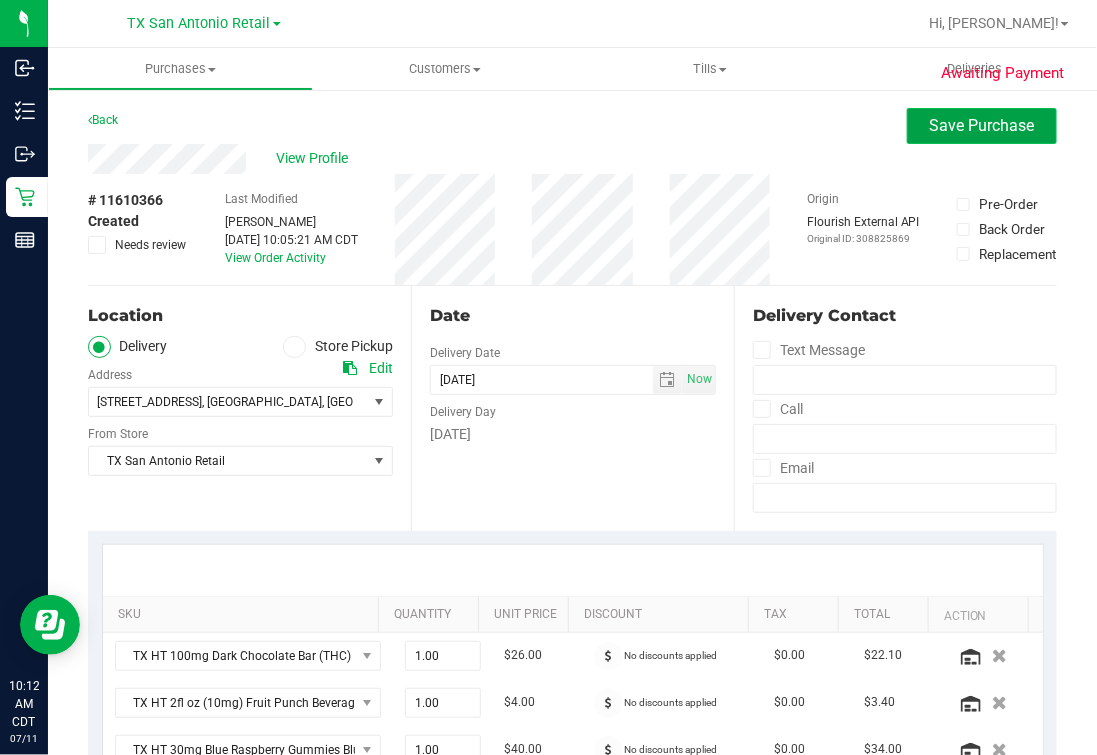 click on "Save Purchase" at bounding box center [982, 126] 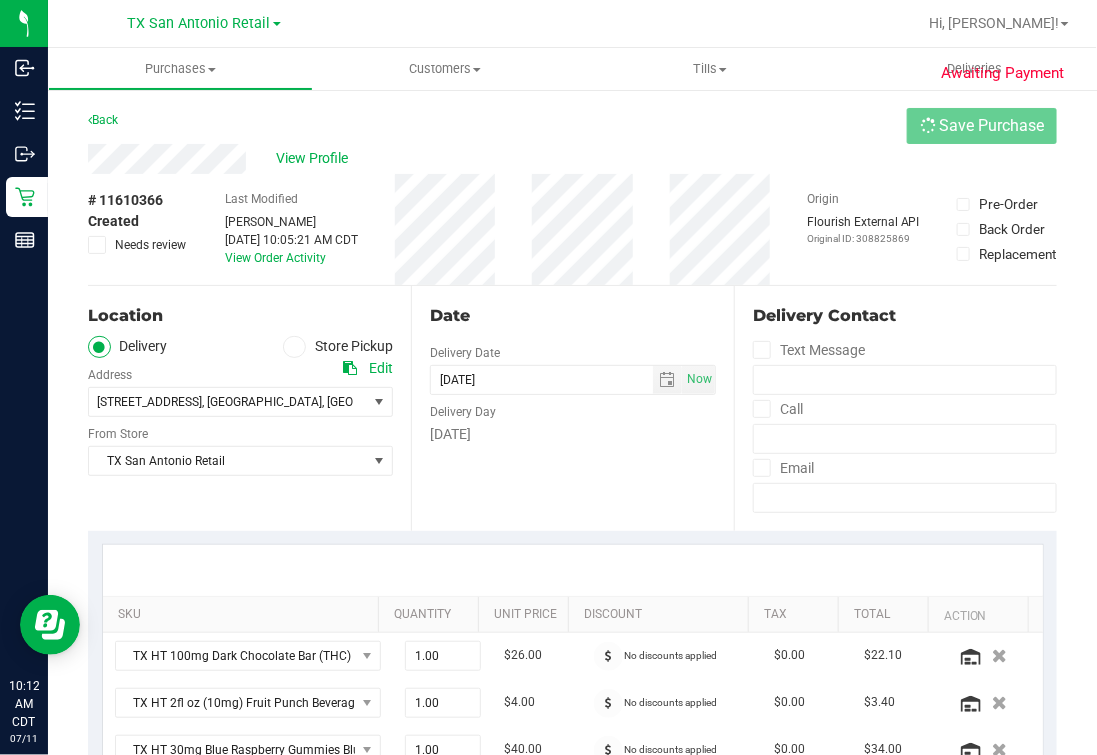 click on "Back
Save Purchase" at bounding box center (572, 126) 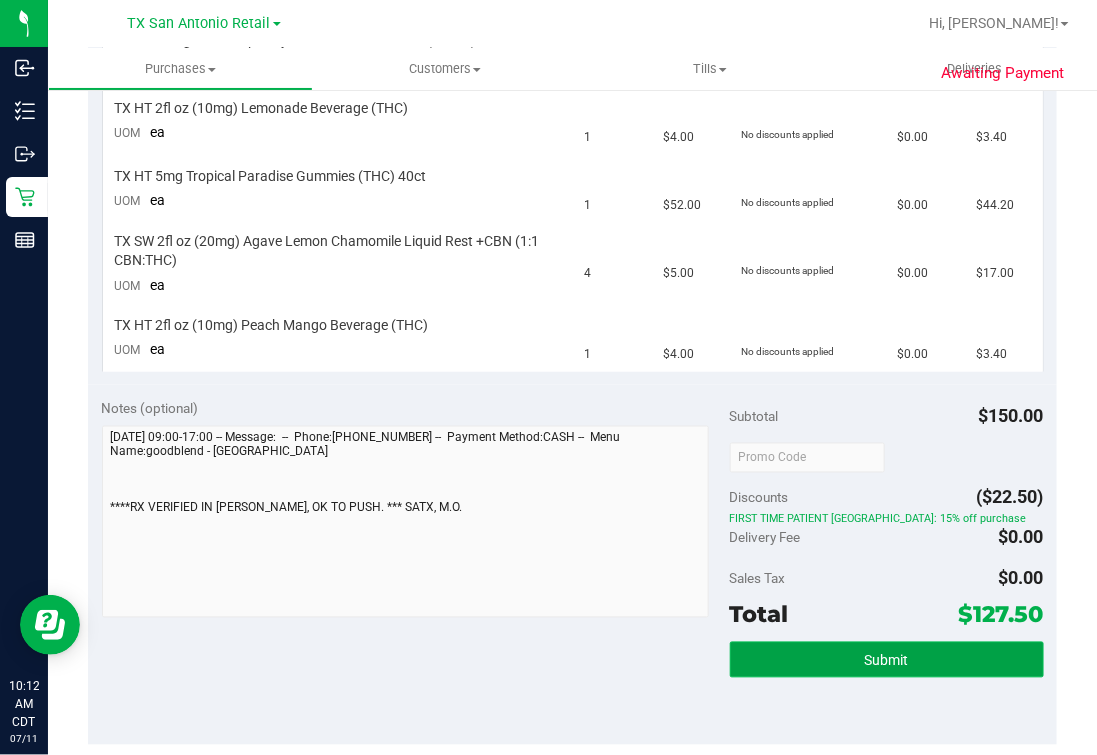 click on "Submit" at bounding box center [887, 660] 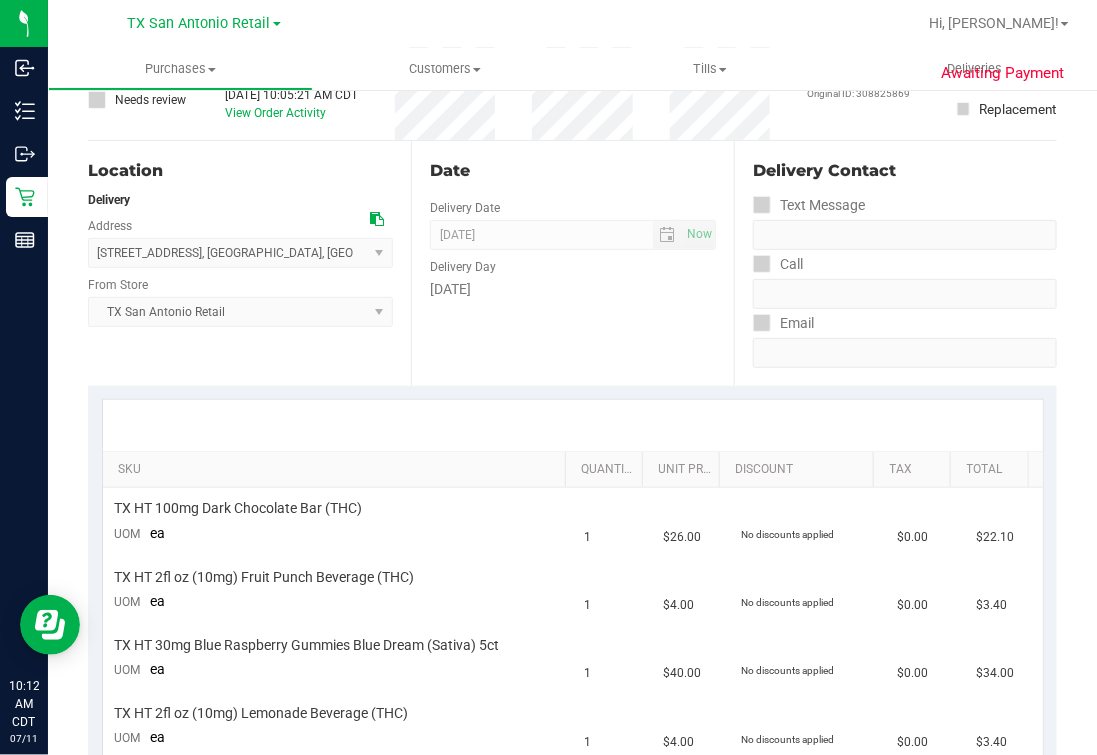scroll, scrollTop: 0, scrollLeft: 0, axis: both 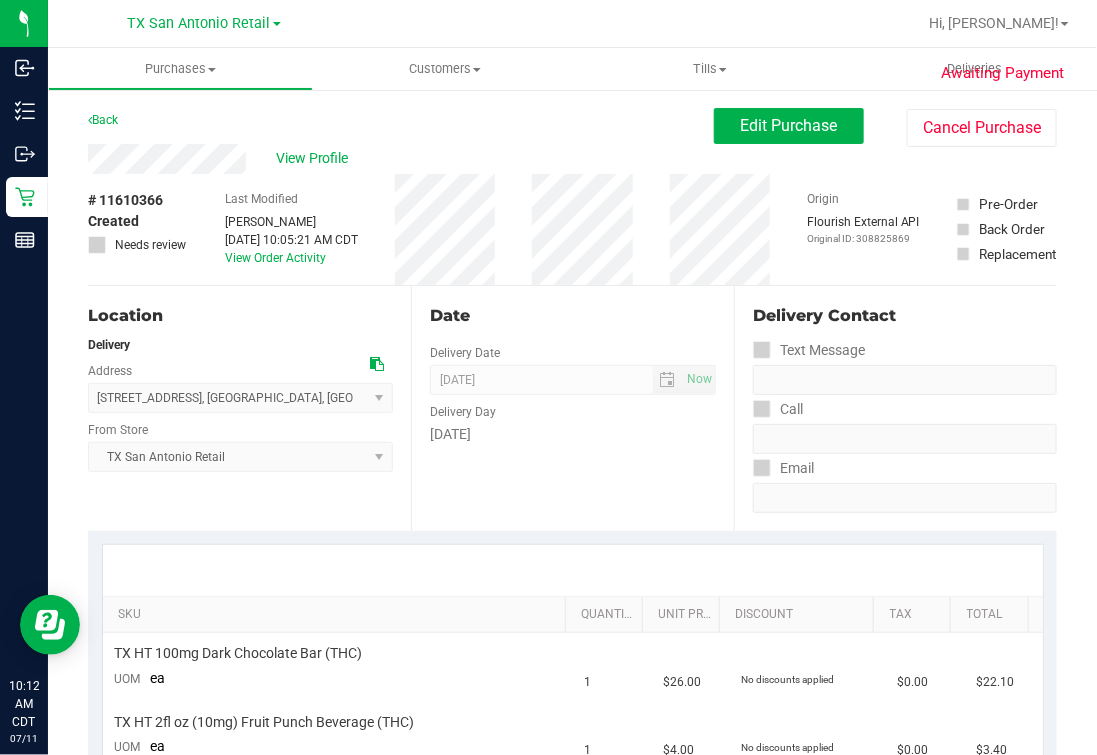 click on "Date" at bounding box center (573, 316) 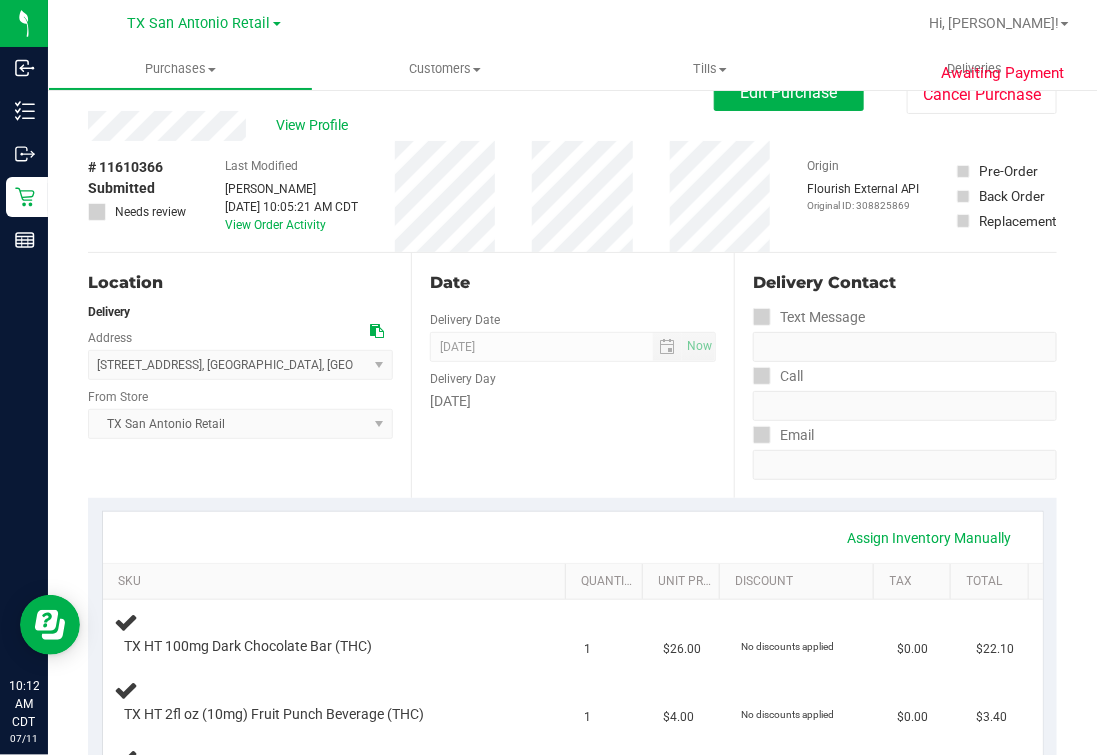 scroll, scrollTop: 0, scrollLeft: 0, axis: both 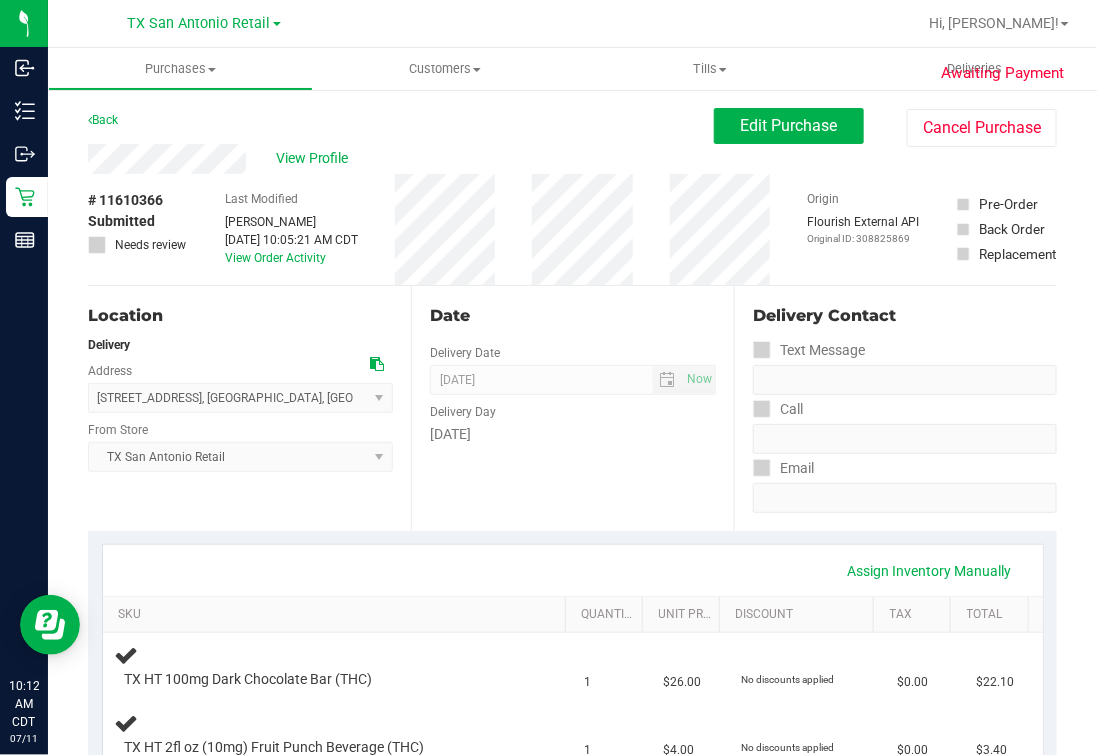 click on "# 11610366
Submitted
Needs review
Last Modified
[PERSON_NAME]
[DATE] 10:05:21 AM CDT
View Order Activity
Origin
Flourish External API
Original ID: 308825869
Pre-Order
Back Order" at bounding box center [572, 229] 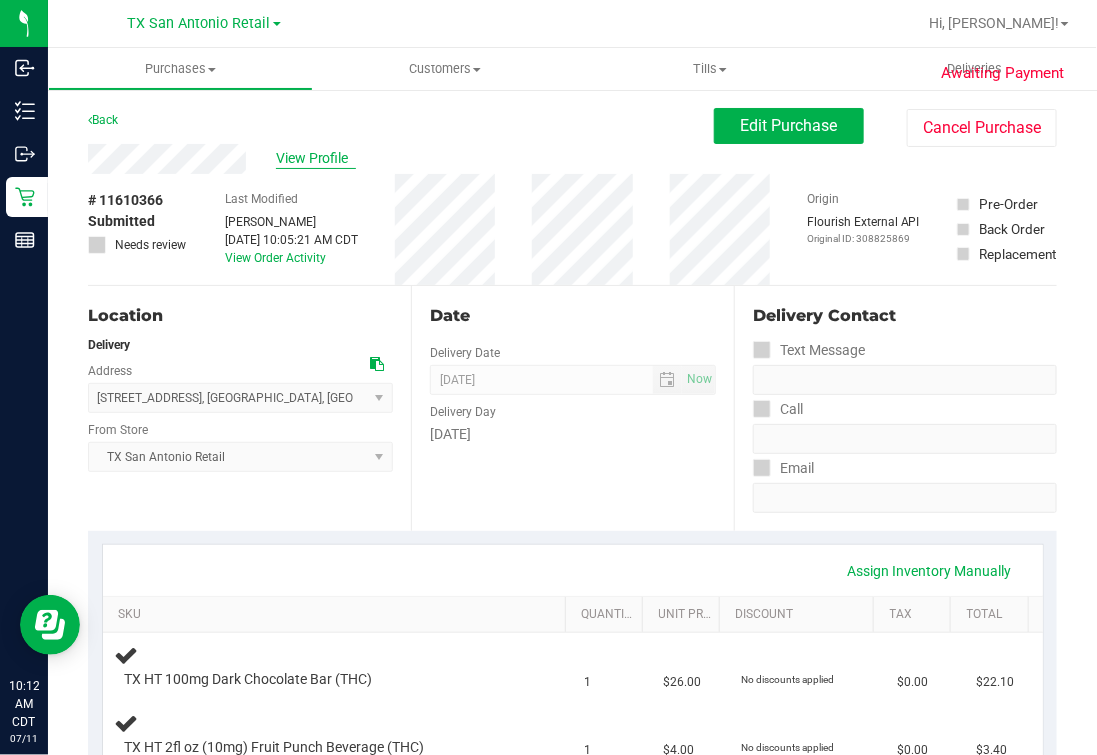 click on "View Profile" at bounding box center [316, 158] 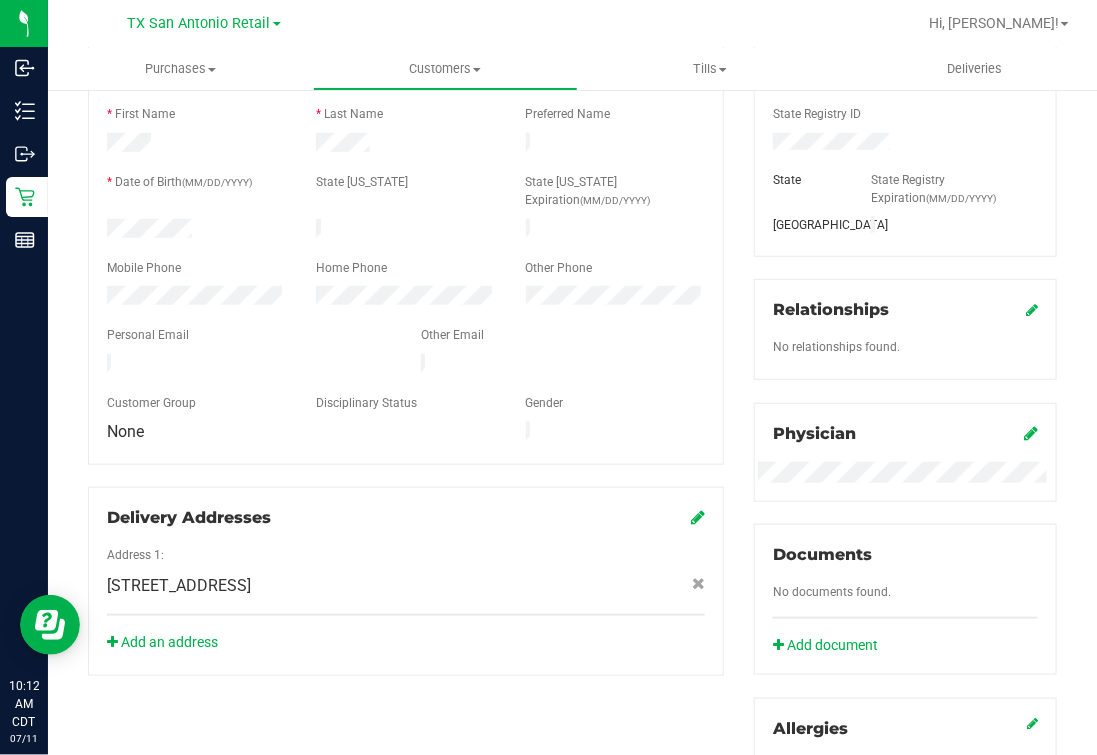 scroll, scrollTop: 124, scrollLeft: 0, axis: vertical 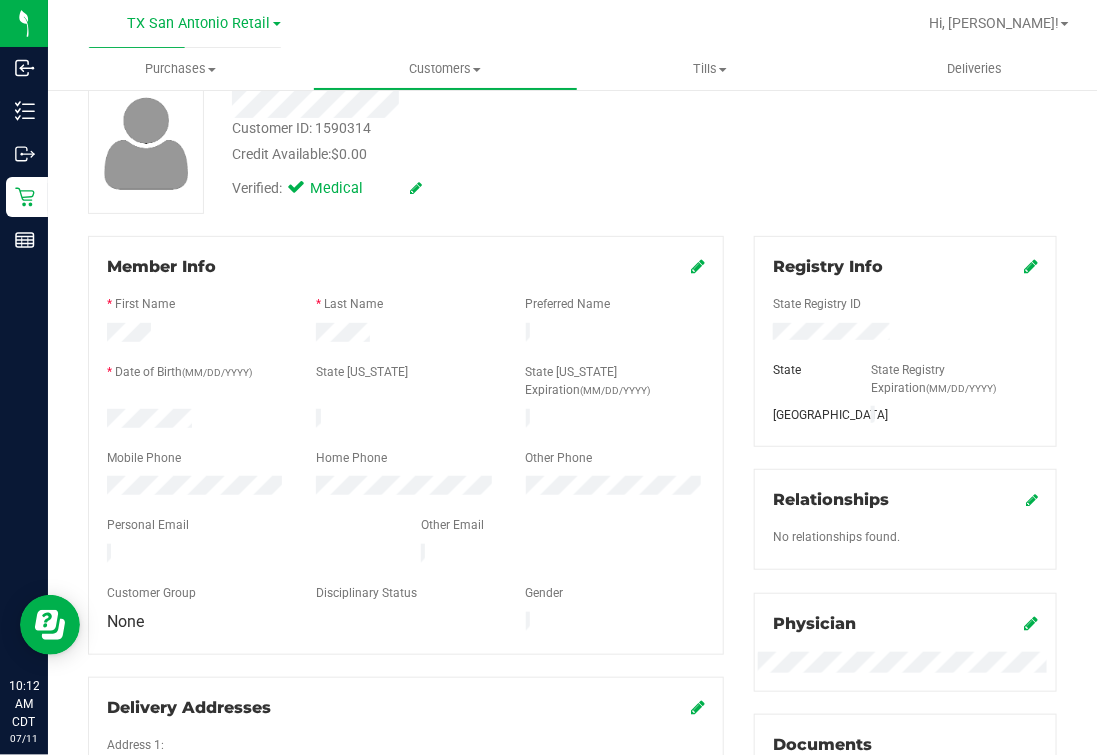 click at bounding box center [406, 576] 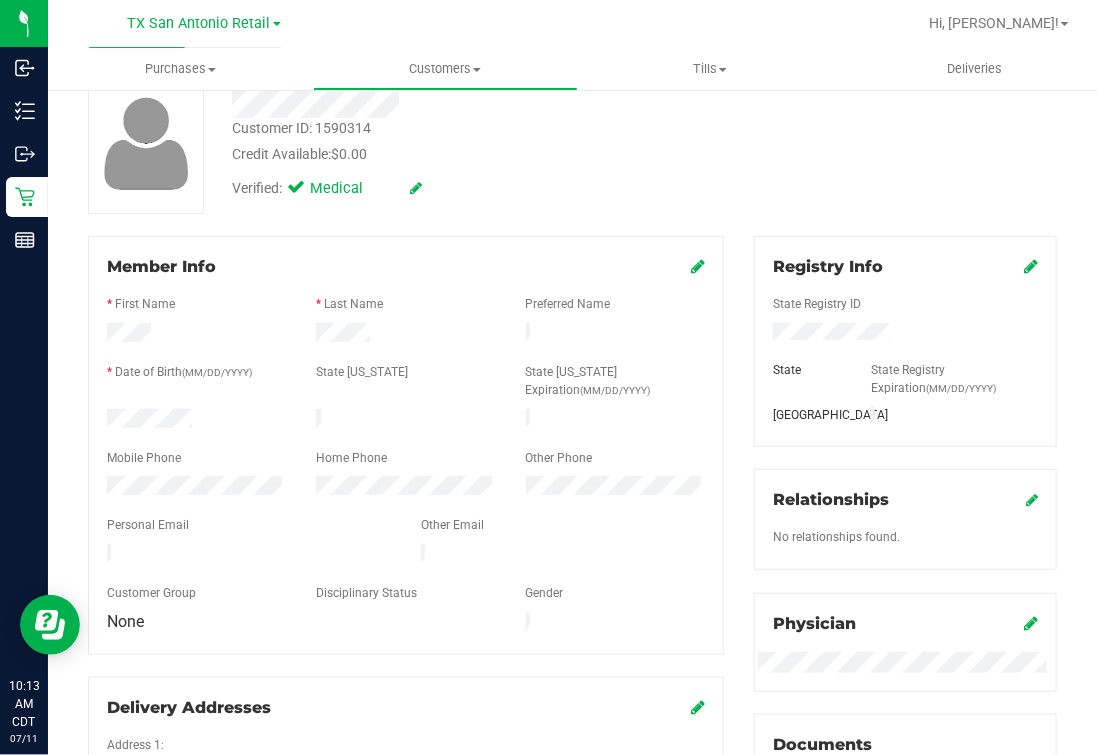 drag, startPoint x: 563, startPoint y: 208, endPoint x: 342, endPoint y: 239, distance: 223.16362 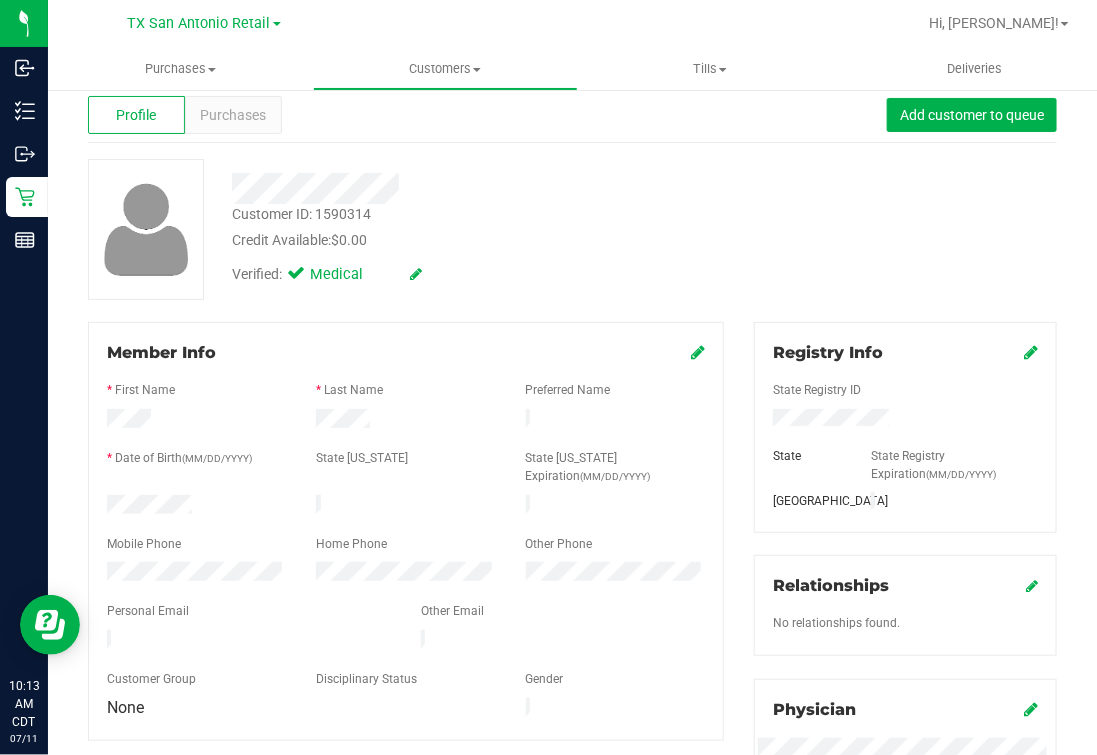 scroll, scrollTop: 0, scrollLeft: 0, axis: both 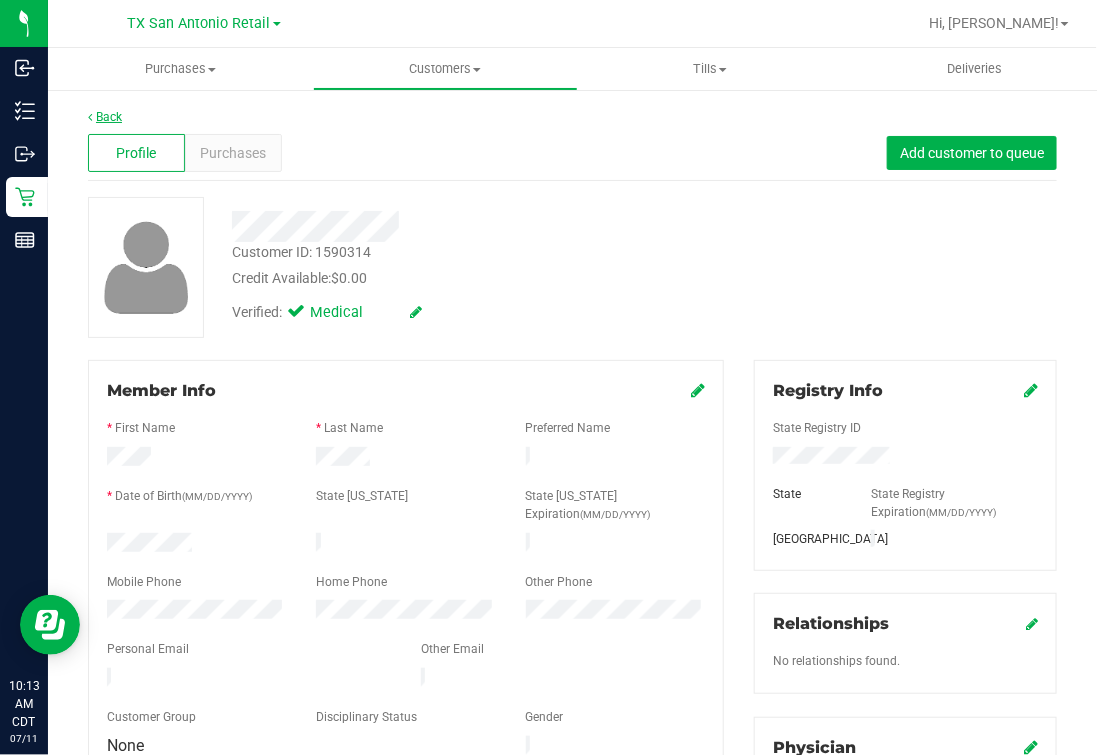 click on "Back" at bounding box center (105, 117) 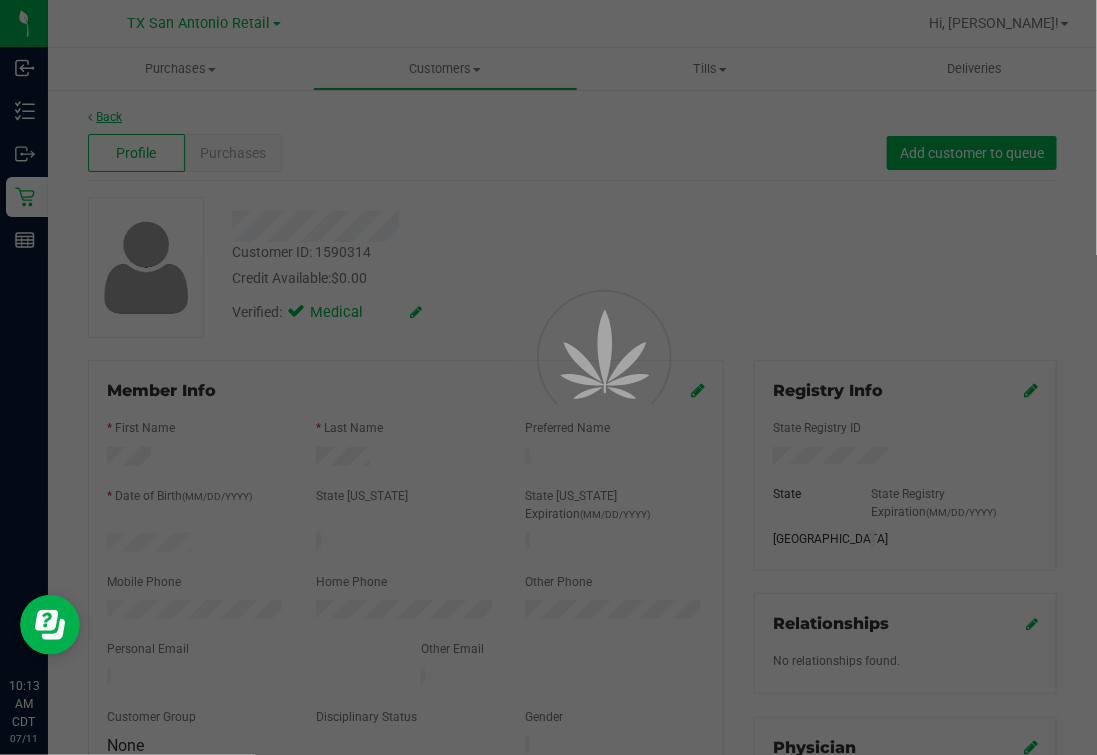 click at bounding box center (548, 377) 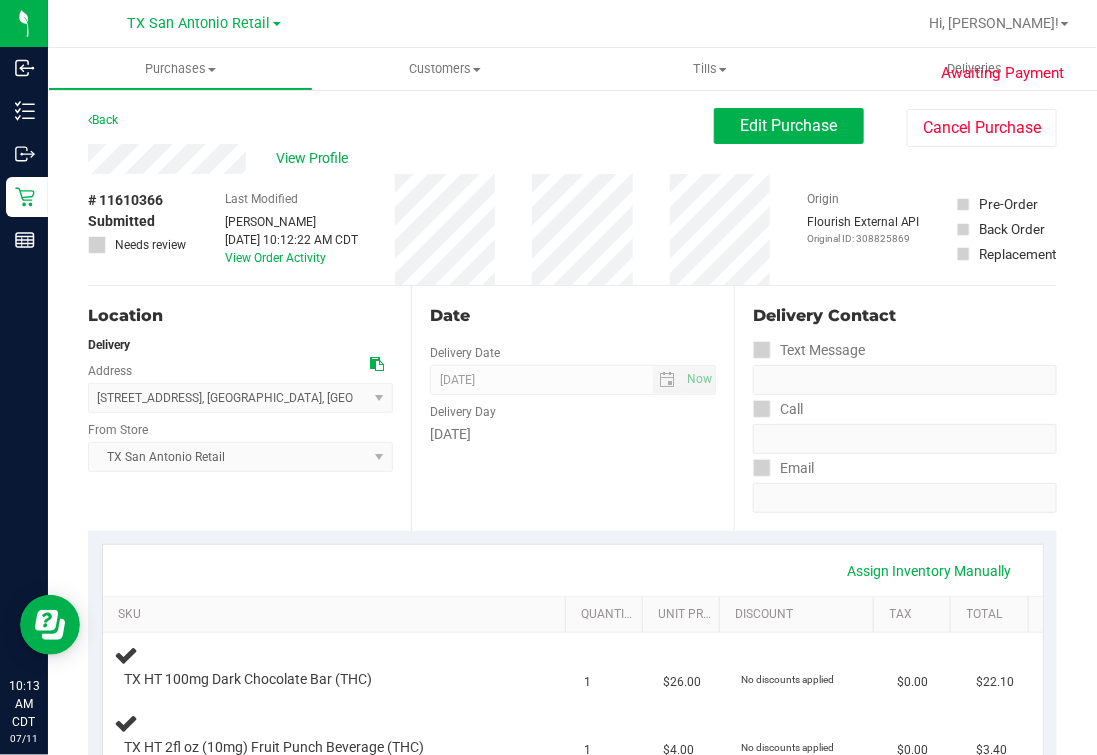 click on "Date
Delivery Date
[DATE]
Now
[DATE] 07:00 AM
Now
Delivery Day
[DATE]" at bounding box center (572, 408) 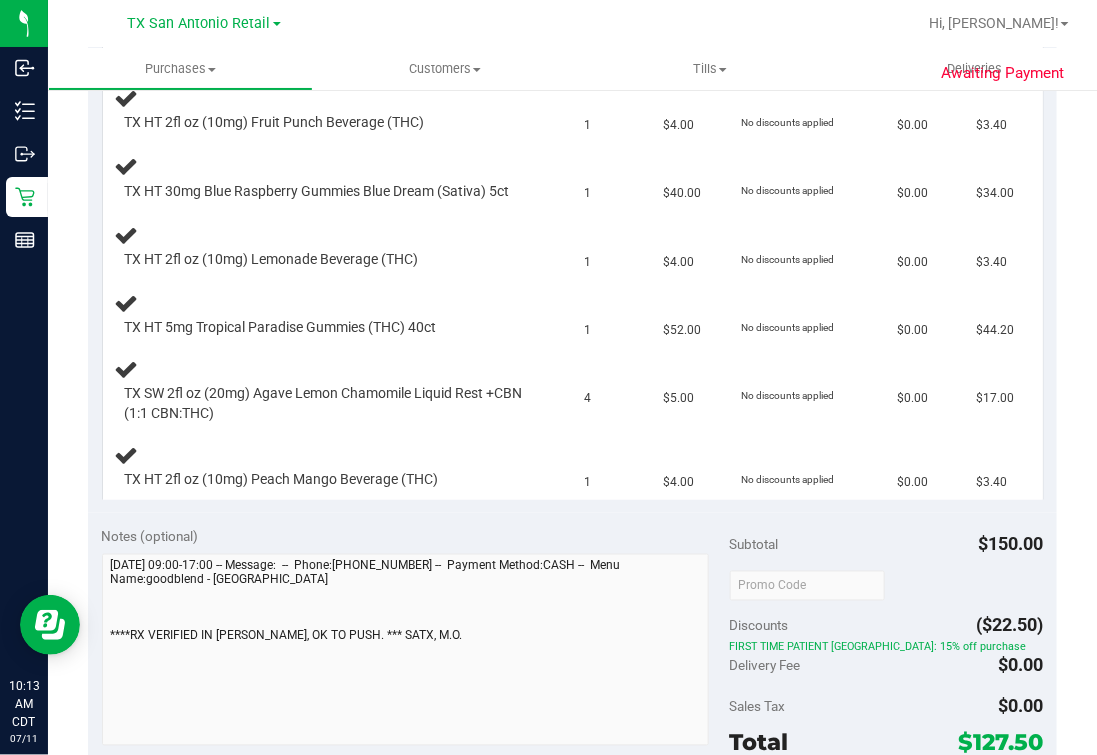 scroll, scrollTop: 999, scrollLeft: 0, axis: vertical 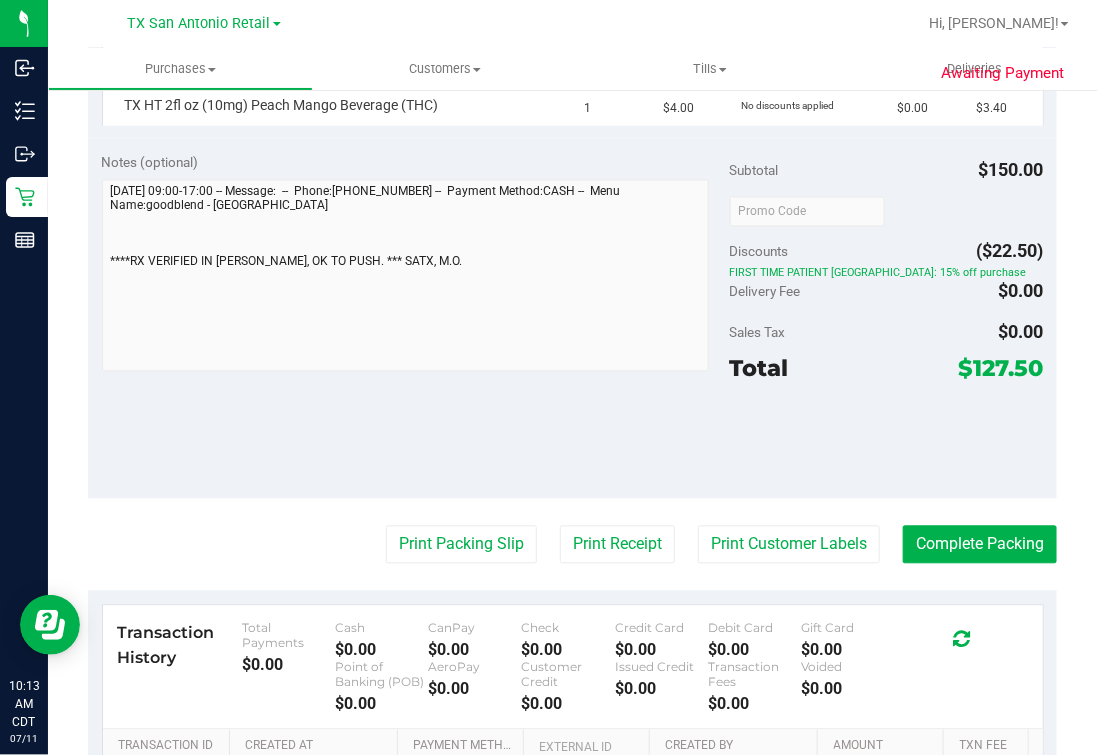 click on "$127.50" at bounding box center [1001, 369] 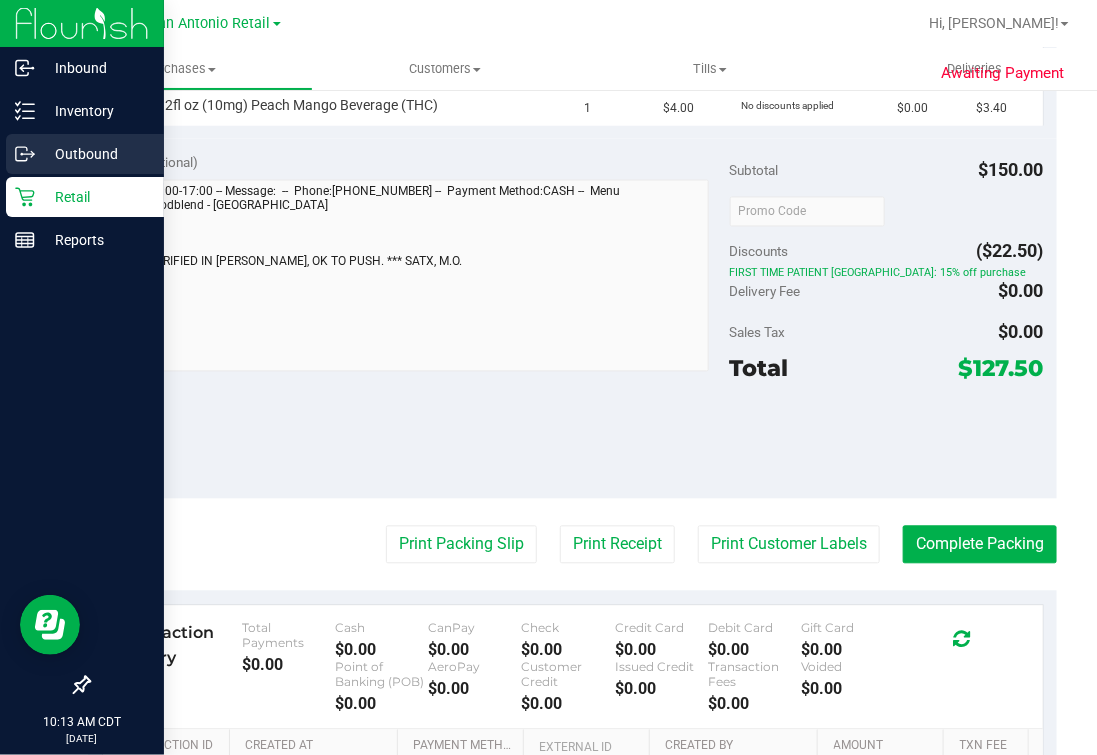 copy on "127.50" 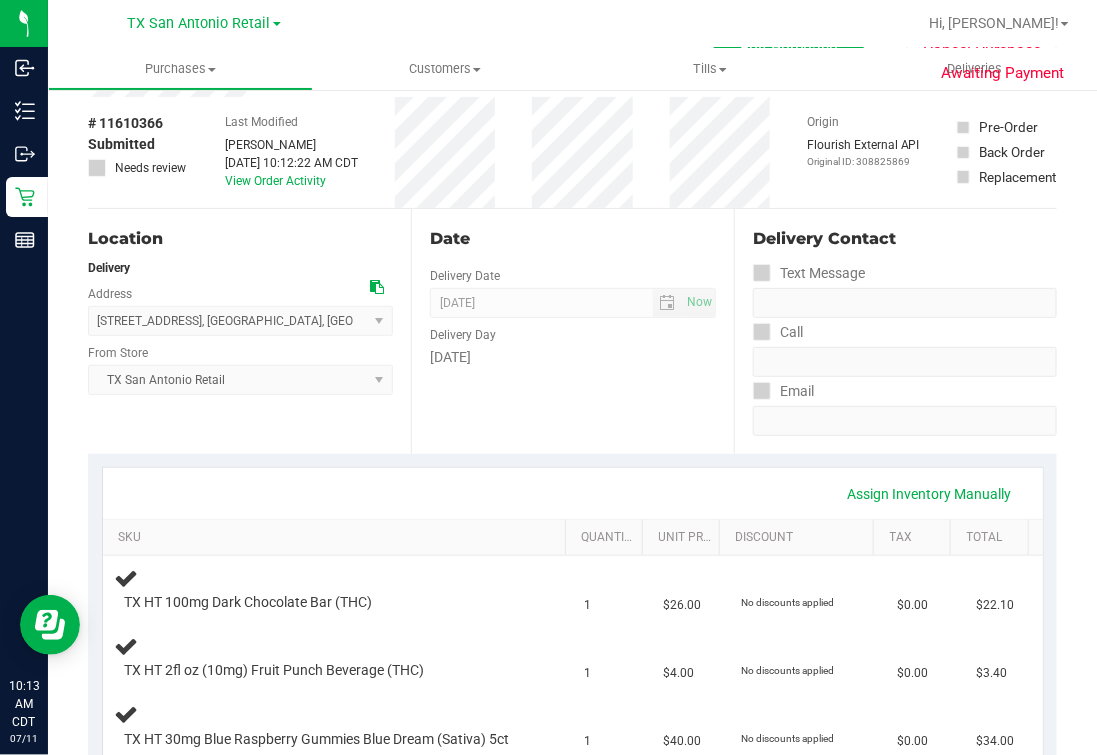 scroll, scrollTop: 0, scrollLeft: 0, axis: both 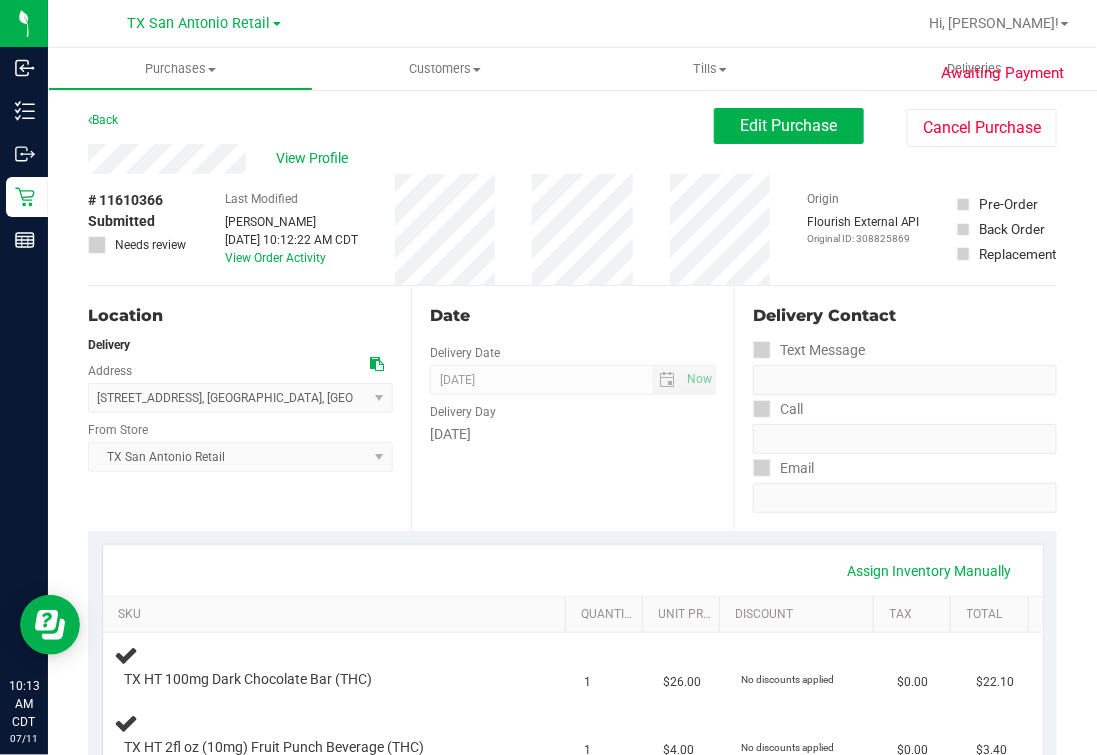 click on "Date
Delivery Date
[DATE]
Now
[DATE] 07:00 AM
Now
Delivery Day
[DATE]" at bounding box center [572, 408] 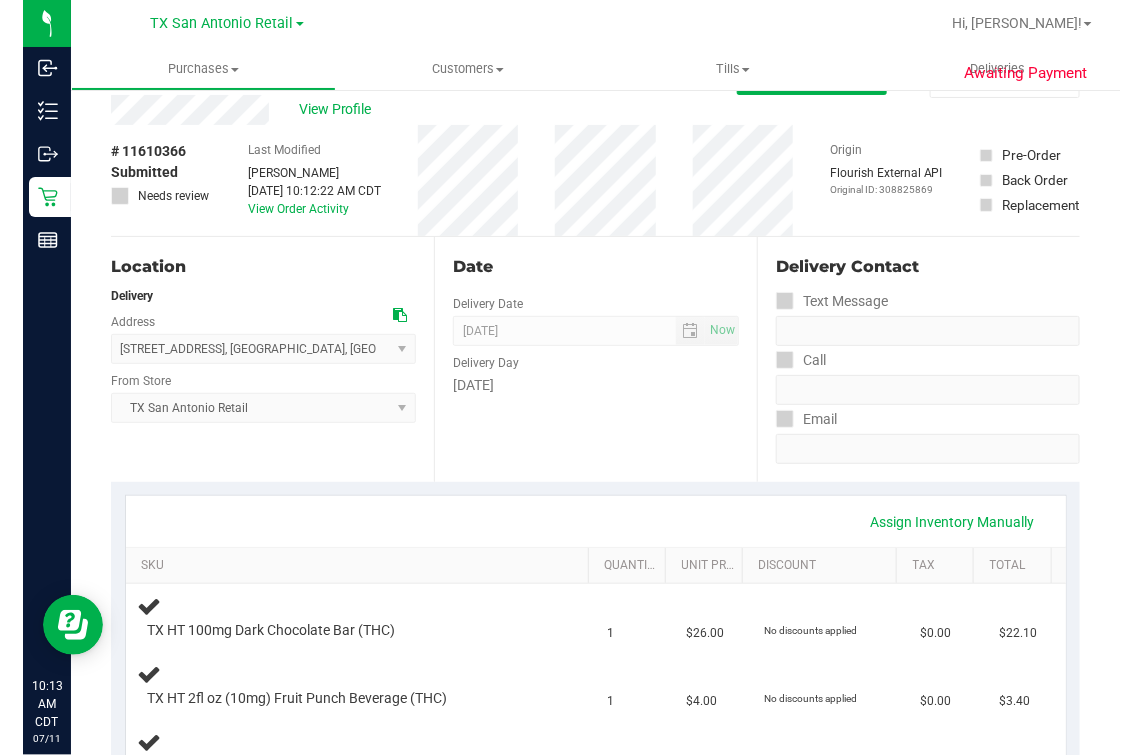 scroll, scrollTop: 0, scrollLeft: 0, axis: both 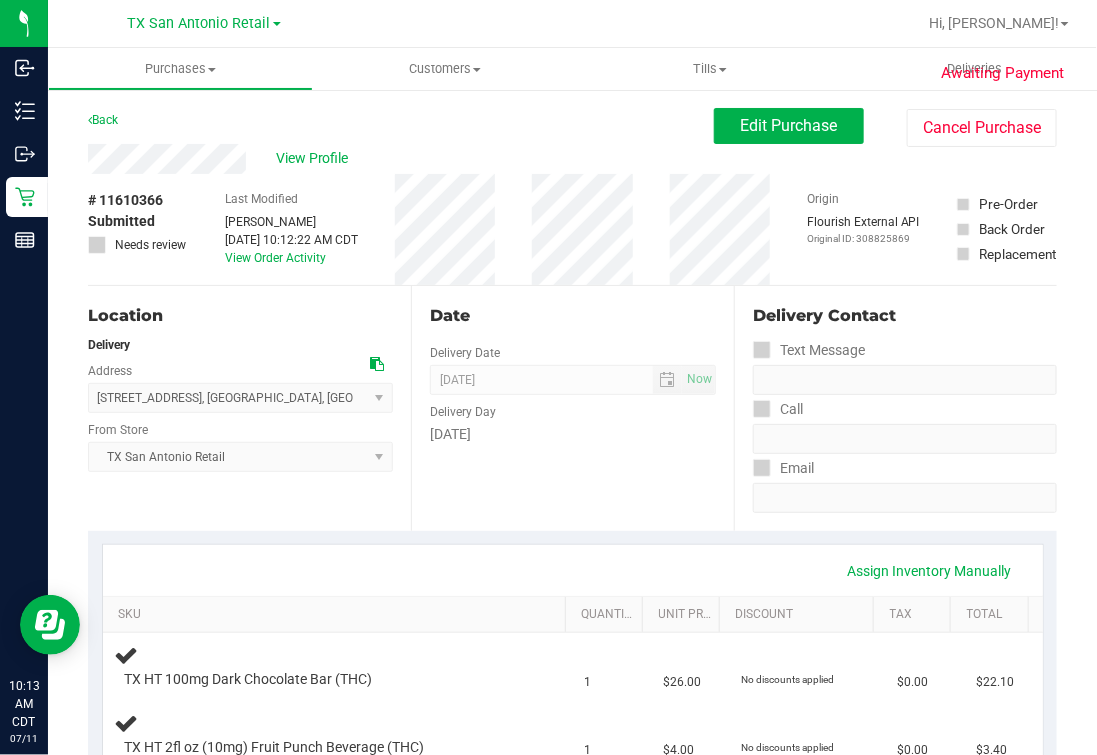 click on "Date
Delivery Date
[DATE]
Now
[DATE] 07:00 AM
Now
Delivery Day
[DATE]" at bounding box center (572, 408) 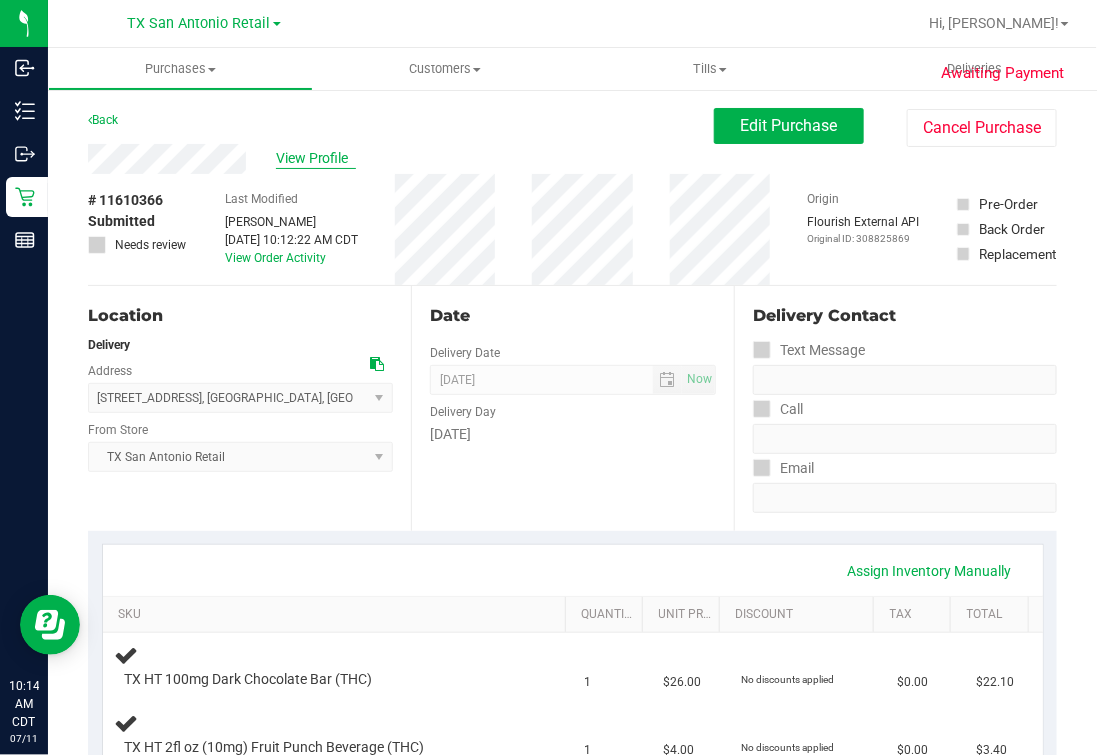 click on "View Profile" at bounding box center [316, 158] 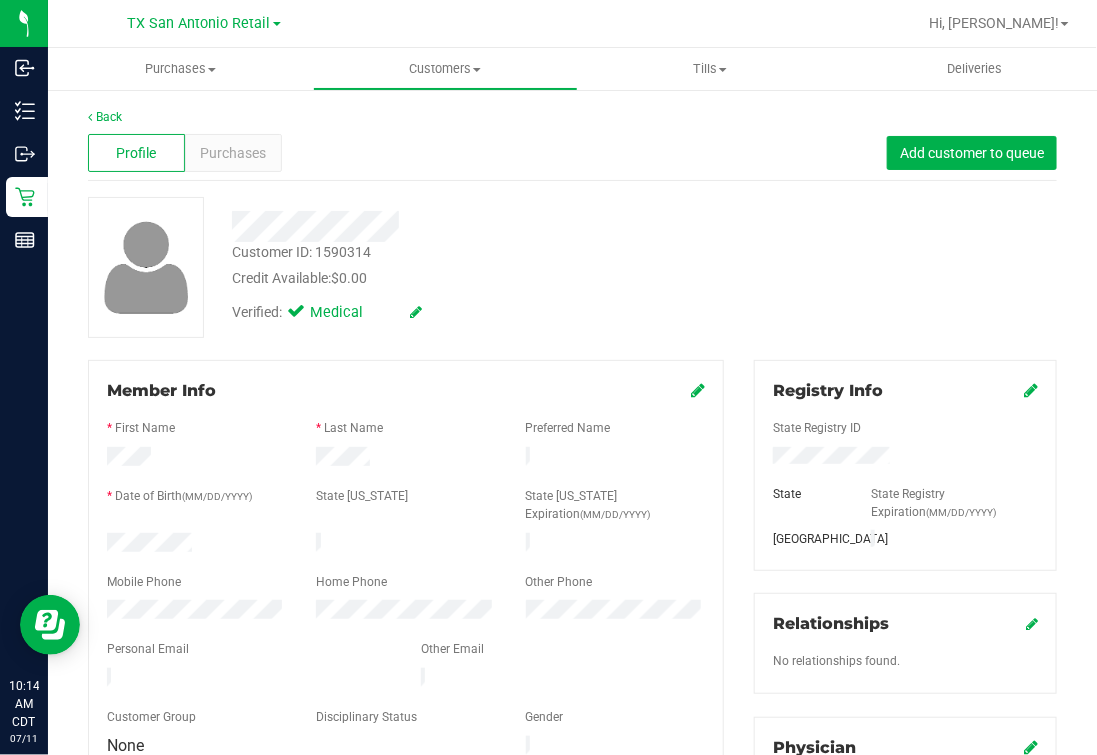 click on "Customer ID: 1590314
Credit Available:
$0.00" at bounding box center (467, 265) 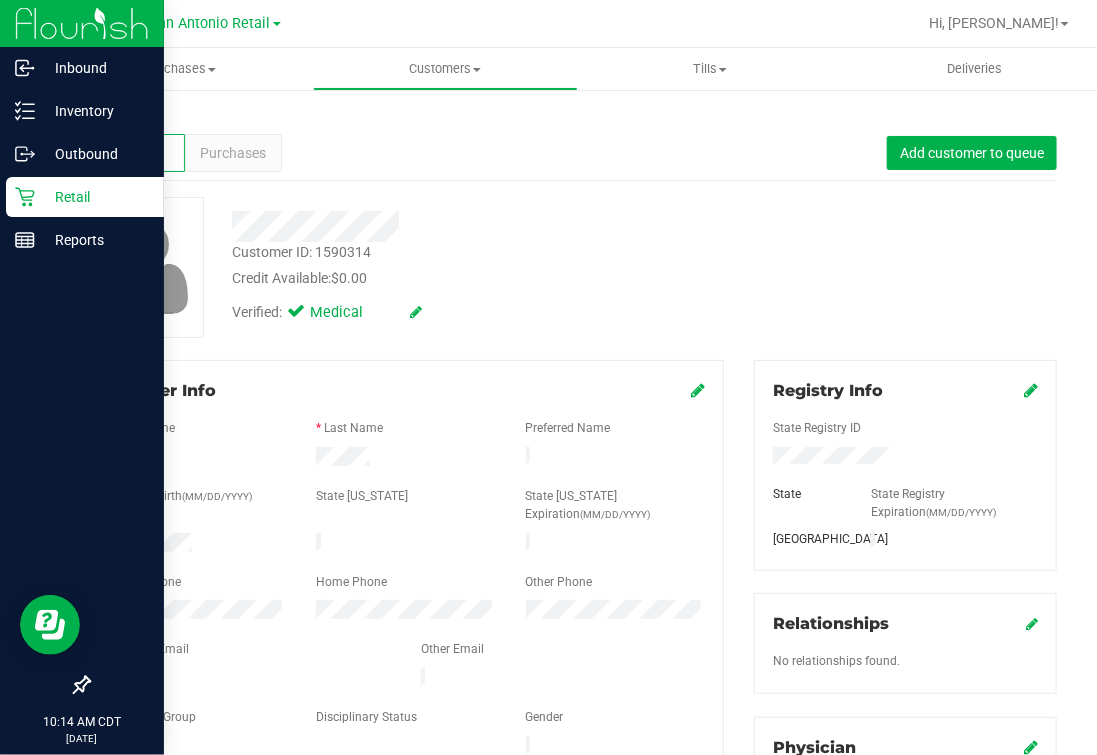 click 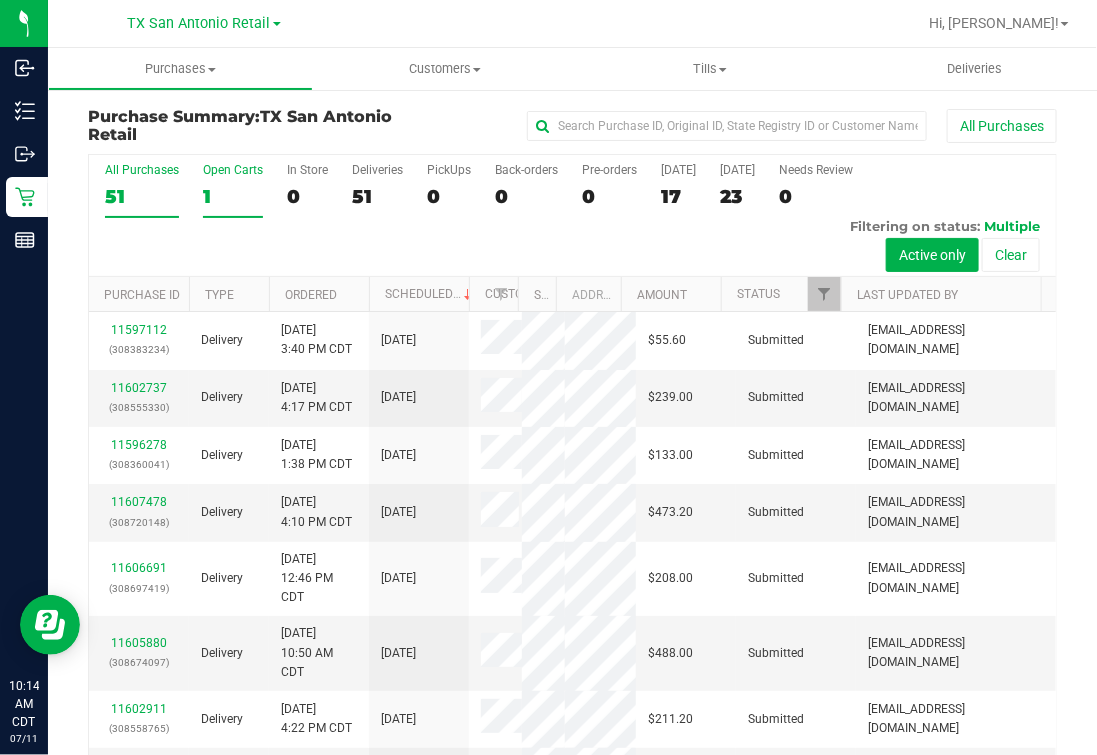 click on "Open Carts" at bounding box center (233, 170) 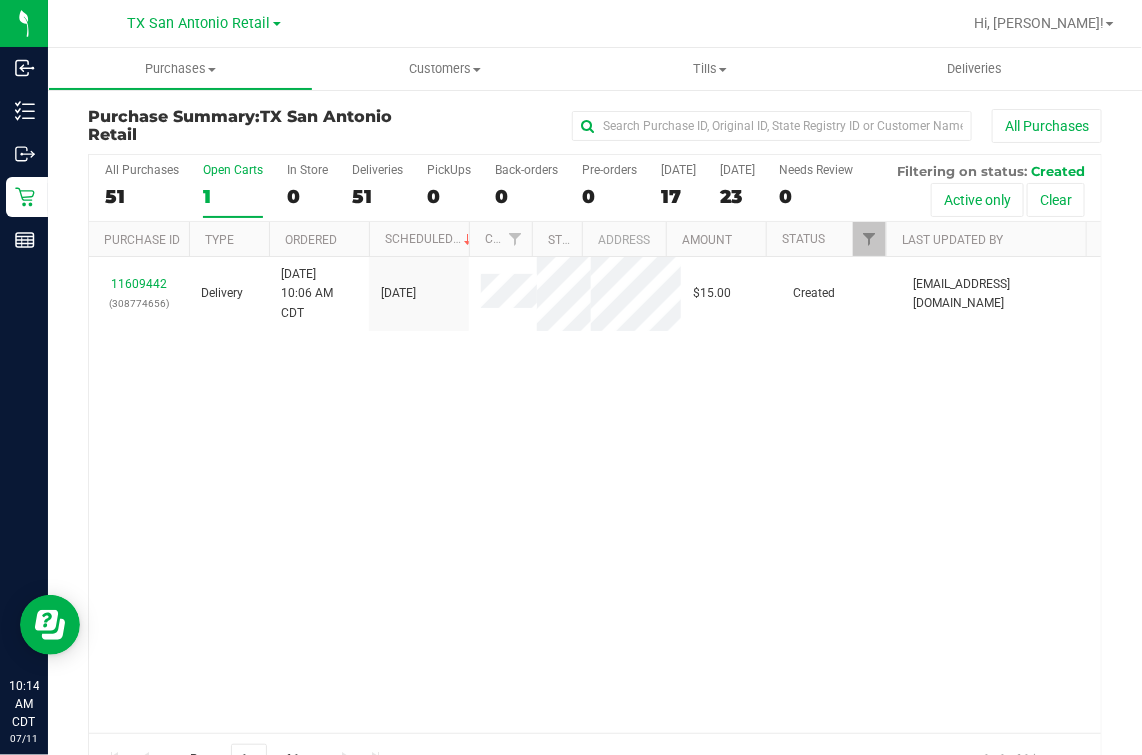 click on "11609442
(308774656)
Delivery [DATE] 10:06 AM CDT 7/12/2025
$15.00
Created [EMAIL_ADDRESS][DOMAIN_NAME]" at bounding box center [595, 495] 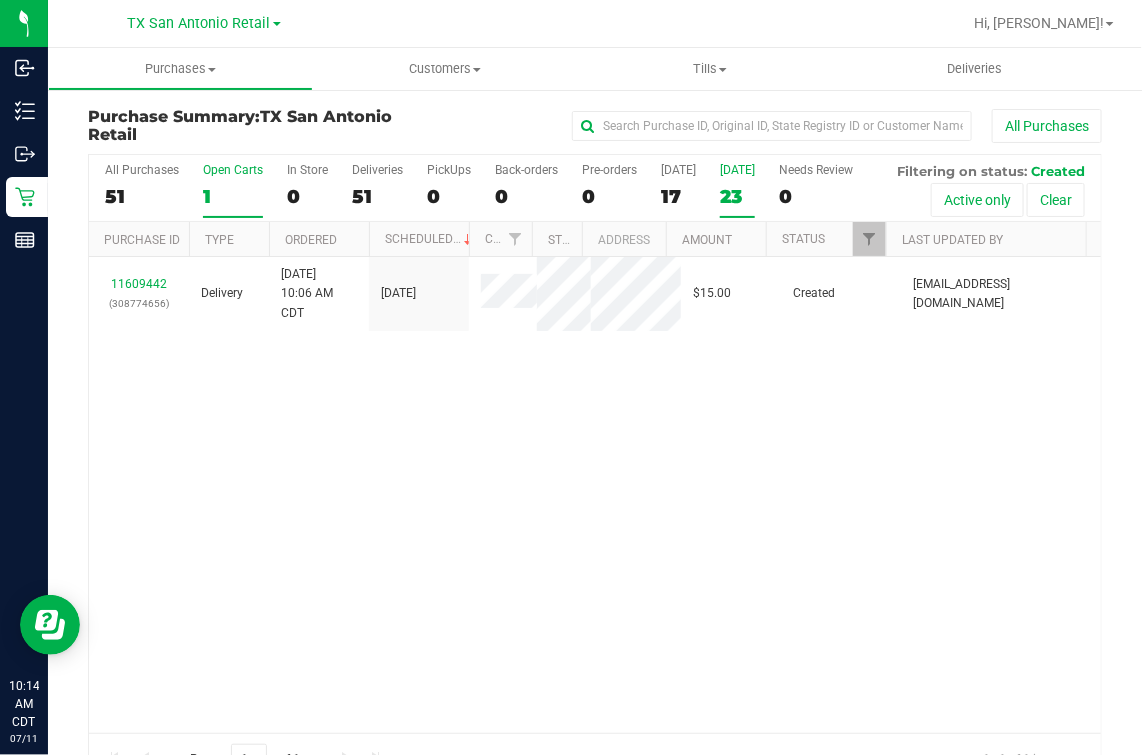 click on "23" at bounding box center [737, 196] 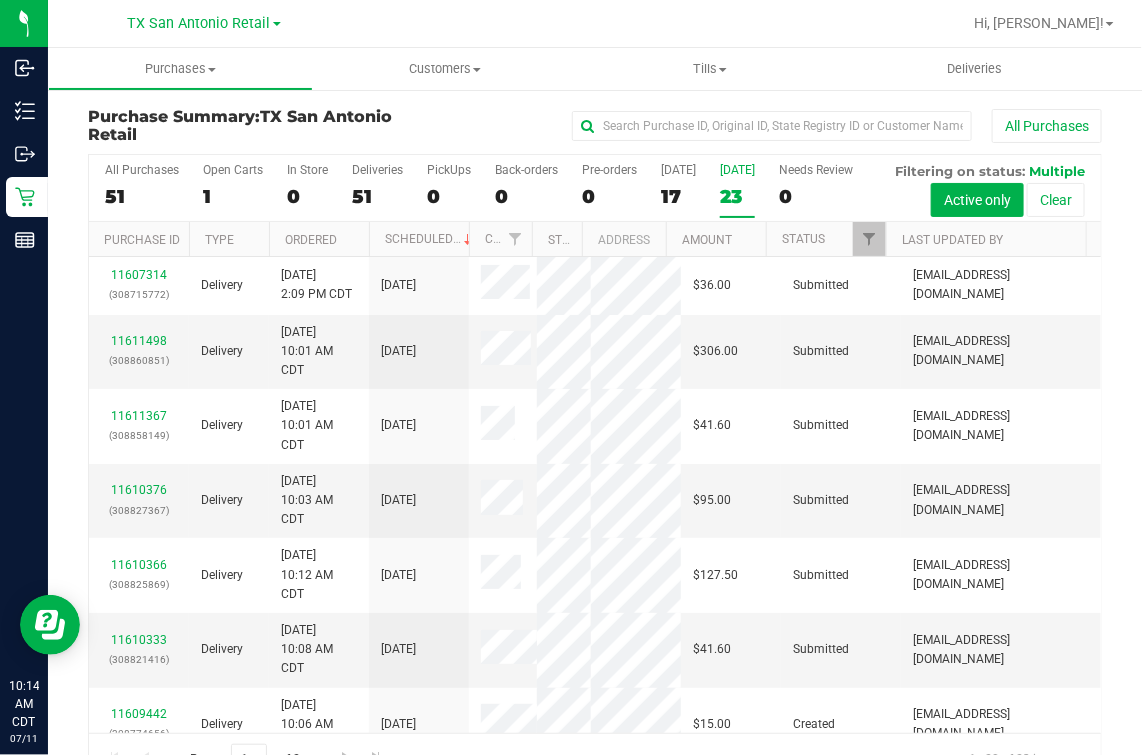 click on "[DATE]
23" at bounding box center (737, 190) 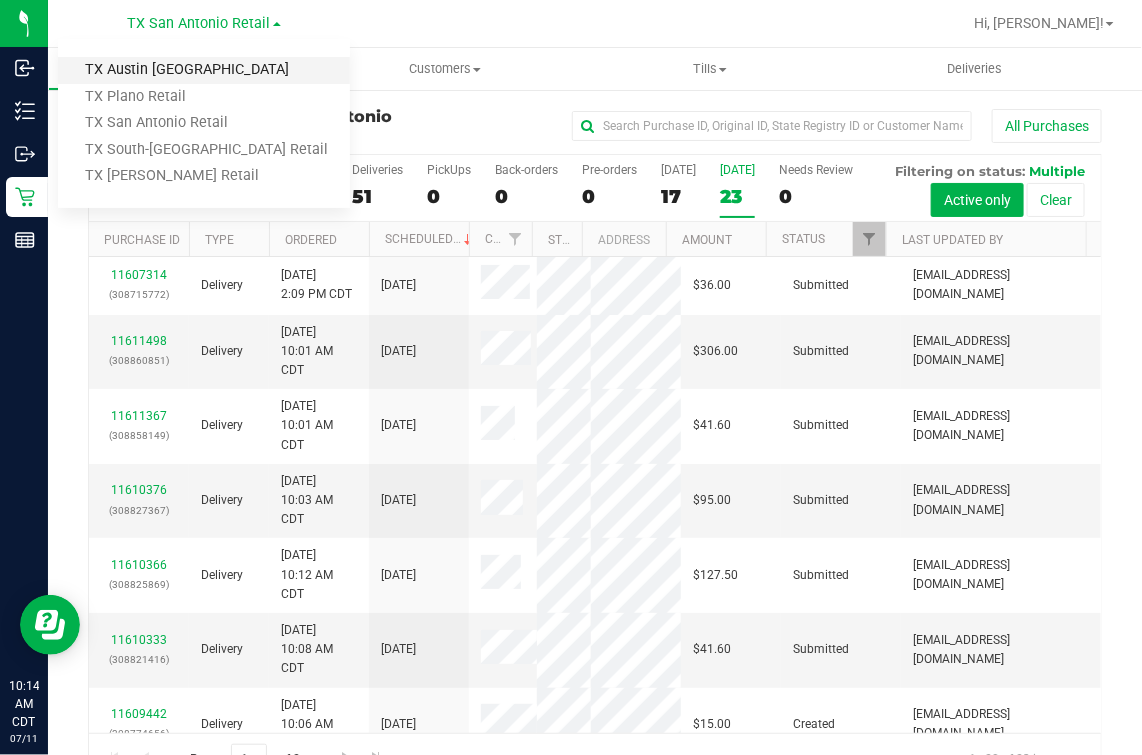 click on "TX Austin [GEOGRAPHIC_DATA]" at bounding box center [204, 70] 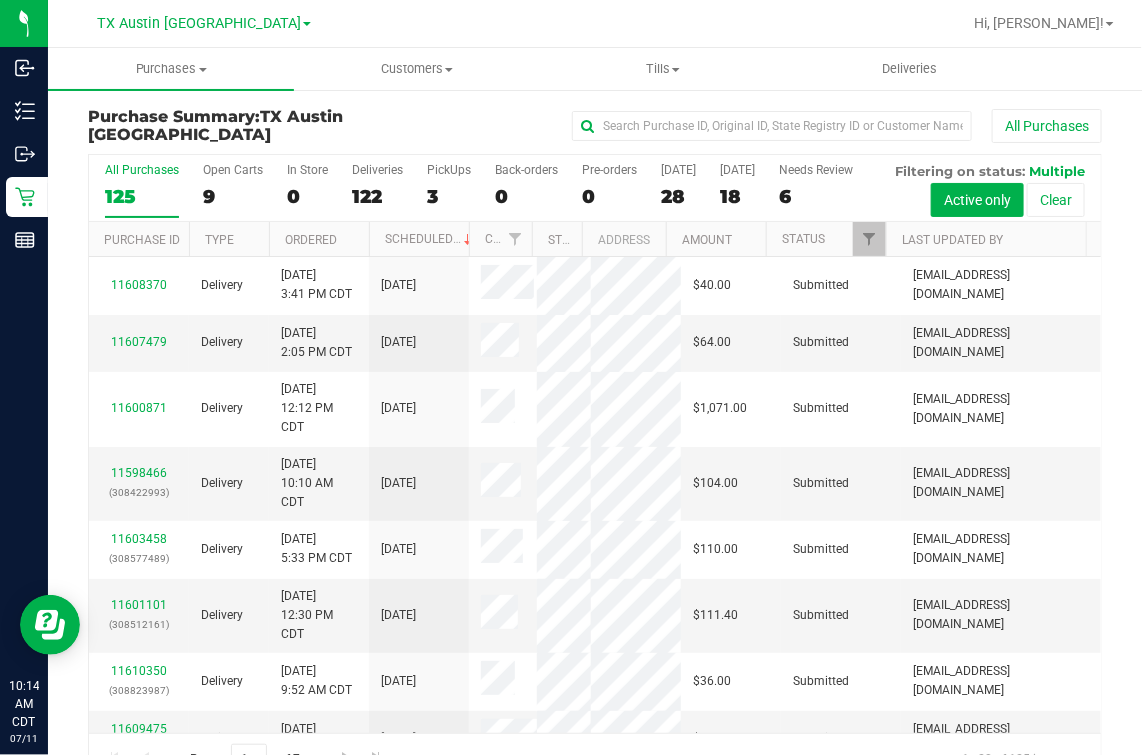 click on "Last Updated By" at bounding box center (986, 239) 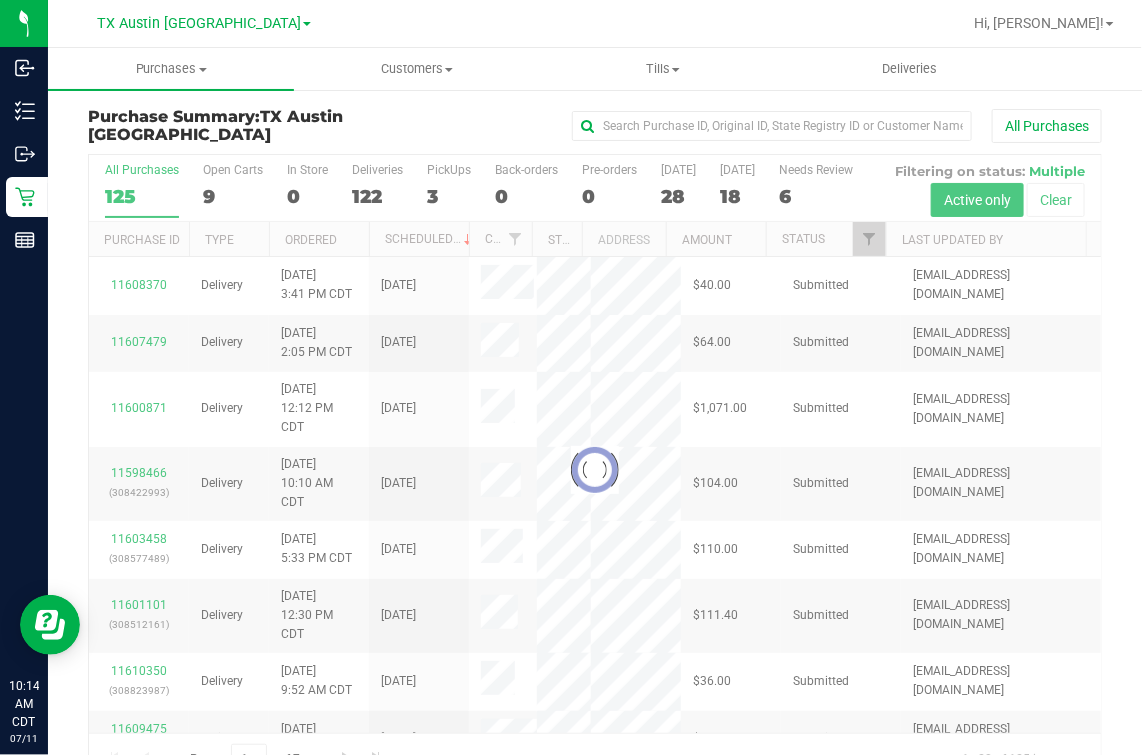 click at bounding box center [595, 470] 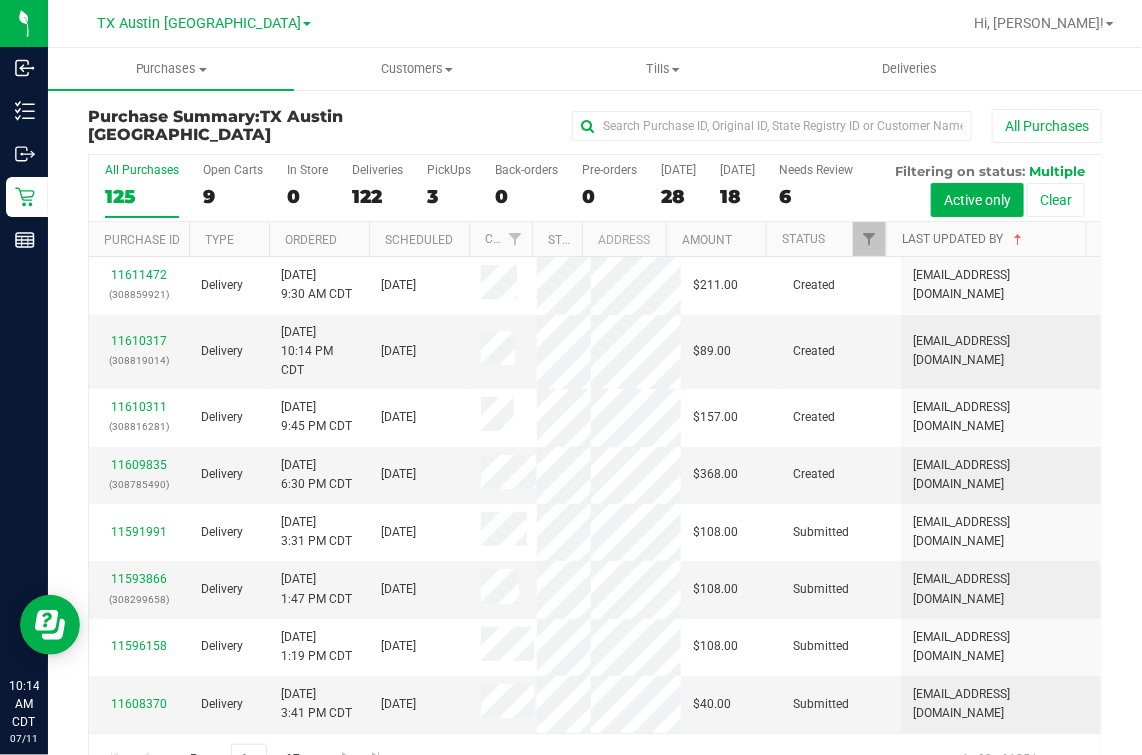 click on "Last Updated By" at bounding box center [964, 239] 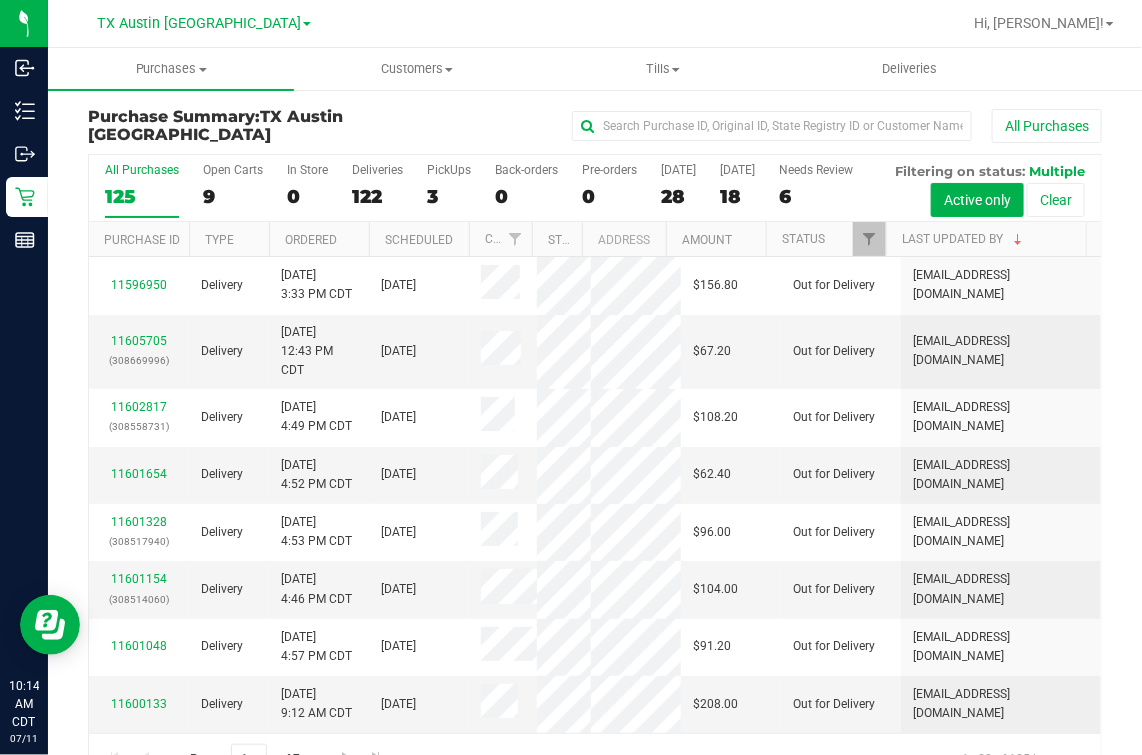 click on "Last Updated By" at bounding box center [986, 239] 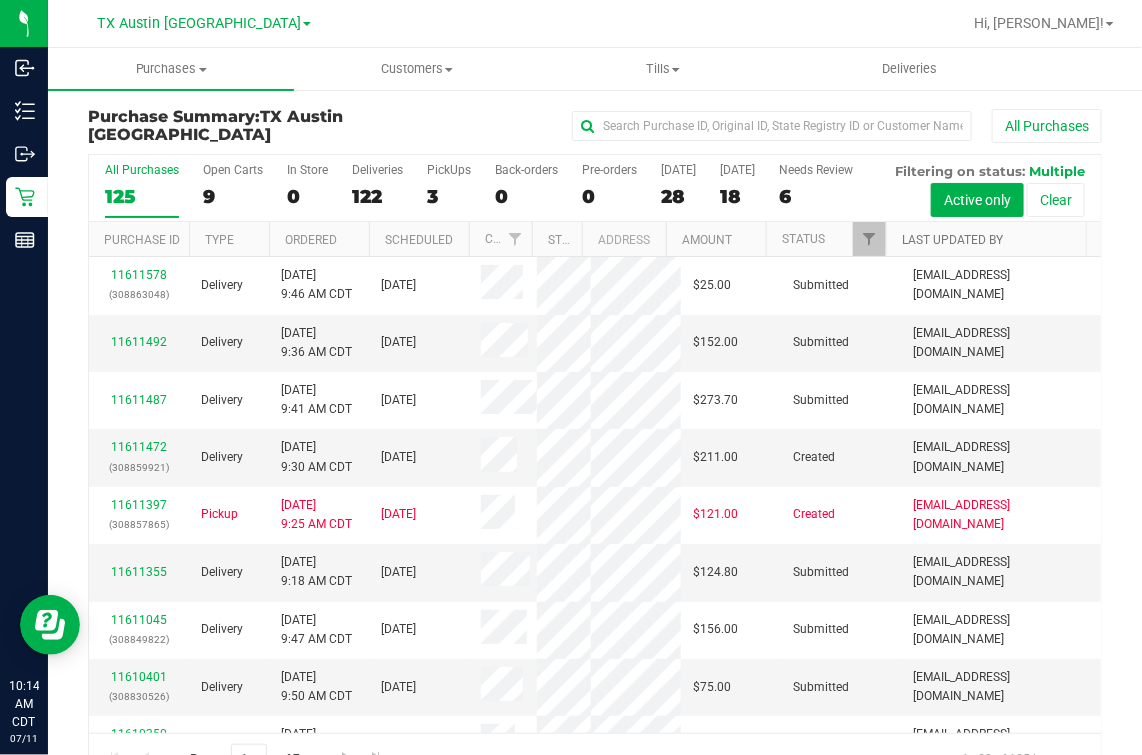 click on "Last Updated By" at bounding box center (952, 240) 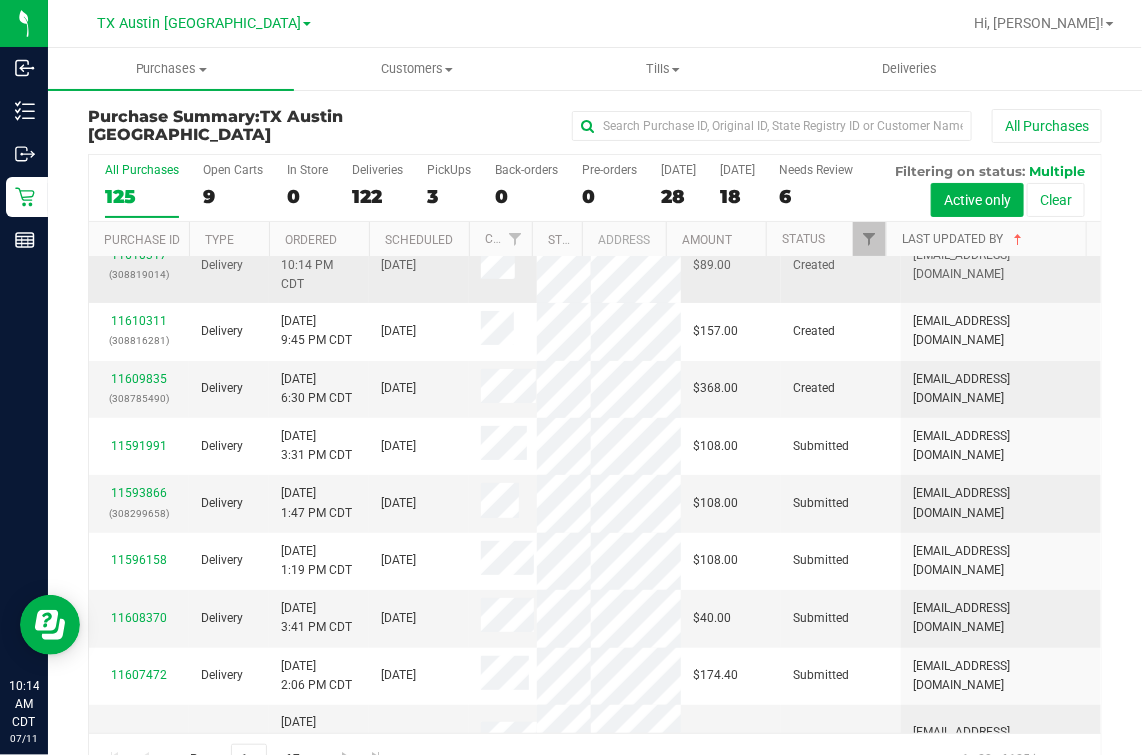 scroll, scrollTop: 124, scrollLeft: 0, axis: vertical 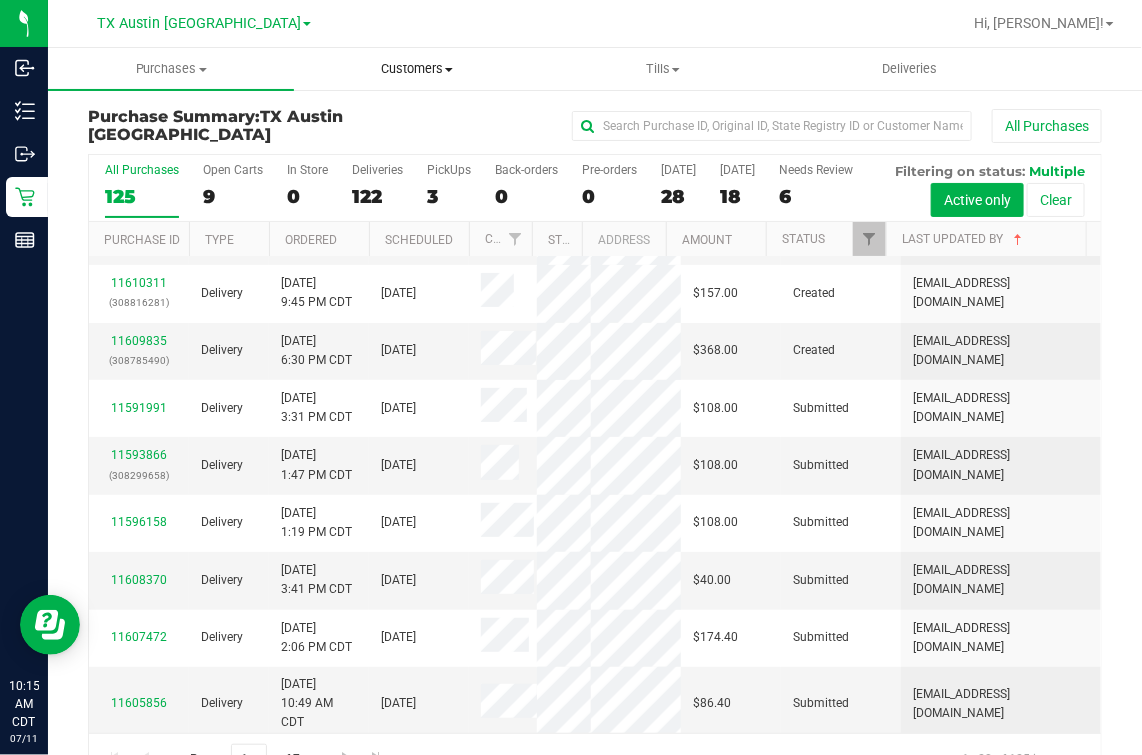 click on "Customers" at bounding box center (417, 69) 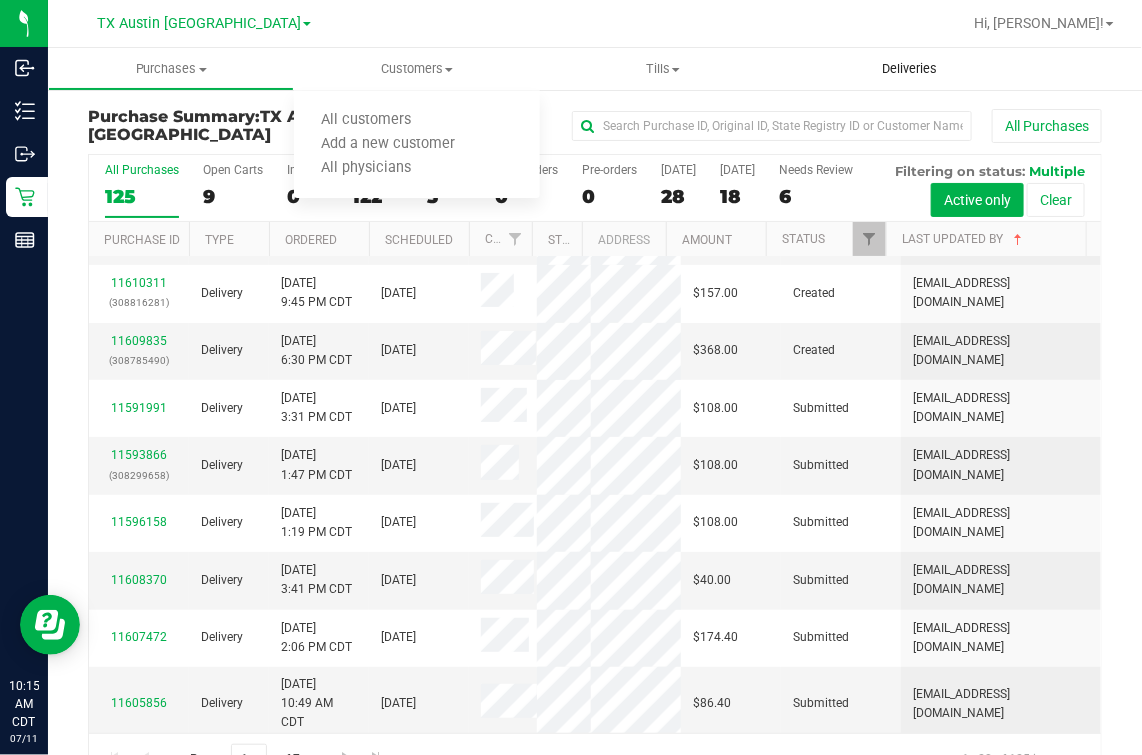 click on "Deliveries" at bounding box center [909, 69] 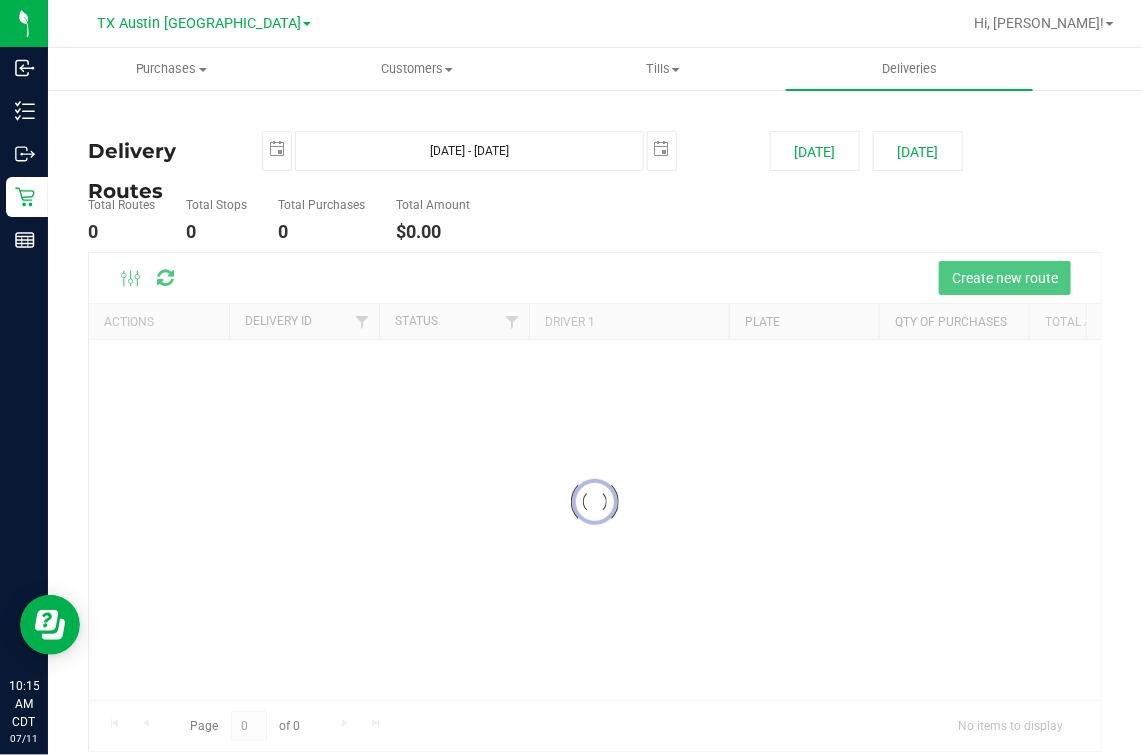 click at bounding box center (595, 502) 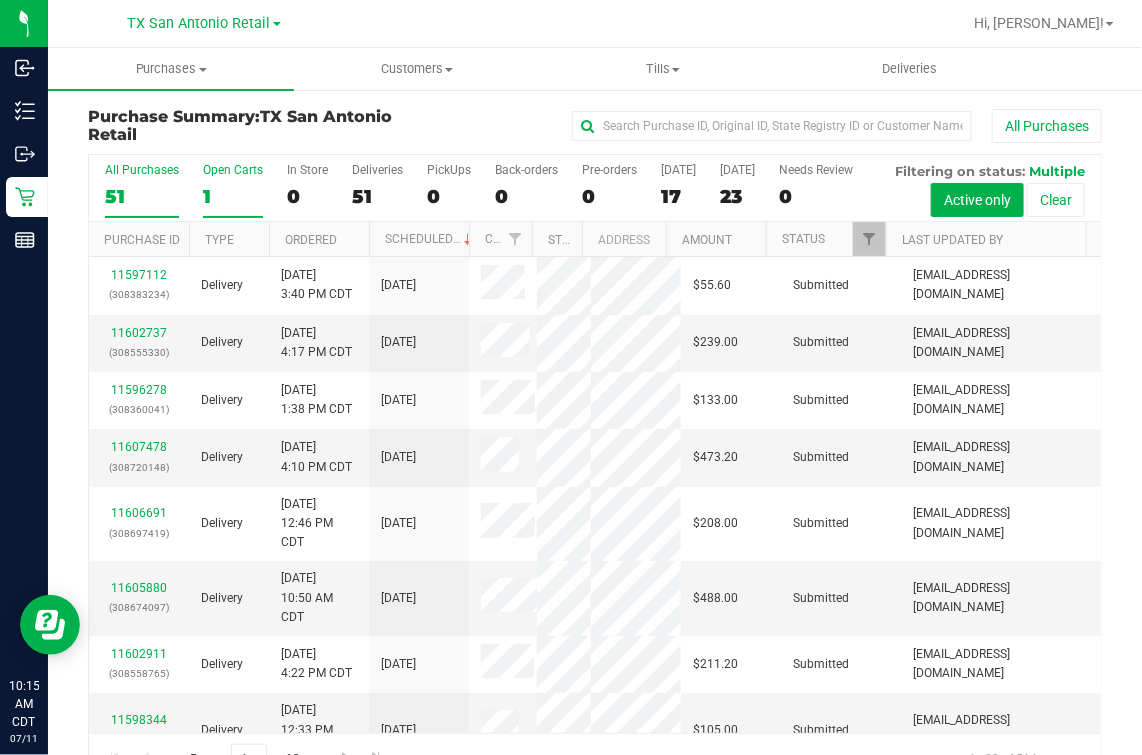 click on "Open Carts" at bounding box center (233, 170) 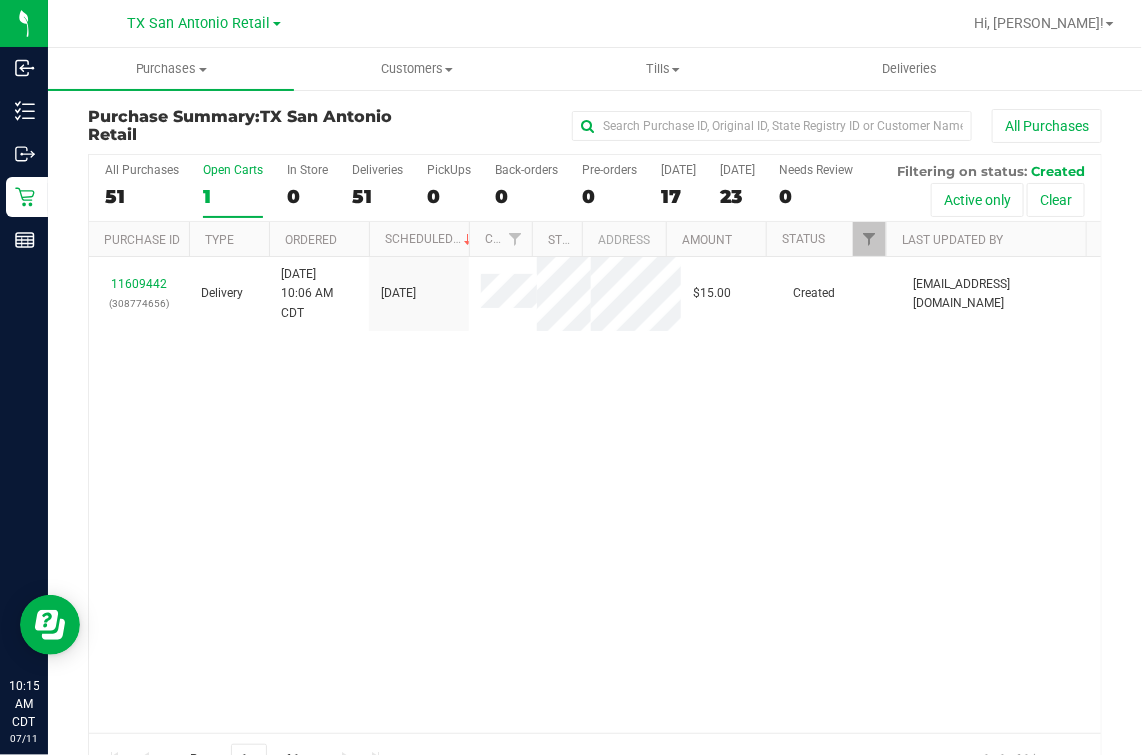 click on "11609442
(308774656)
Delivery [DATE] 10:06 AM CDT 7/12/2025
$15.00
Created [EMAIL_ADDRESS][DOMAIN_NAME]" at bounding box center [595, 495] 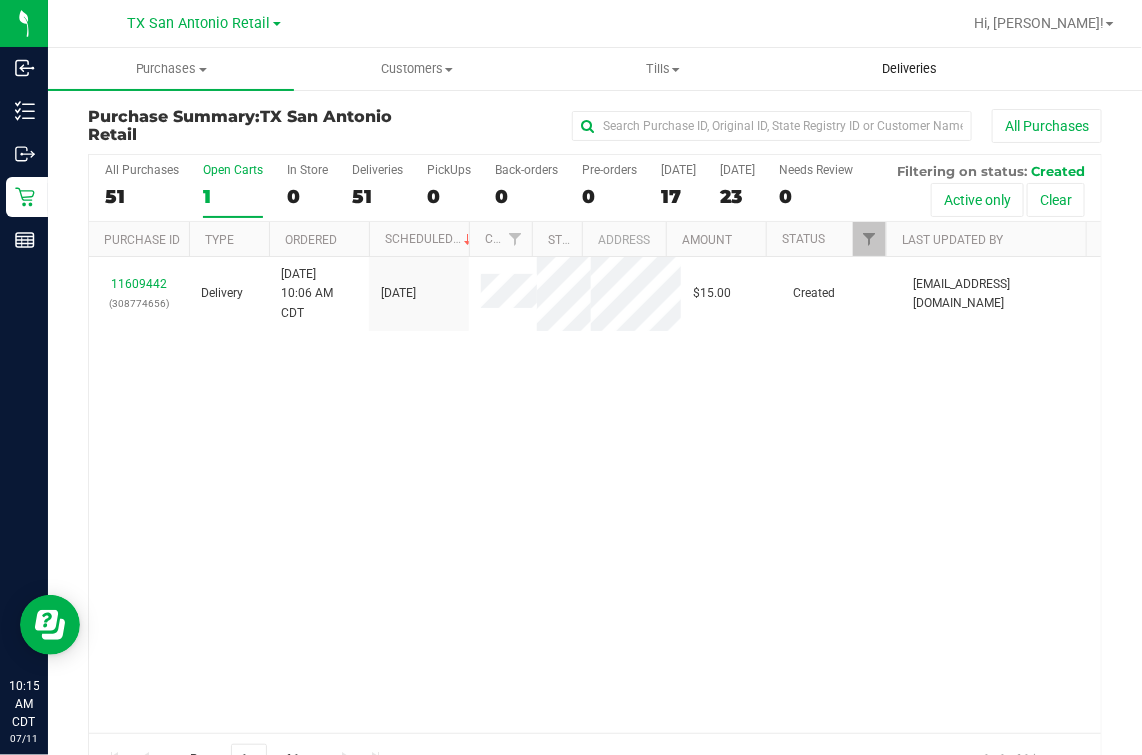 click on "Deliveries" at bounding box center [909, 69] 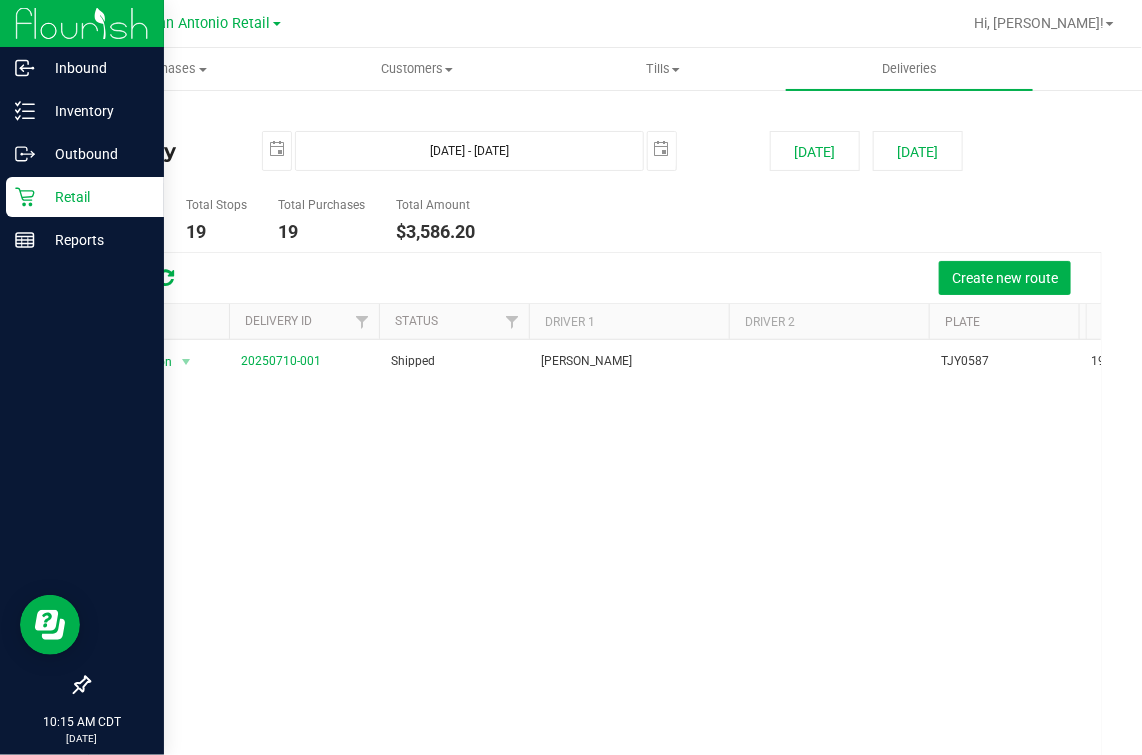 click on "Retail" at bounding box center [95, 197] 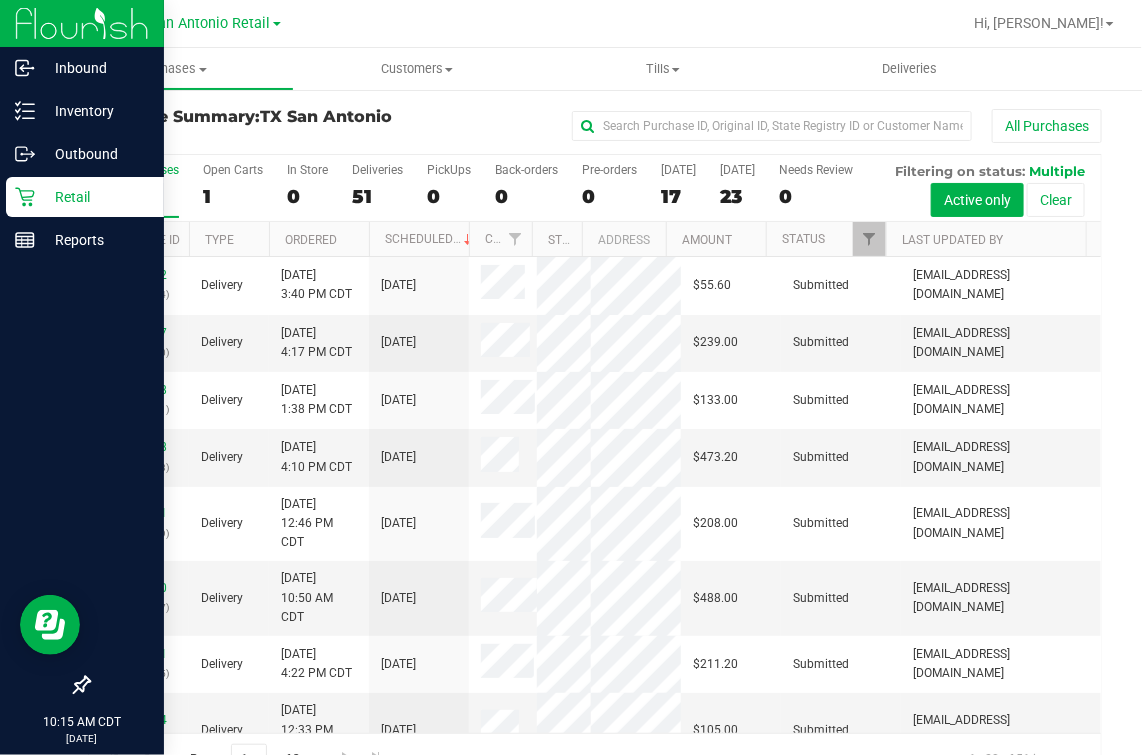 click on "Retail" at bounding box center [95, 197] 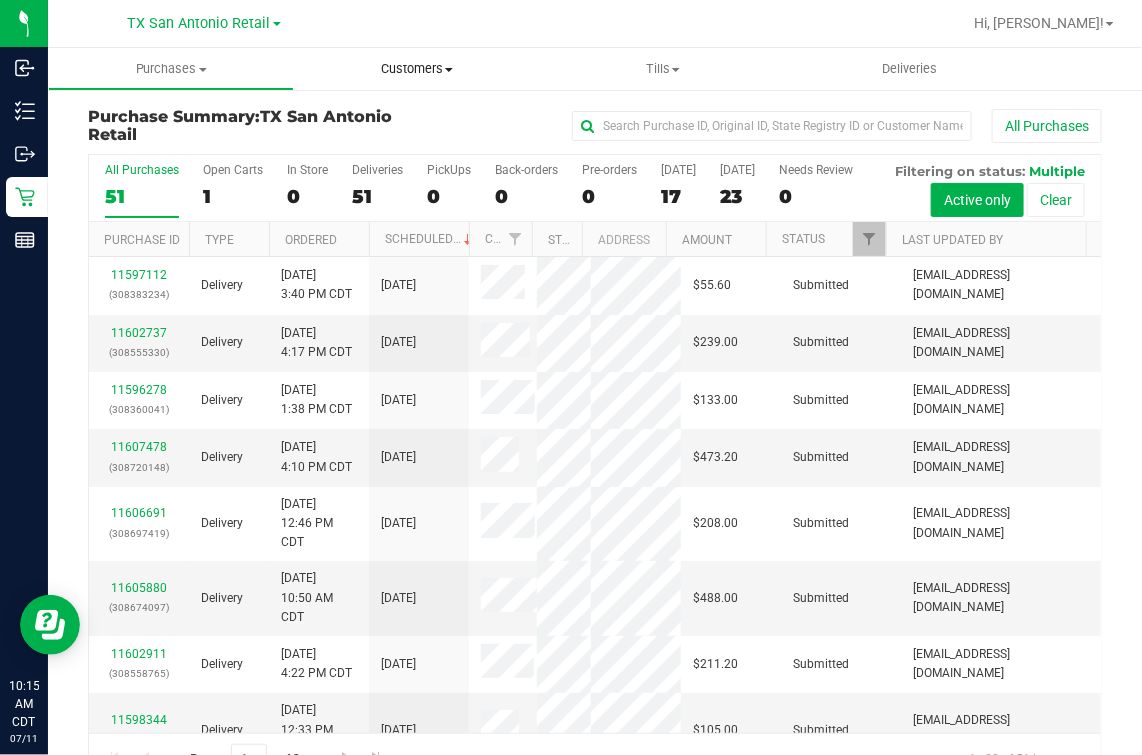 click on "Customers" at bounding box center [417, 69] 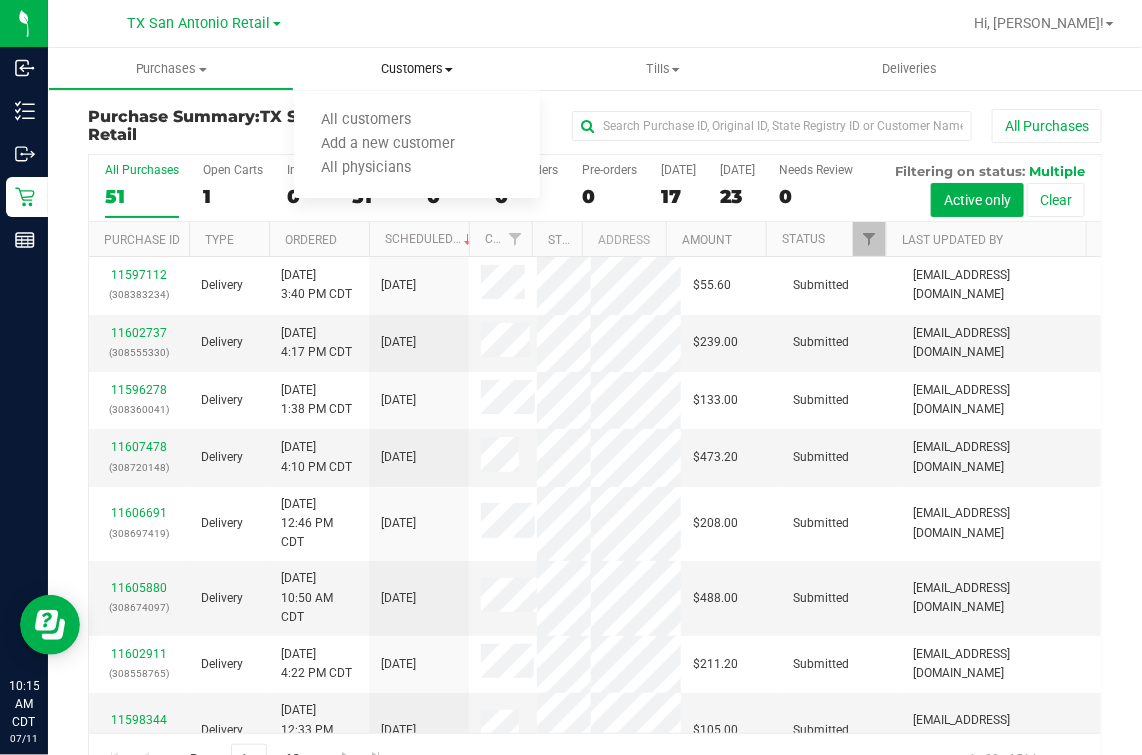 click on "All customers
Add a new customer
All physicians" at bounding box center (417, 145) 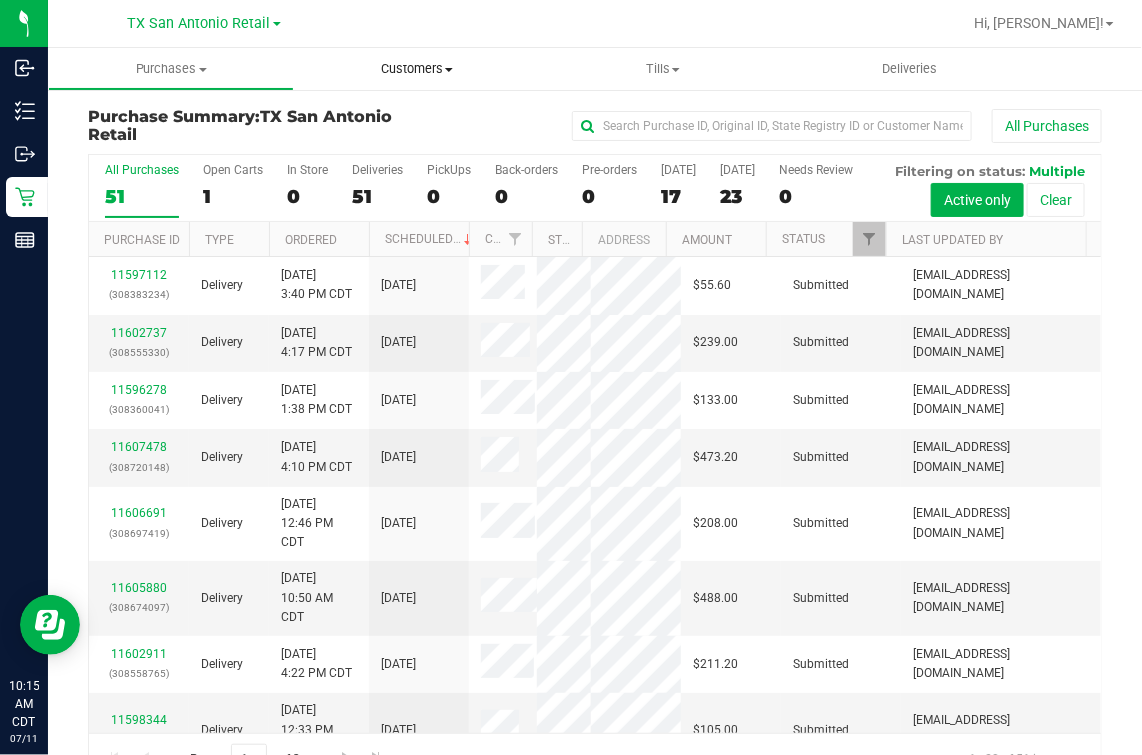click on "All customers" at bounding box center [366, 120] 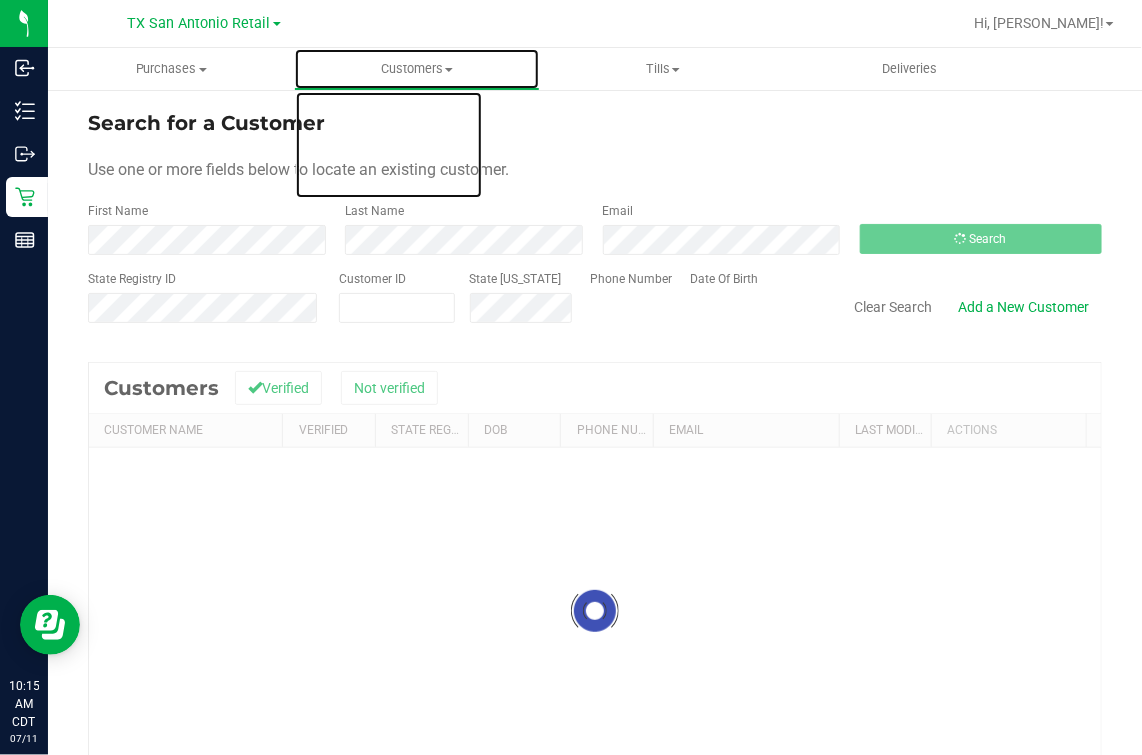 click on "Customers
All customers
Add a new customer
All physicians" at bounding box center [417, 69] 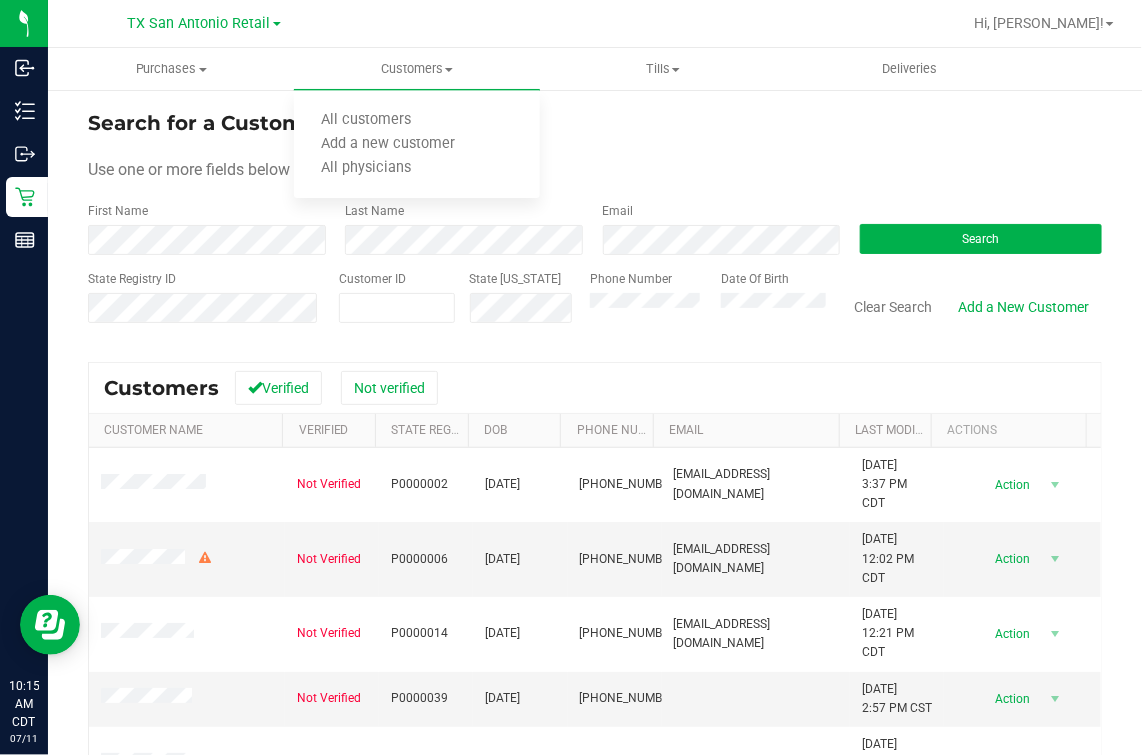 click on "Search for a Customer" at bounding box center [595, 123] 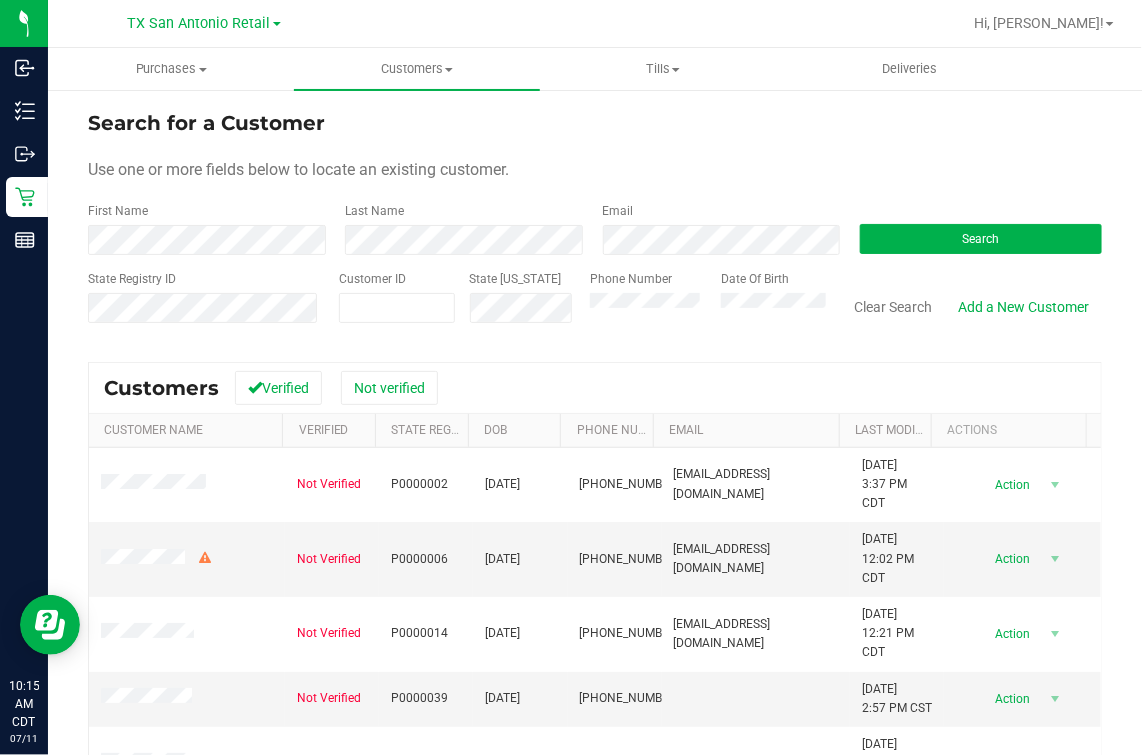 click on "Search for a Customer
Use one or more fields below to locate an existing customer.
First Name
Last Name
Email
Search
State Registry ID
Customer ID
State [US_STATE]
Phone Number
Date Of Birth" at bounding box center [595, 542] 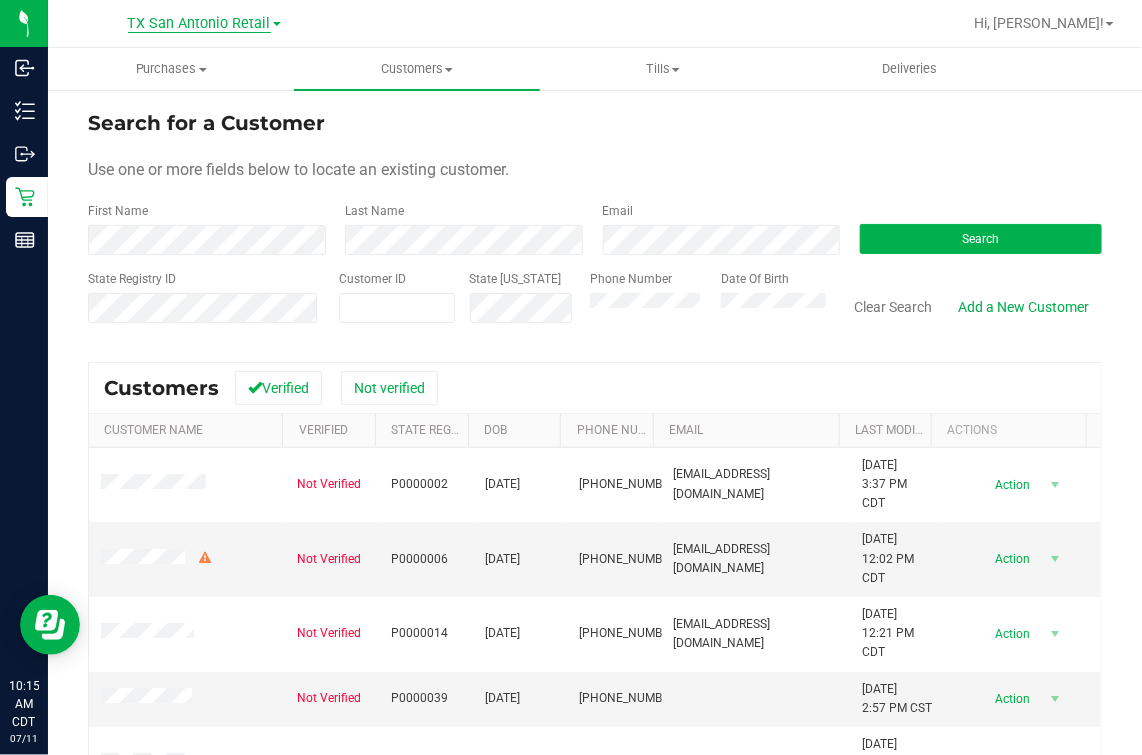 click on "TX San Antonio Retail" at bounding box center (199, 24) 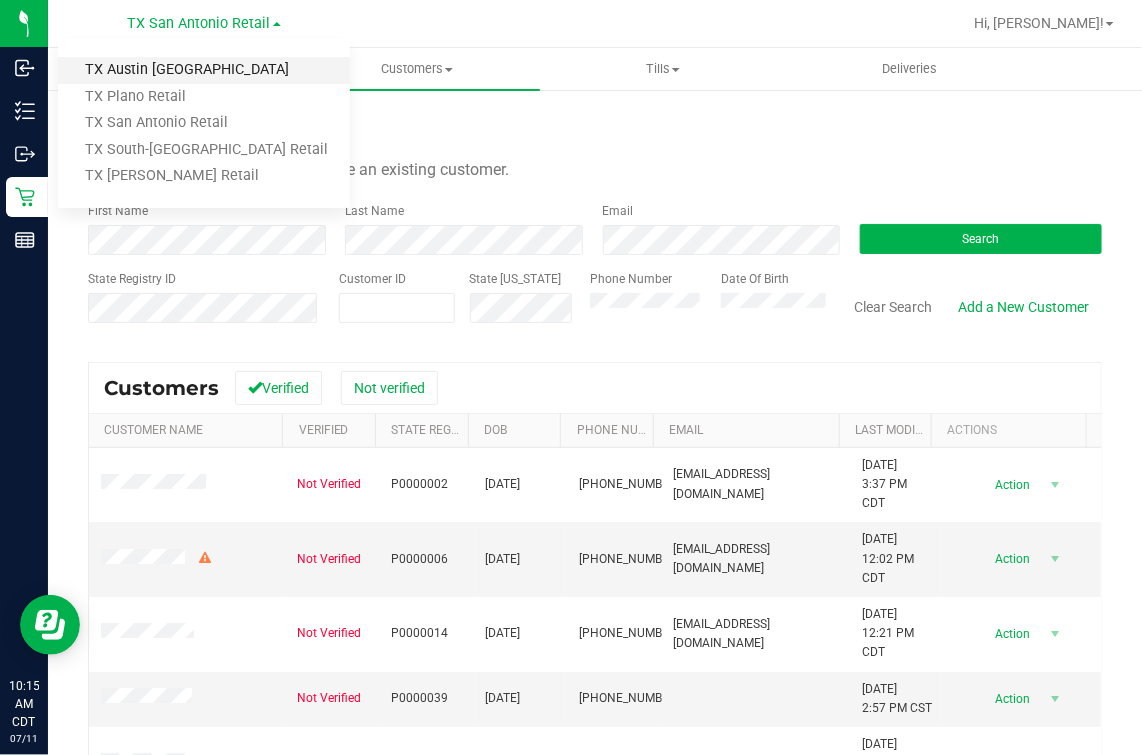 click on "TX Austin [GEOGRAPHIC_DATA]" at bounding box center (204, 70) 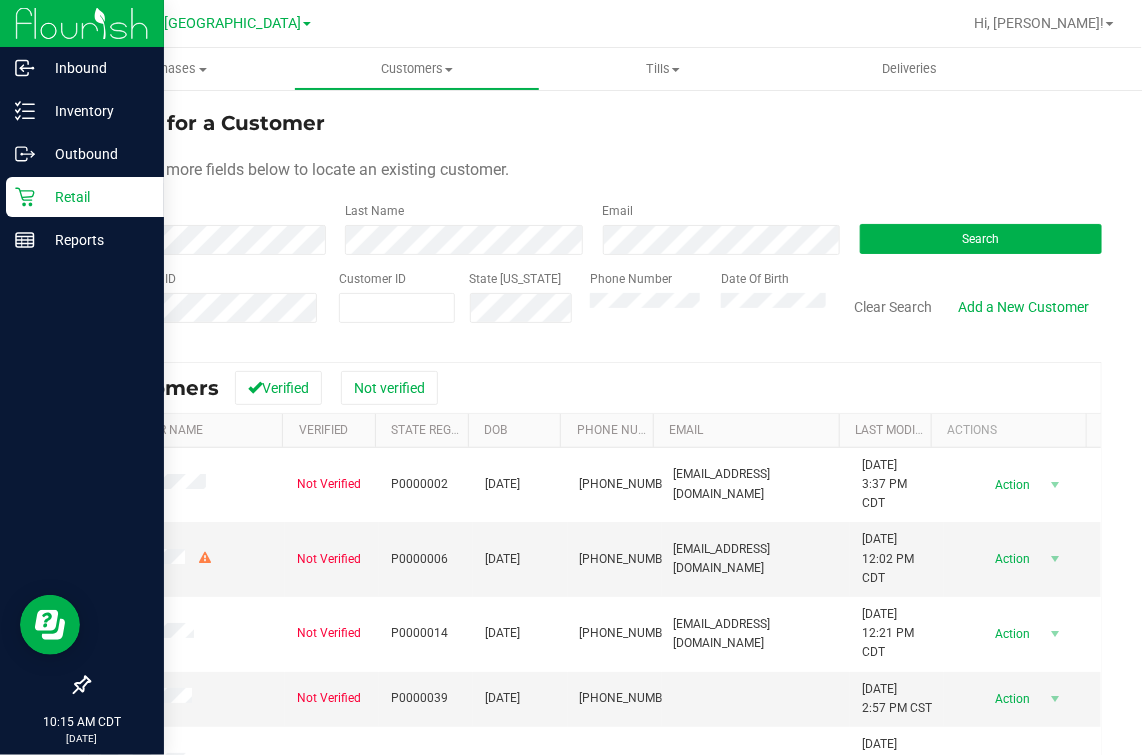 click 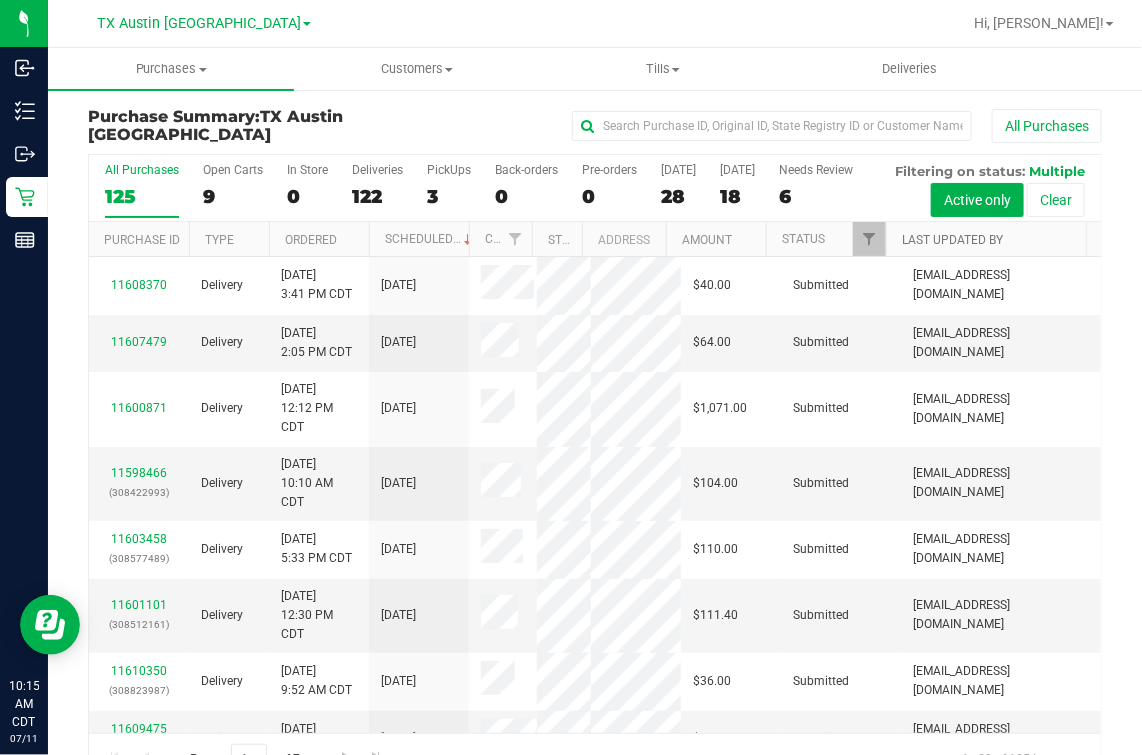 click on "Last Updated By" at bounding box center [952, 240] 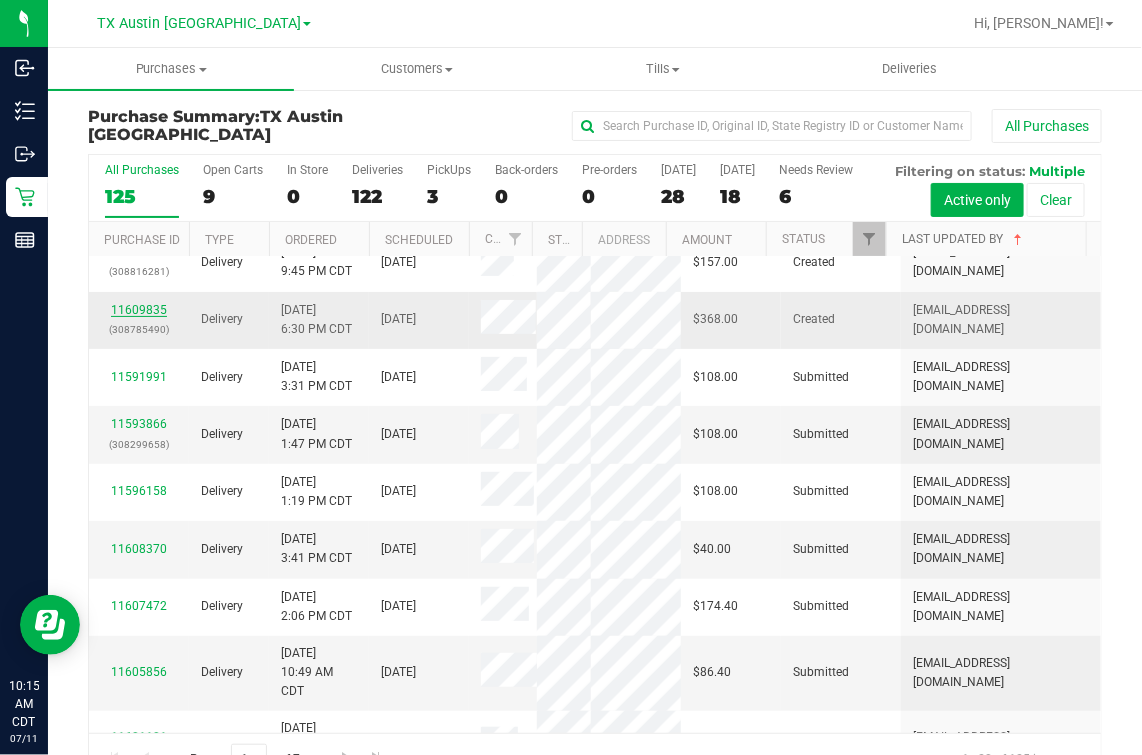 scroll, scrollTop: 0, scrollLeft: 0, axis: both 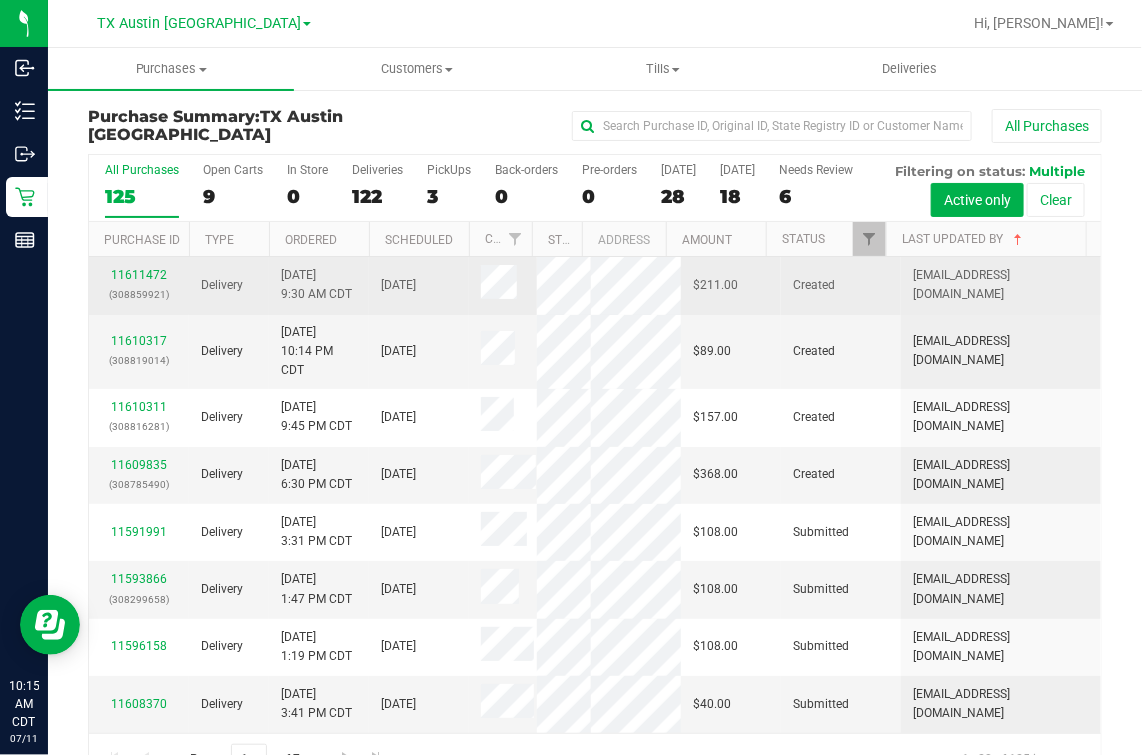 click on "11611472
(308859921)" at bounding box center (139, 285) 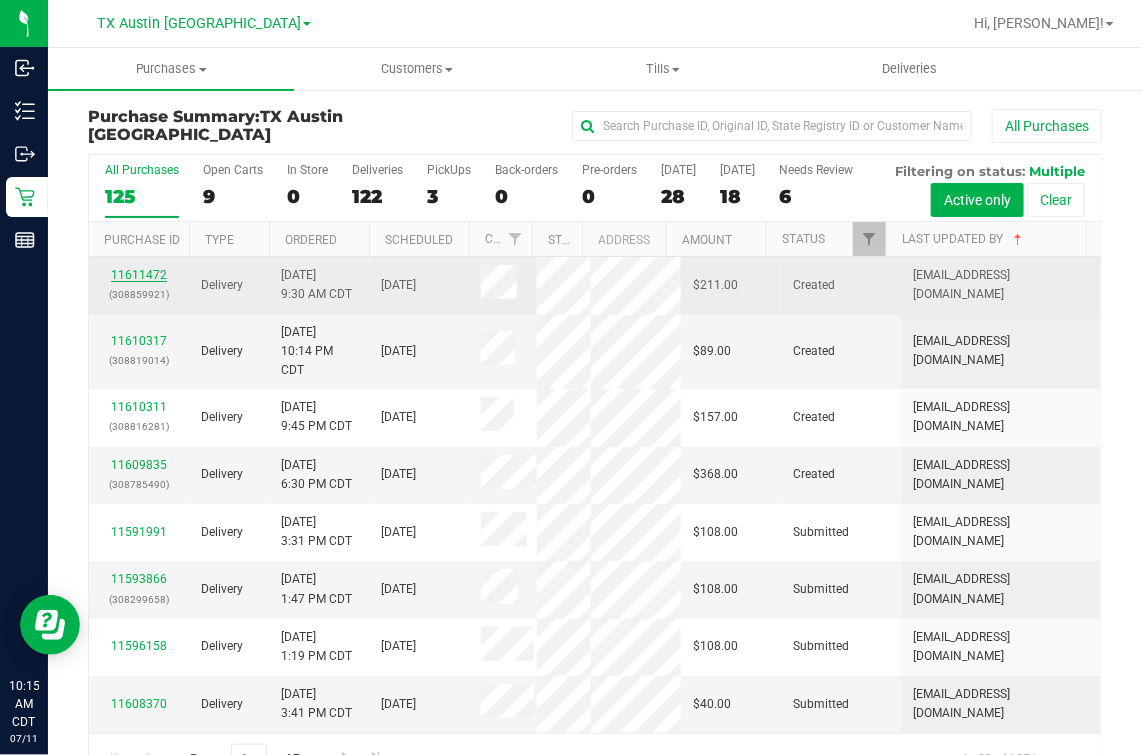 click on "11611472" at bounding box center [139, 275] 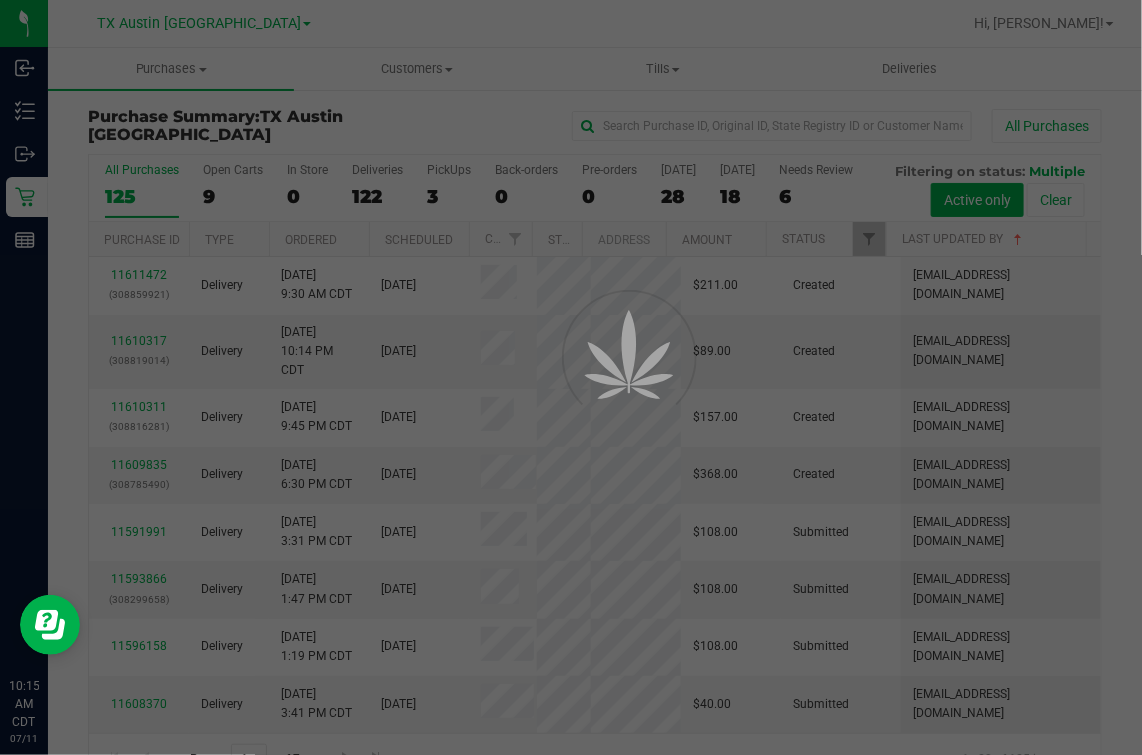 click at bounding box center [571, 377] 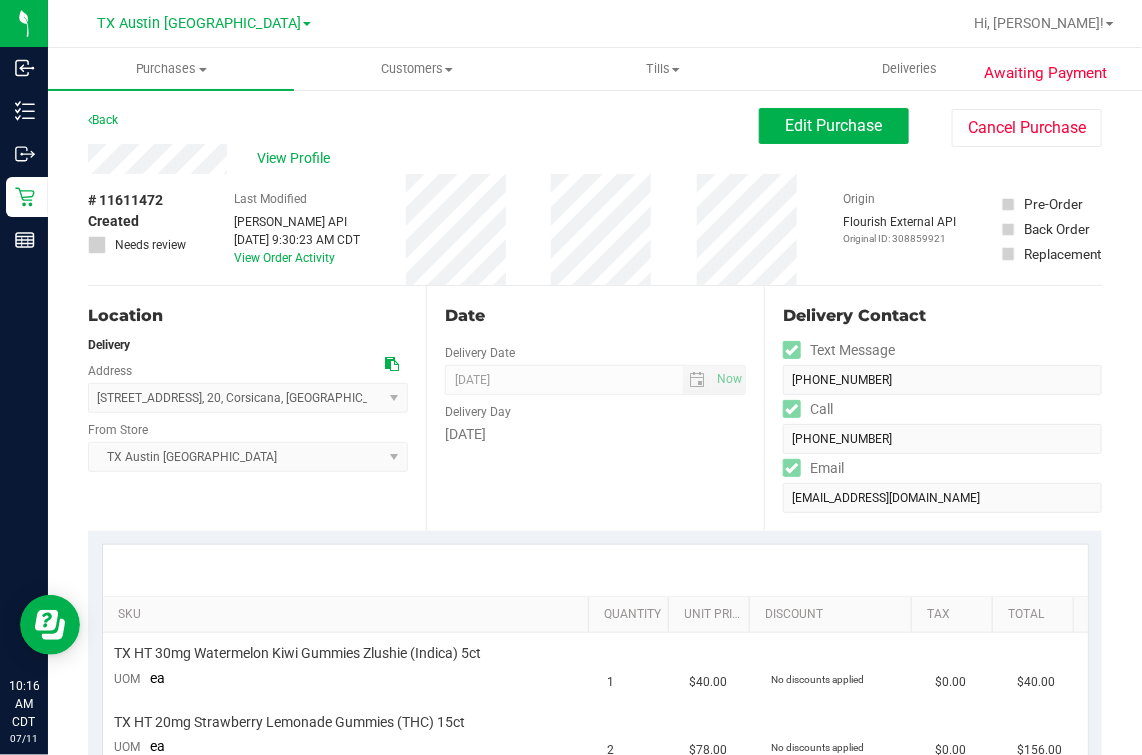 click on "View Profile" at bounding box center [423, 159] 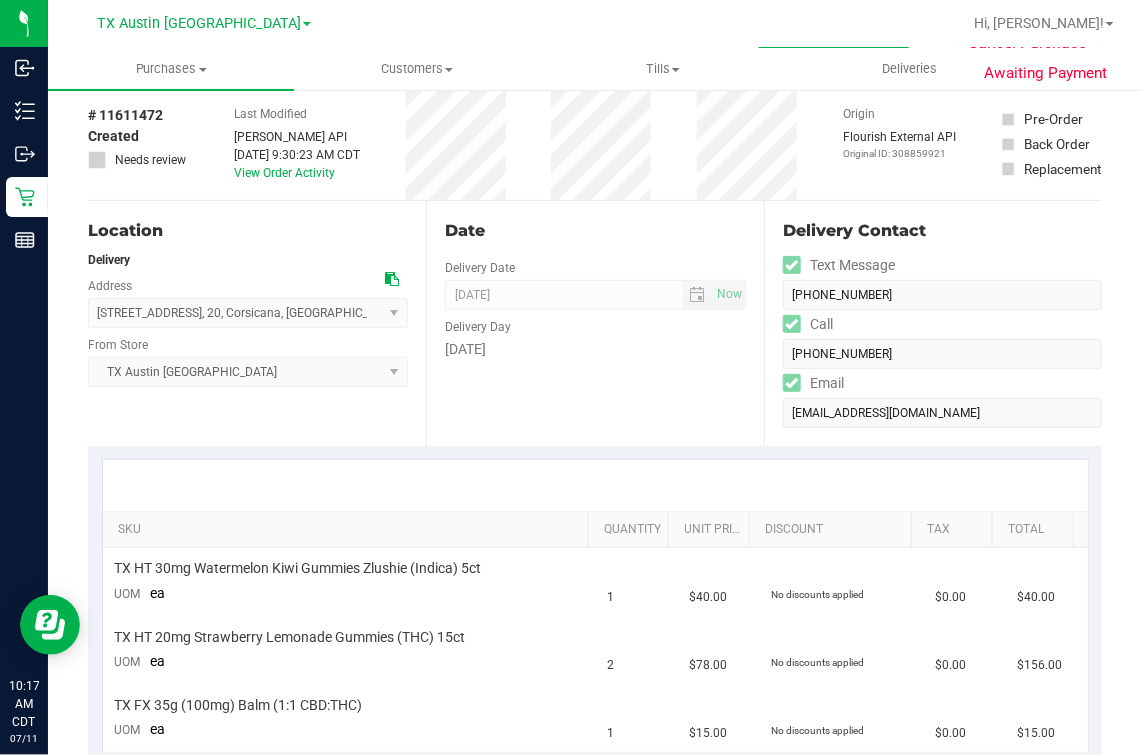 scroll, scrollTop: 0, scrollLeft: 0, axis: both 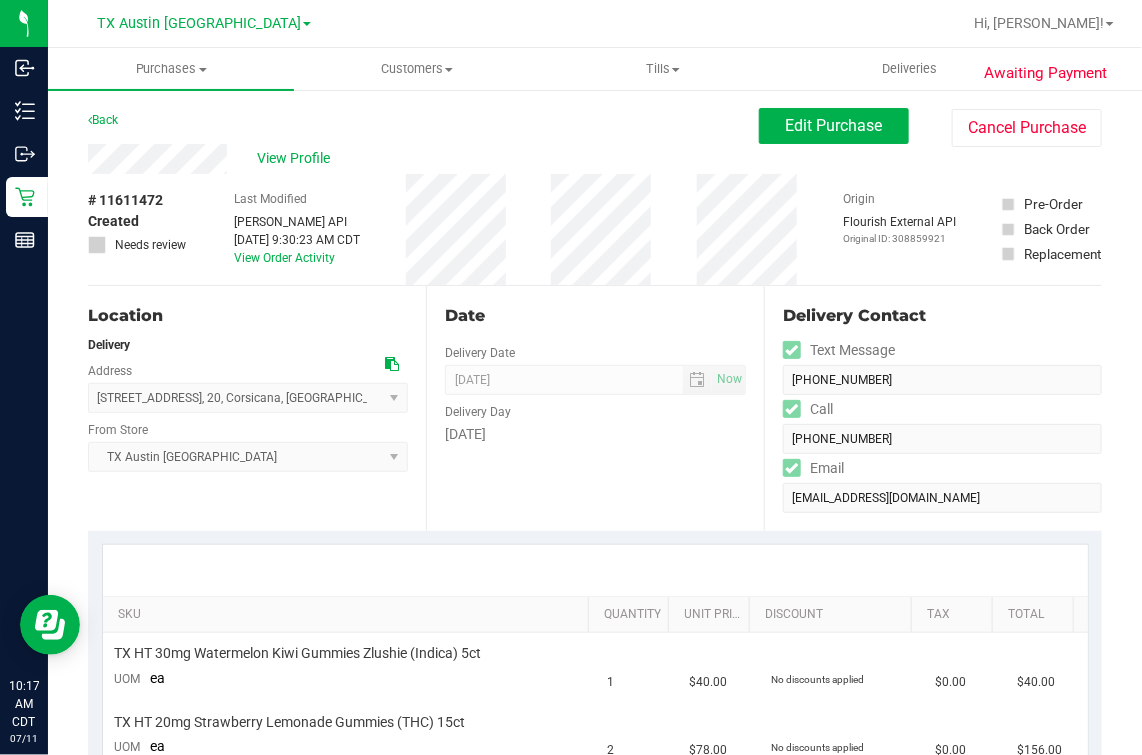 click on "Date" at bounding box center (595, 316) 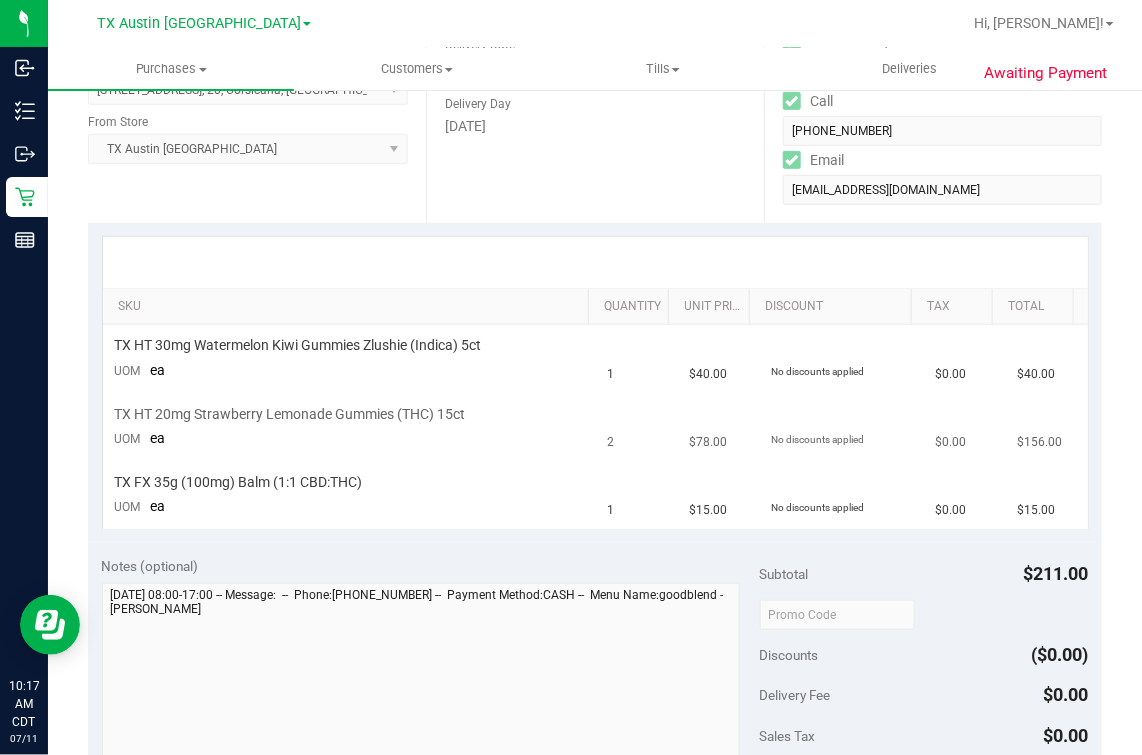 scroll, scrollTop: 0, scrollLeft: 0, axis: both 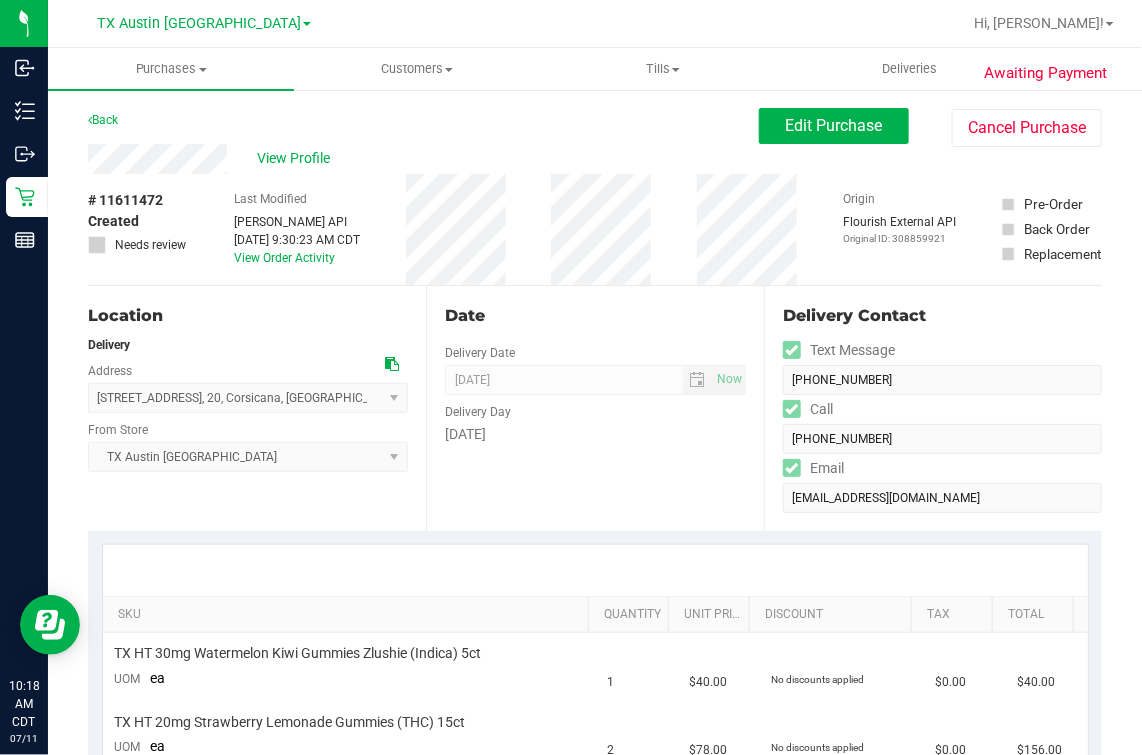 click on "Back
Edit Purchase
Cancel Purchase" at bounding box center (595, 126) 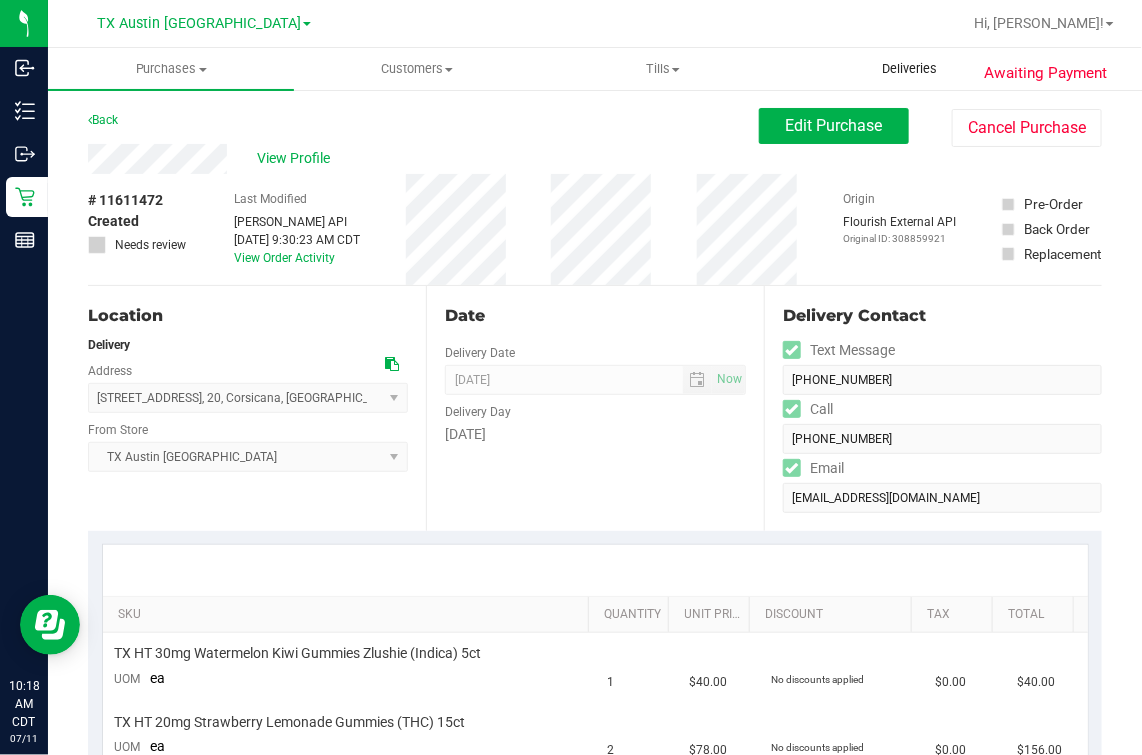 click on "Deliveries" at bounding box center (909, 69) 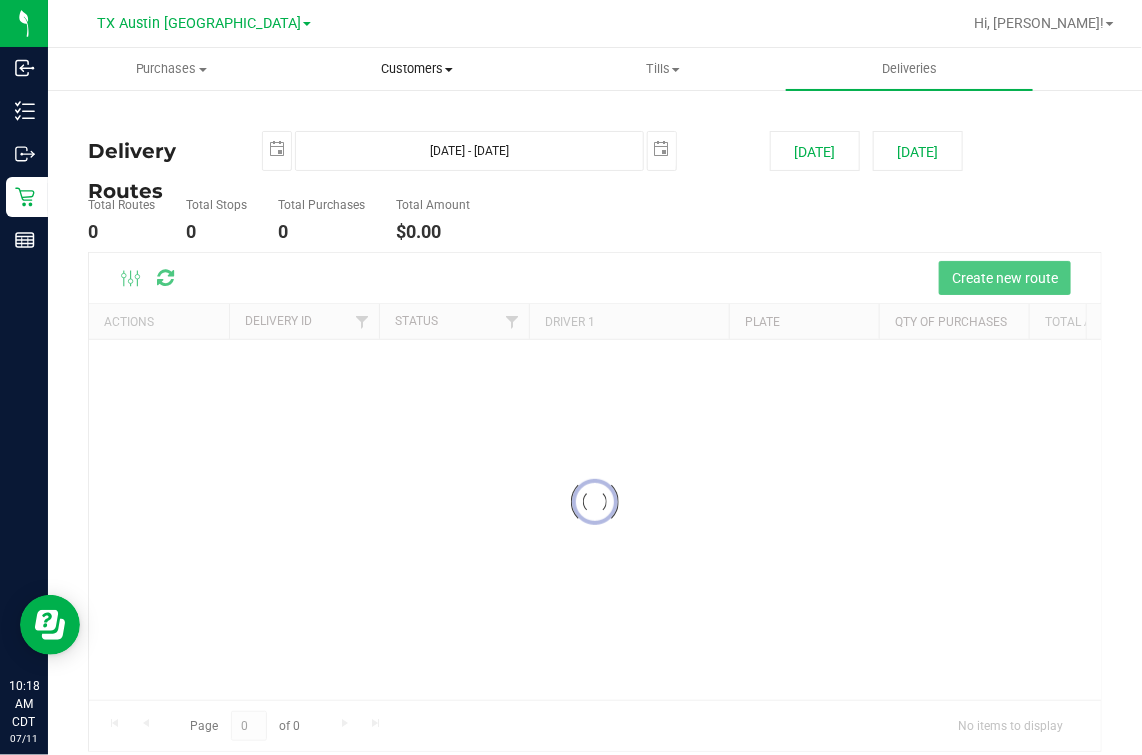 click on "Purchases
Summary of purchases
Fulfillment
All purchases
Customers
All customers
Add a new customer" at bounding box center (595, 401) 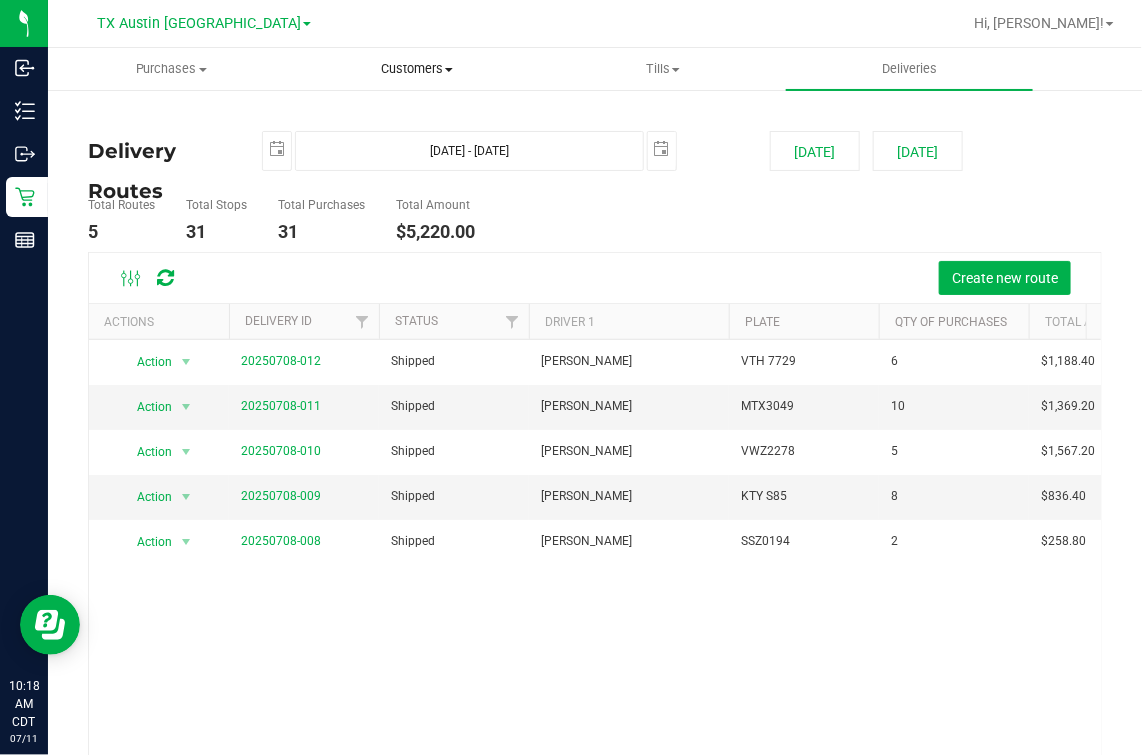 click on "Customers
All customers
Add a new customer
All physicians" at bounding box center (417, 69) 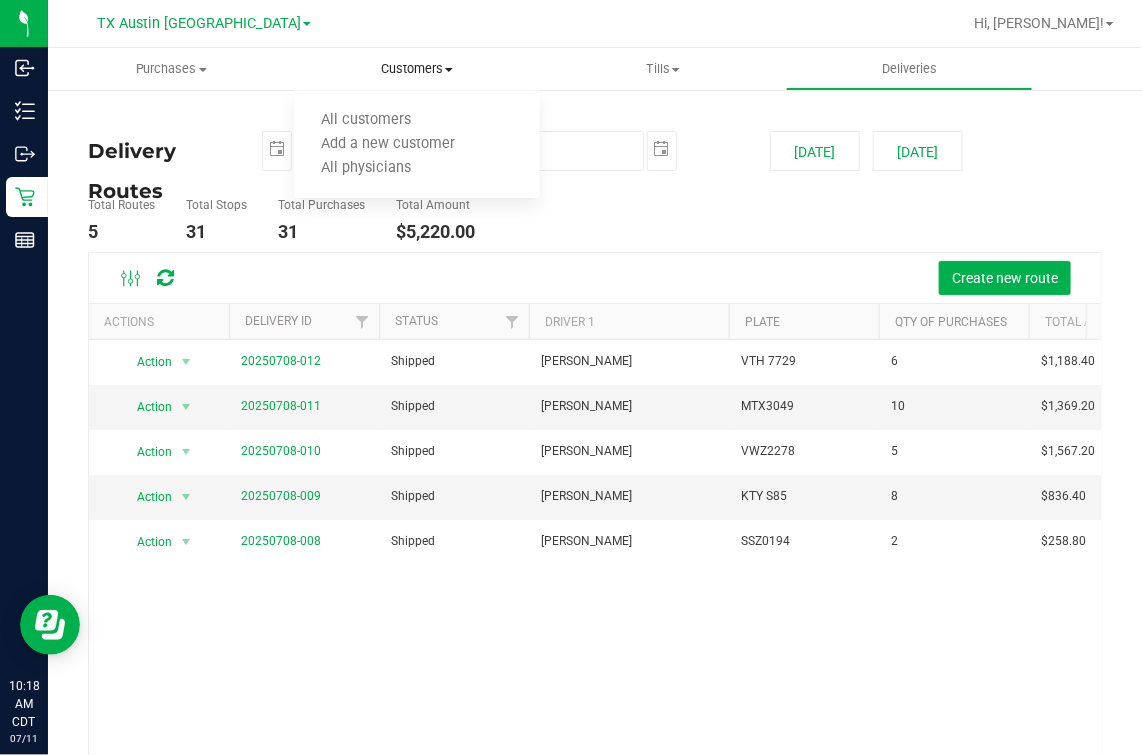 click on "Customers" at bounding box center (417, 69) 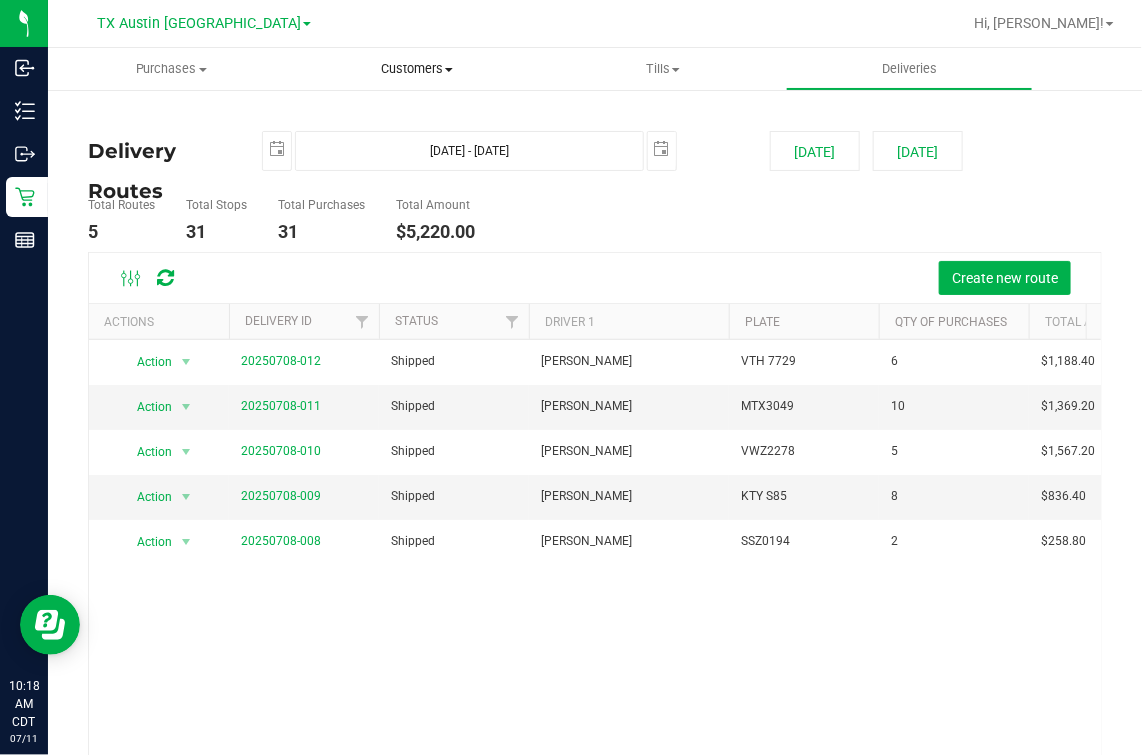 click on "Customers" at bounding box center (417, 69) 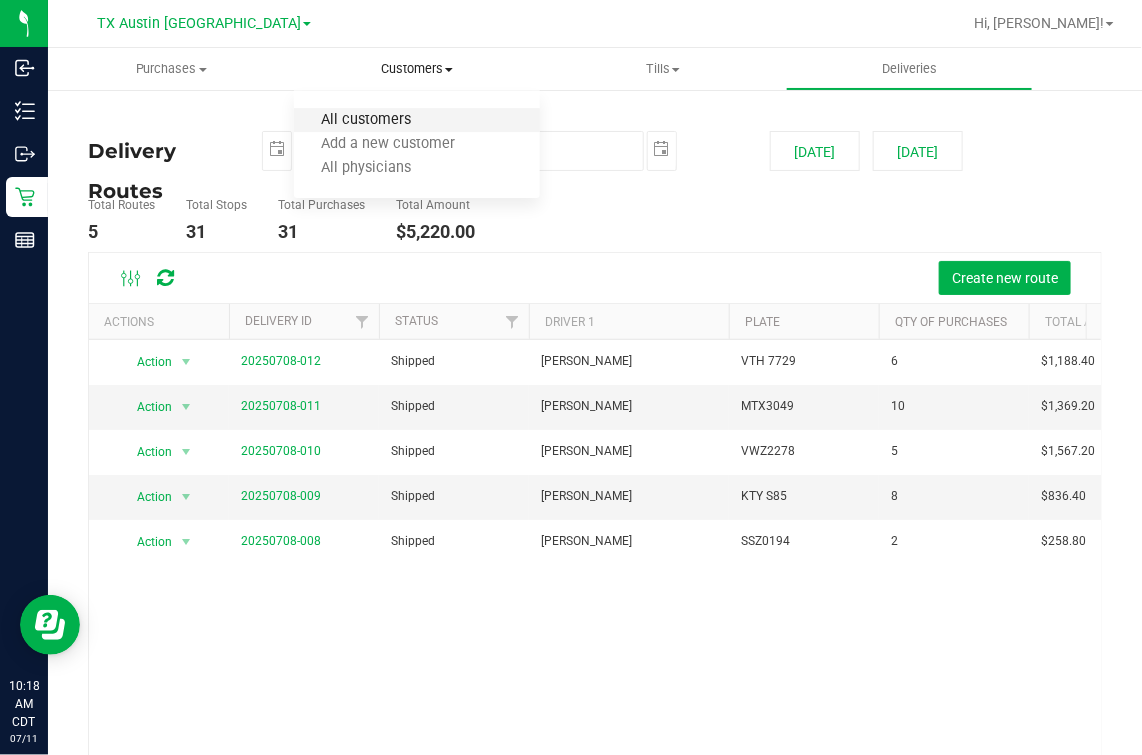 click on "All customers" at bounding box center [366, 120] 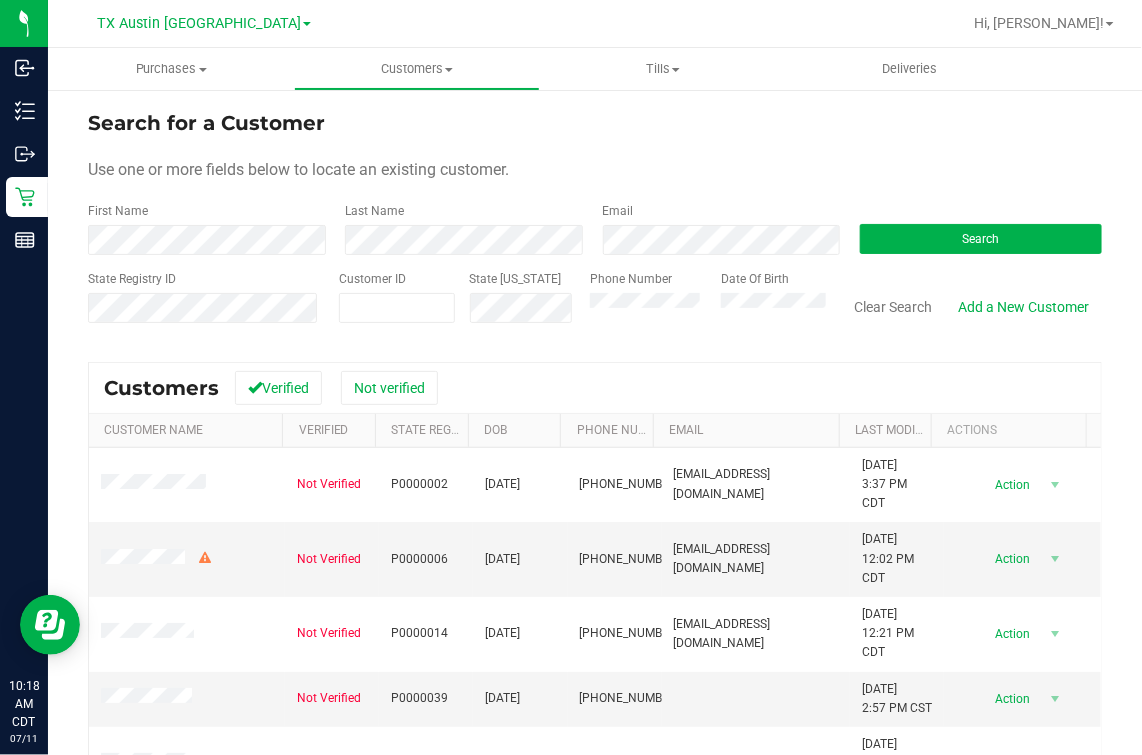drag, startPoint x: 998, startPoint y: 197, endPoint x: 995, endPoint y: 210, distance: 13.341664 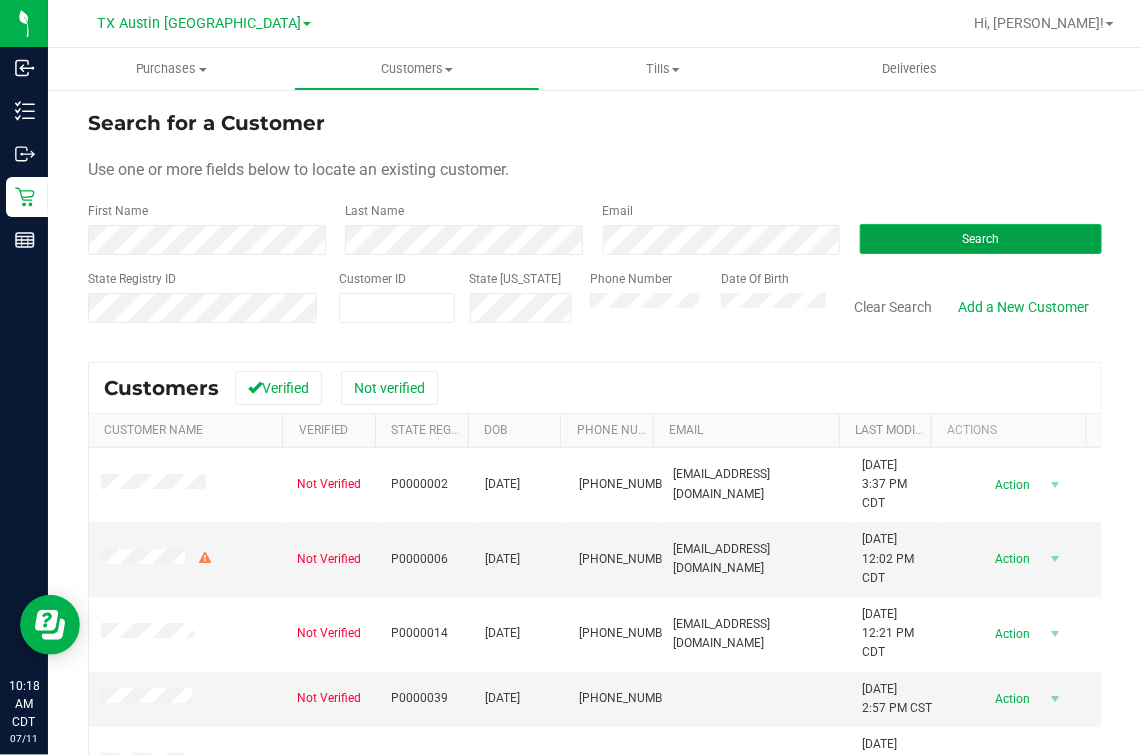 click on "Search" at bounding box center (980, 239) 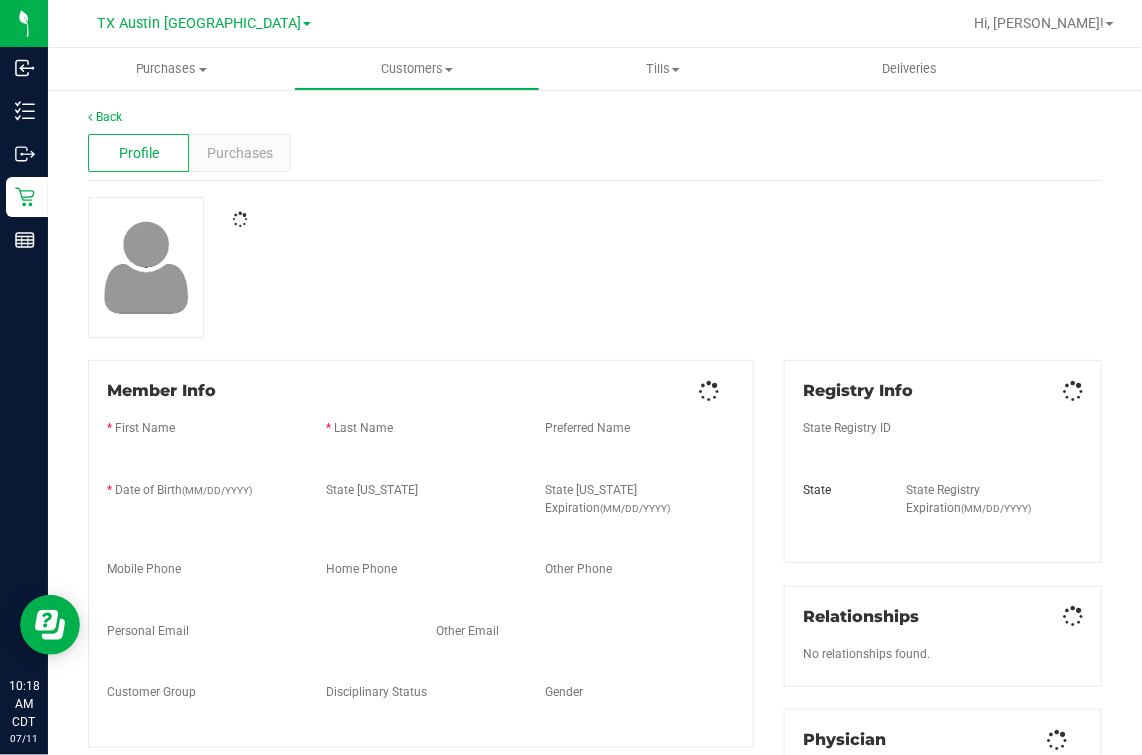 click on "Back
Profile
Purchases
Member Info
*
First Name
*
Last Name
Preferred Name
*
Date of Birth" at bounding box center (595, 765) 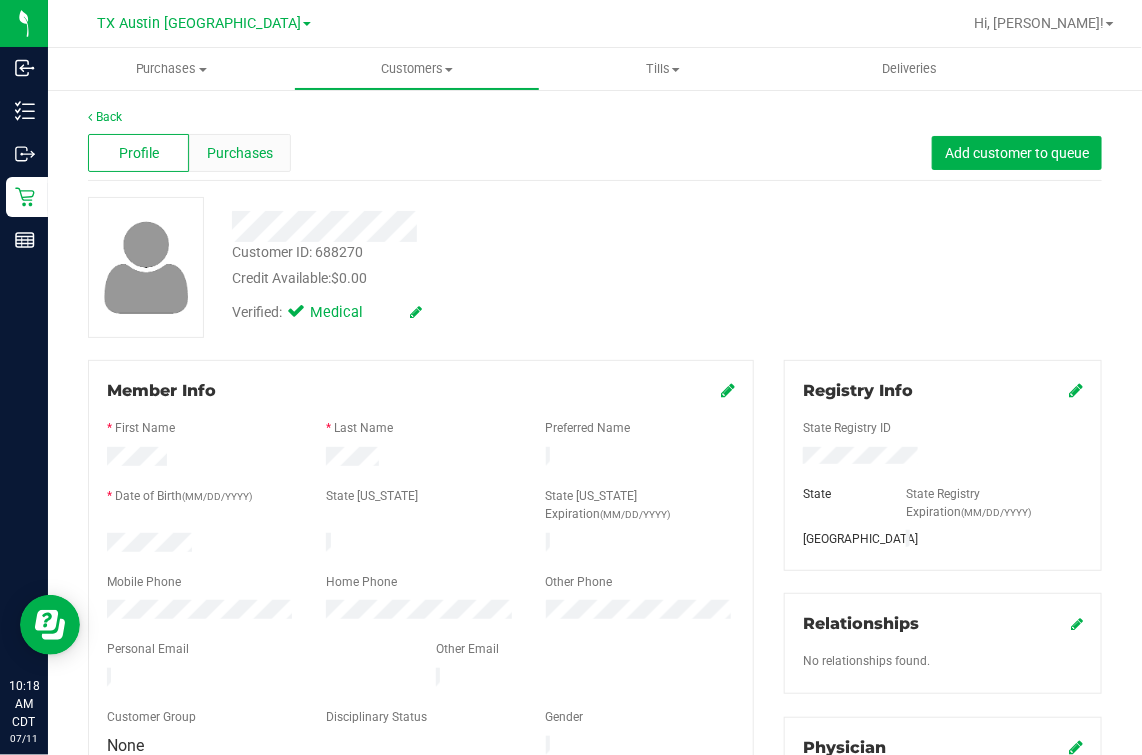 click on "Purchases" at bounding box center [239, 153] 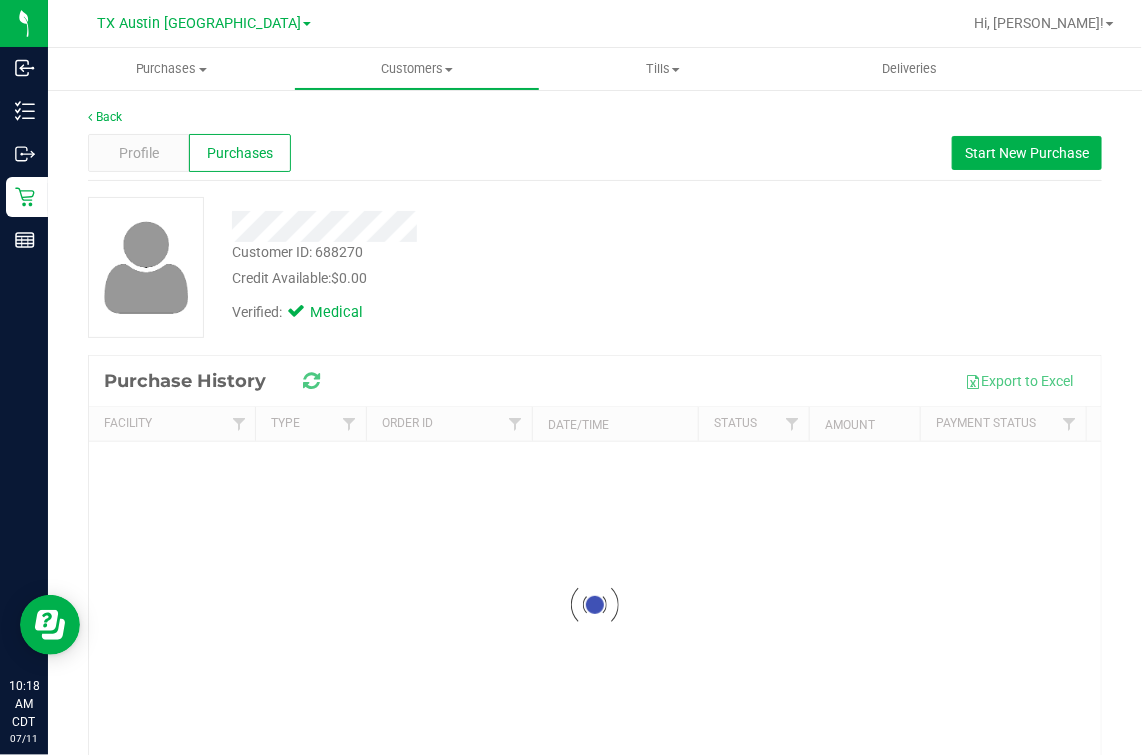 click on "Profile
Purchases
Start New Purchase" at bounding box center (595, 153) 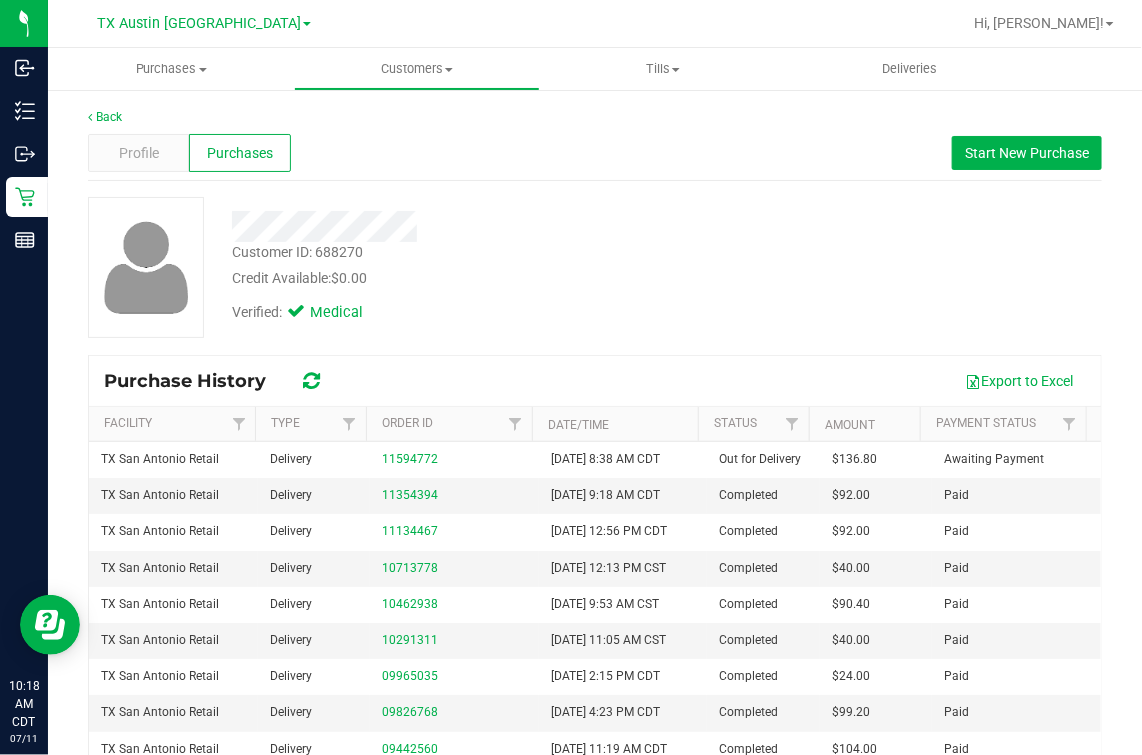 click at bounding box center (478, 226) 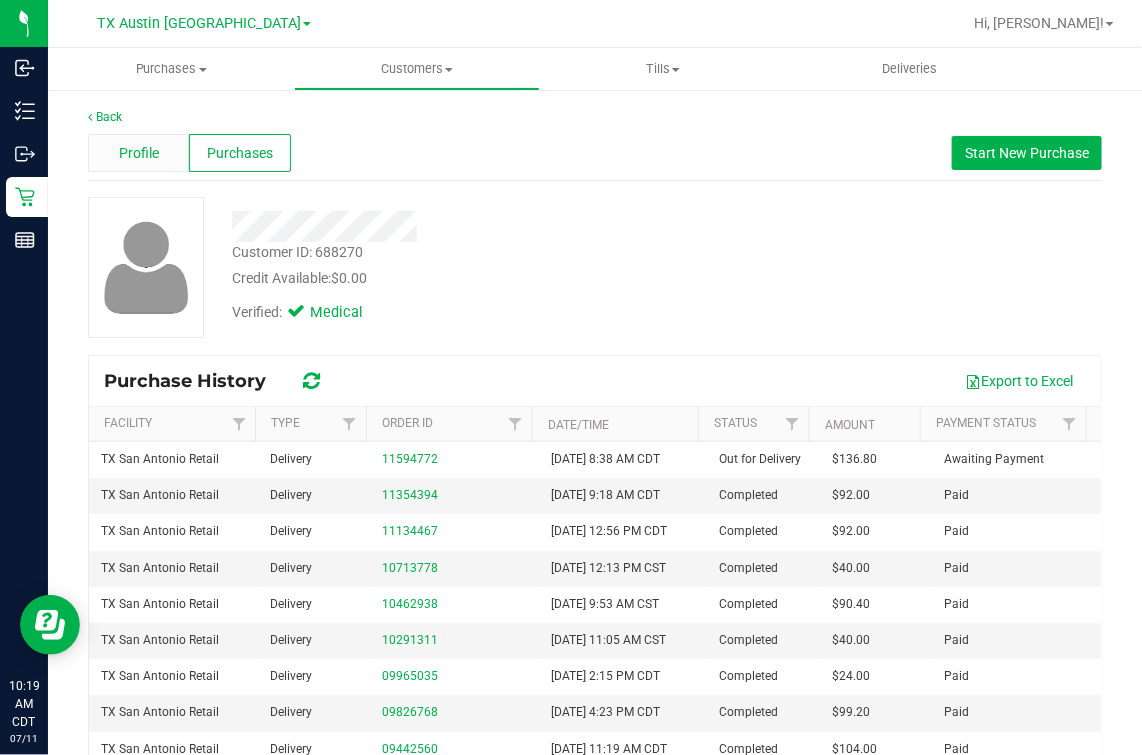click on "Profile" at bounding box center (138, 153) 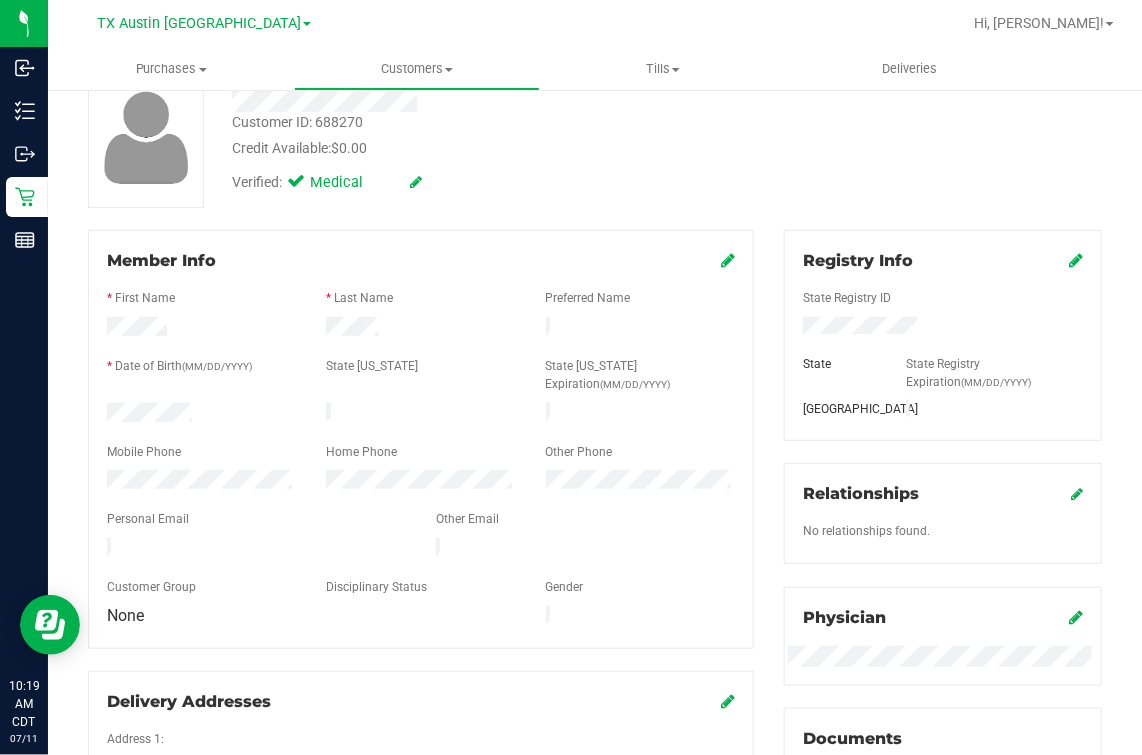 scroll, scrollTop: 0, scrollLeft: 0, axis: both 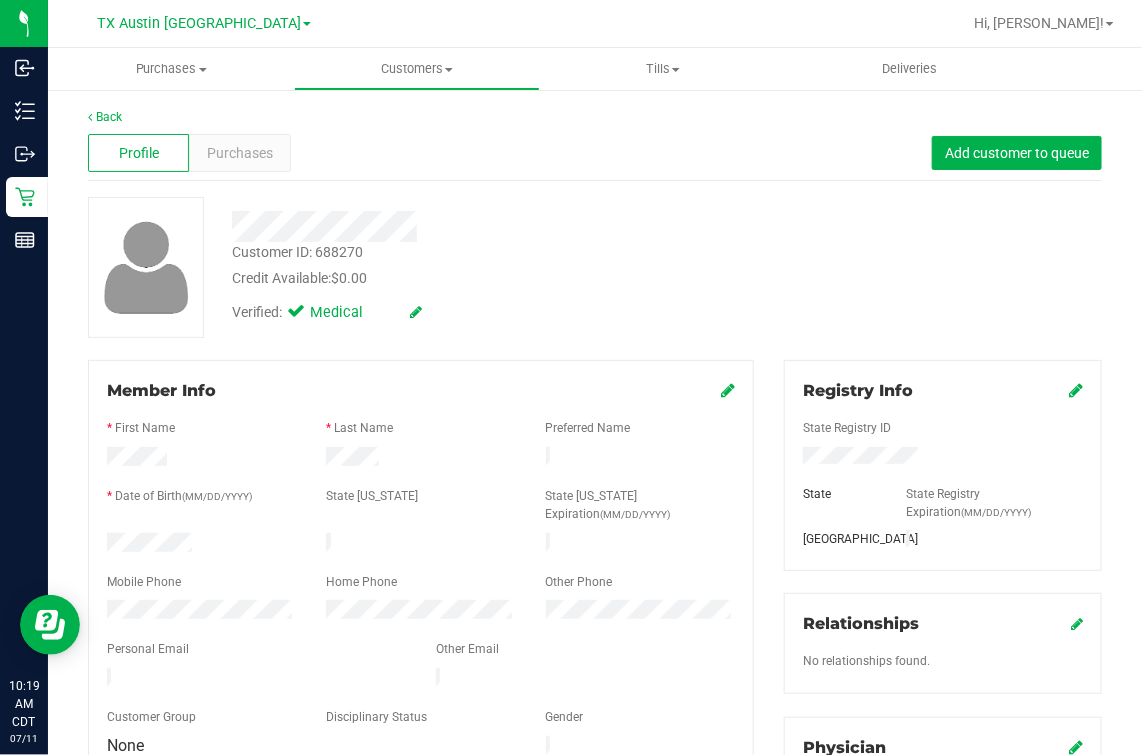 click on "Profile
Purchases
Add customer to queue" at bounding box center (595, 153) 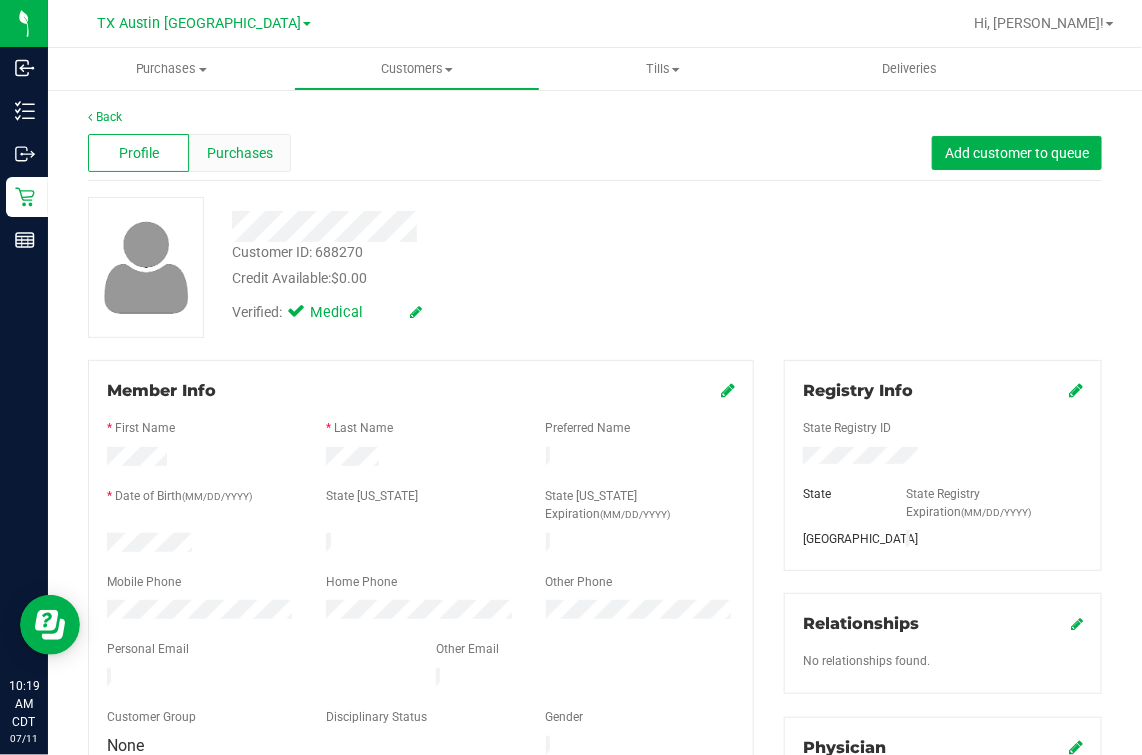 click on "Purchases" at bounding box center [240, 153] 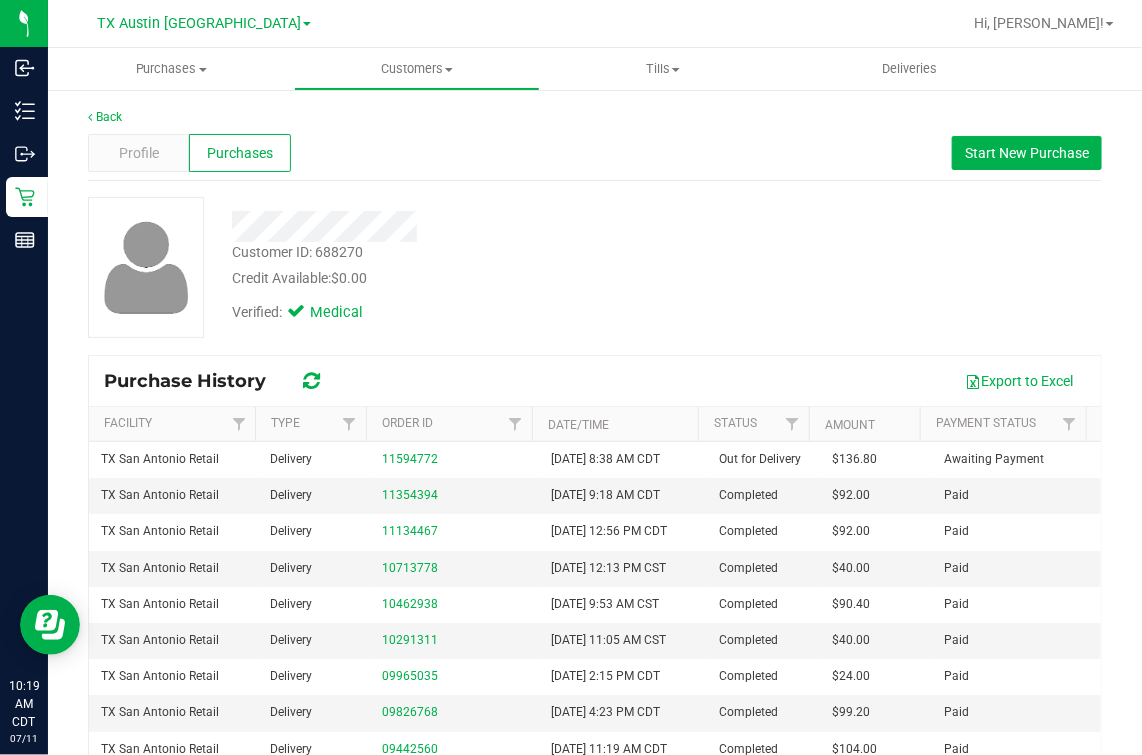 drag, startPoint x: 722, startPoint y: 299, endPoint x: 696, endPoint y: 313, distance: 29.529646 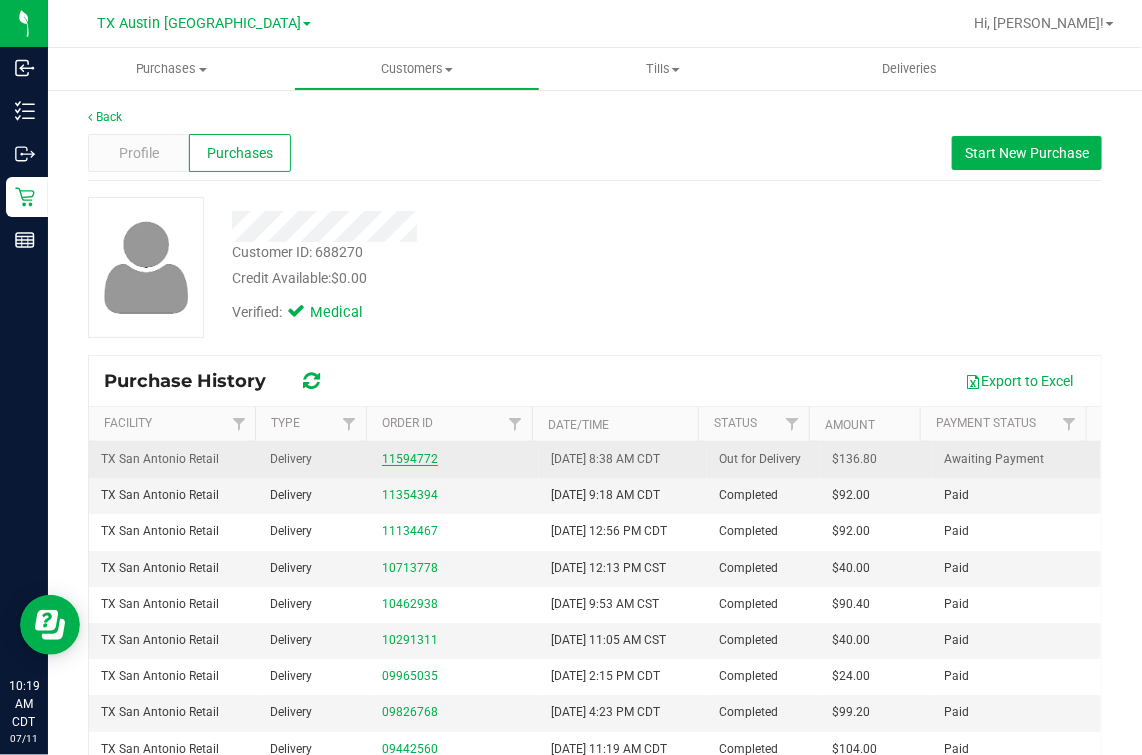 click on "11594772" at bounding box center [410, 459] 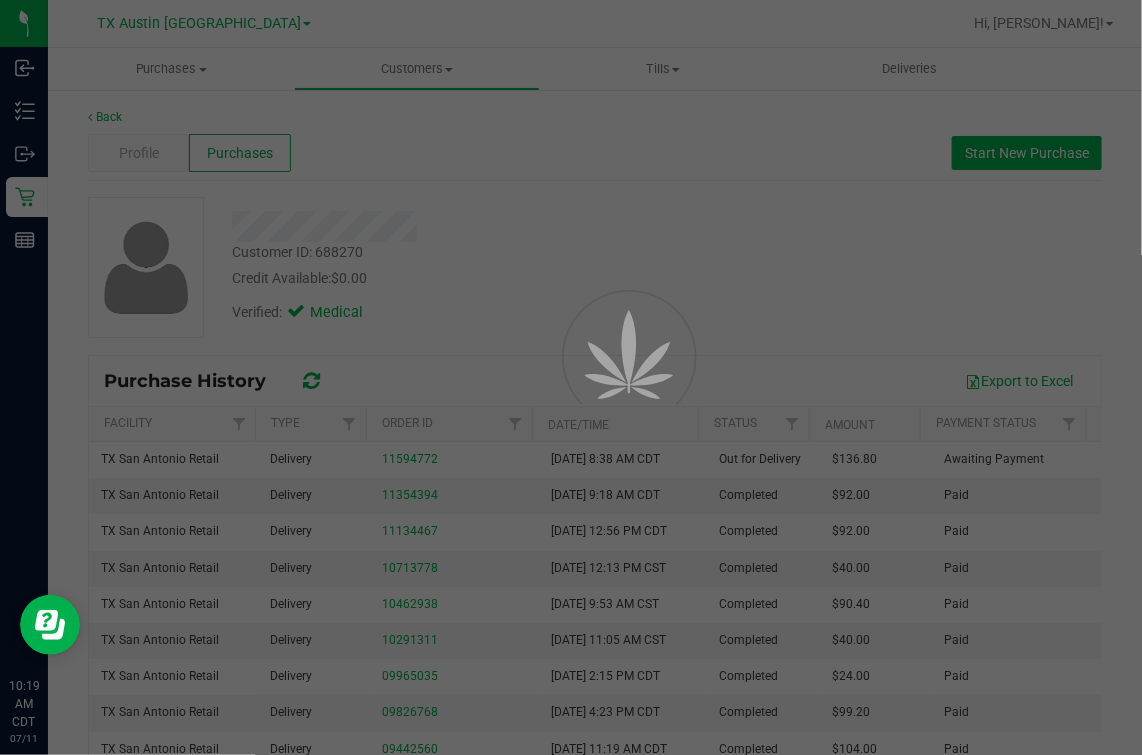 click at bounding box center (571, 377) 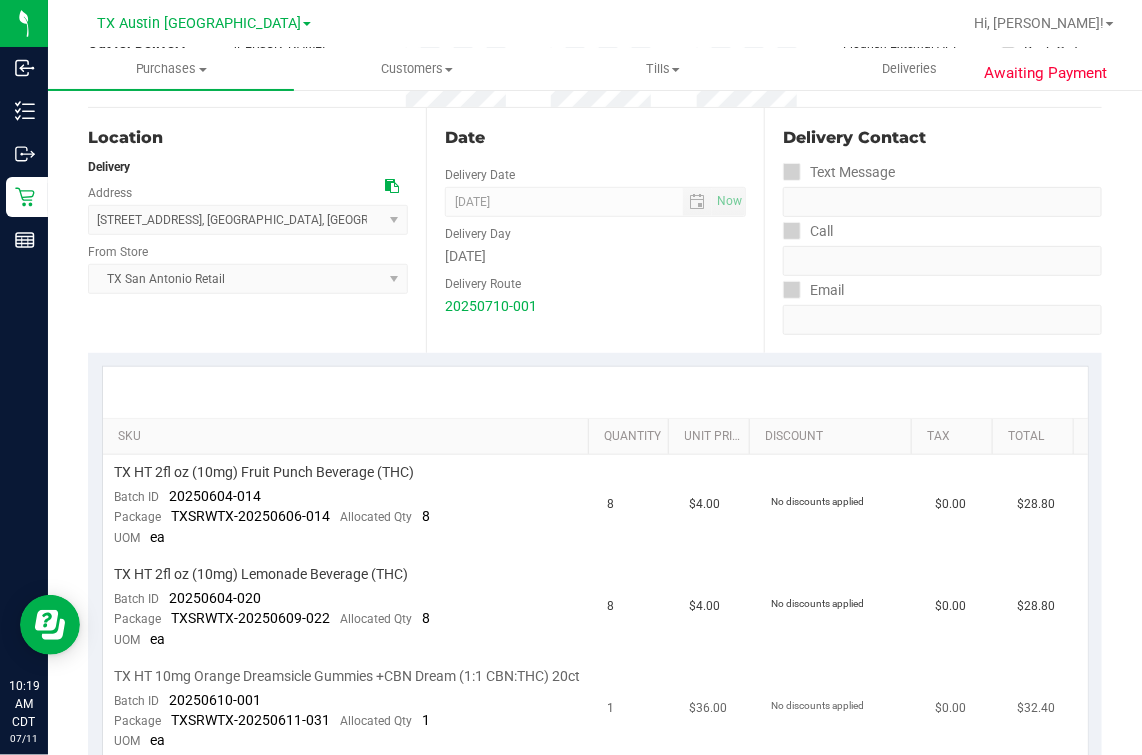 scroll, scrollTop: 0, scrollLeft: 0, axis: both 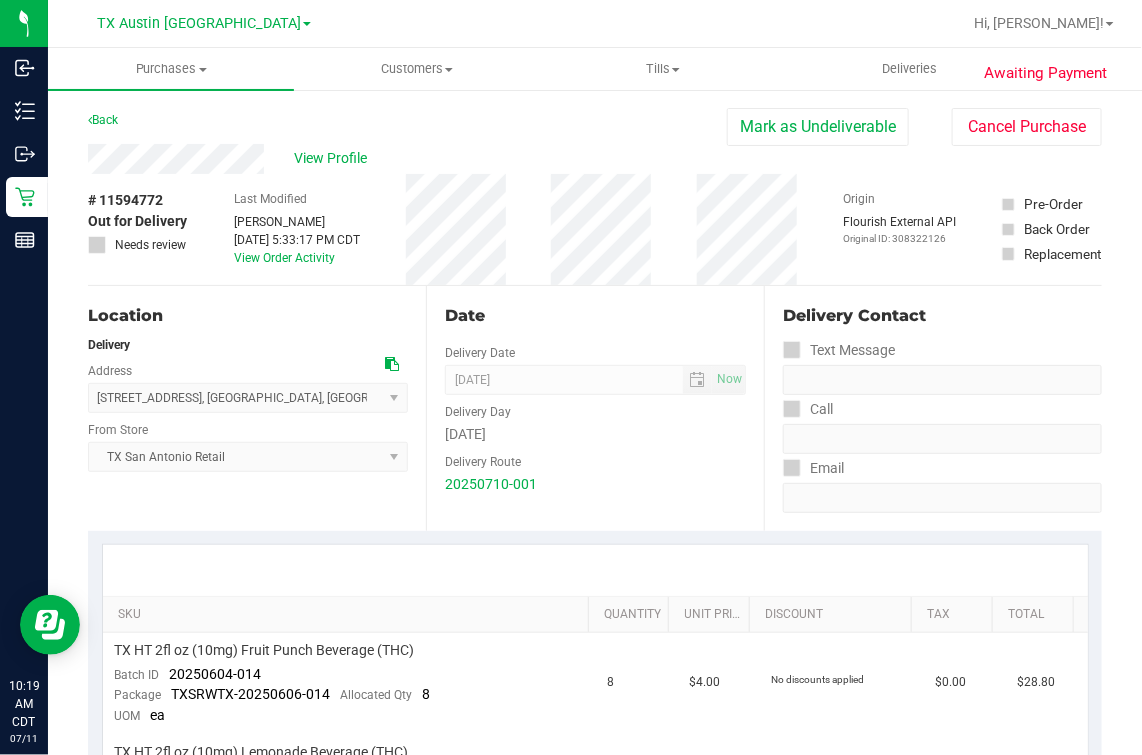 drag, startPoint x: 290, startPoint y: 303, endPoint x: 318, endPoint y: 299, distance: 28.284271 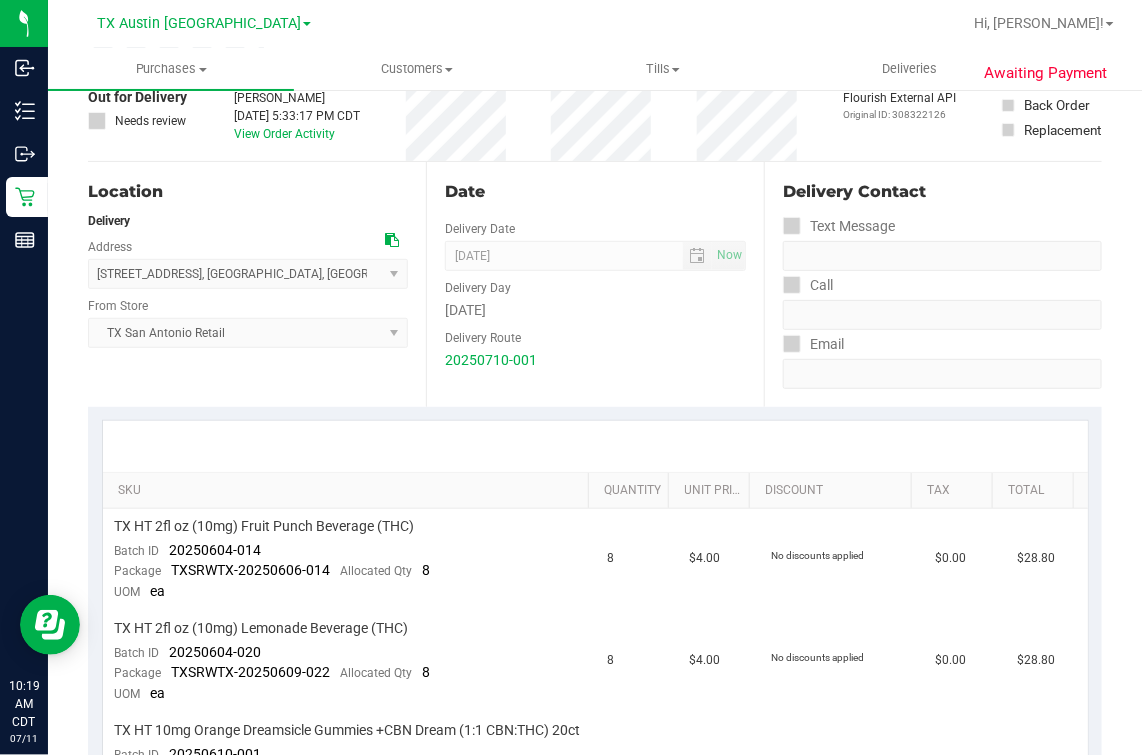 scroll, scrollTop: 0, scrollLeft: 0, axis: both 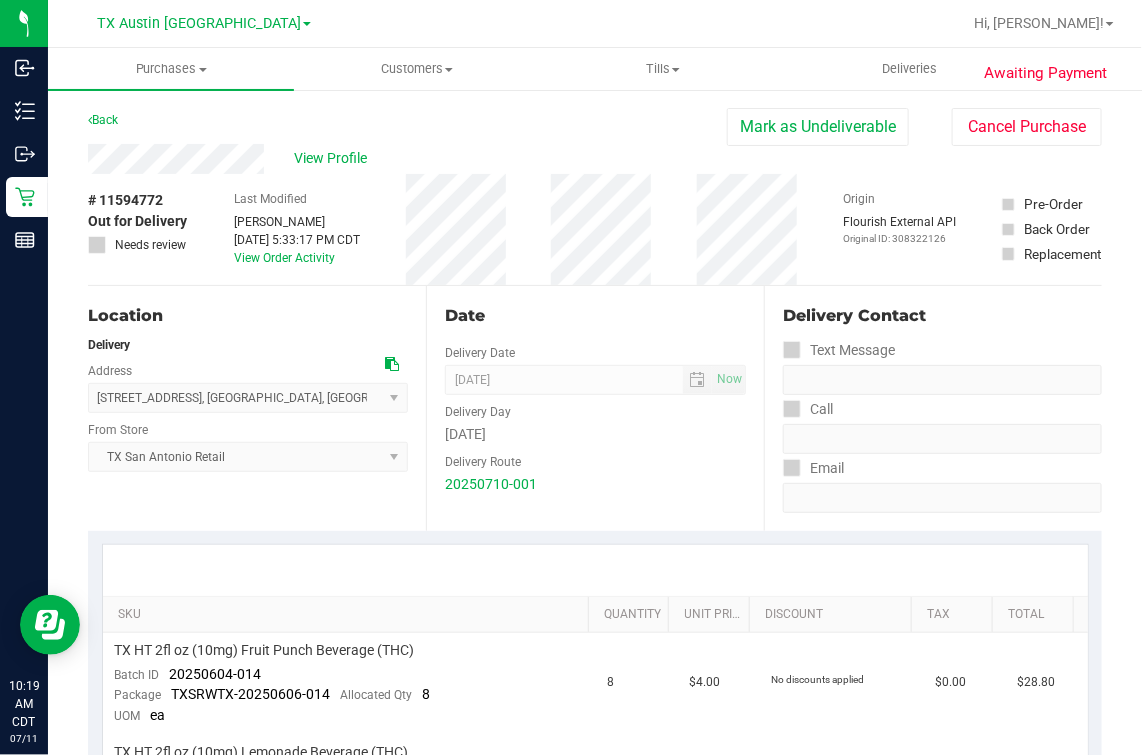 click on "Location" at bounding box center (248, 316) 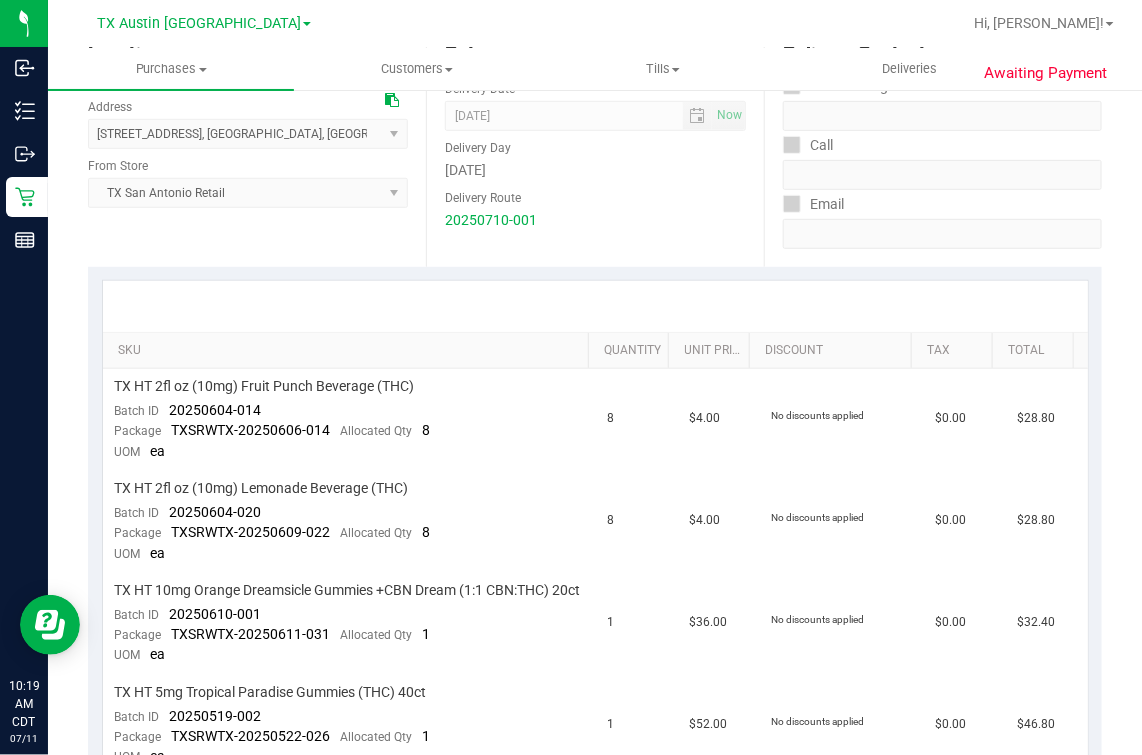 scroll, scrollTop: 0, scrollLeft: 0, axis: both 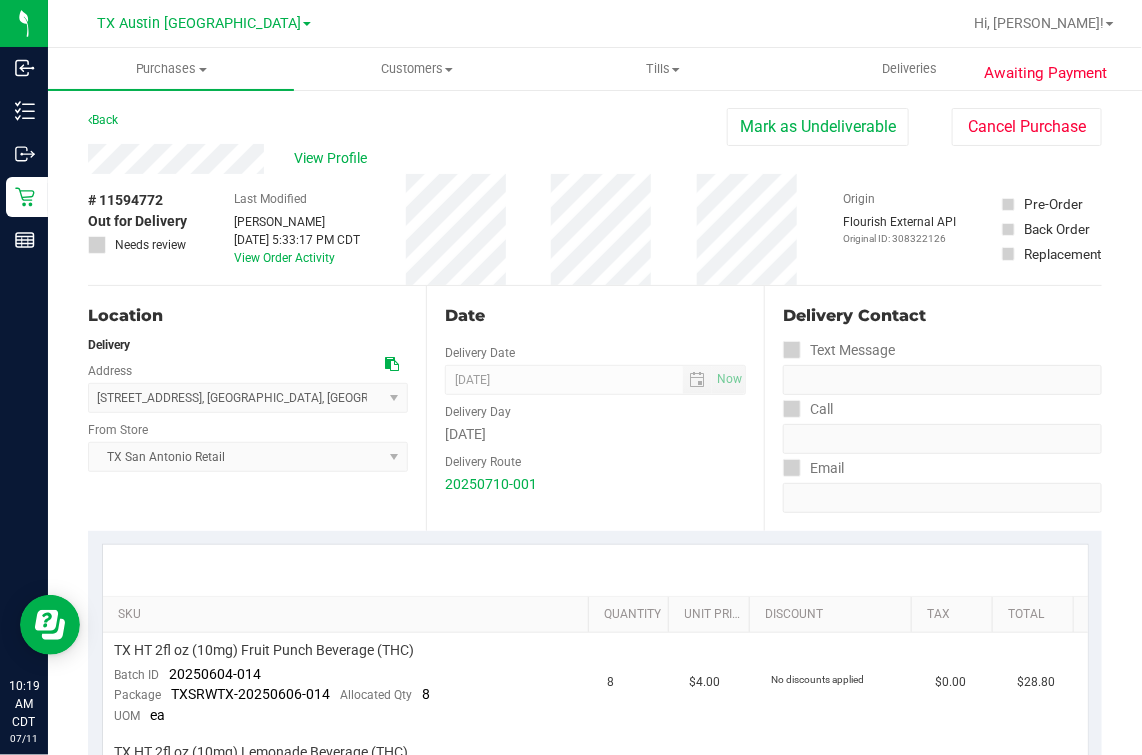 click on "Last Modified
[PERSON_NAME]
[DATE] 5:33:17 PM CDT
View Order Activity" at bounding box center [297, 229] 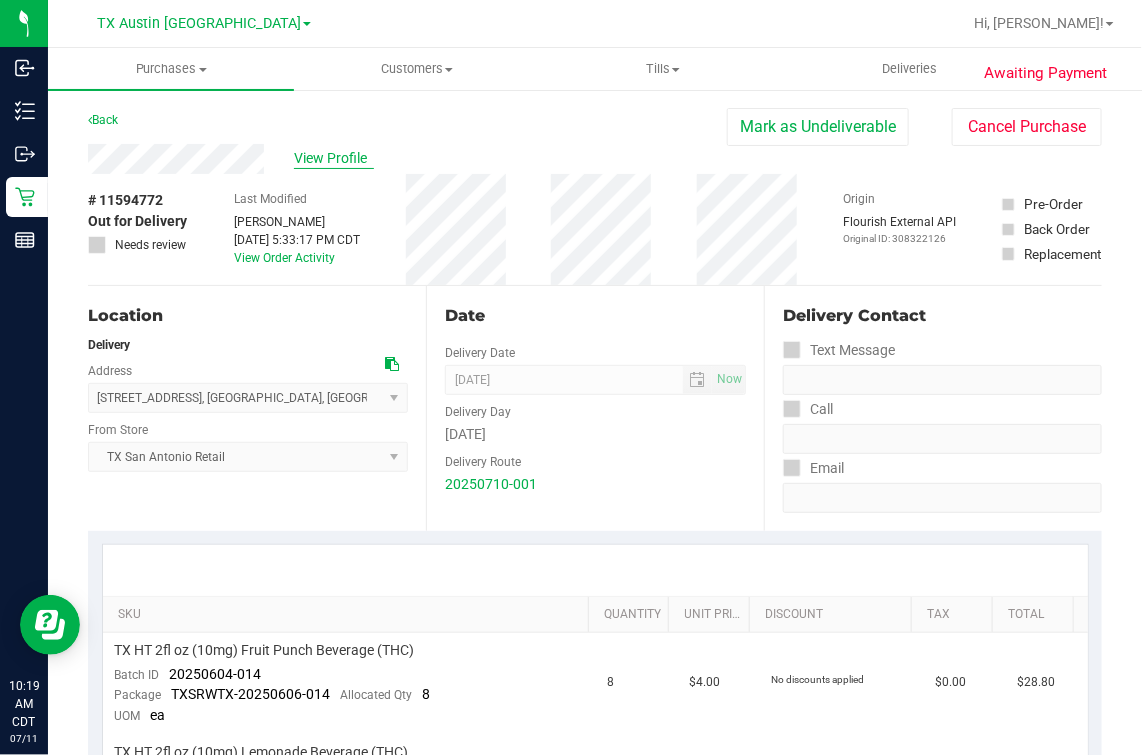 click on "View Profile" at bounding box center (334, 158) 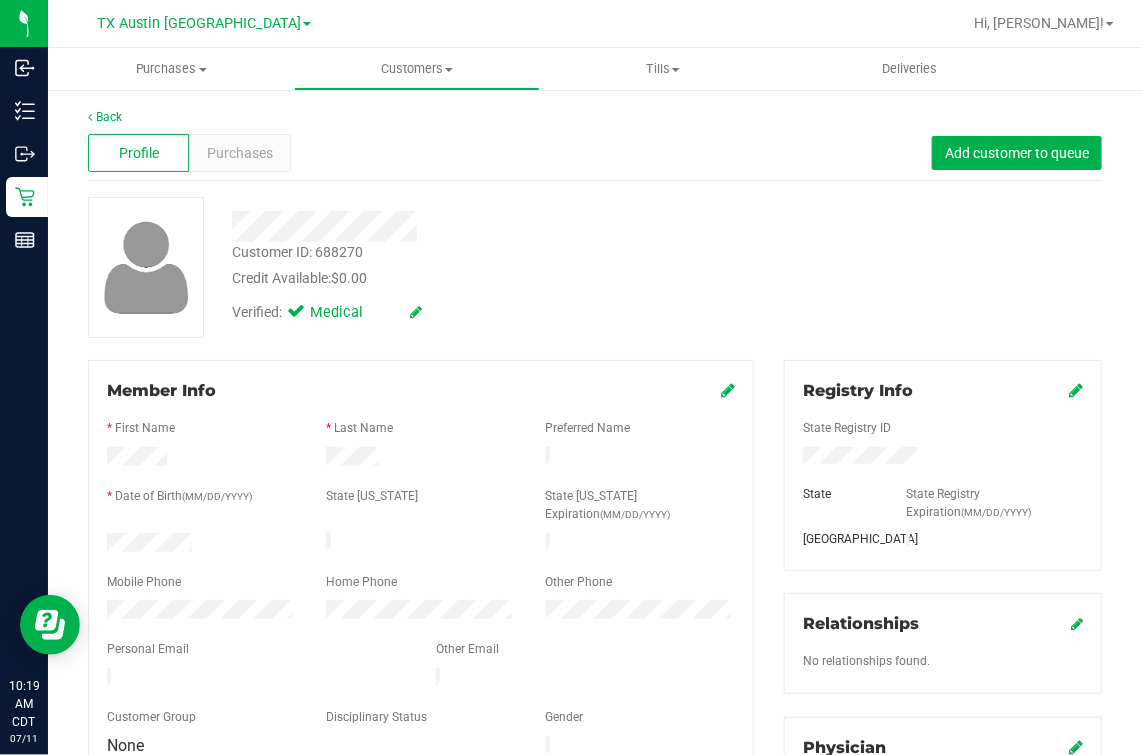click at bounding box center (421, 411) 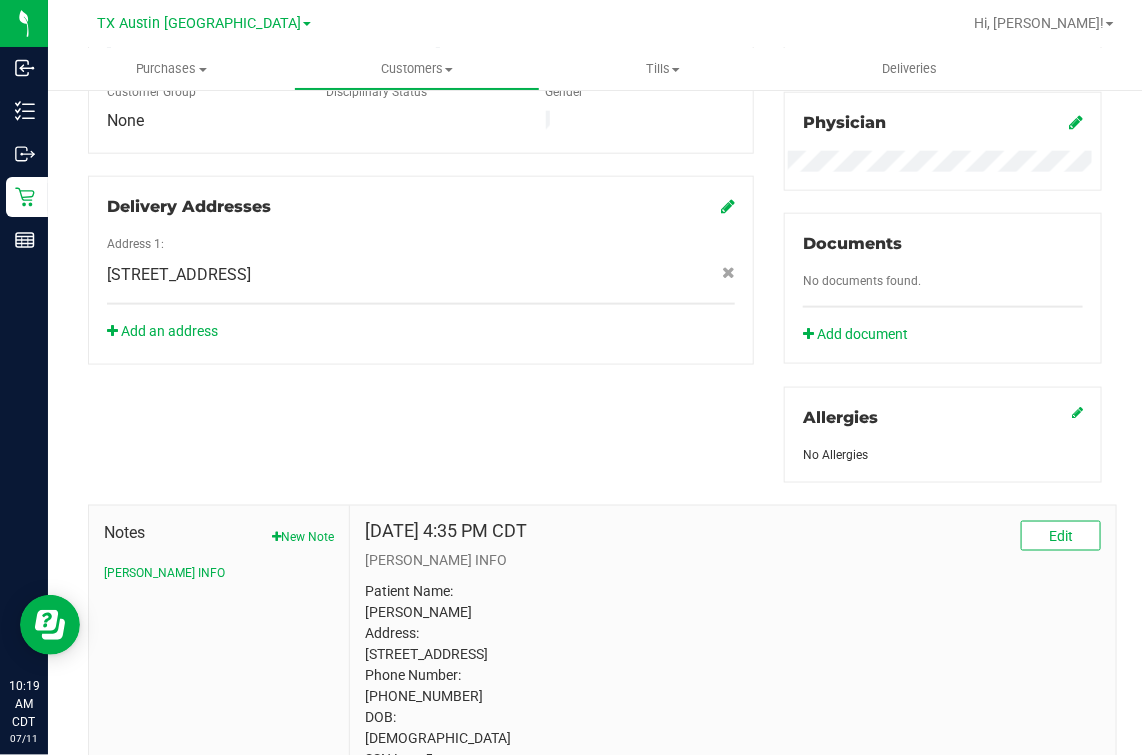 scroll, scrollTop: 760, scrollLeft: 0, axis: vertical 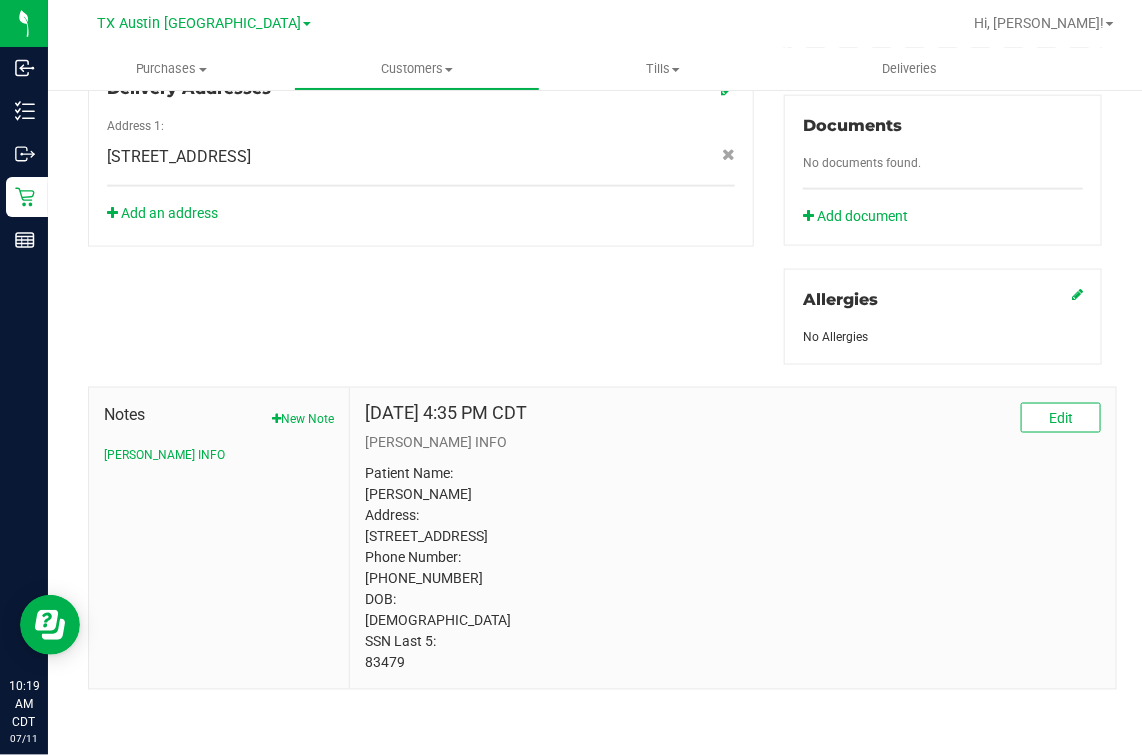 click on "Notes
New Note
[PERSON_NAME] INFO" at bounding box center [219, 538] 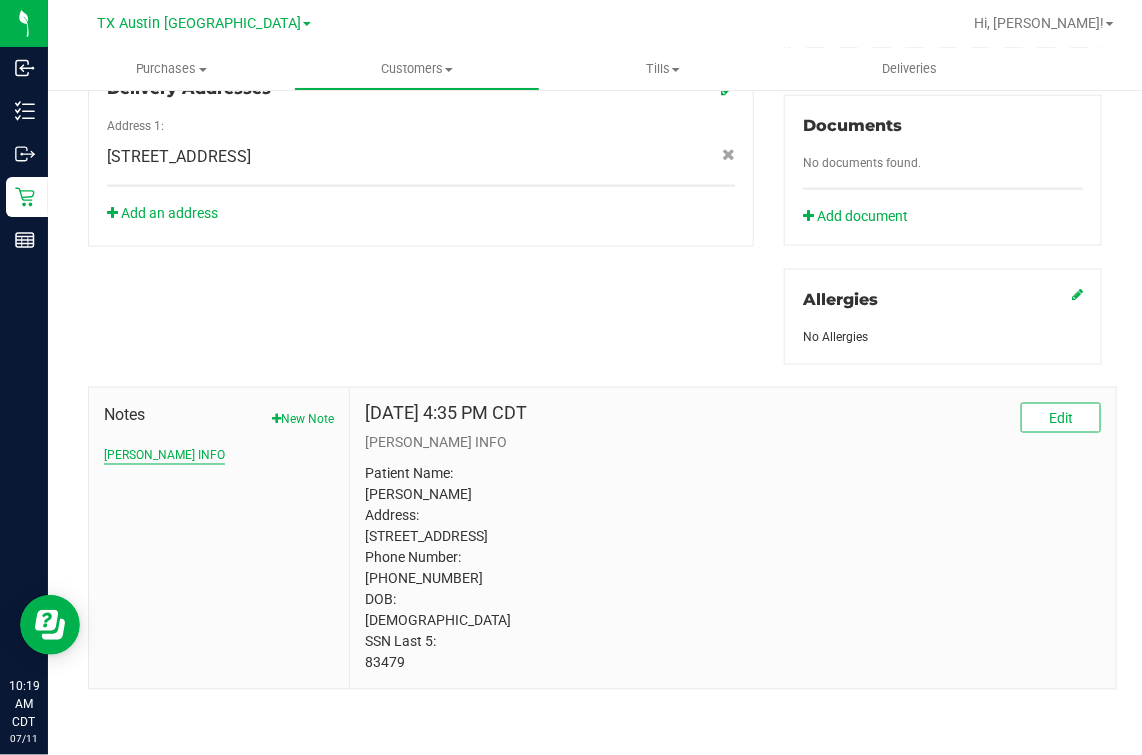 click on "[PERSON_NAME] INFO" at bounding box center (164, 456) 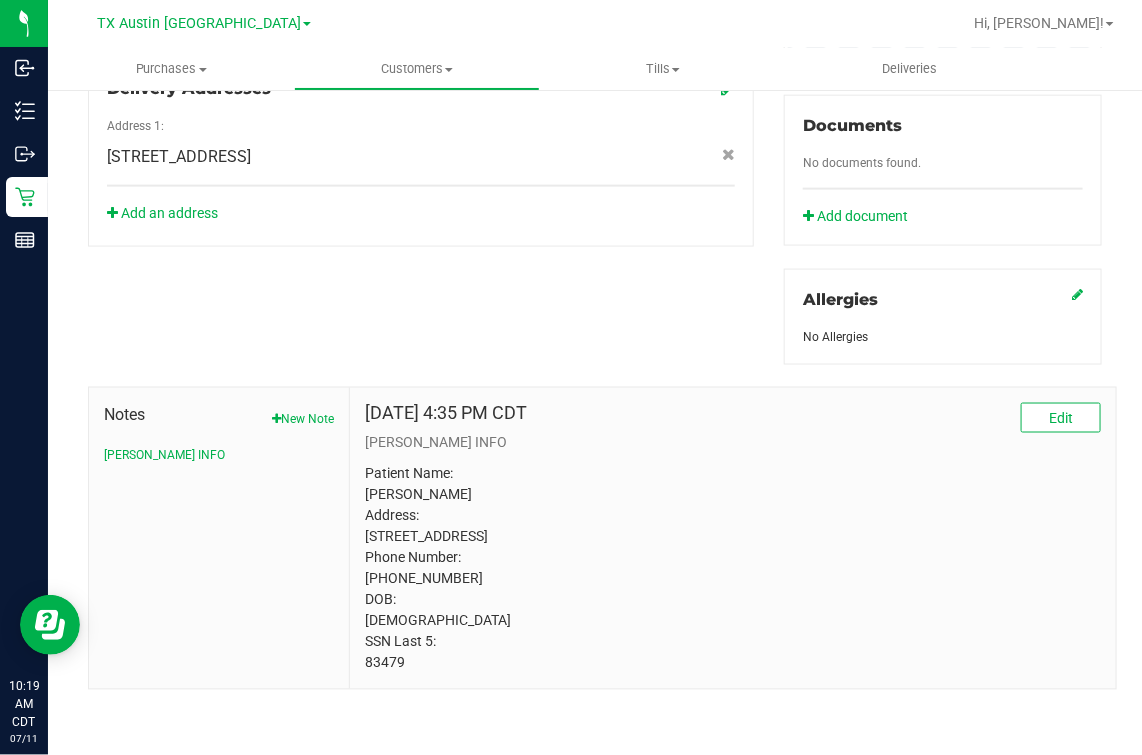click on "Member Info
*
First Name
*
Last Name
Preferred Name
*
Date of Birth
(MM/DD/YYYY)
State [US_STATE]
State [US_STATE] Expiration
(MM/DD/YYYY)" at bounding box center (595, 153) 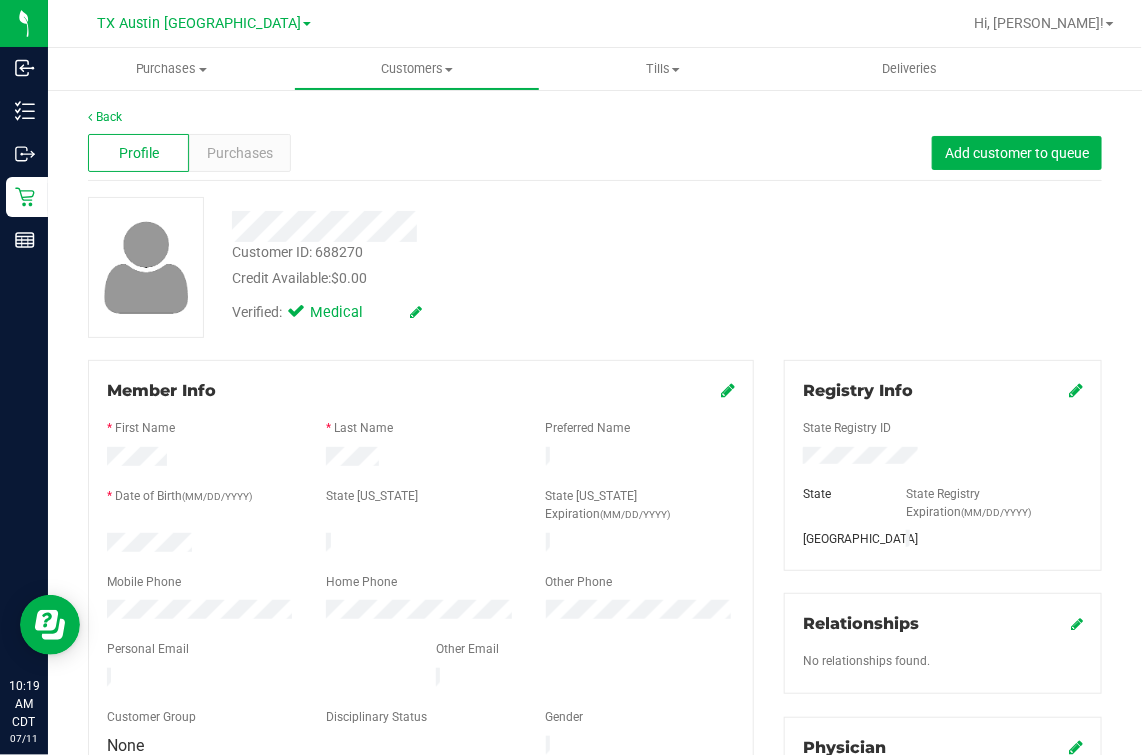 click on "Verified:
Medical" at bounding box center (478, 311) 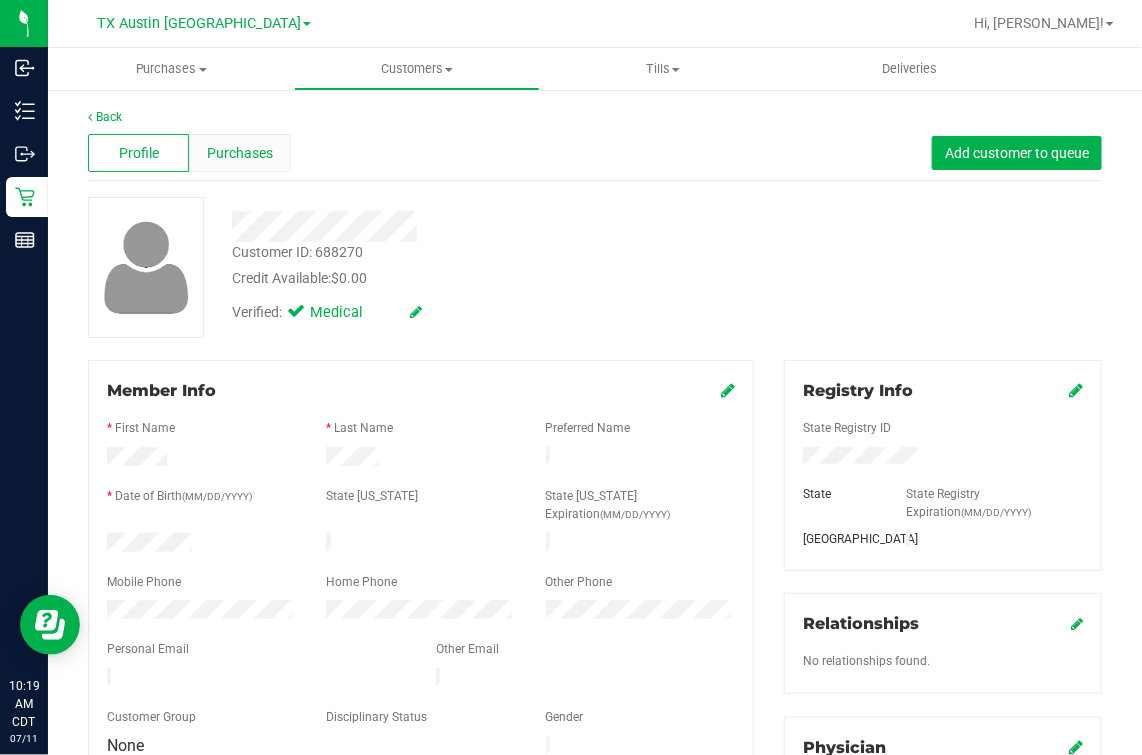 click on "Purchases" at bounding box center [240, 153] 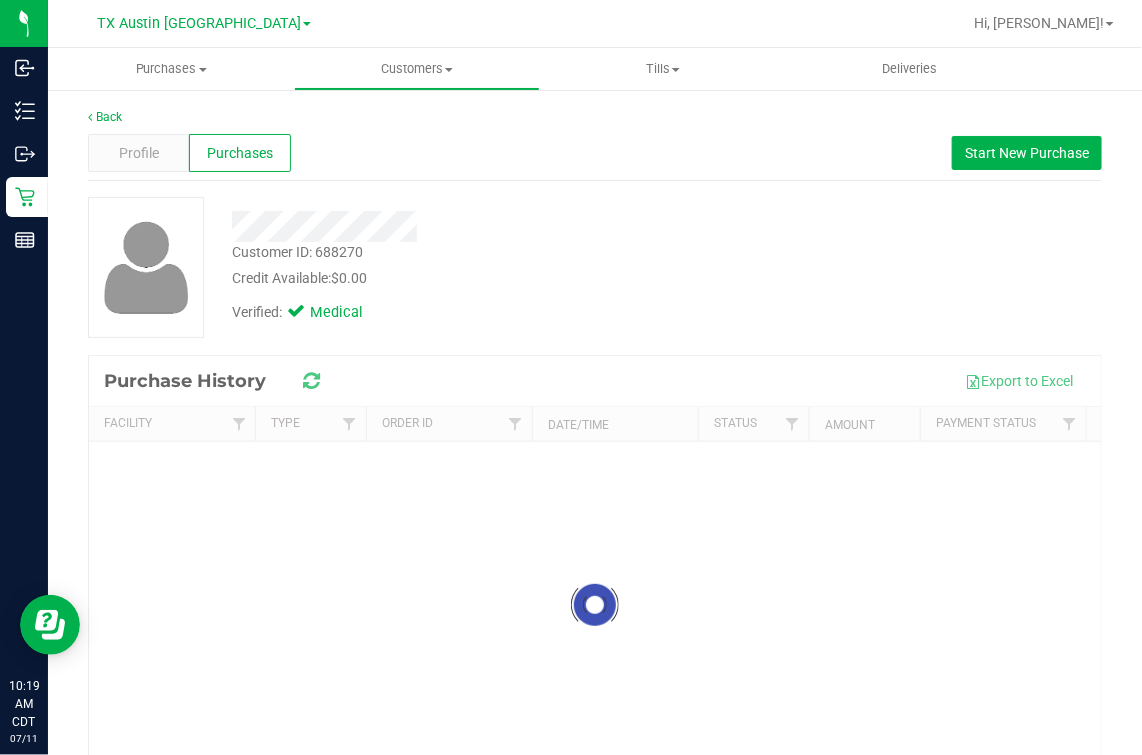 click on "Credit Available:
$0.00" at bounding box center [478, 278] 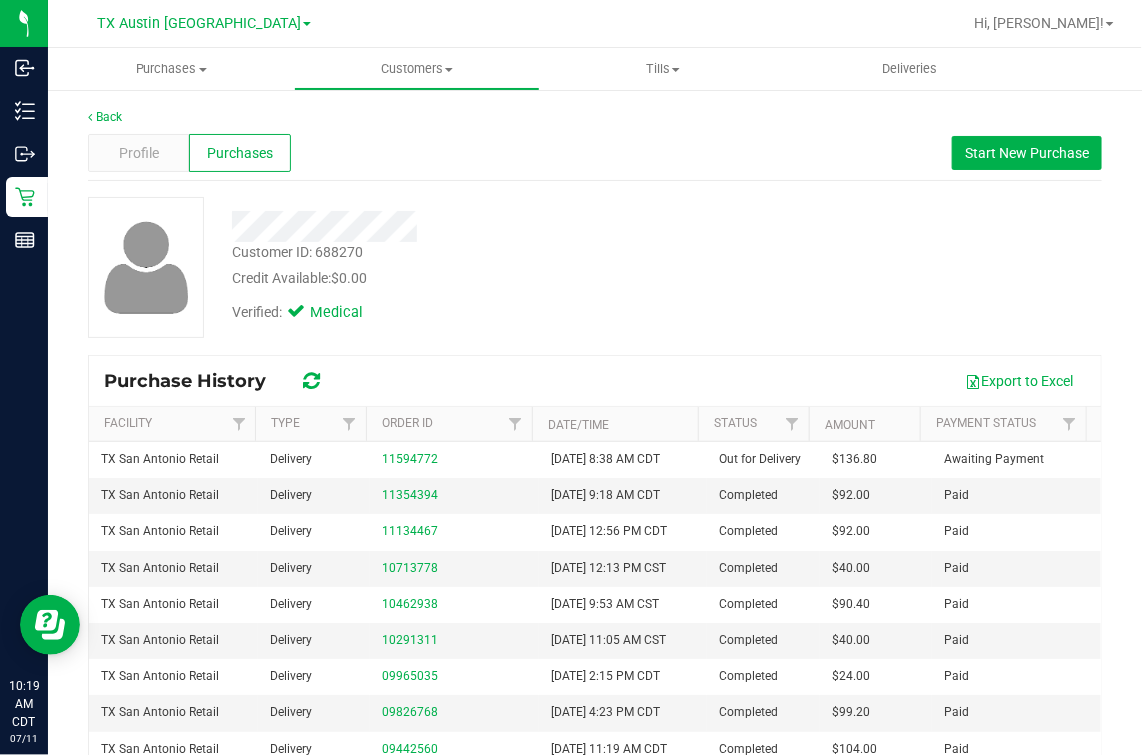 click at bounding box center [478, 226] 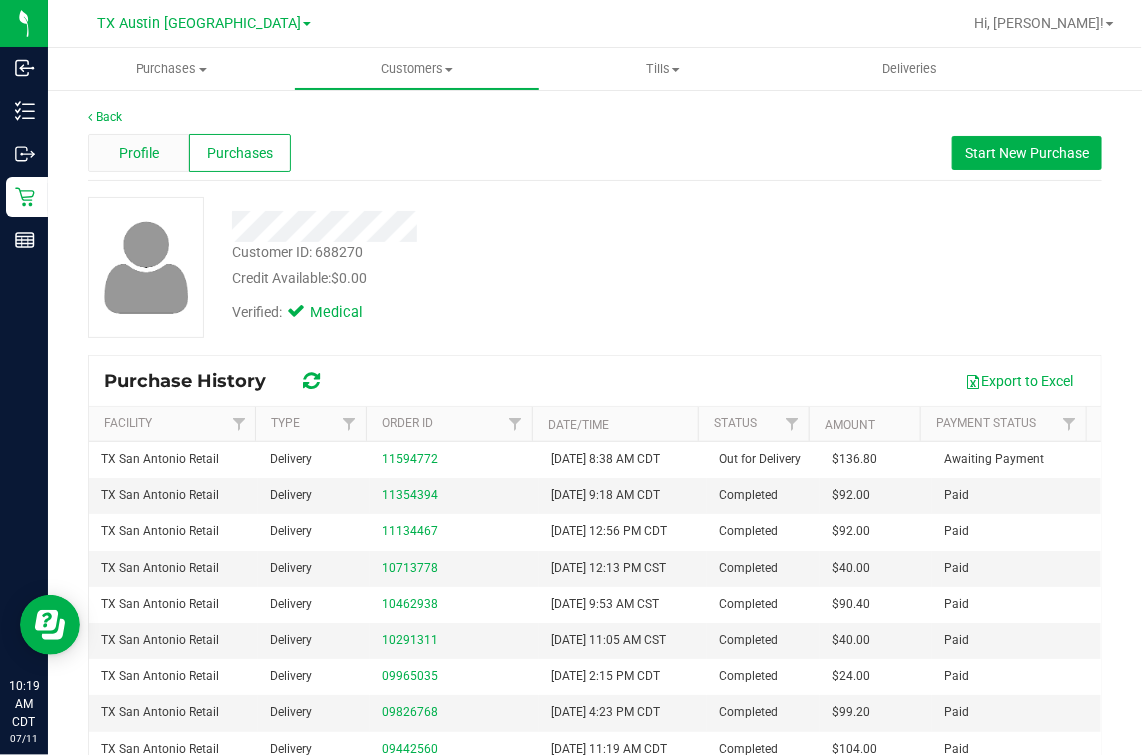 click on "Profile" at bounding box center (139, 153) 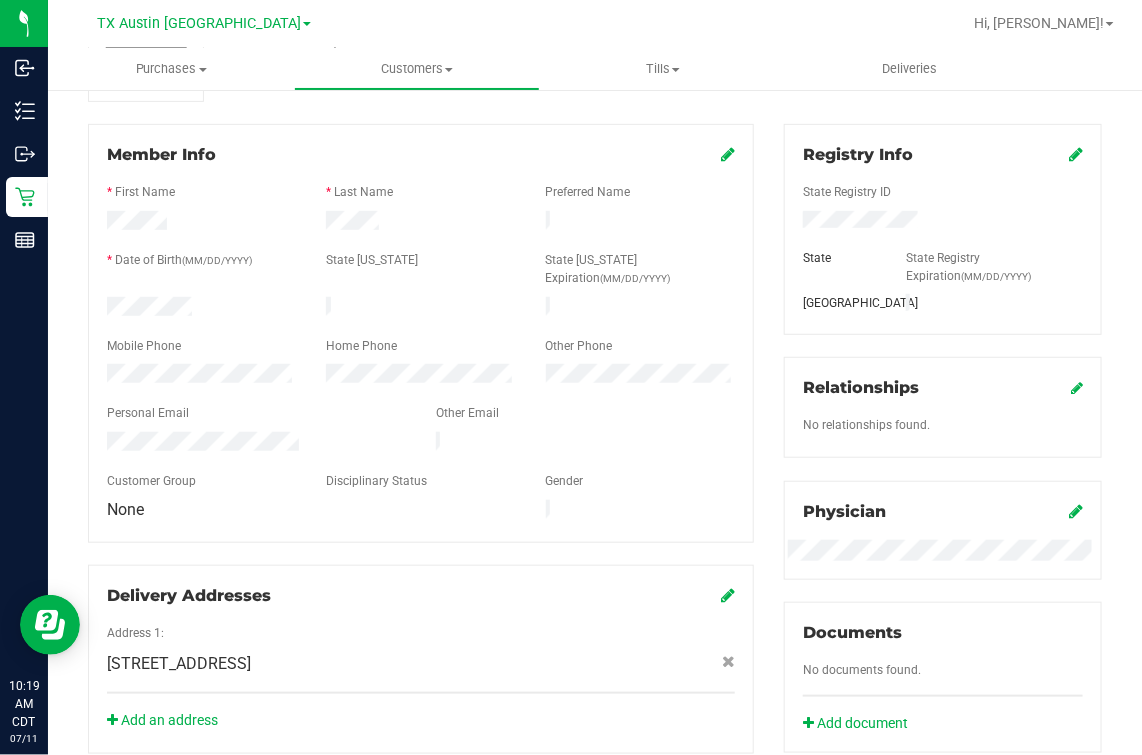 scroll, scrollTop: 0, scrollLeft: 0, axis: both 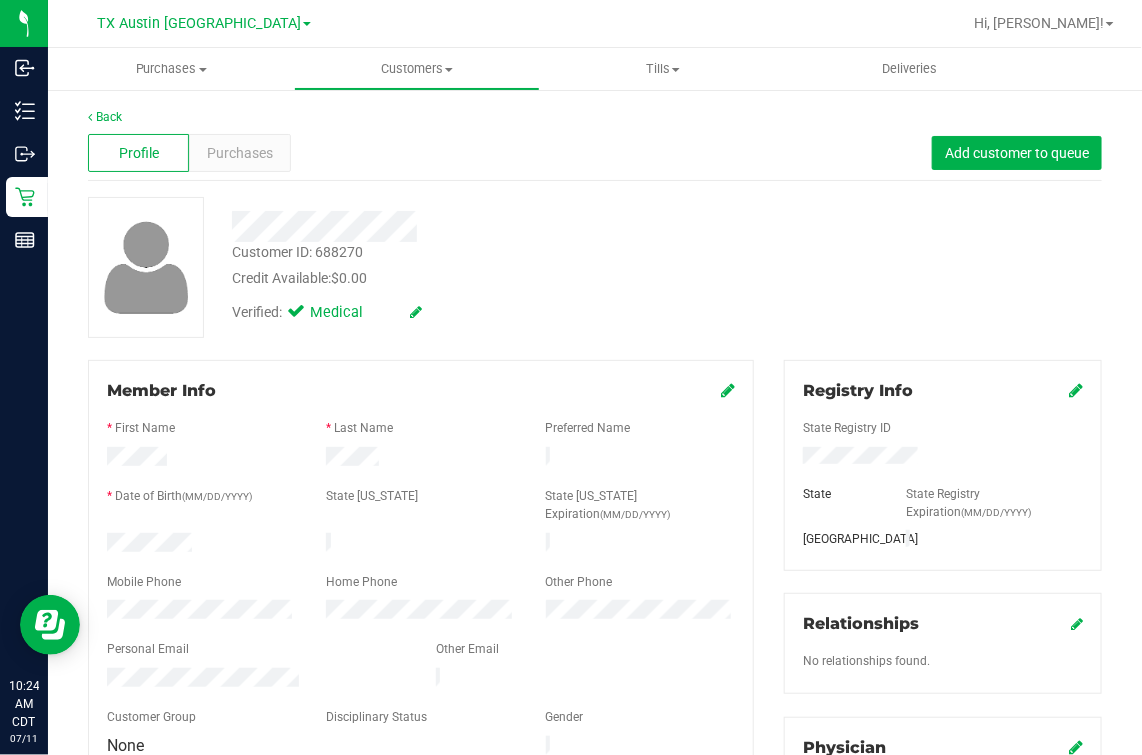 drag, startPoint x: 646, startPoint y: 255, endPoint x: 647, endPoint y: 265, distance: 10.049875 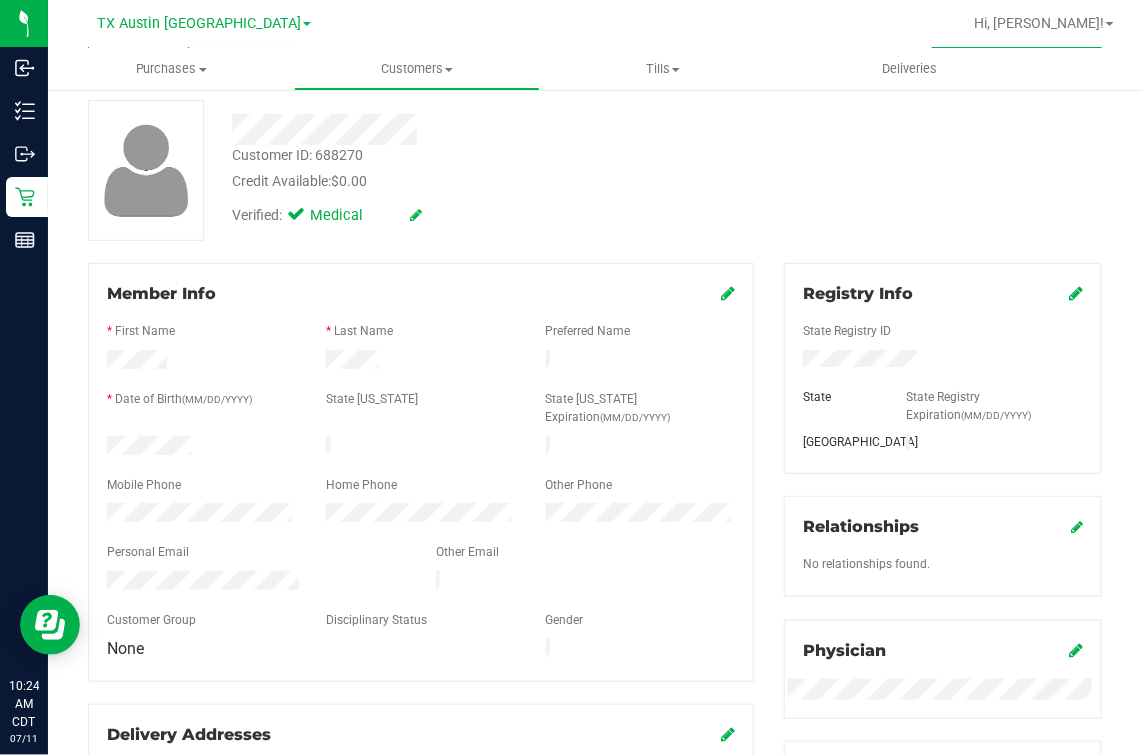 scroll, scrollTop: 0, scrollLeft: 0, axis: both 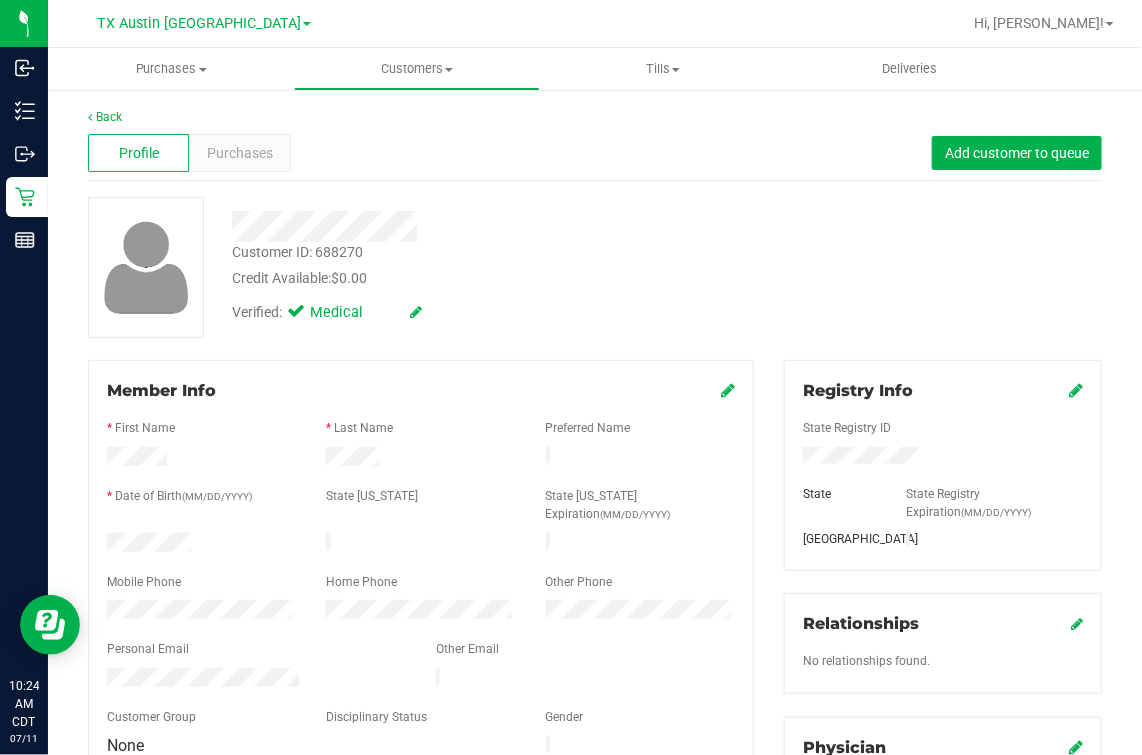 click on "Back
Profile
Purchases
Add customer to queue
Customer ID: 688270
Credit Available:
$0.00
Verified:
Medical" at bounding box center (595, 770) 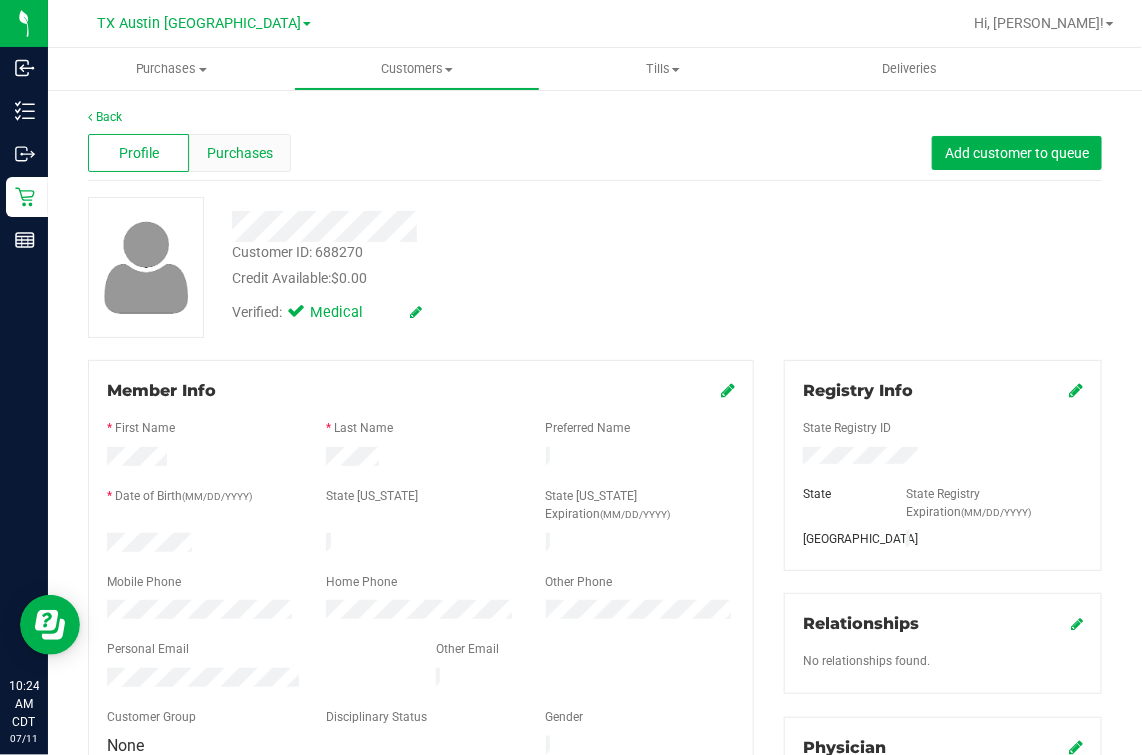 click on "Purchases" at bounding box center (239, 153) 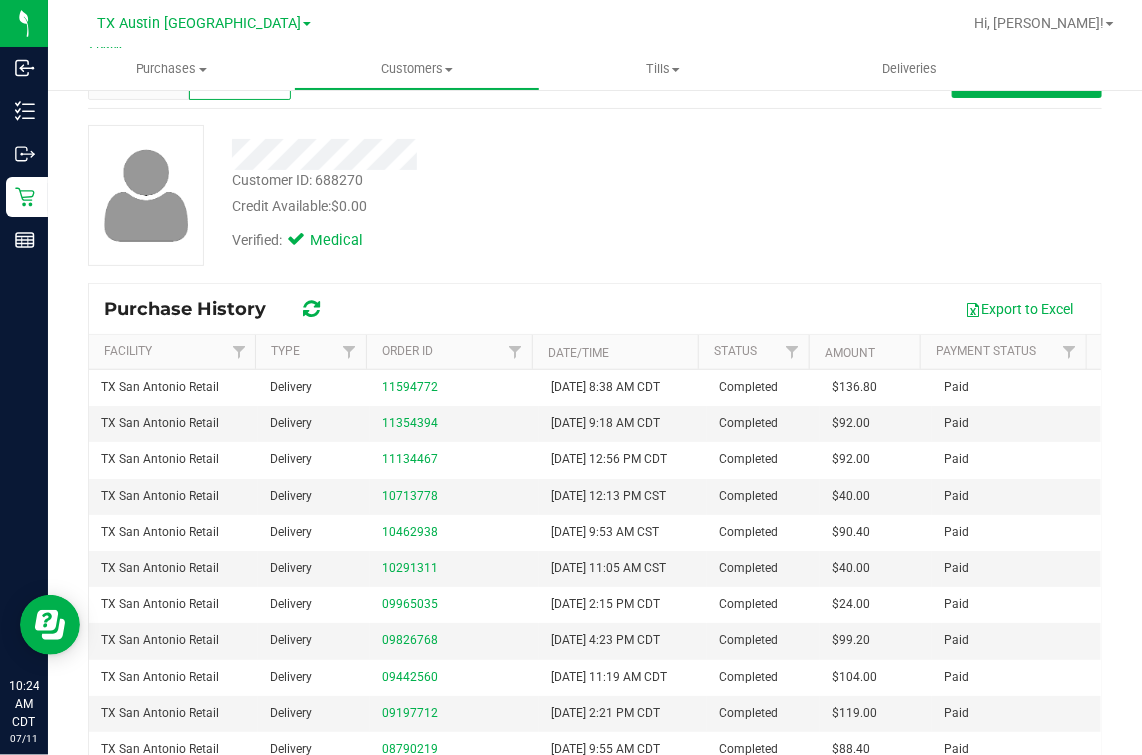 scroll, scrollTop: 124, scrollLeft: 0, axis: vertical 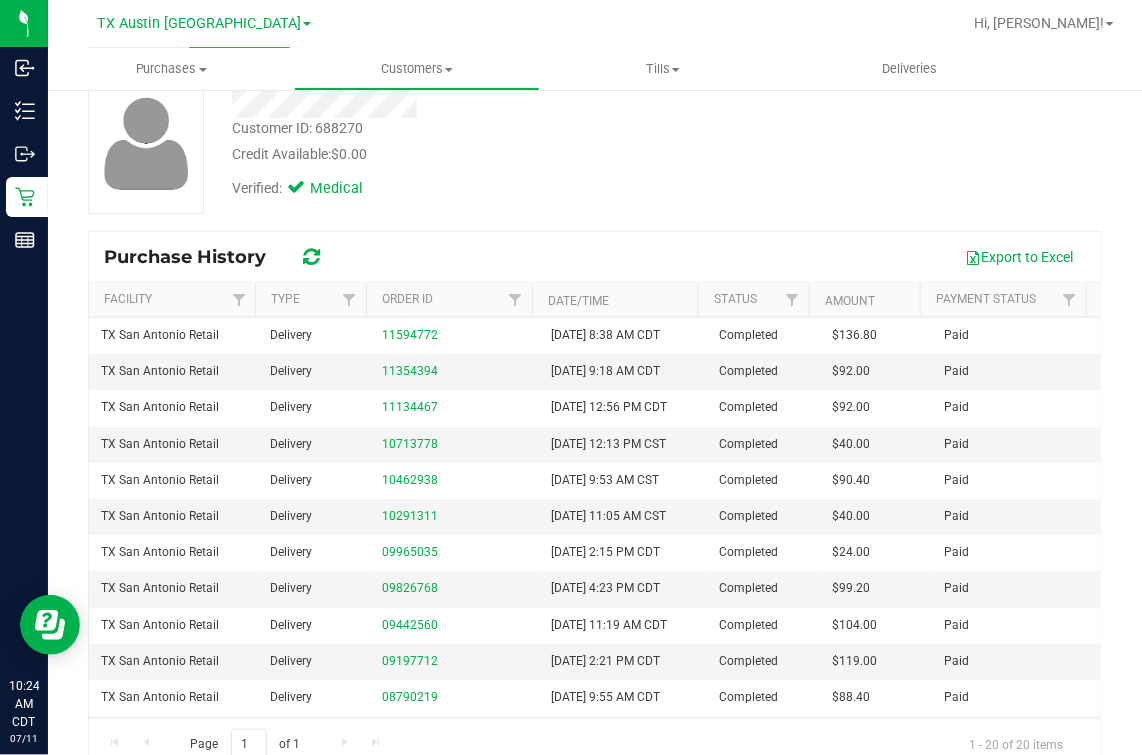 click on "Customer ID: 688270
Credit Available:
$0.00
Verified:
Medical" at bounding box center [595, 143] 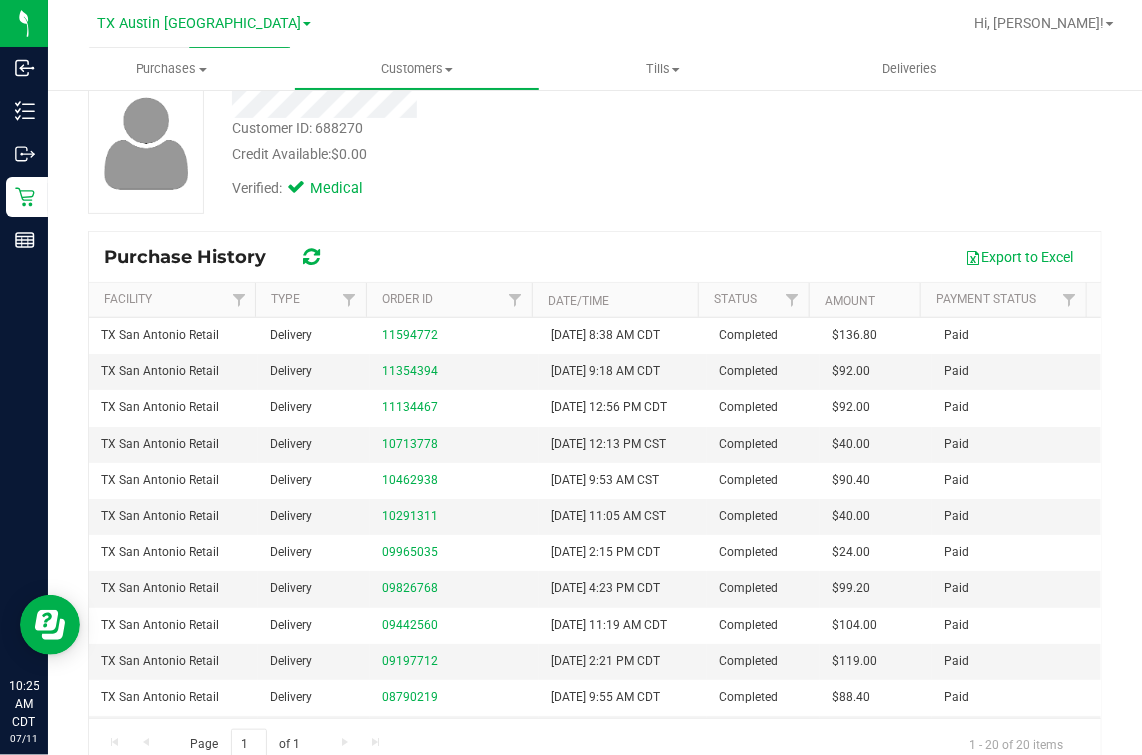 click on "Verified:
Medical" at bounding box center (478, 187) 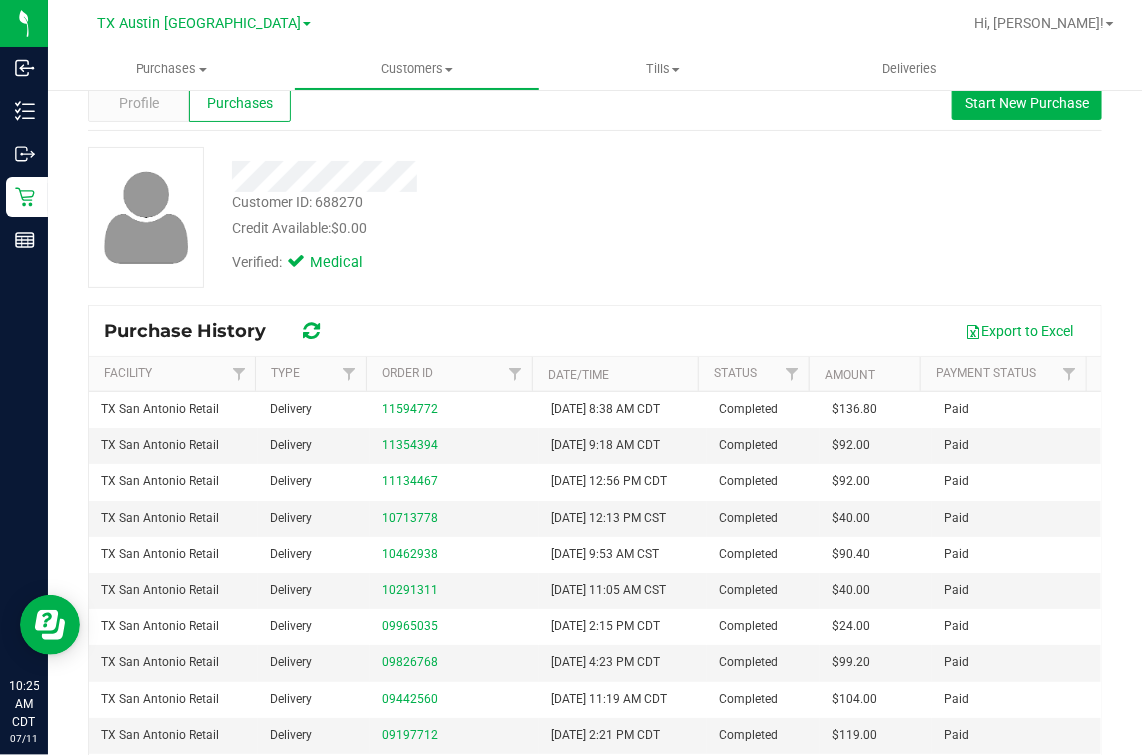 scroll, scrollTop: 0, scrollLeft: 0, axis: both 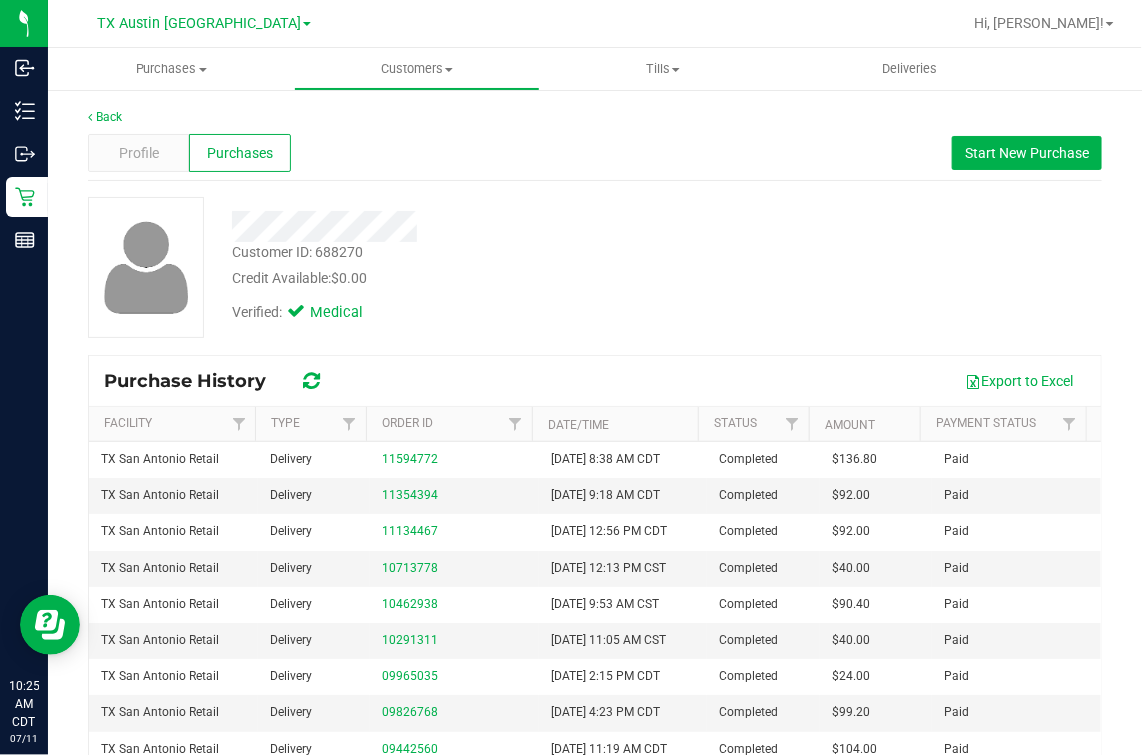 click on "Customer ID: 688270
Credit Available:
$0.00" at bounding box center (478, 265) 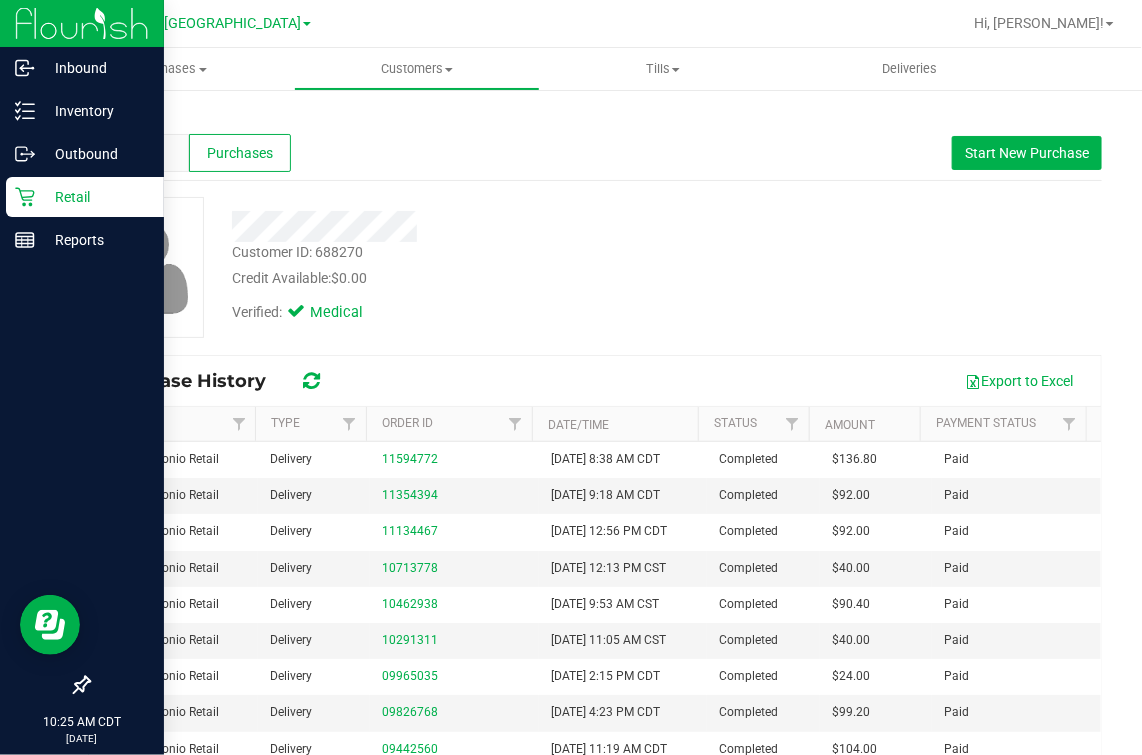 click on "Retail" at bounding box center [95, 197] 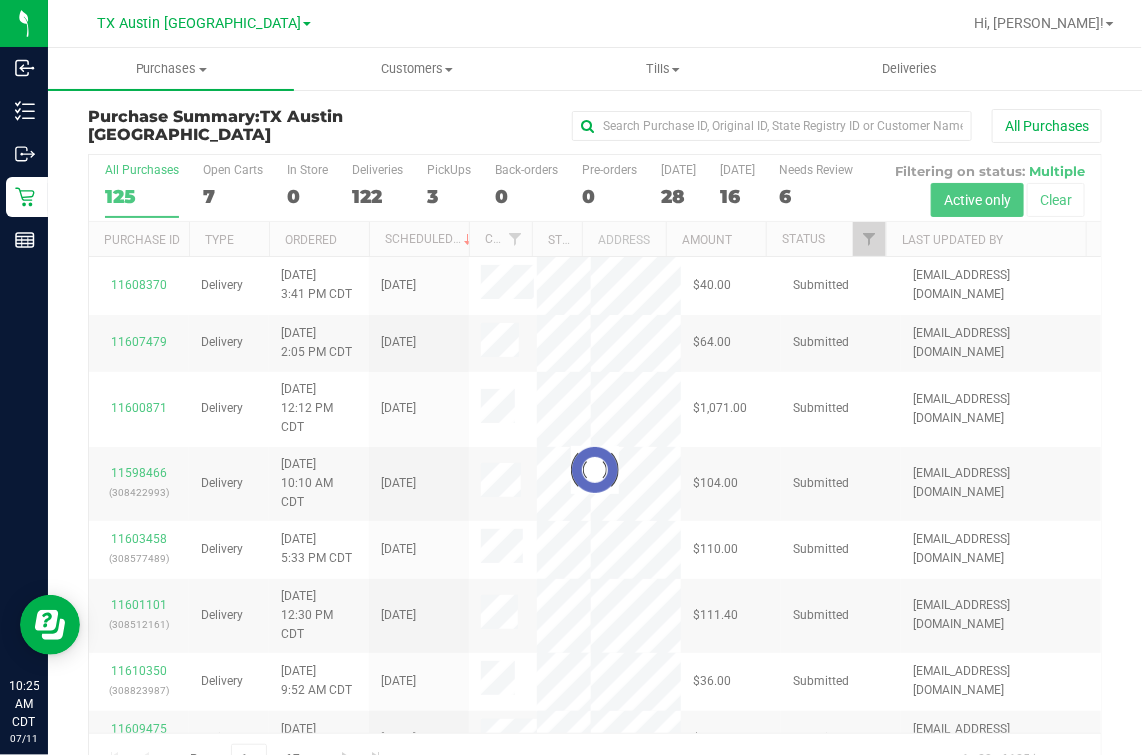 click at bounding box center (595, 470) 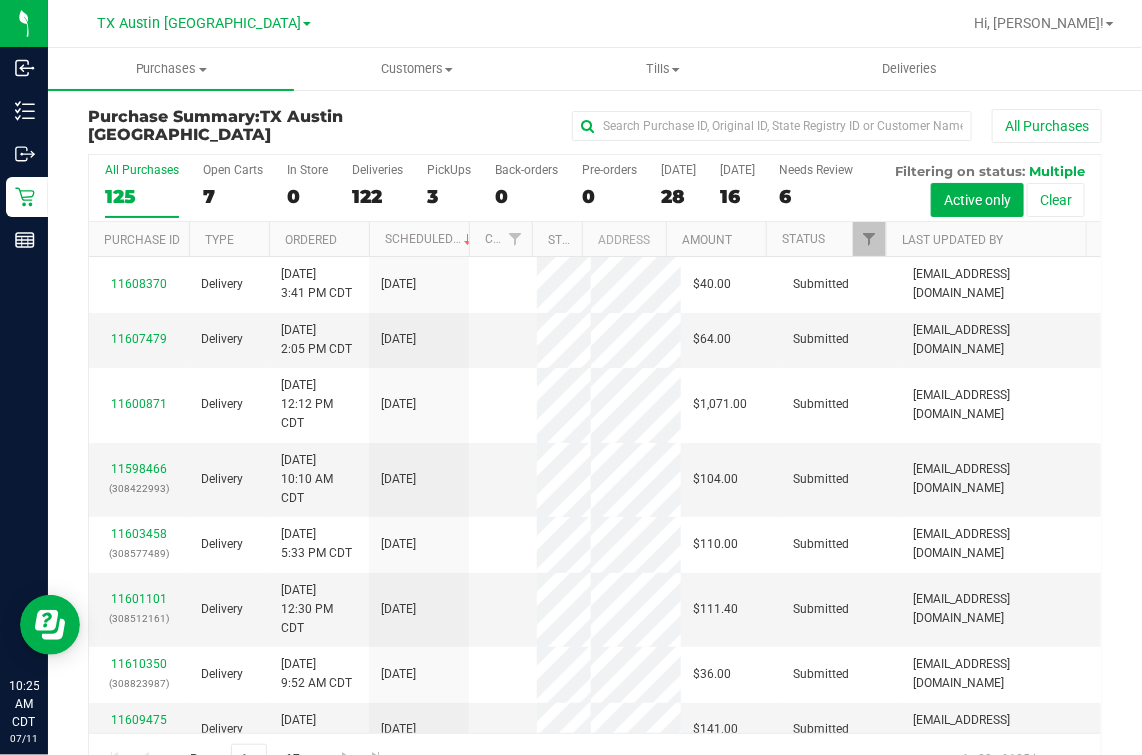click on "All Purchases
125
Open Carts
7
In Store
0
Deliveries
122
PickUps
3
Back-orders
0
Pre-orders
0
[DATE]
28
[DATE]
16" at bounding box center [595, 163] 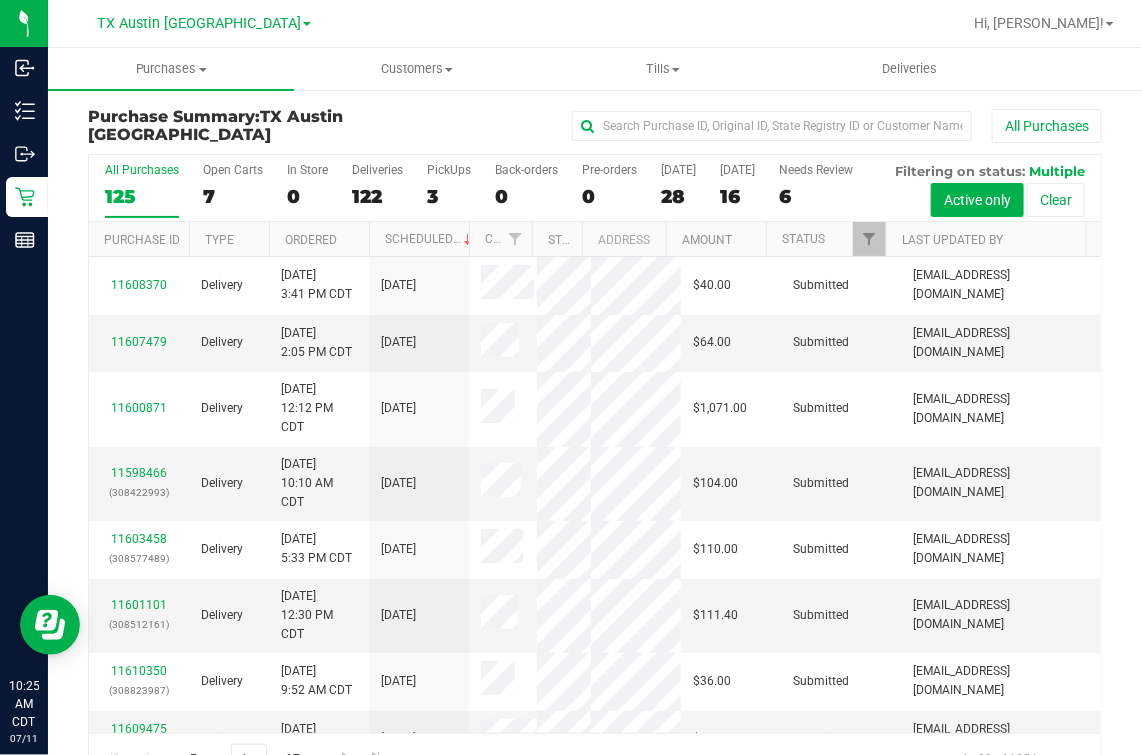 click on "Open Carts" at bounding box center [233, 170] 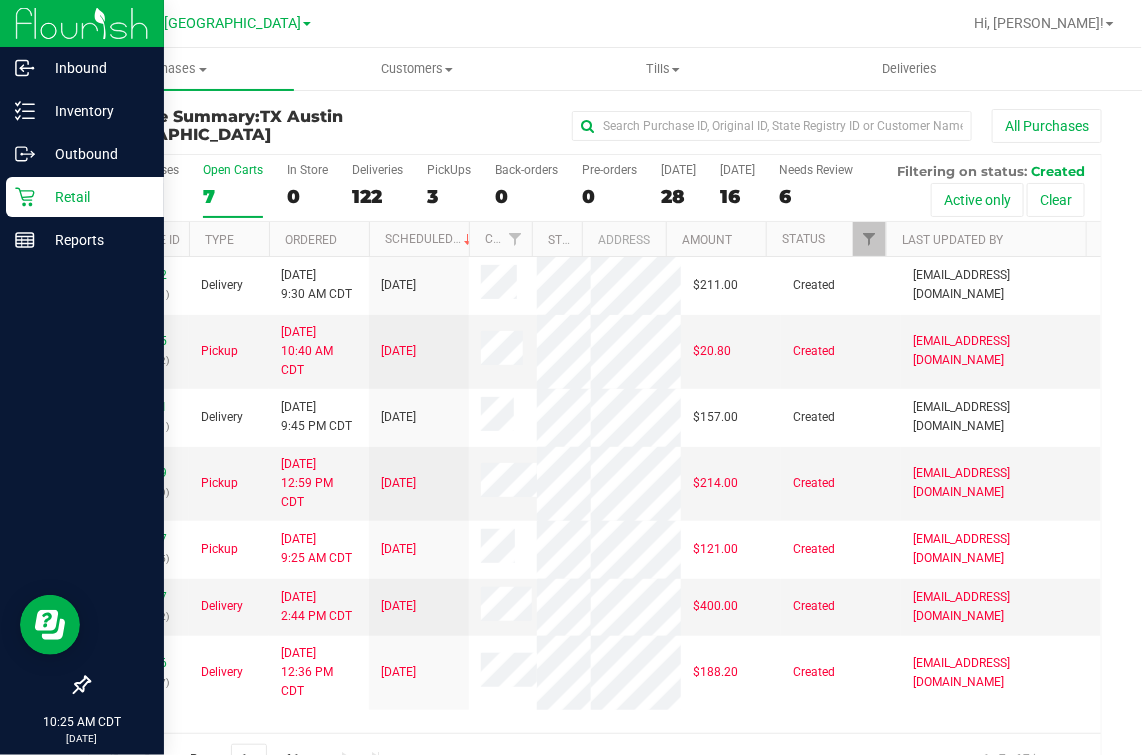 click on "Retail" at bounding box center [85, 197] 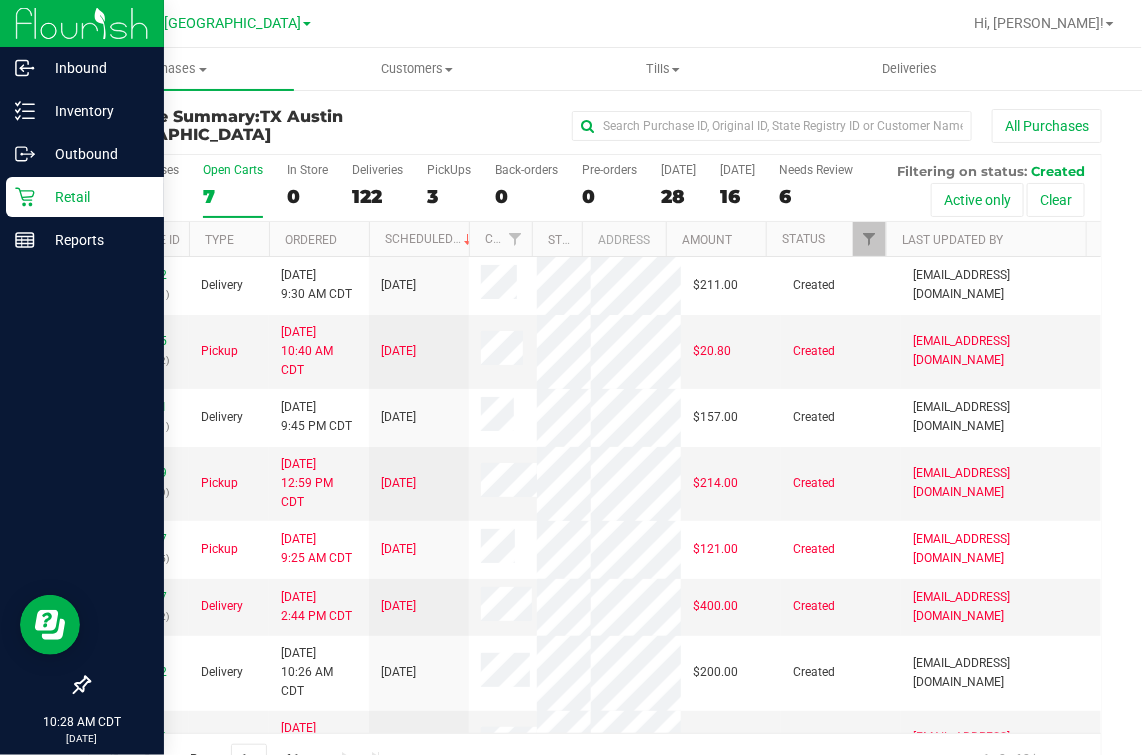 click 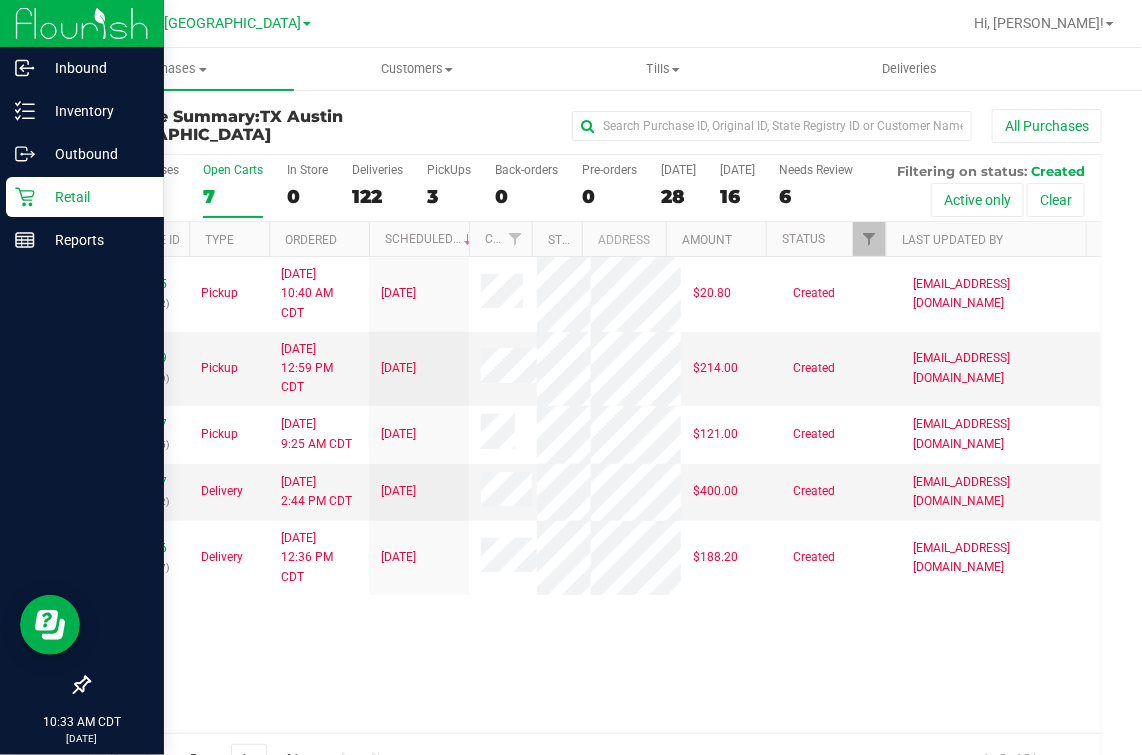click 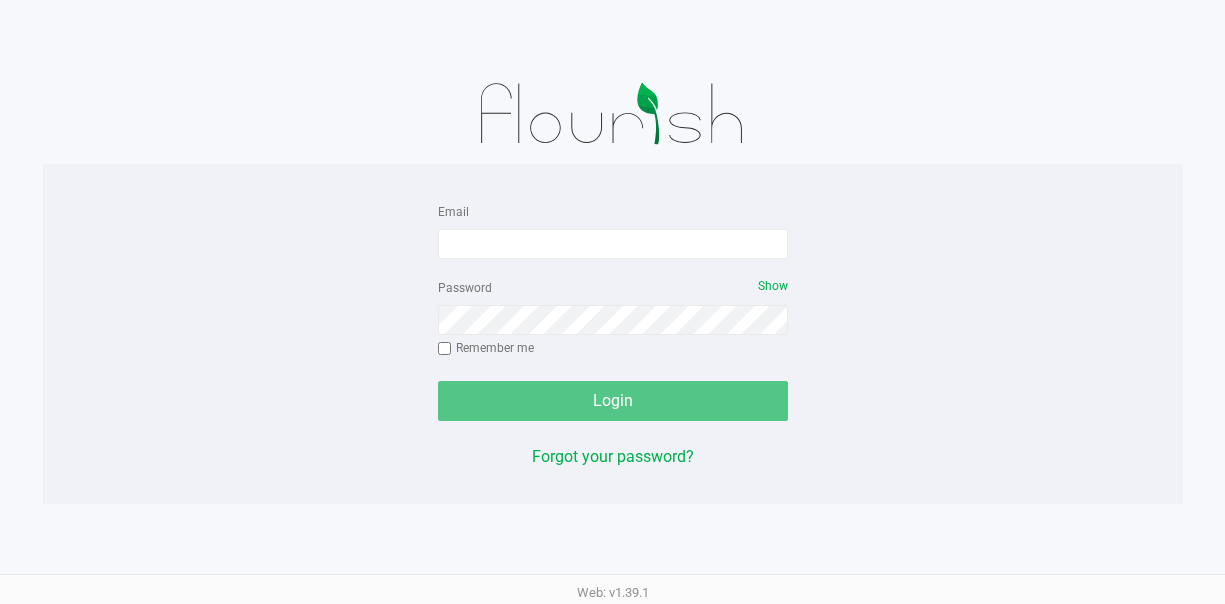 scroll, scrollTop: 0, scrollLeft: 0, axis: both 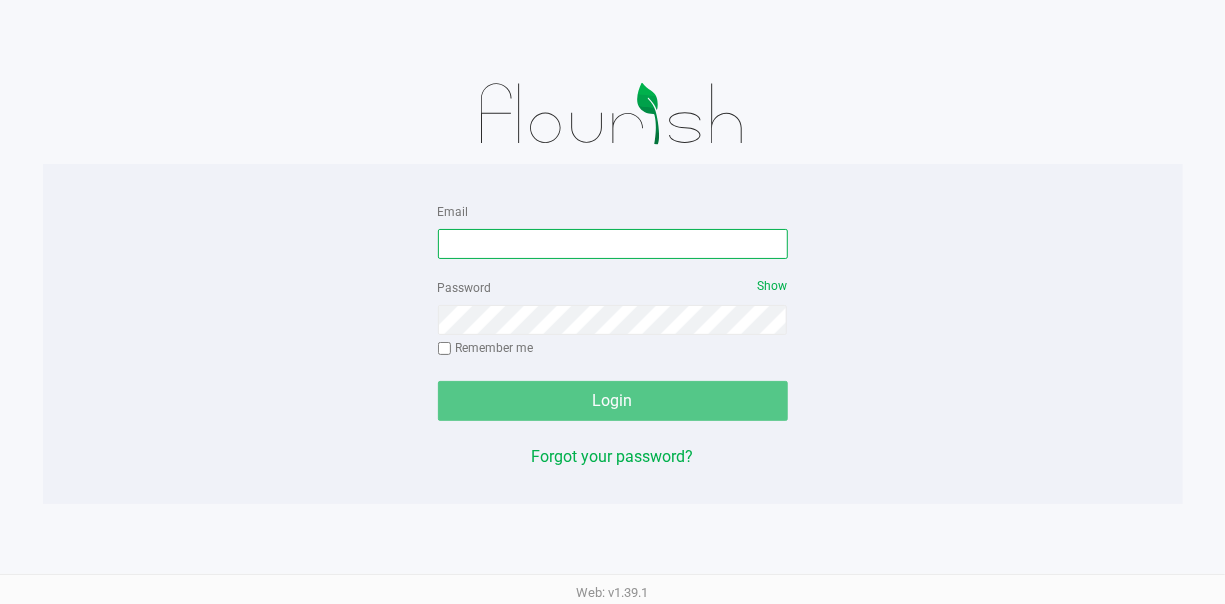 click on "Email" at bounding box center [613, 244] 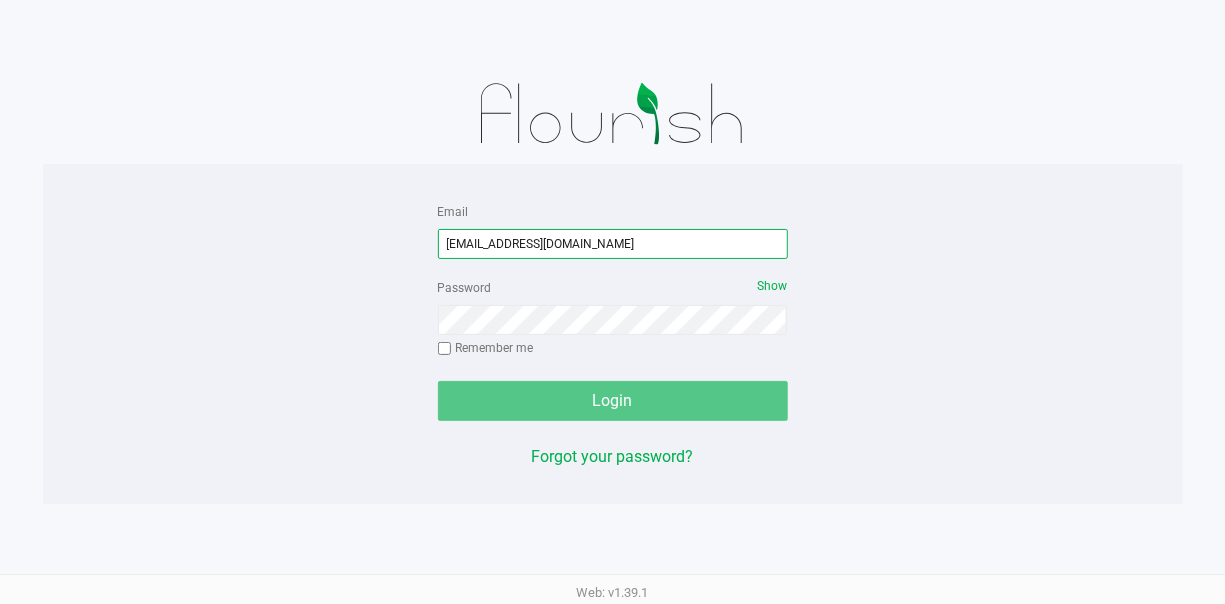 type on "[EMAIL_ADDRESS][DOMAIN_NAME]" 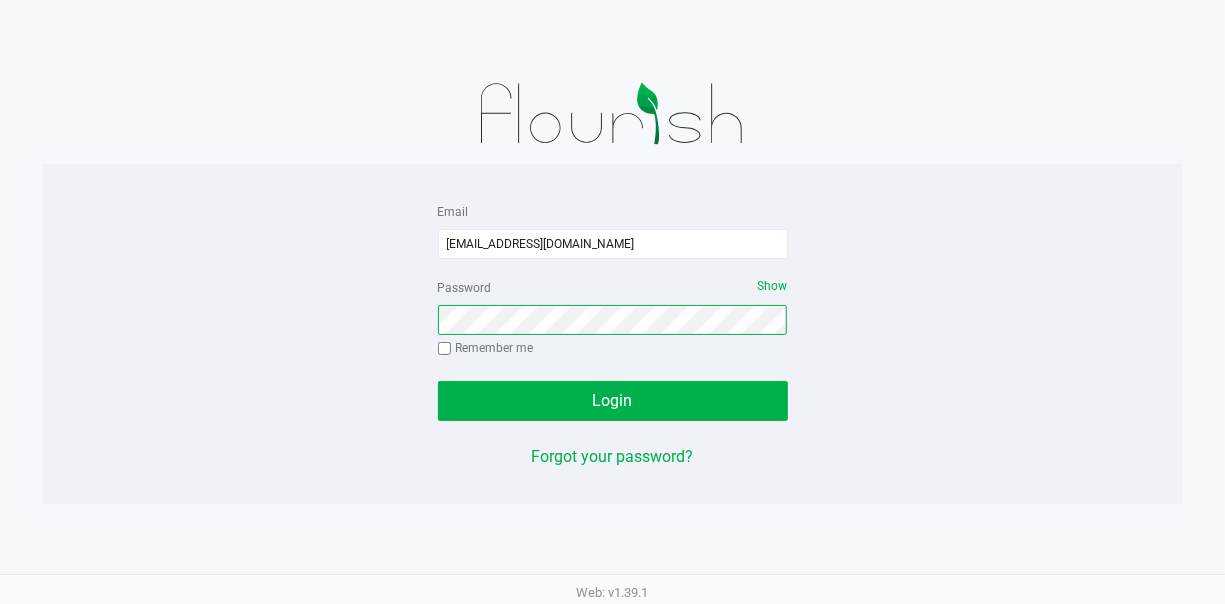 click on "Login" 